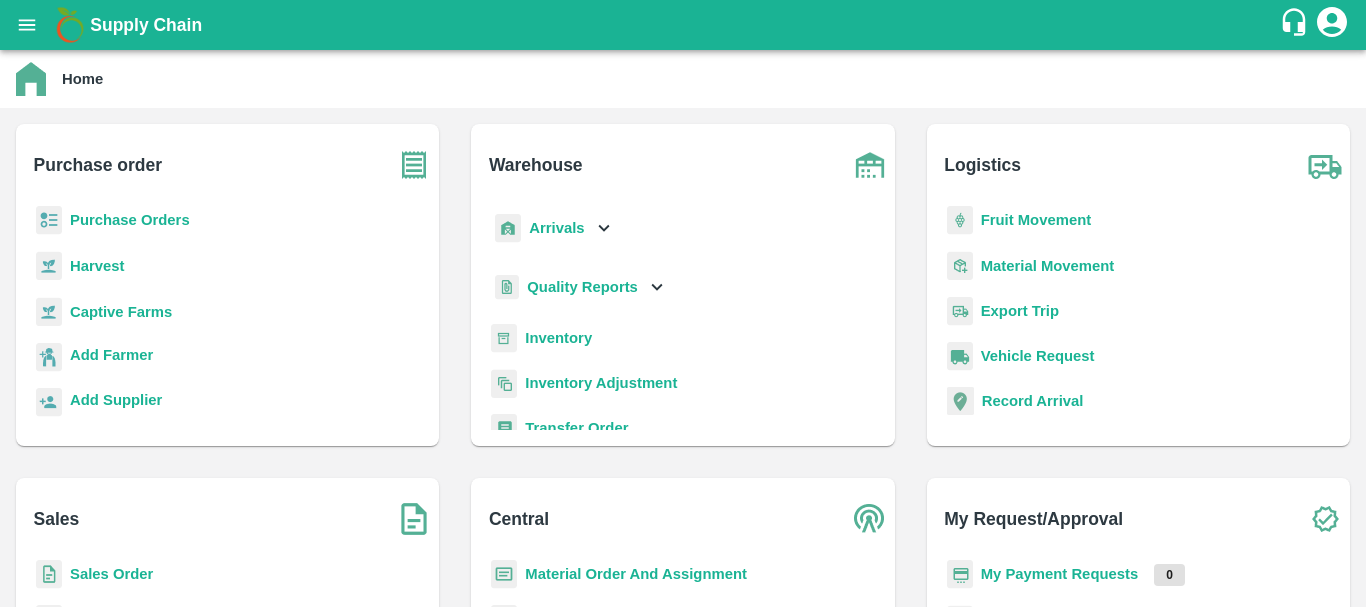 scroll, scrollTop: 0, scrollLeft: 0, axis: both 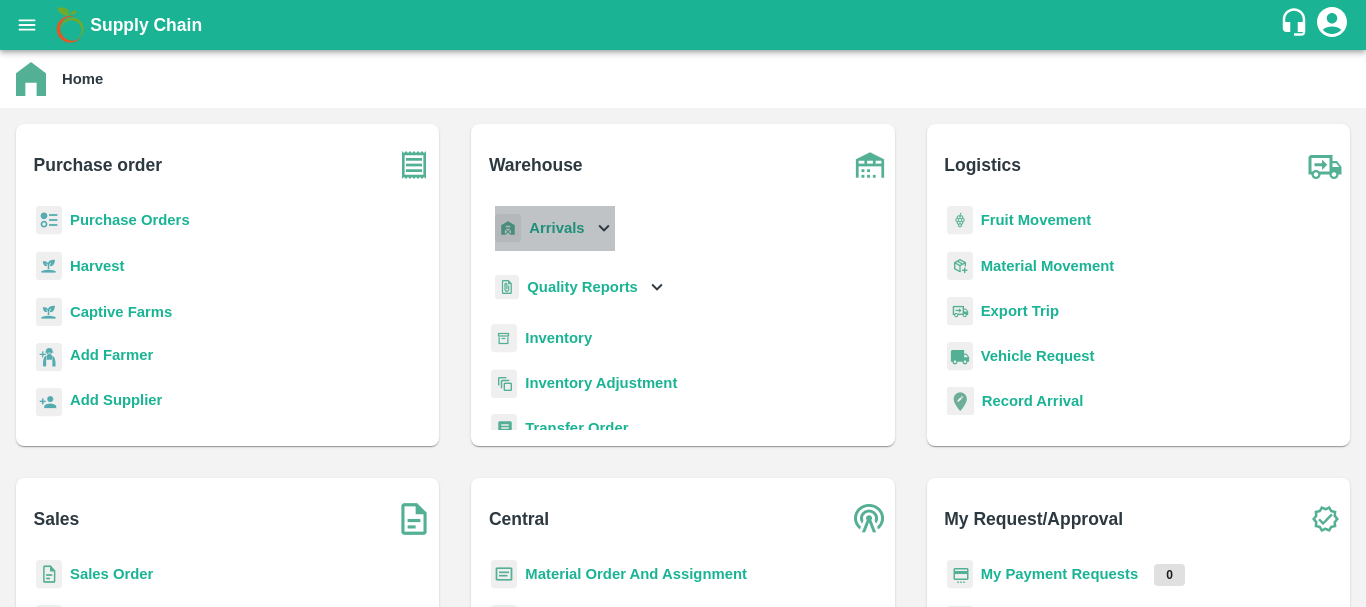 click on "Arrivals" at bounding box center (556, 228) 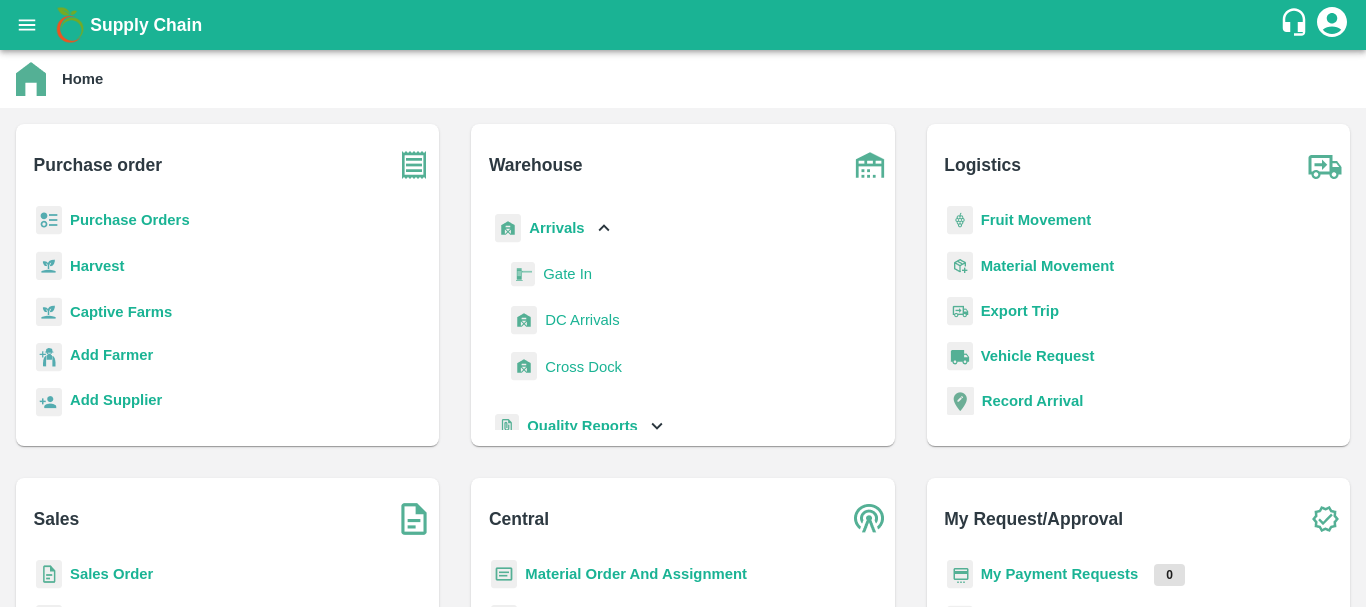 click on "DC Arrivals" at bounding box center [582, 320] 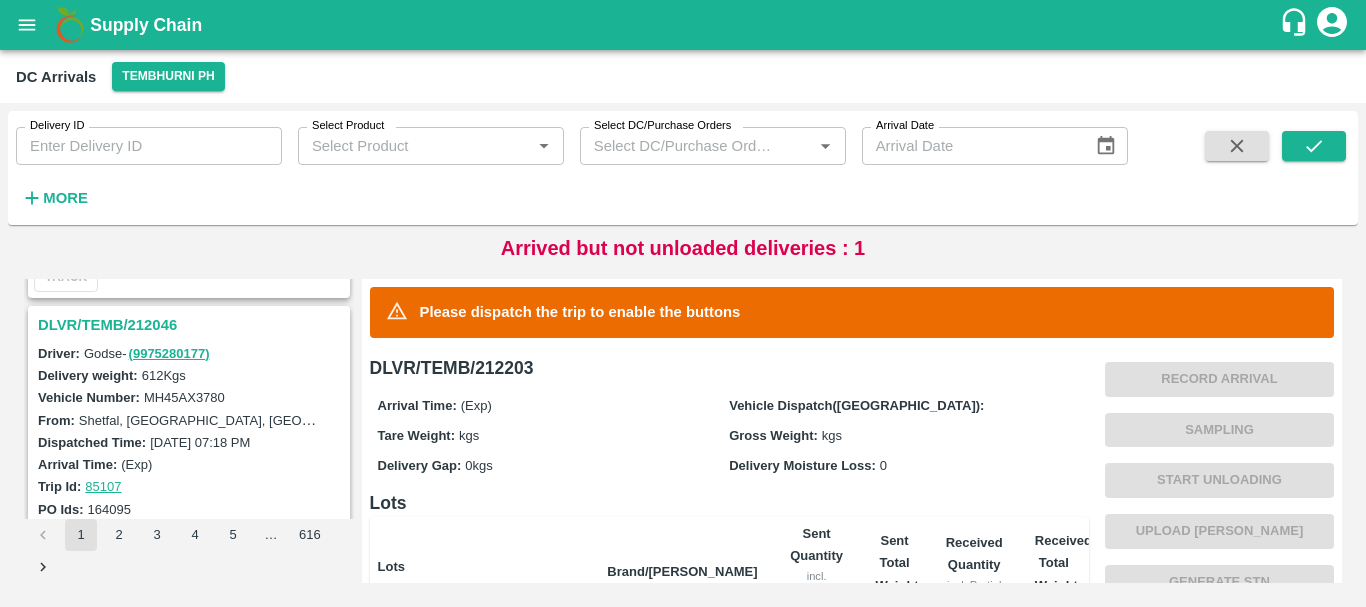 scroll, scrollTop: 6302, scrollLeft: 0, axis: vertical 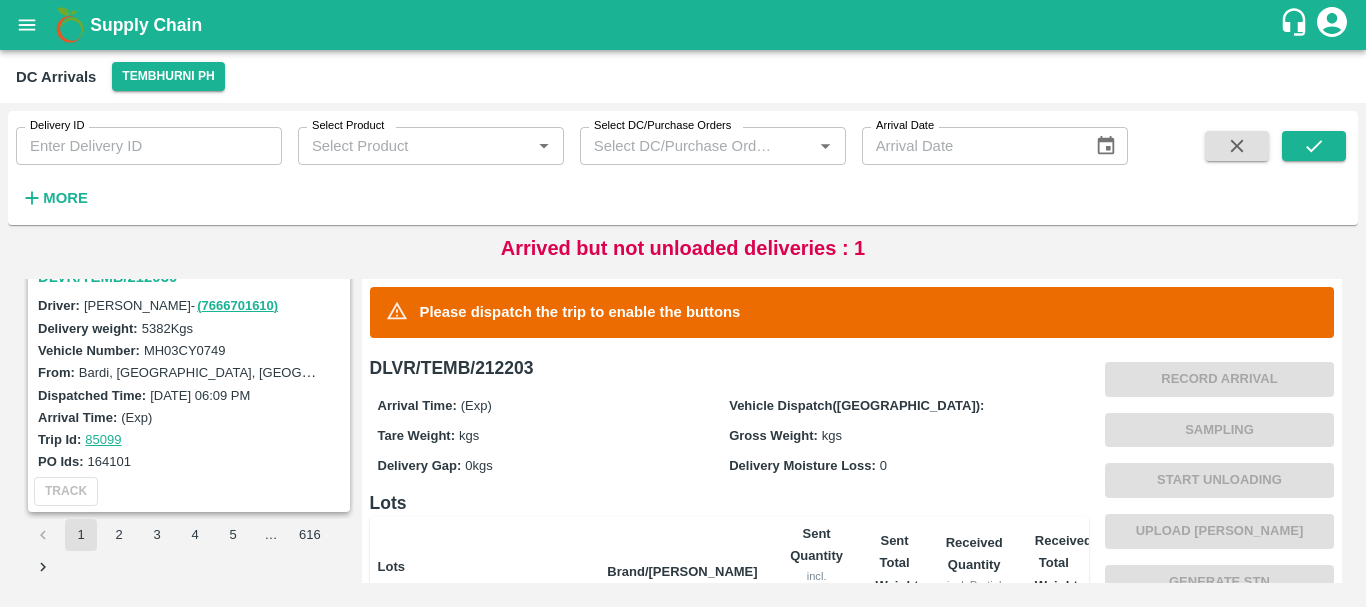 click on "Delivery ID Delivery ID Select Product Select Product   * Select DC/Purchase Orders Select DC/Purchase Orders   * Arrival Date Arrival Date More" at bounding box center [683, 172] 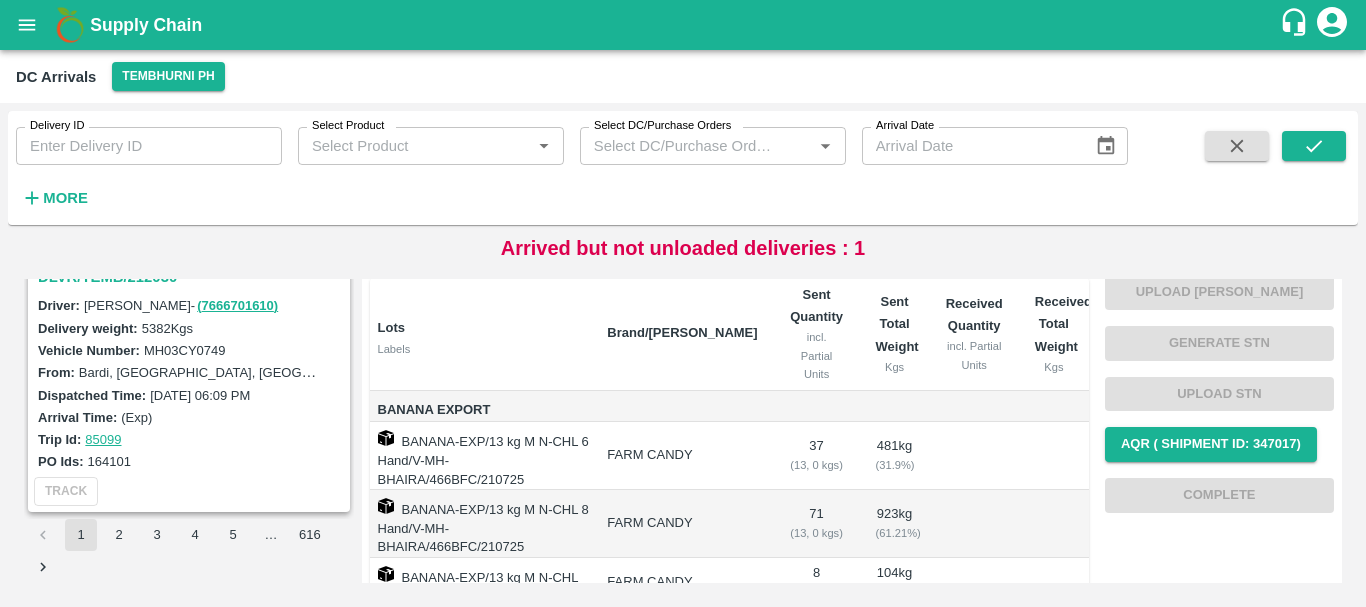 scroll, scrollTop: 284, scrollLeft: 0, axis: vertical 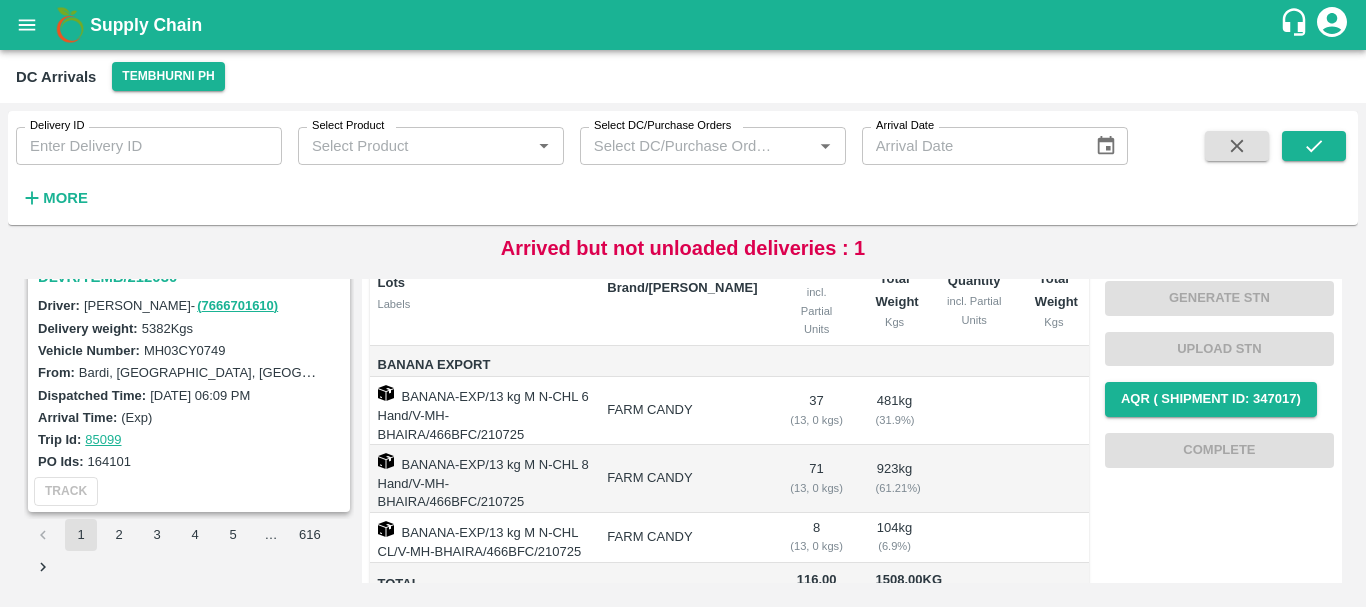 click 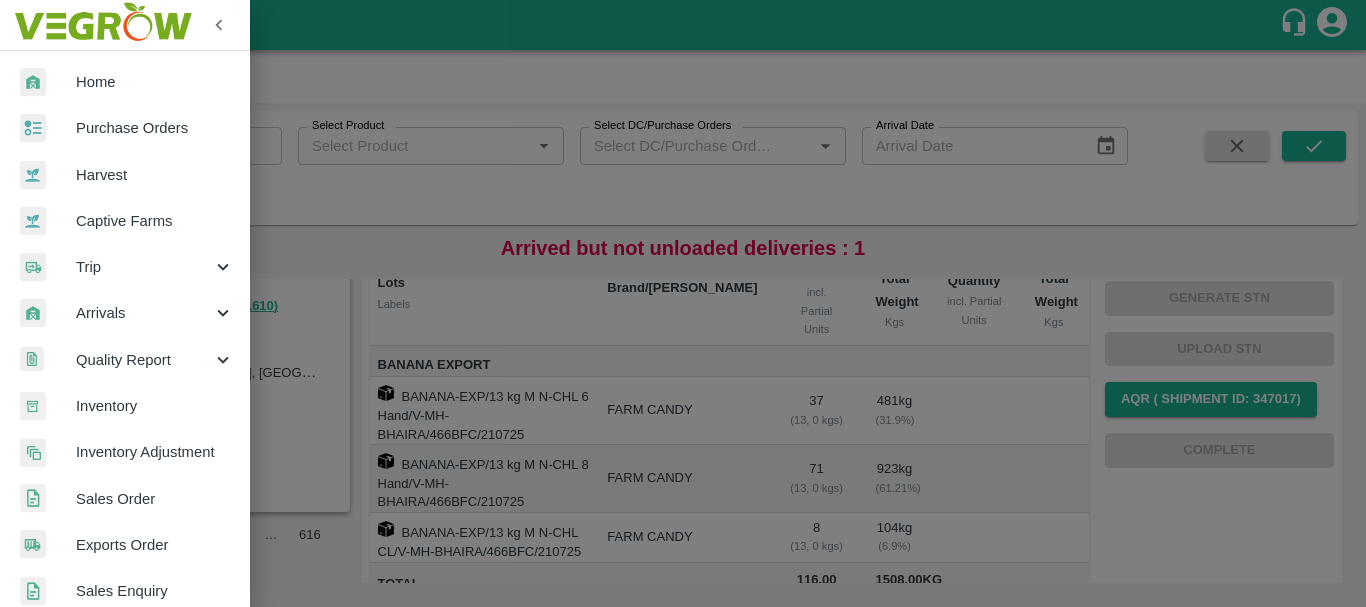 scroll, scrollTop: 344, scrollLeft: 0, axis: vertical 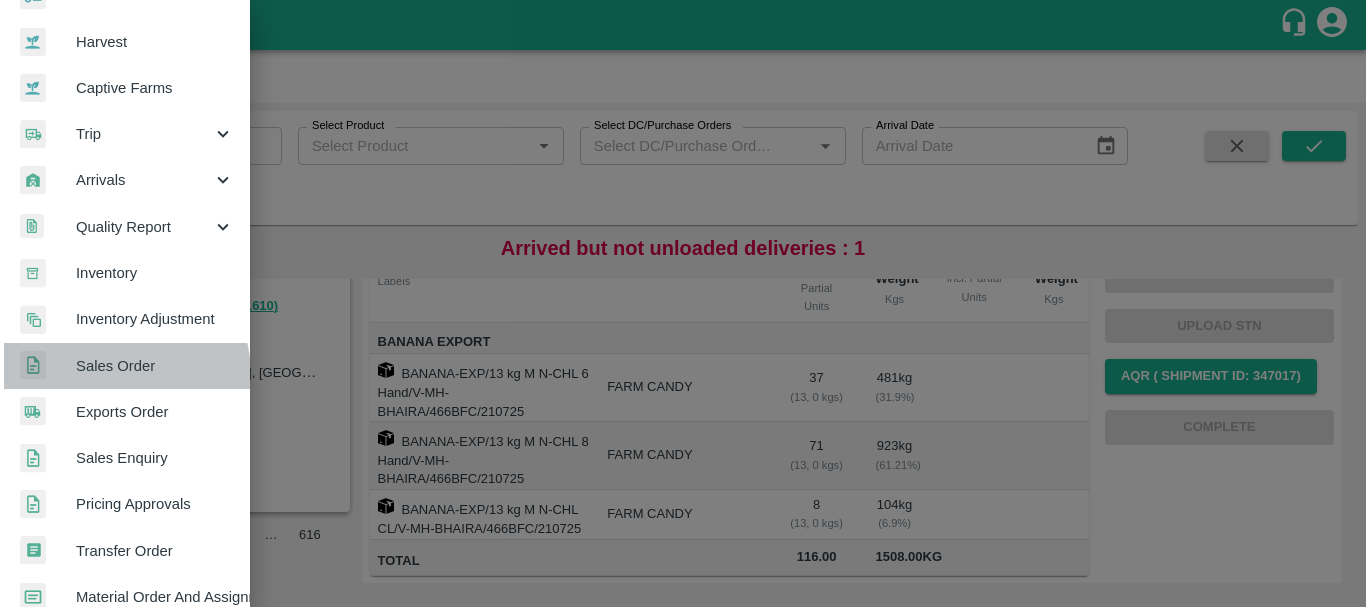 click on "Sales Order" at bounding box center [125, 366] 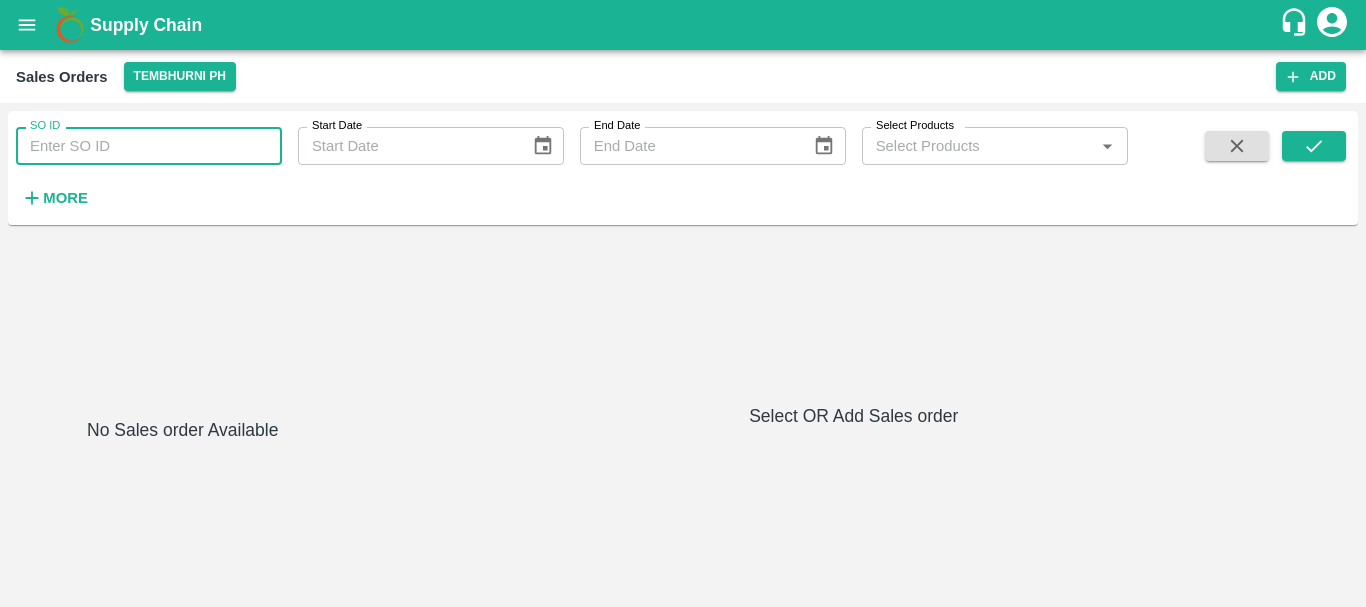 click on "SO ID" at bounding box center [149, 146] 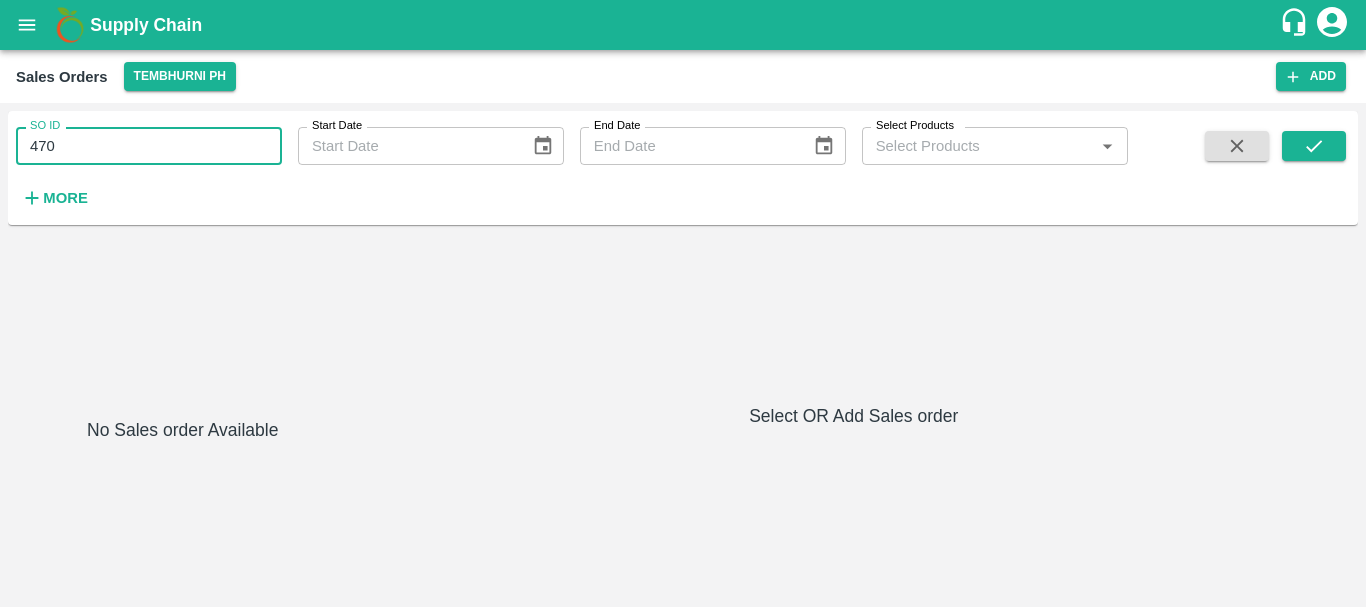 type on "470" 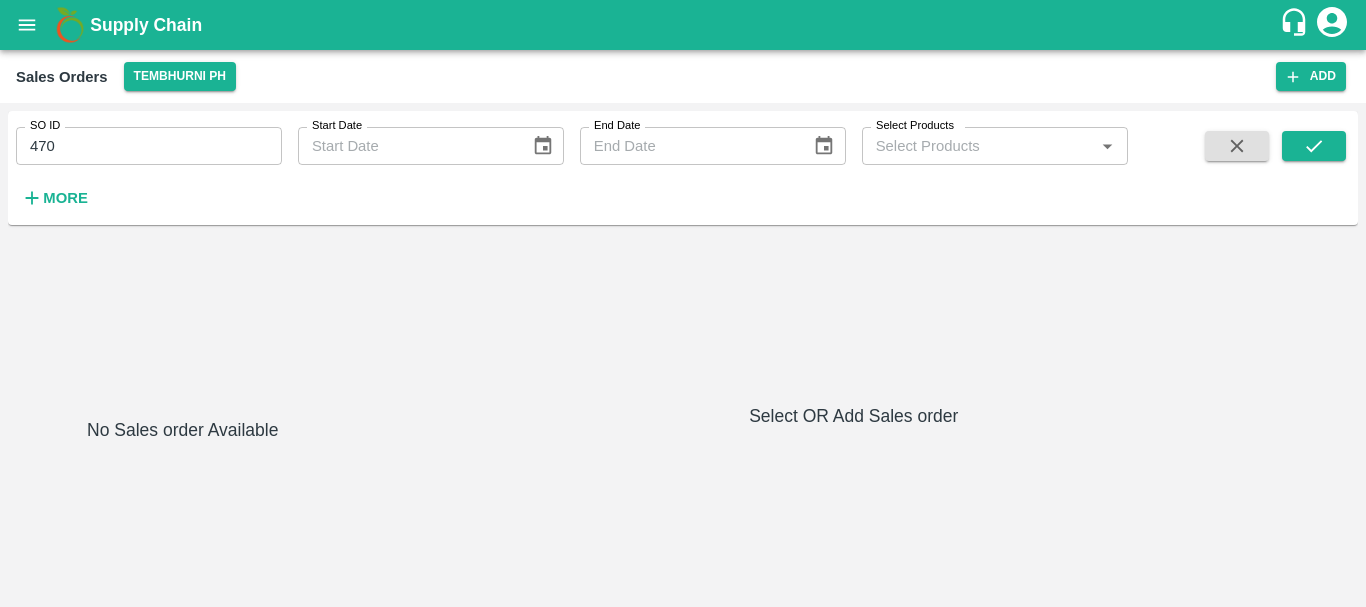 click on "No Sales order Available Select OR Add Sales order" at bounding box center [683, 416] 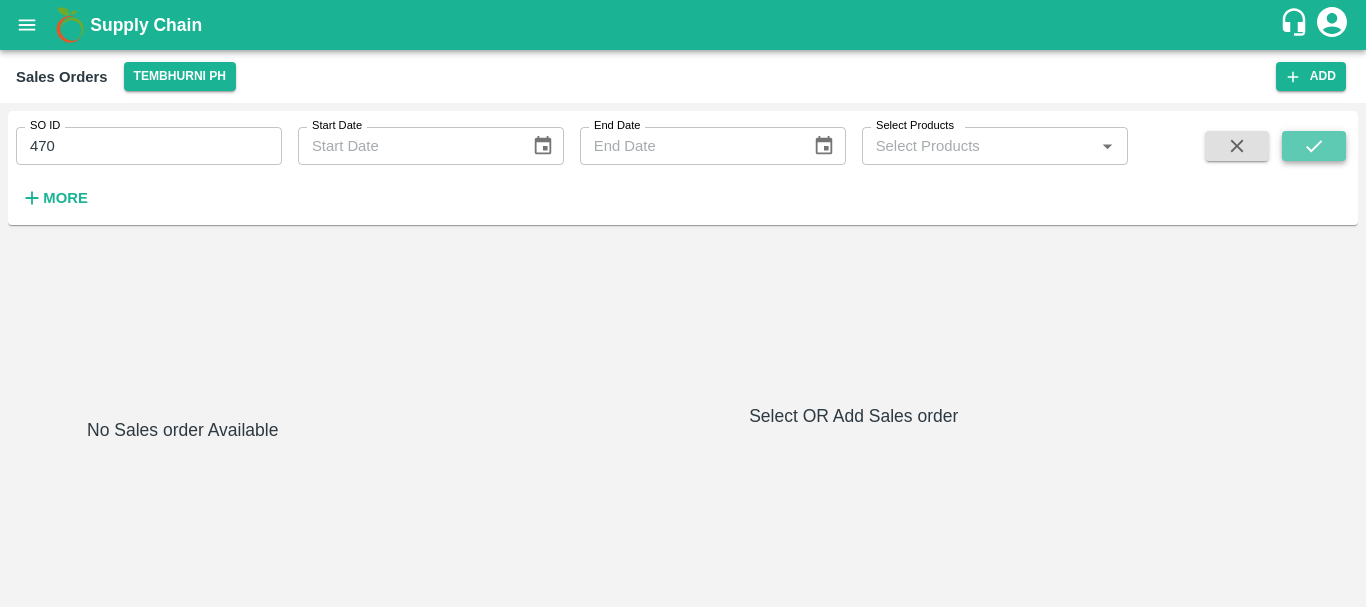 click 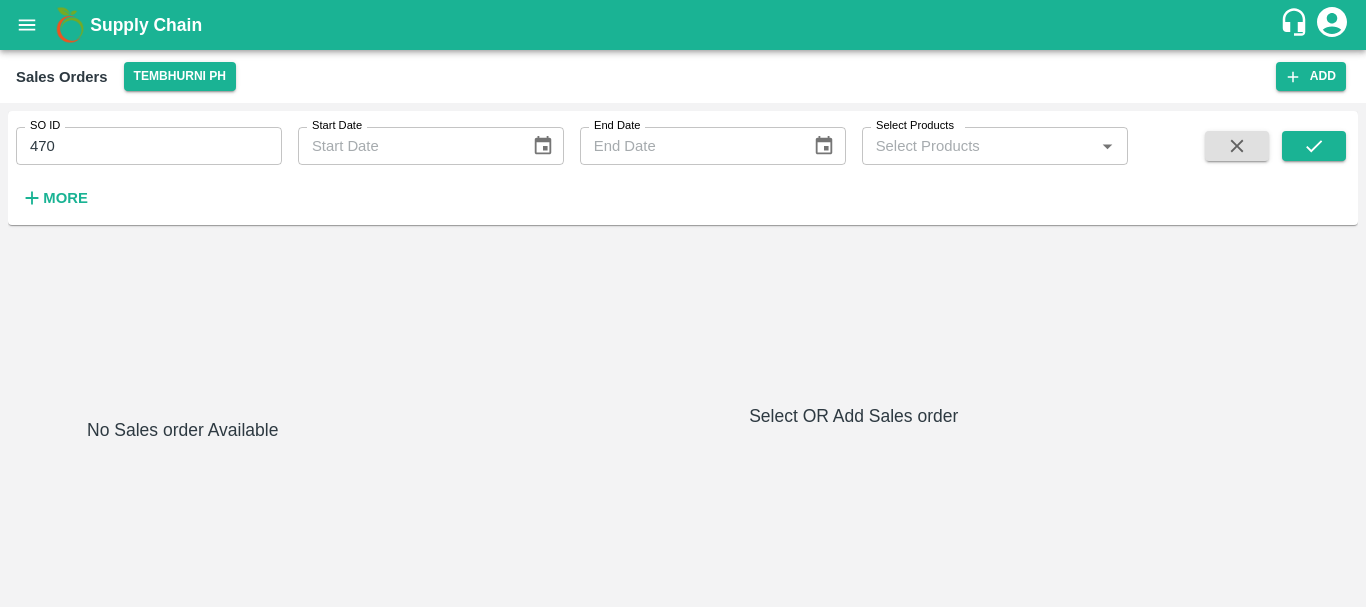 click on "No Sales order Available Select OR Add Sales order" at bounding box center [683, 416] 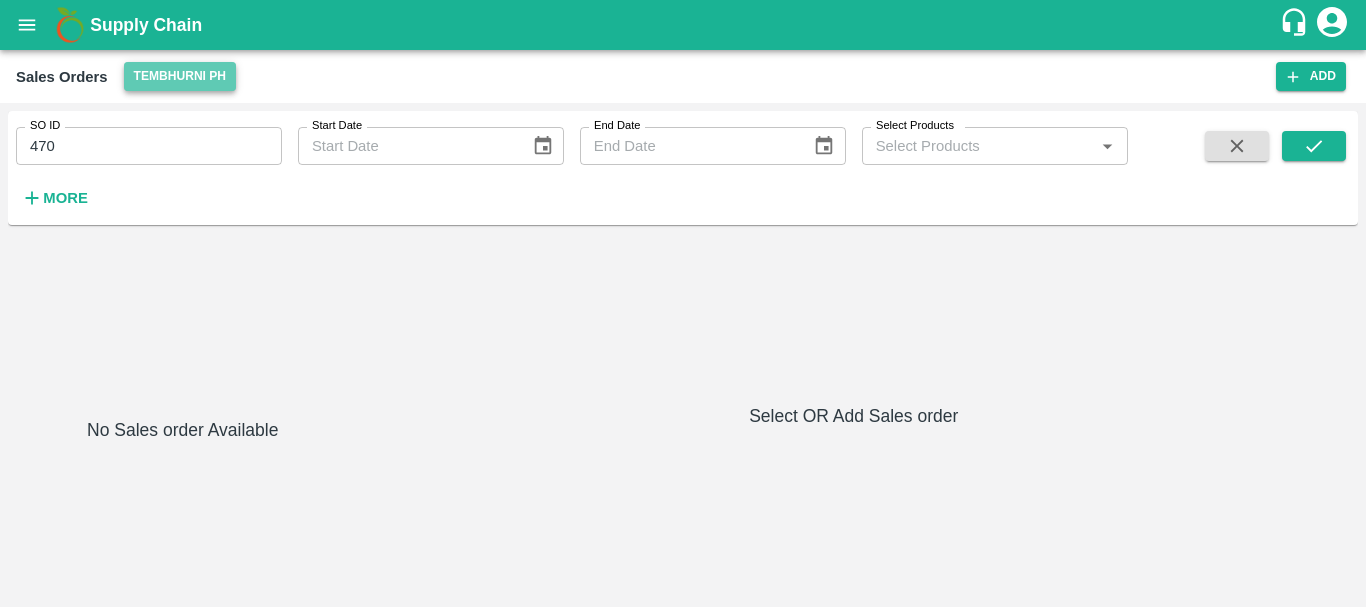 click on "Tembhurni PH" at bounding box center (180, 76) 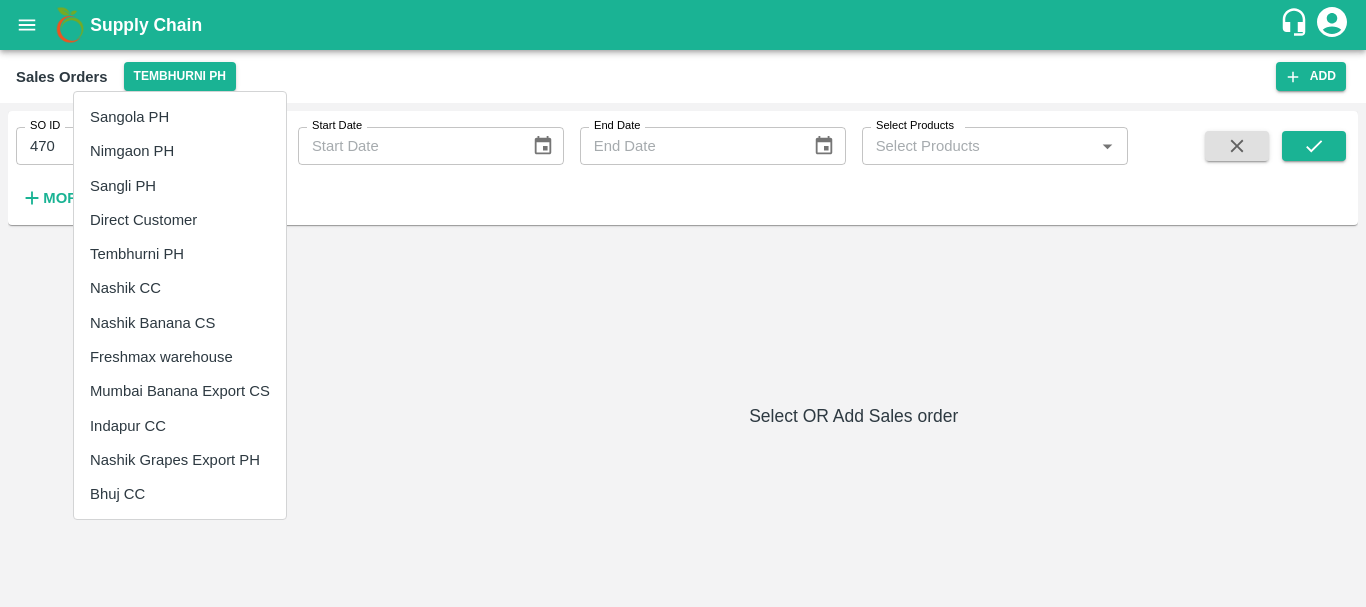 click at bounding box center (683, 303) 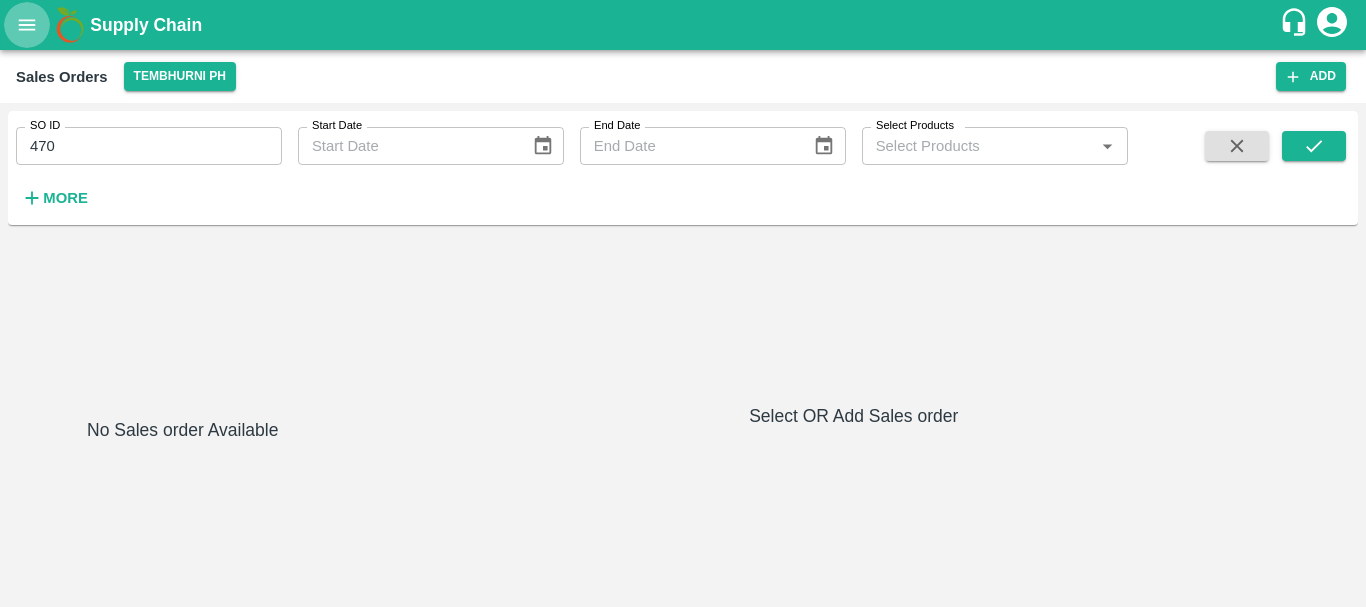 click 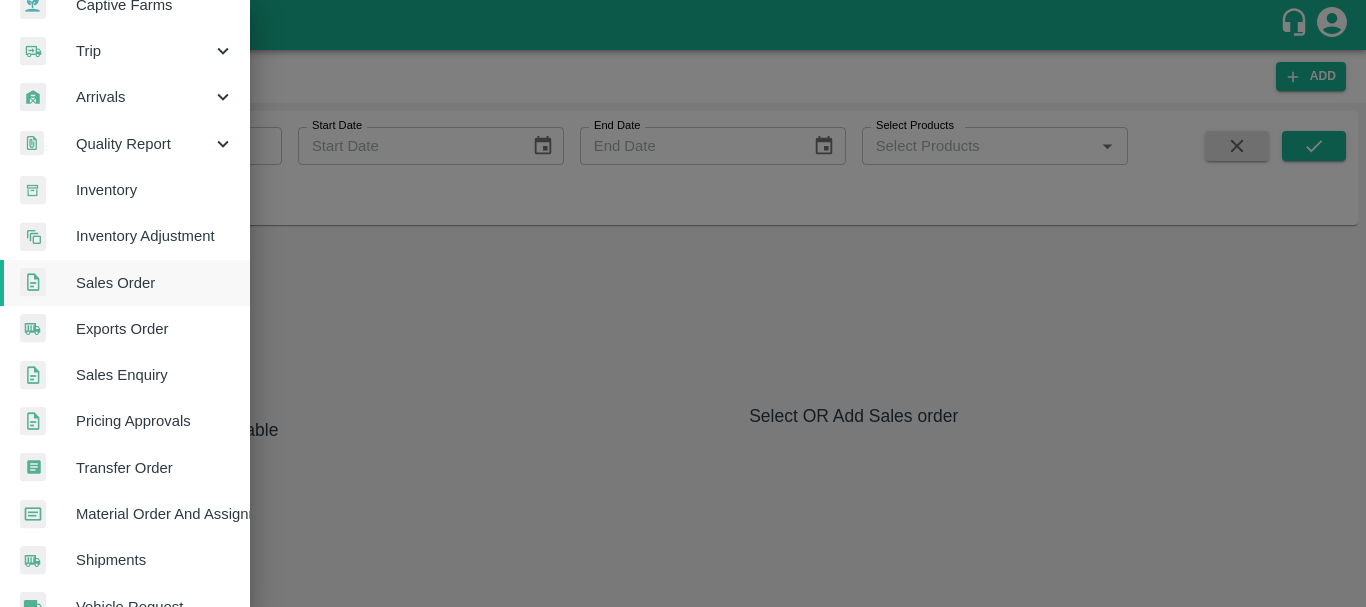 scroll, scrollTop: 222, scrollLeft: 0, axis: vertical 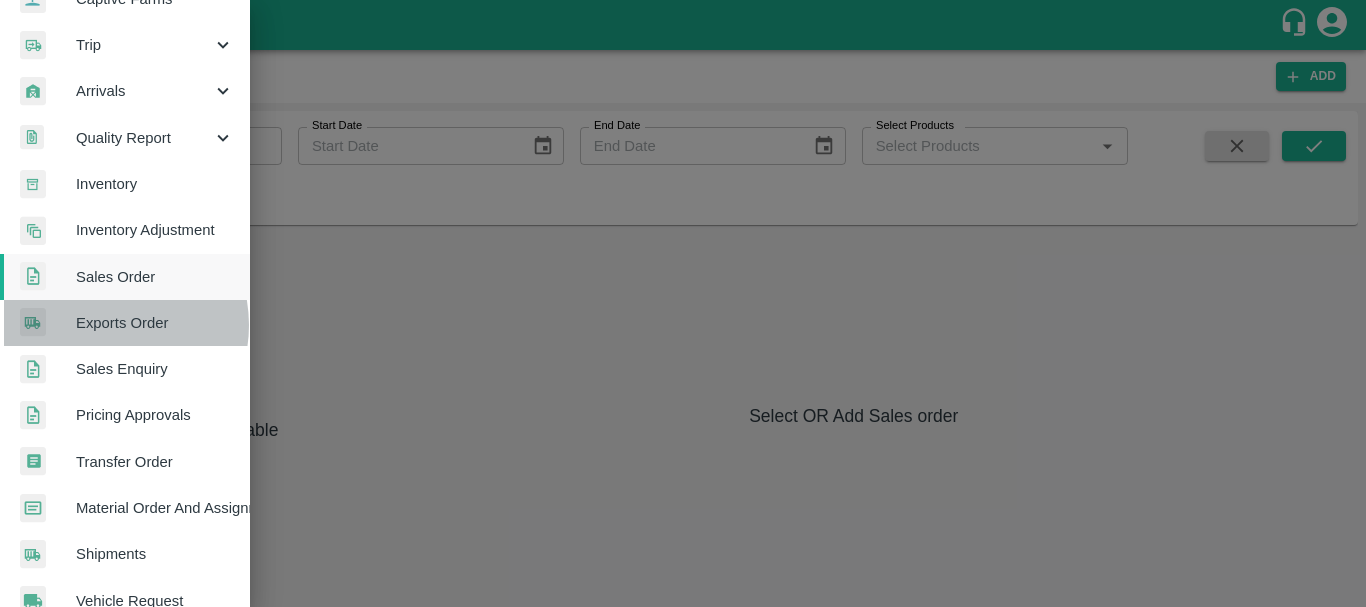 click on "Exports Order" at bounding box center [155, 323] 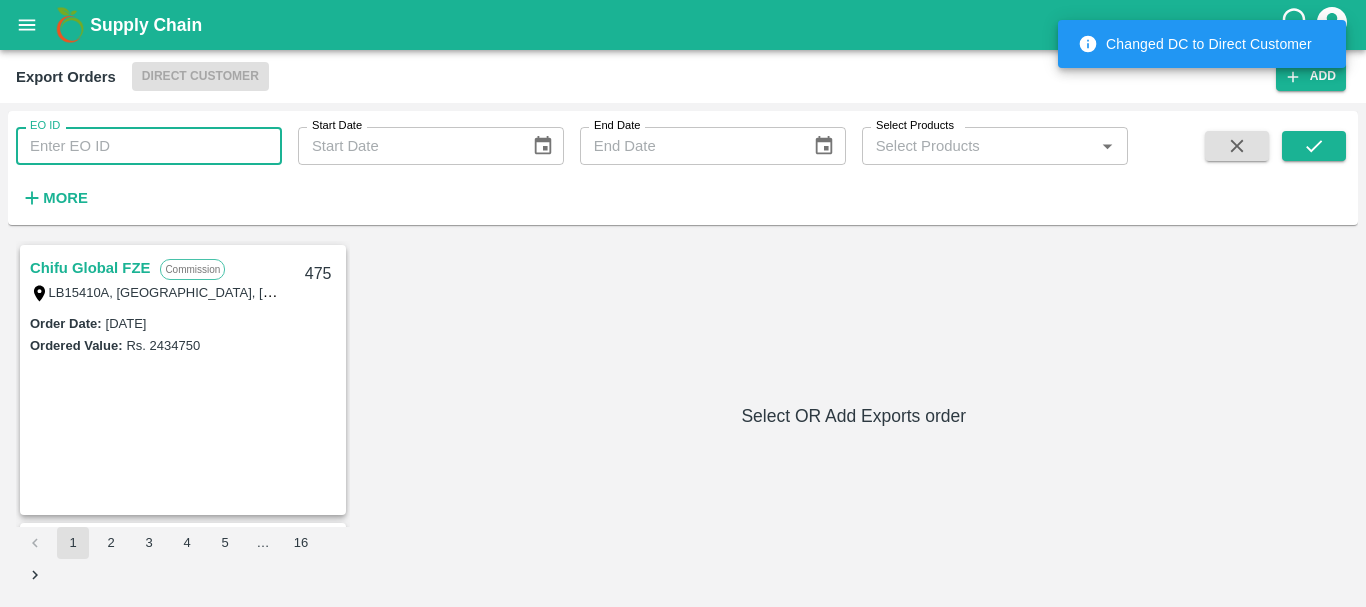 click on "EO ID" at bounding box center (149, 146) 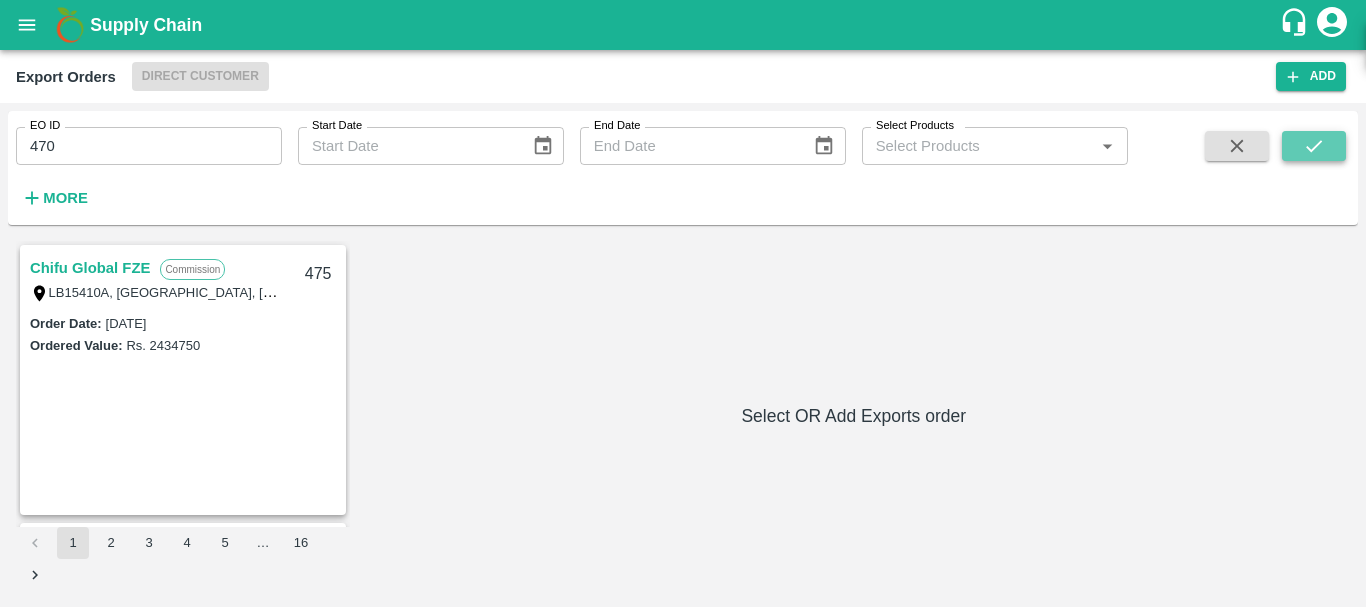 click at bounding box center (1314, 146) 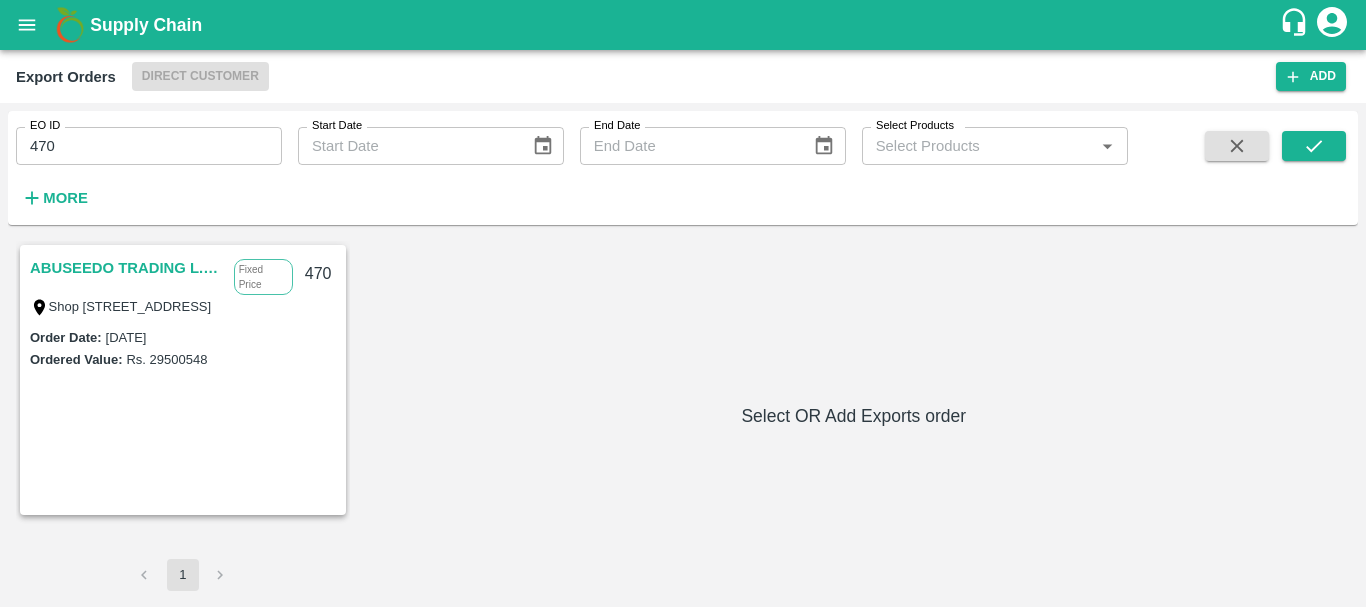 click on "ABUSEEDO TRADING L.L.C" at bounding box center (127, 268) 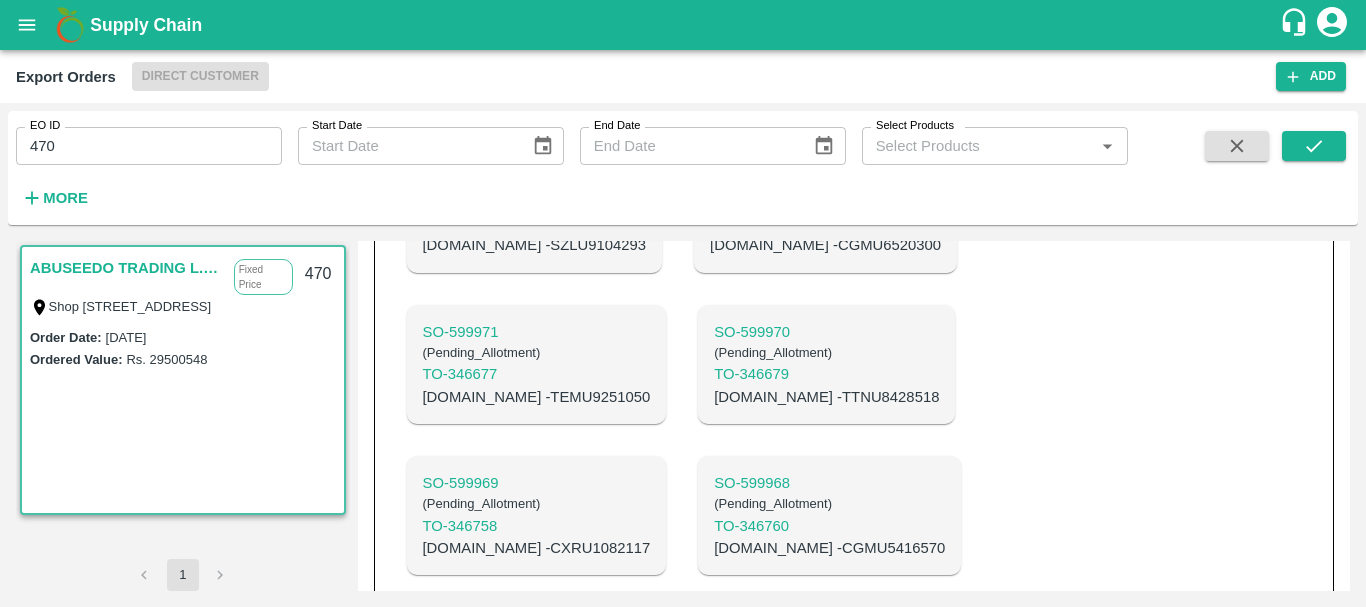 scroll, scrollTop: 2639, scrollLeft: 0, axis: vertical 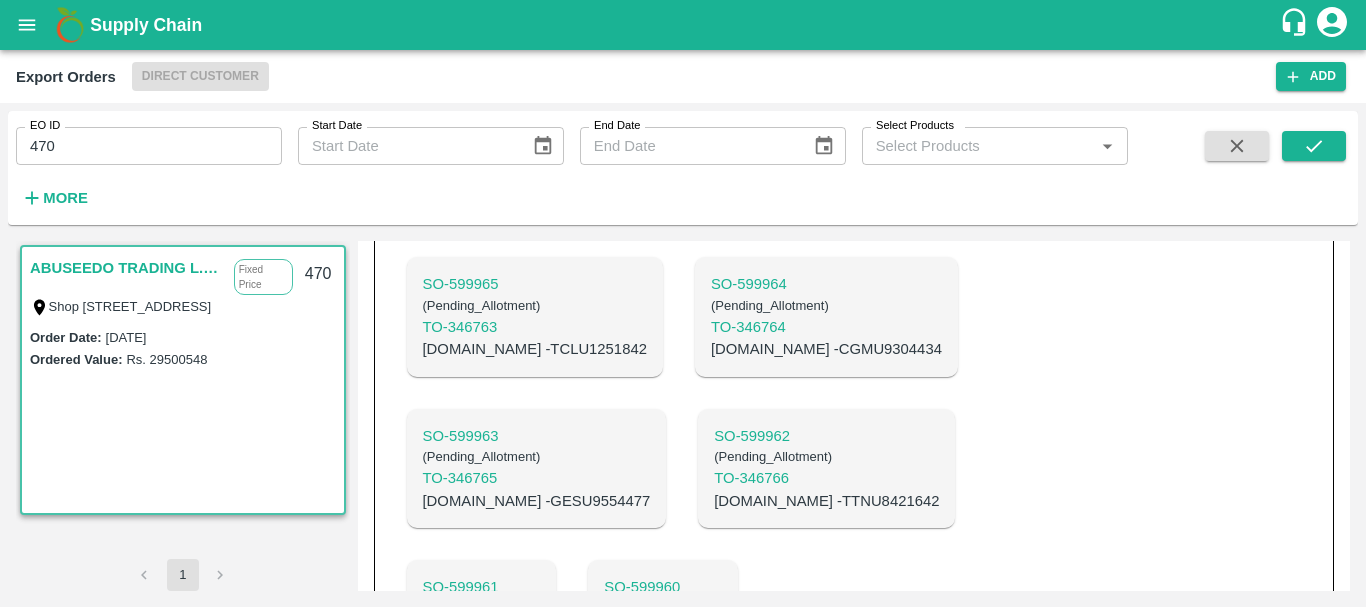 click on "SO- 599960" at bounding box center (663, 587) 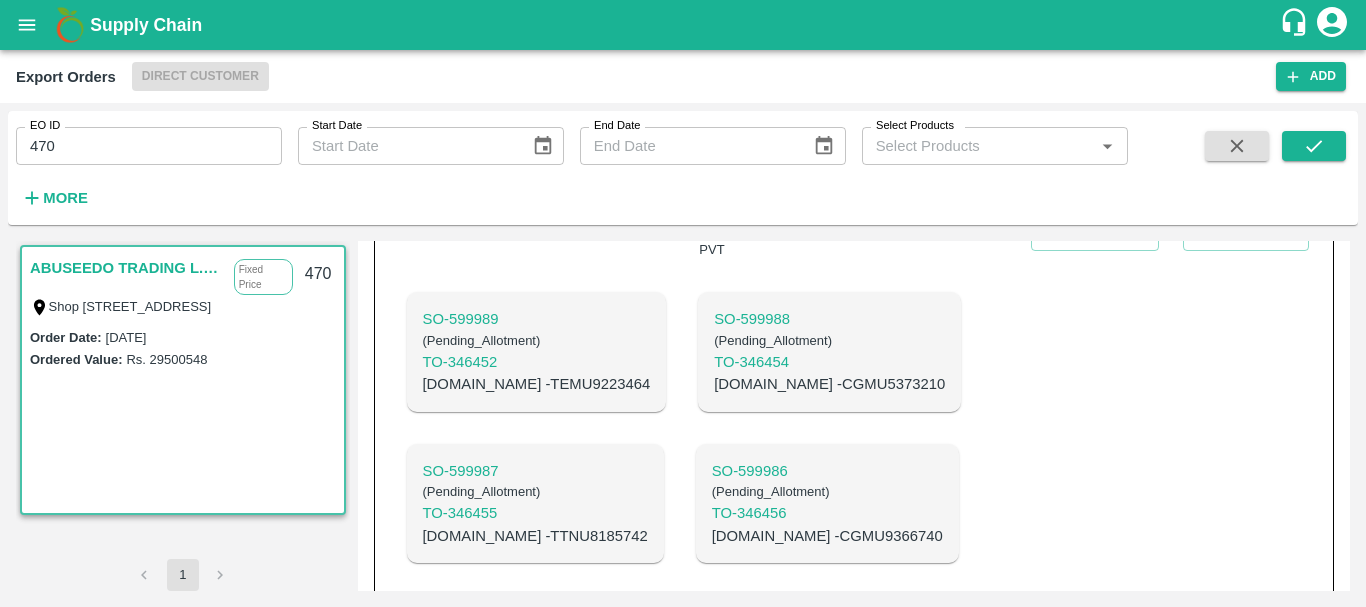 scroll, scrollTop: 800, scrollLeft: 0, axis: vertical 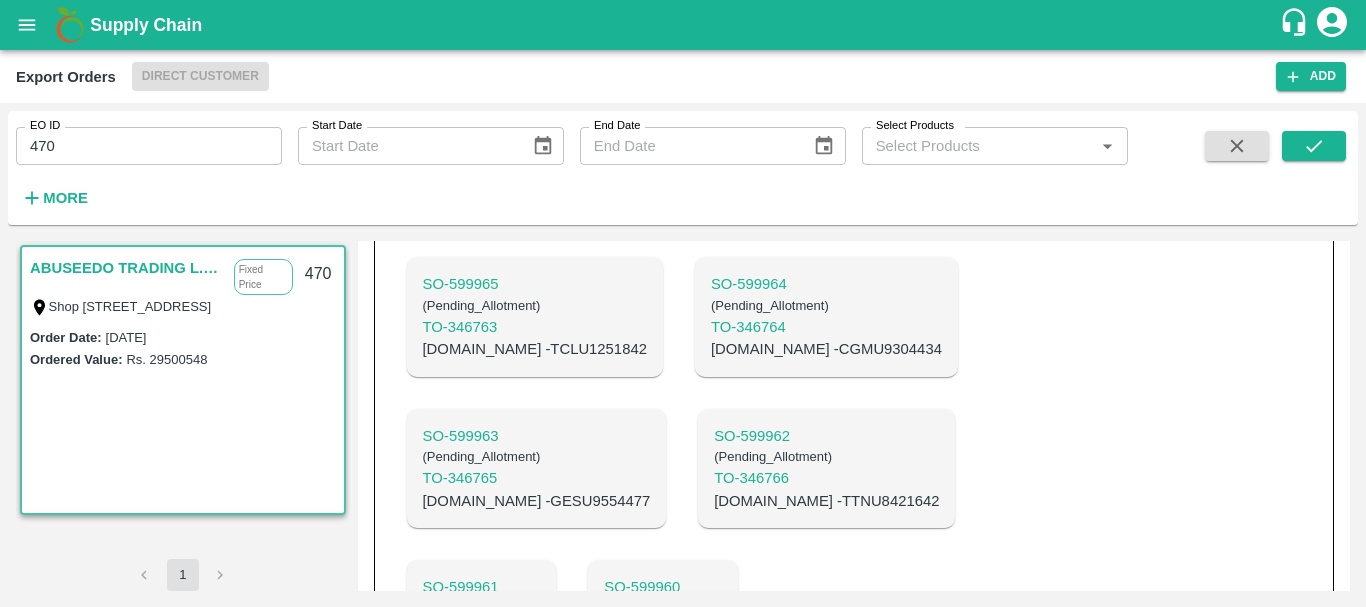 click on "C.No - TTNU8421642" at bounding box center [826, 501] 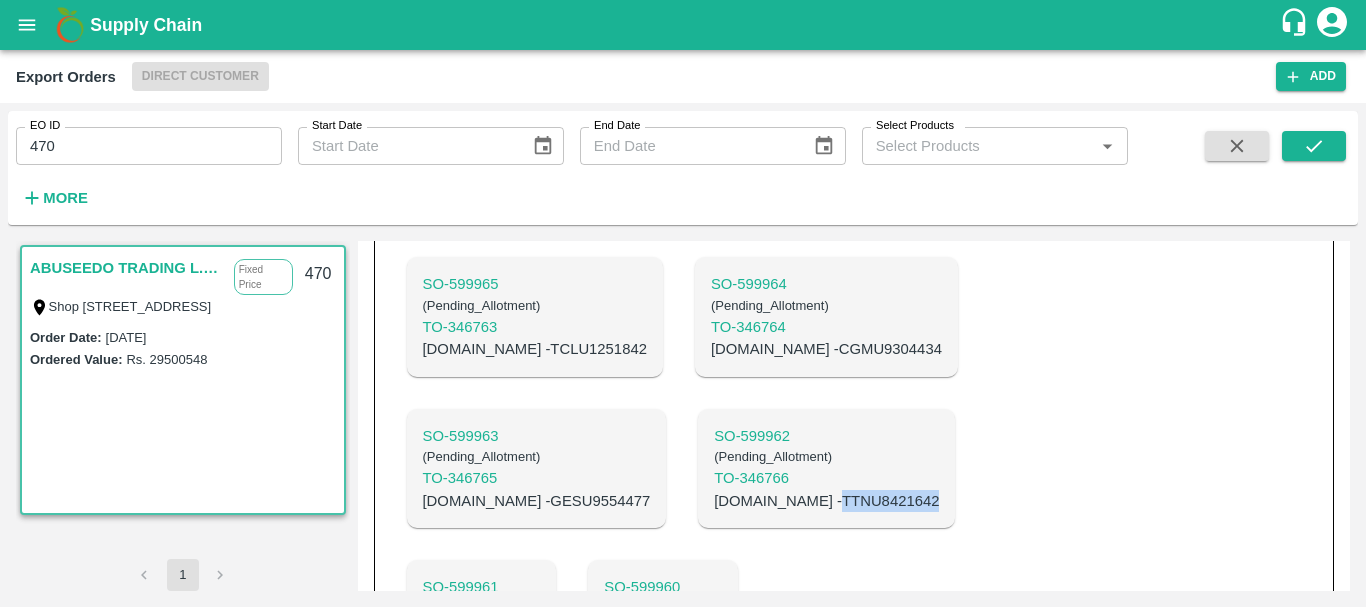 click on "C.No - TTNU8421642" at bounding box center [826, 501] 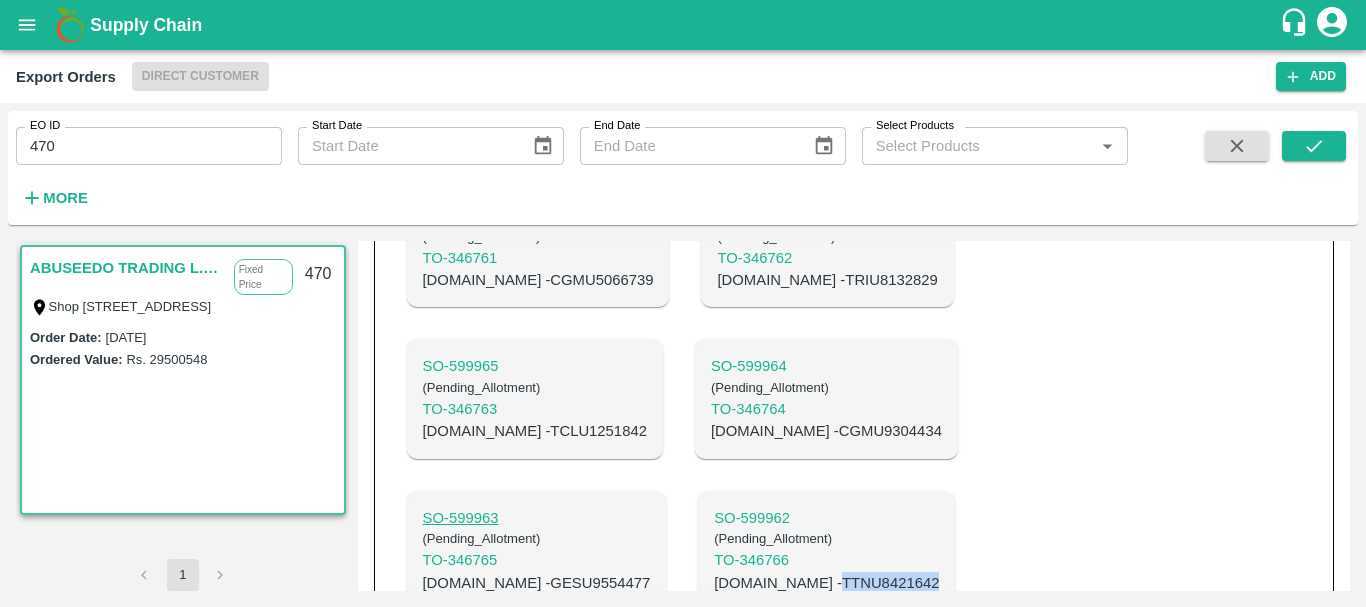 scroll, scrollTop: 2556, scrollLeft: 0, axis: vertical 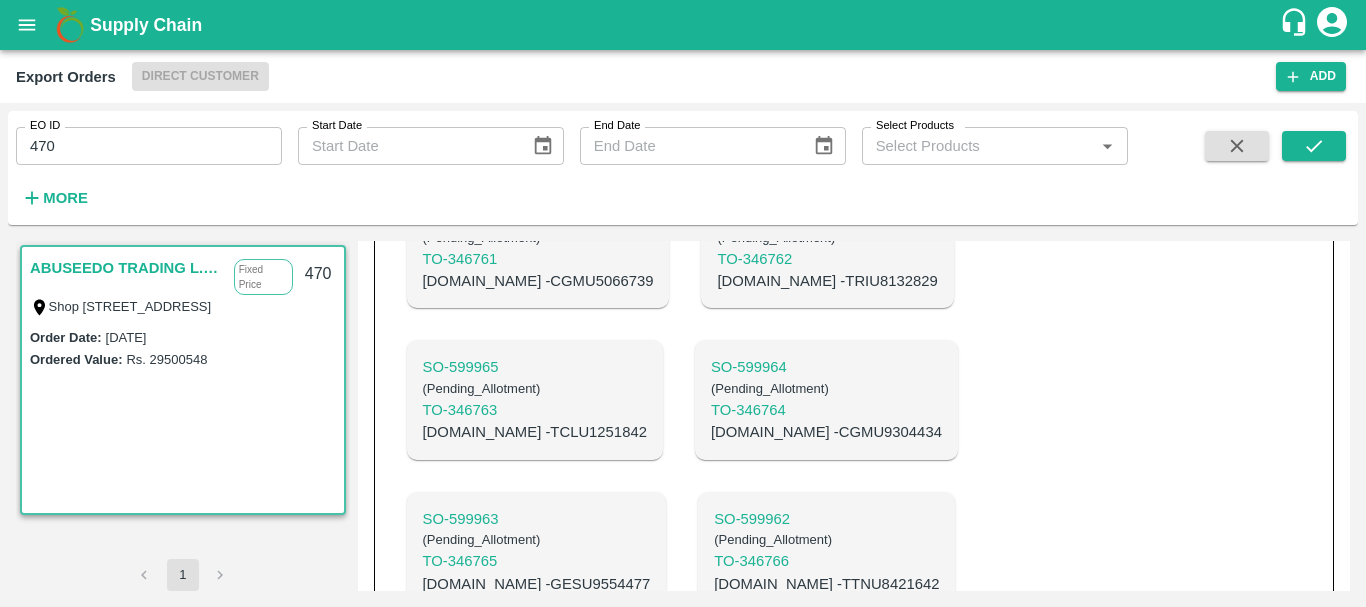 click on "C.No - GESU9554477" at bounding box center (537, 584) 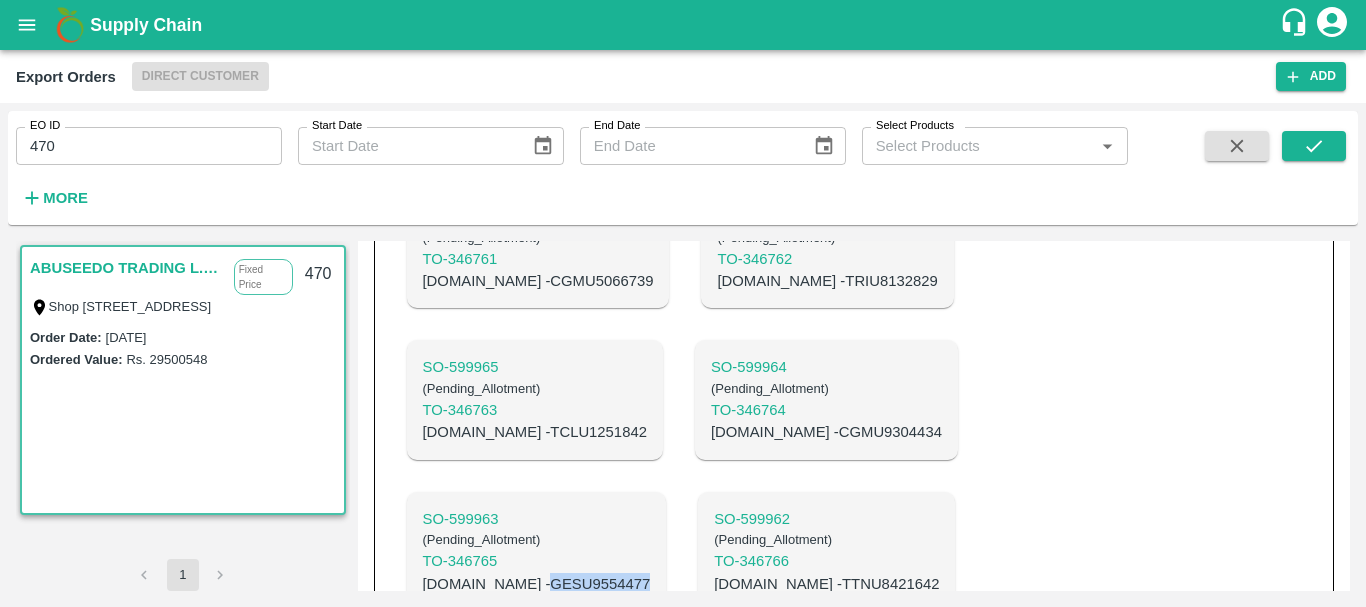 click on "C.No - GESU9554477" at bounding box center (537, 584) 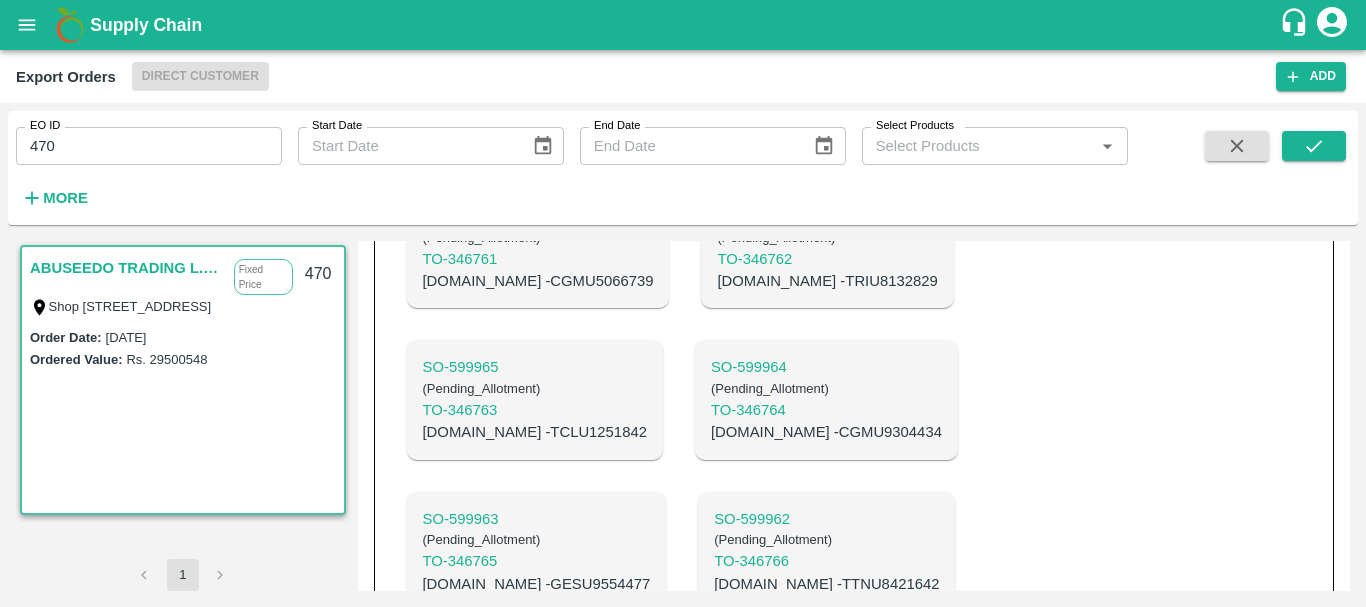 click on "C.No - CGMU9304434" at bounding box center [826, 432] 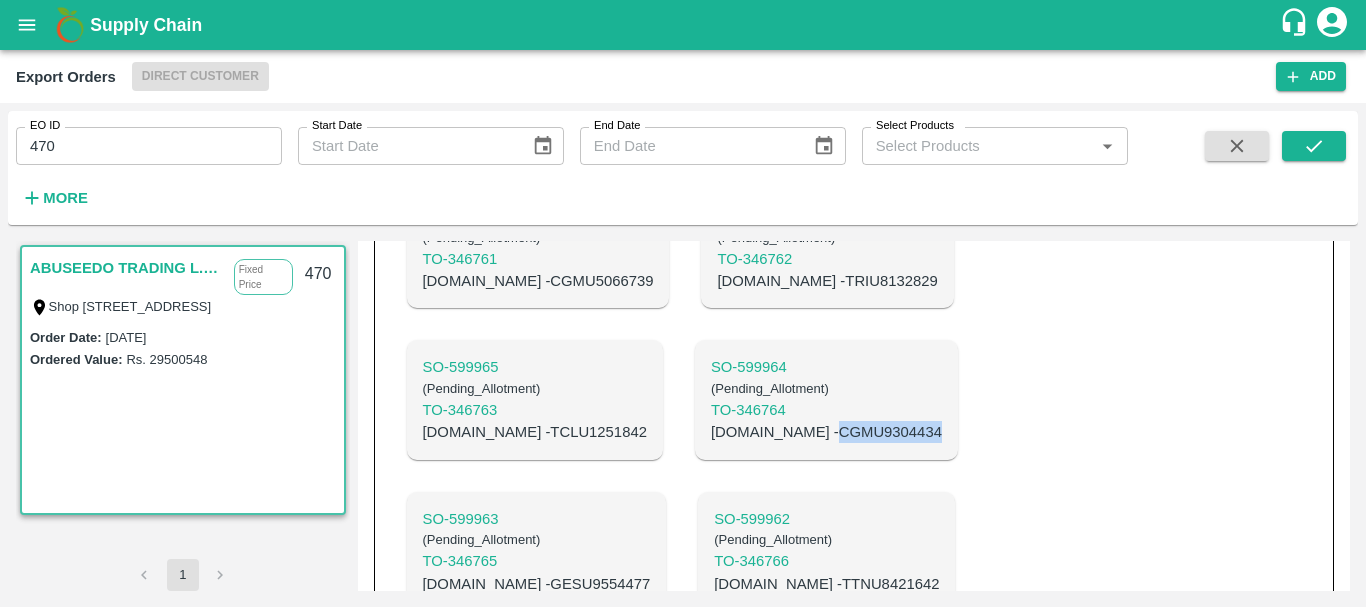 click on "C.No - CGMU9304434" at bounding box center [826, 432] 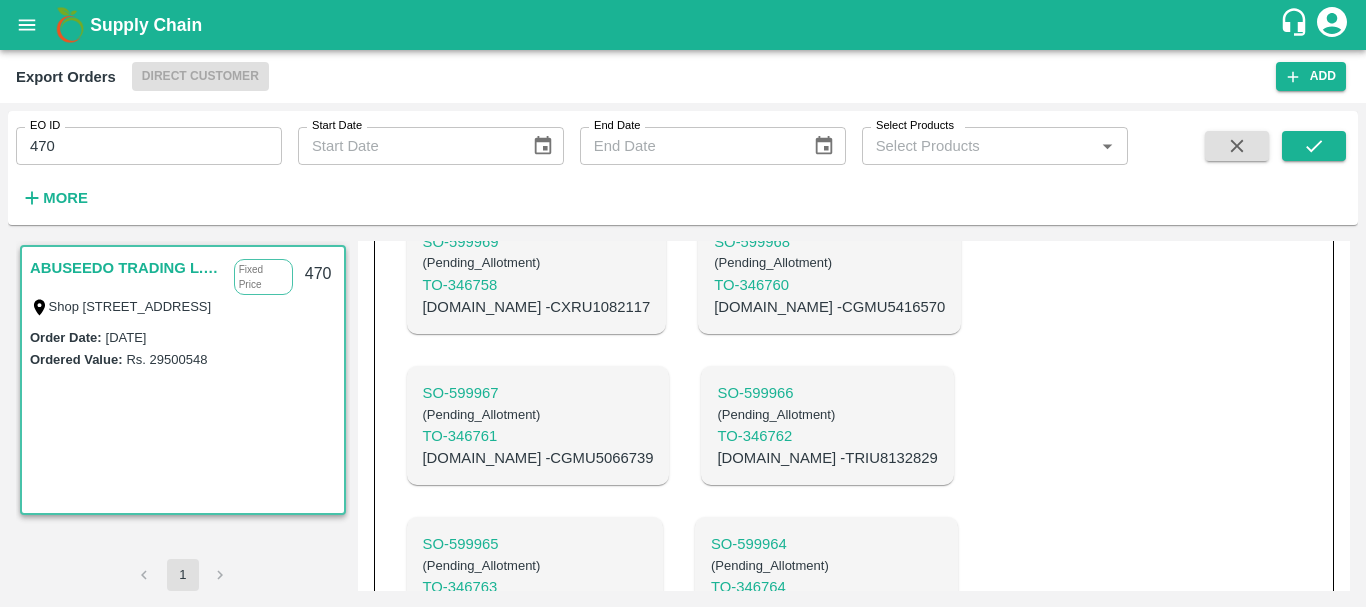 scroll, scrollTop: 2378, scrollLeft: 0, axis: vertical 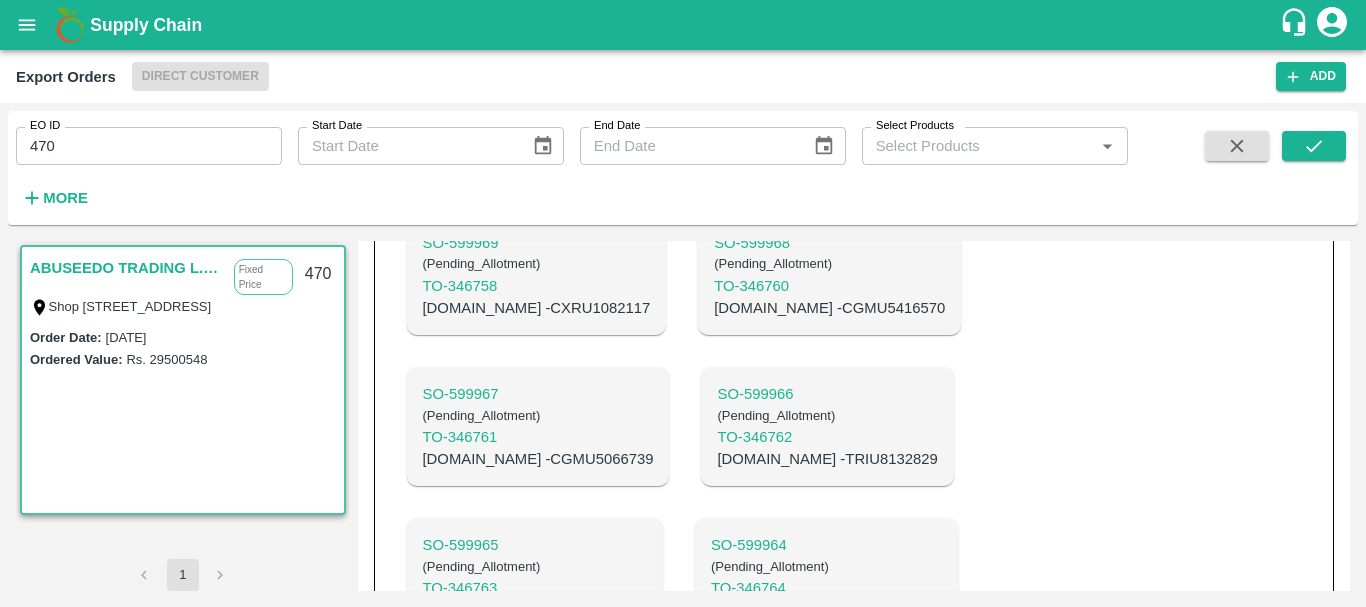 click on "C.No - TCLU1251842" at bounding box center [535, 610] 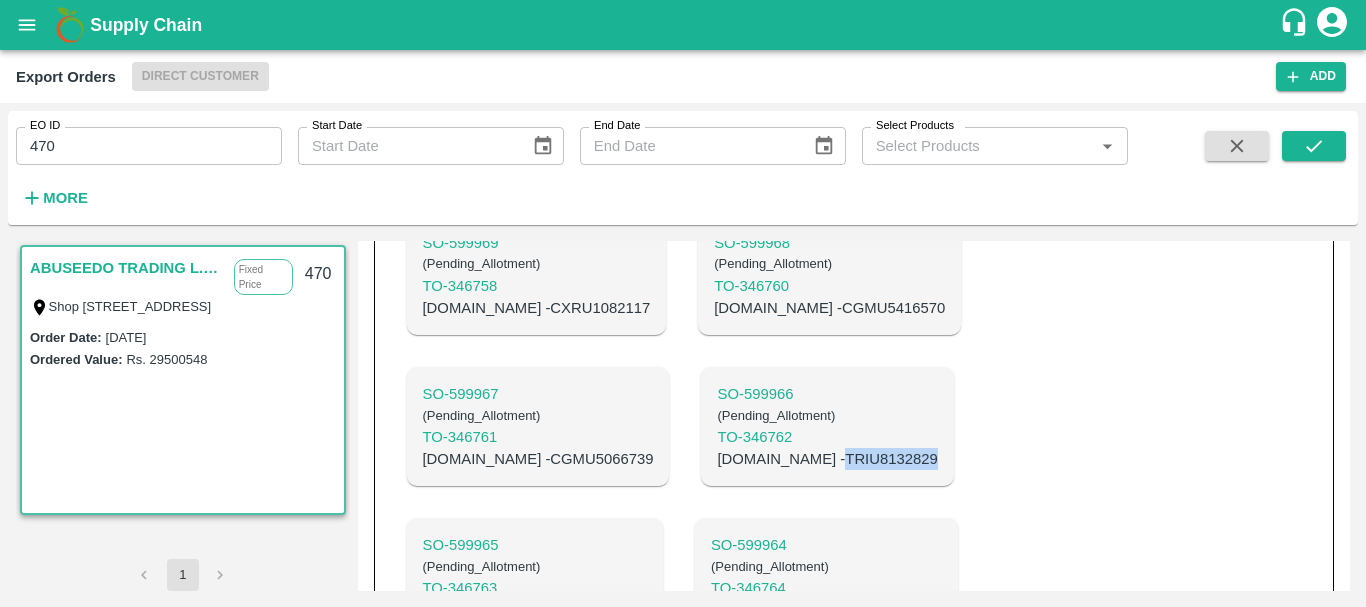 click on "C.No - TRIU8132829" at bounding box center (827, 459) 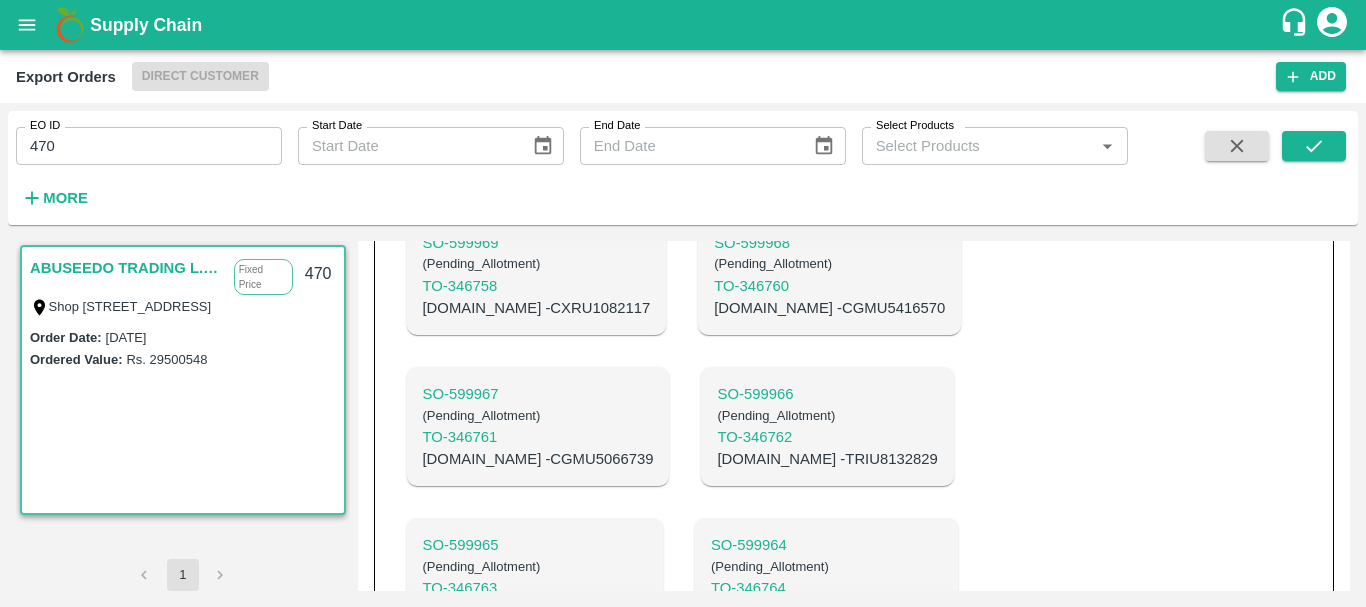 click on "C.No - CGMU5066739" at bounding box center [538, 459] 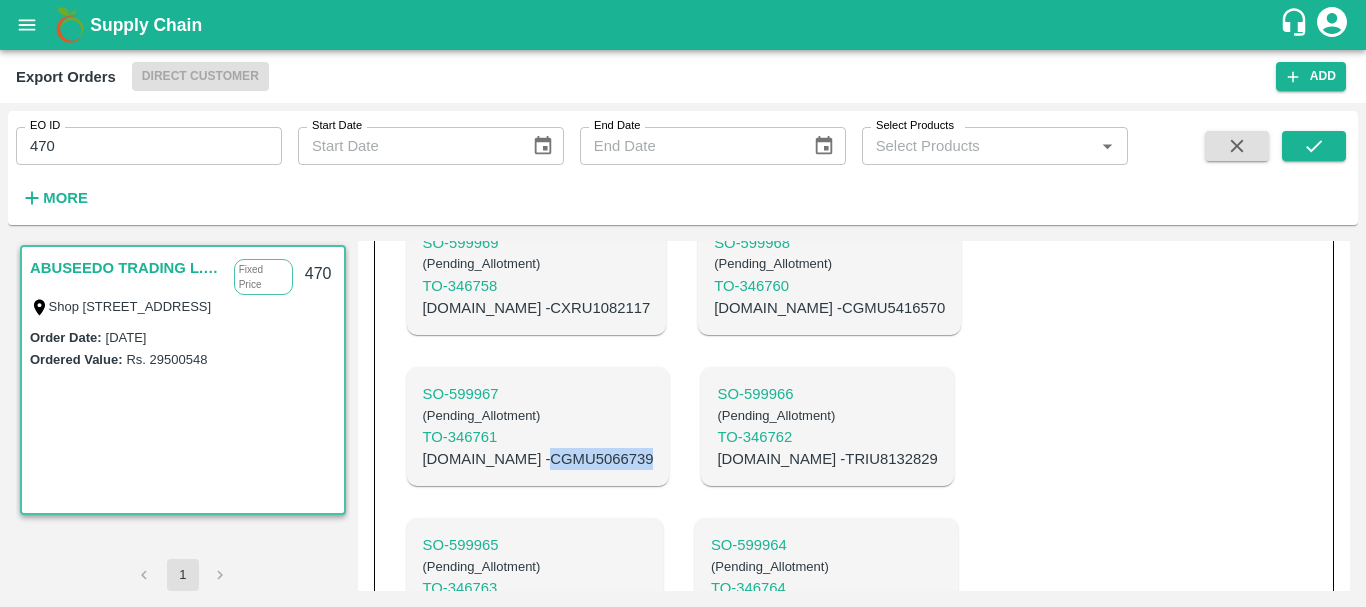 click on "C.No - CGMU5066739" at bounding box center [538, 459] 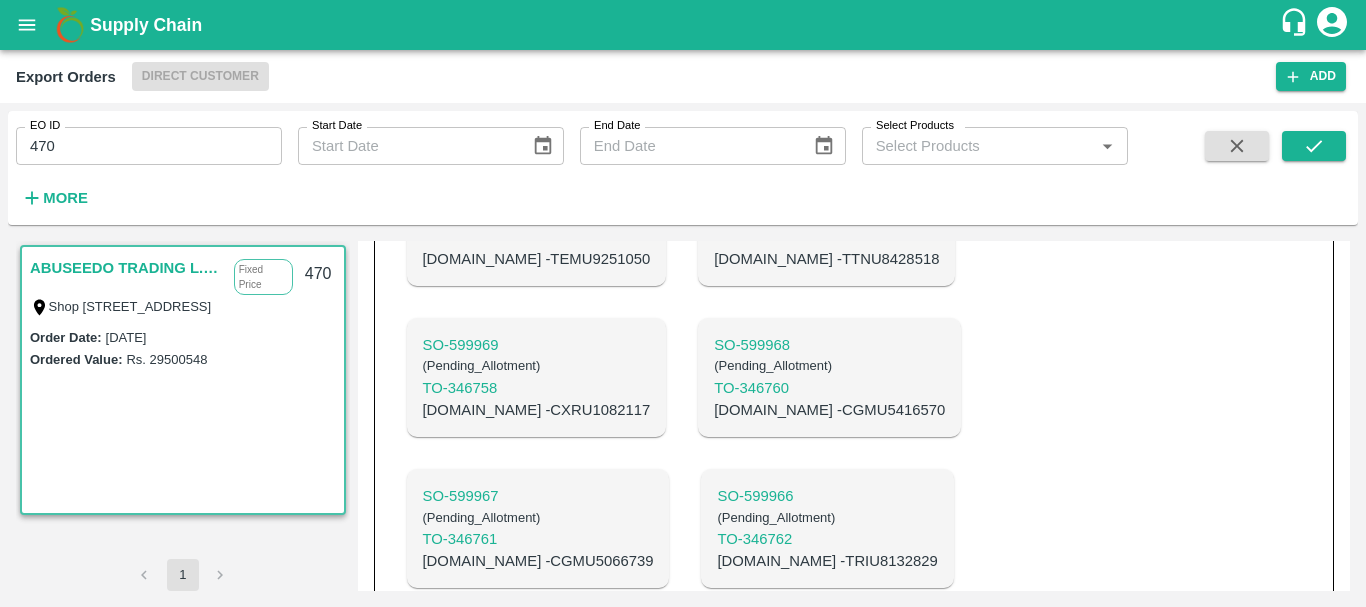click on "C.No - CGMU5416570" at bounding box center [829, 410] 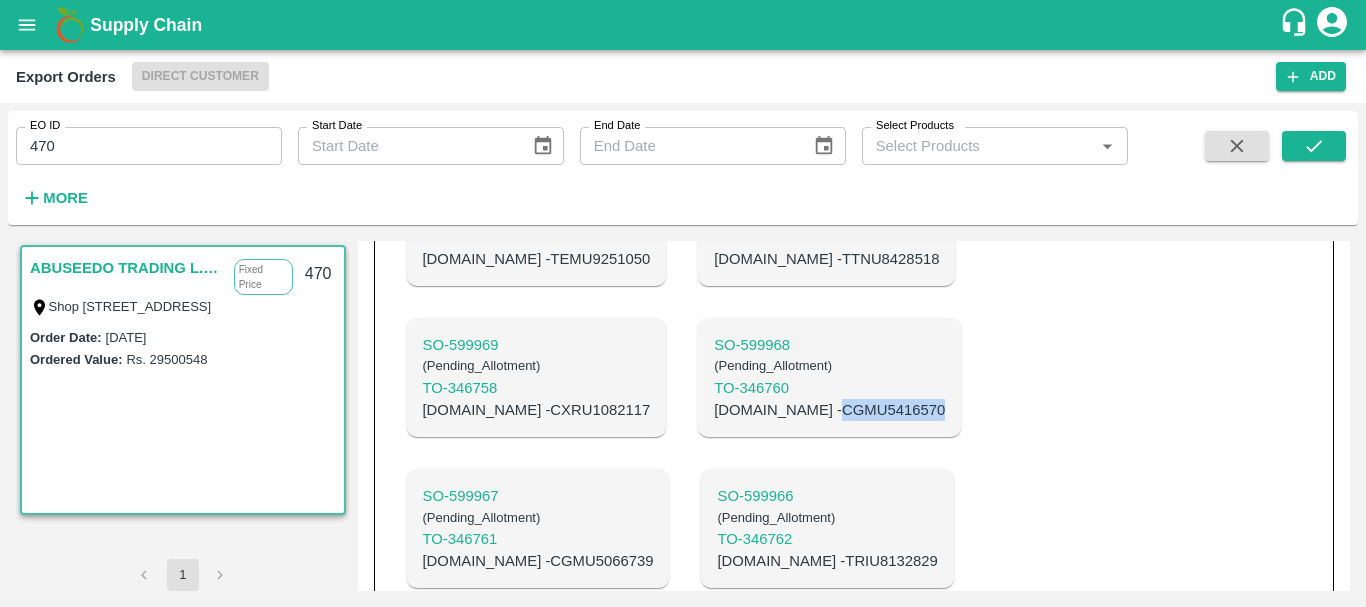 click on "C.No - CGMU5416570" at bounding box center (829, 410) 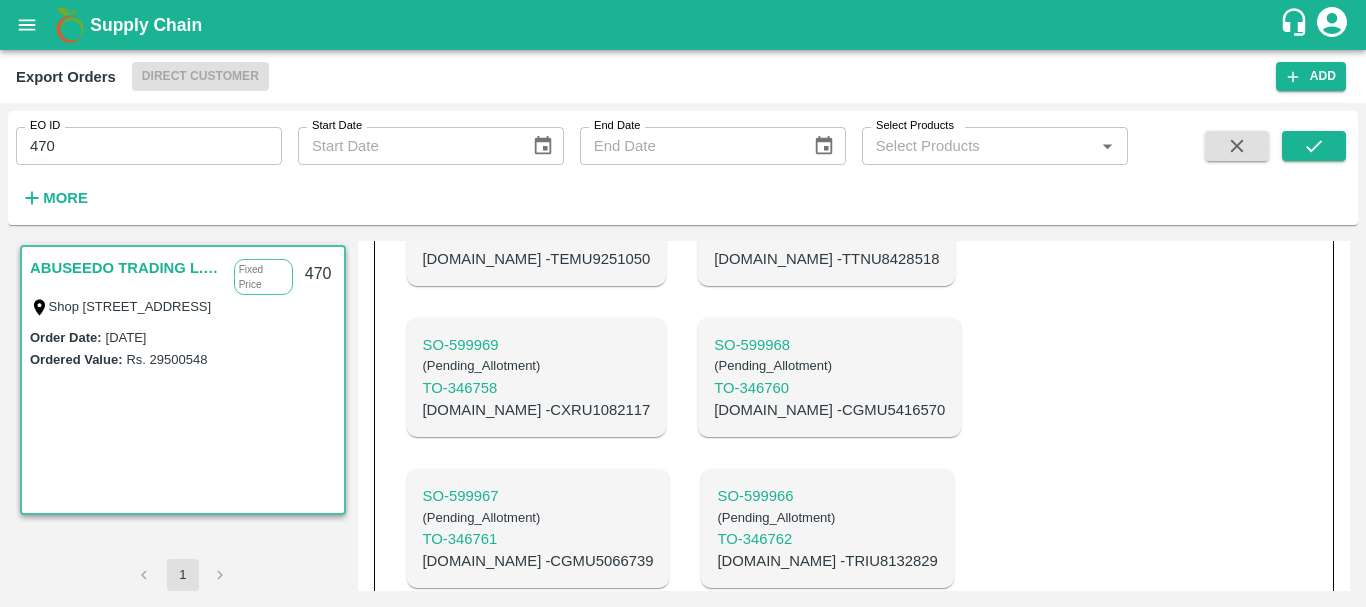 click on "C.No - CXRU1082117" at bounding box center [537, 410] 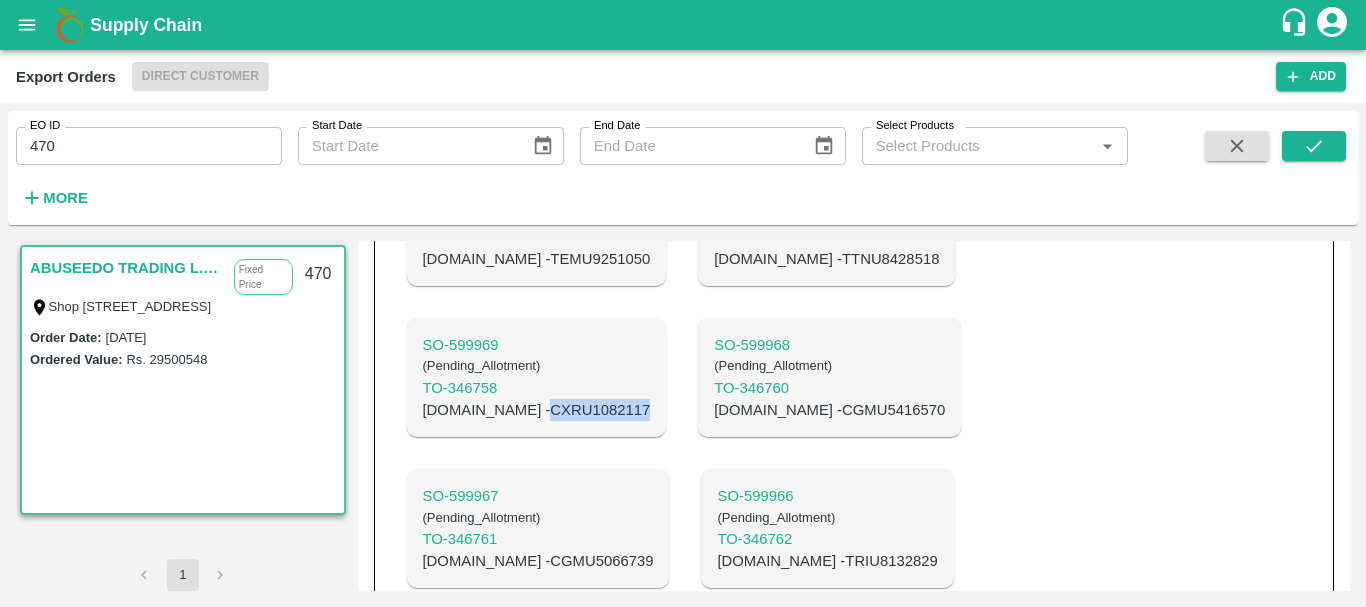click on "C.No - CXRU1082117" at bounding box center [537, 410] 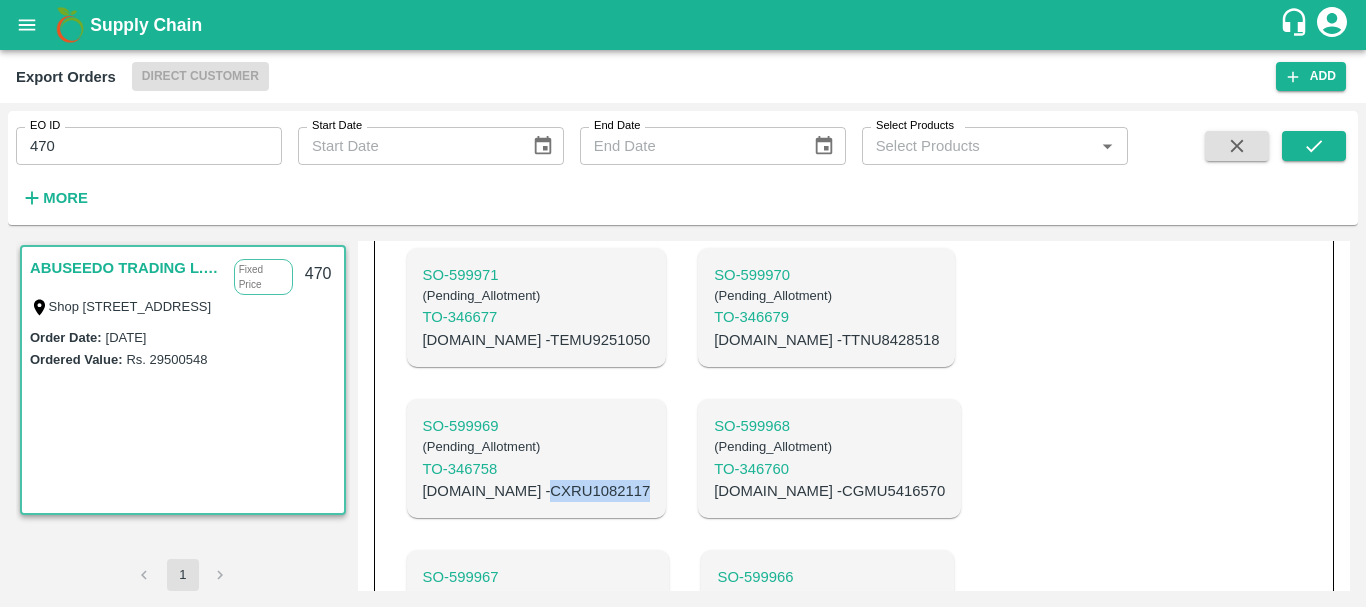 scroll, scrollTop: 2193, scrollLeft: 0, axis: vertical 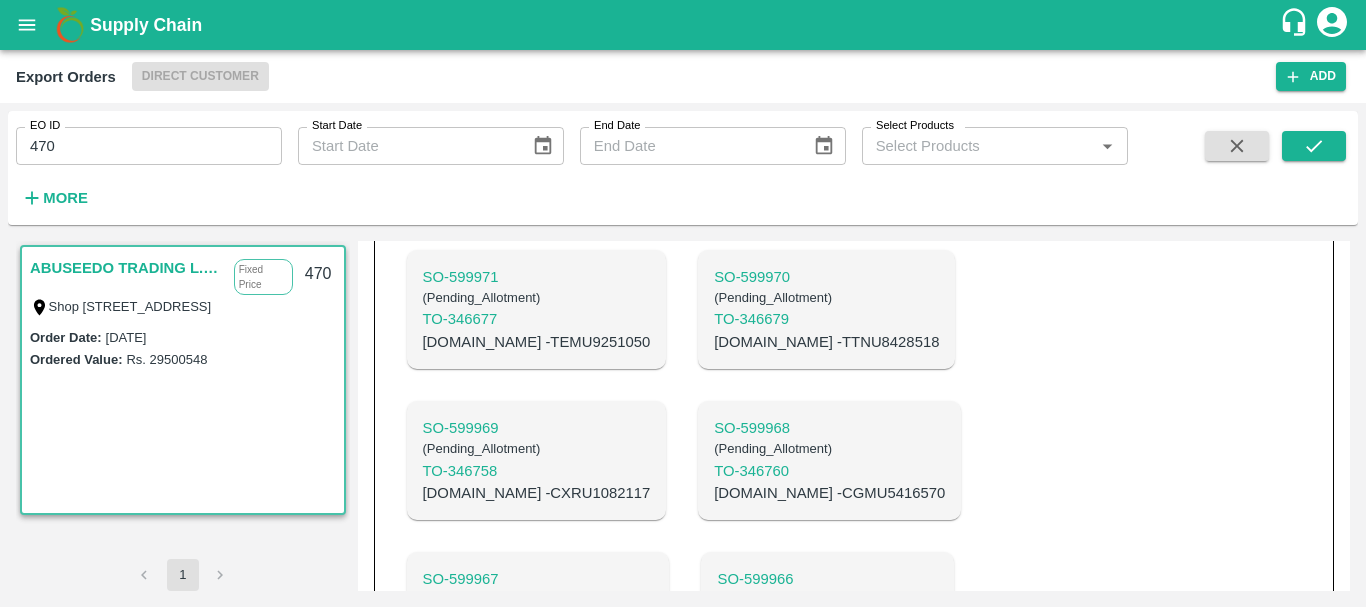 click on "C.No - TTNU8428518" at bounding box center [826, 342] 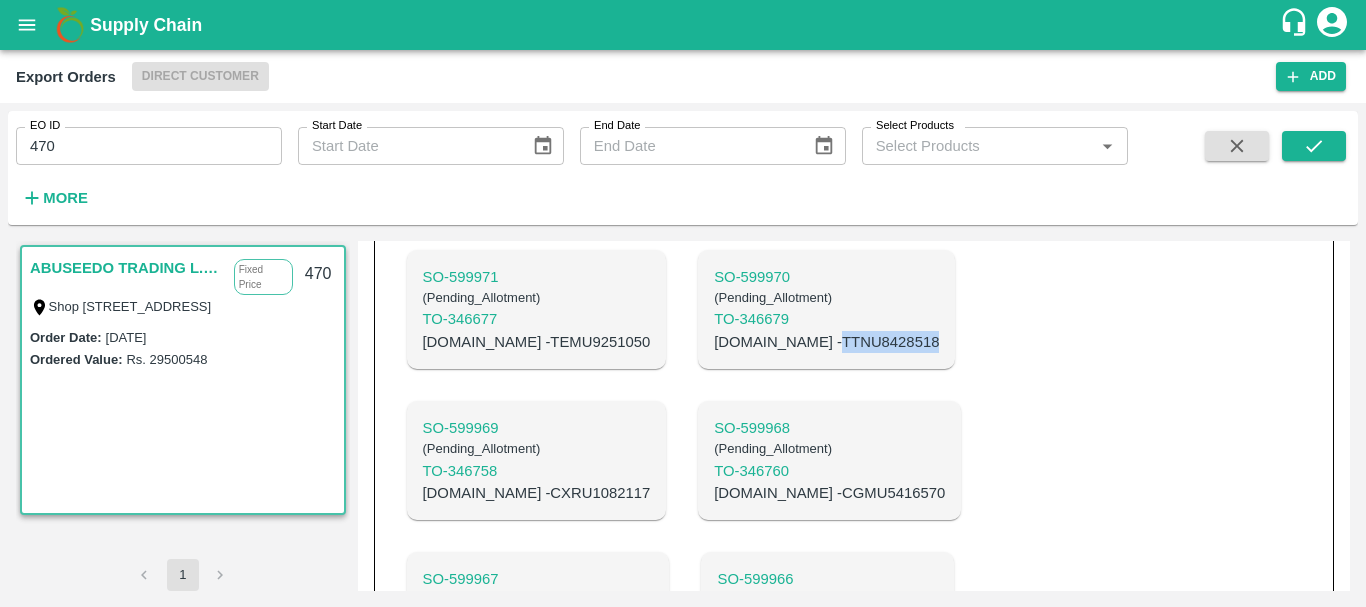 click on "C.No - TTNU8428518" at bounding box center [826, 342] 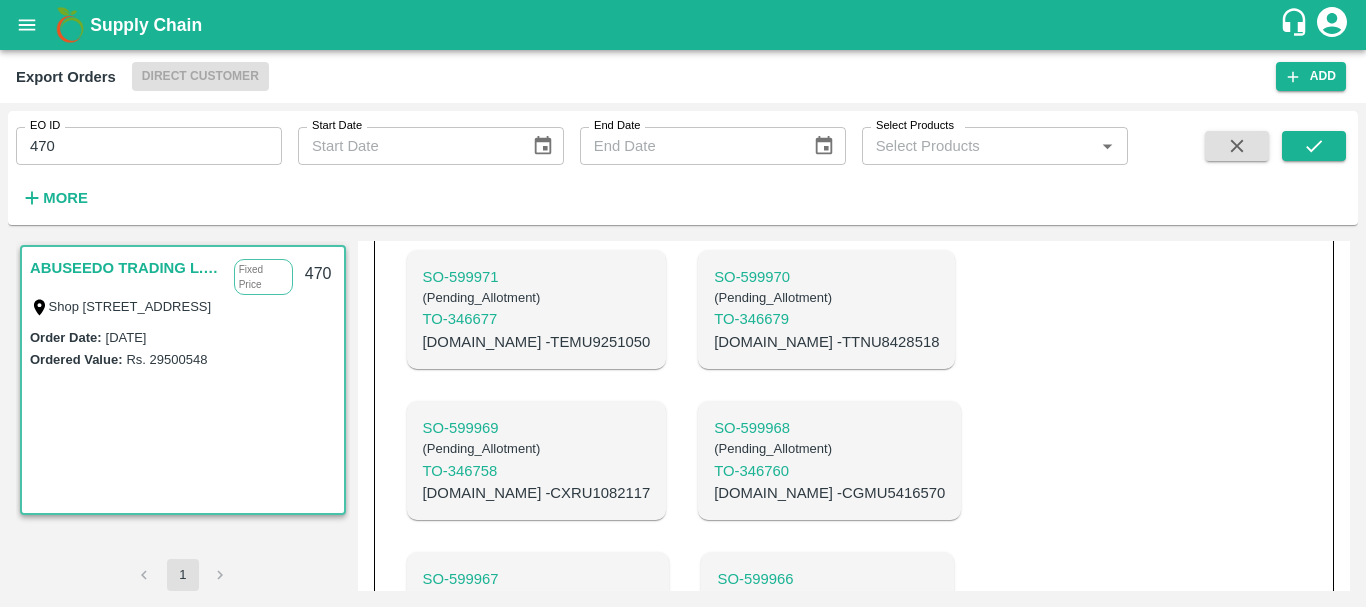 click on "C.No - TEMU9251050" at bounding box center (537, 342) 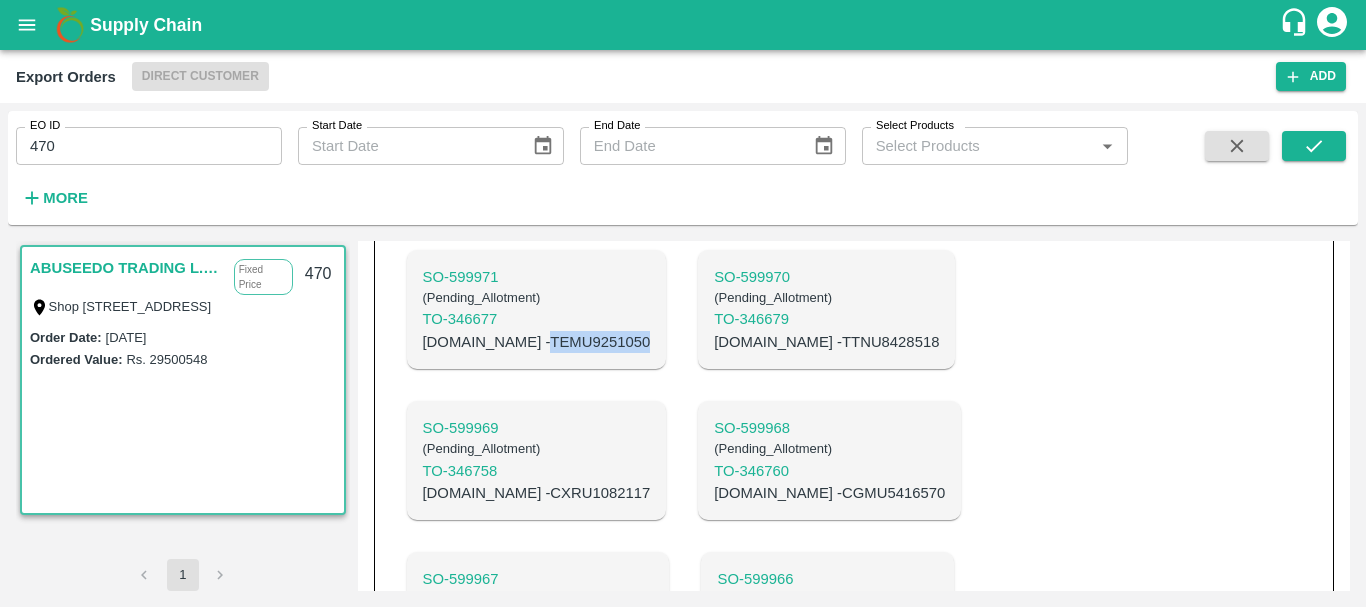 click on "C.No - TEMU9251050" at bounding box center (537, 342) 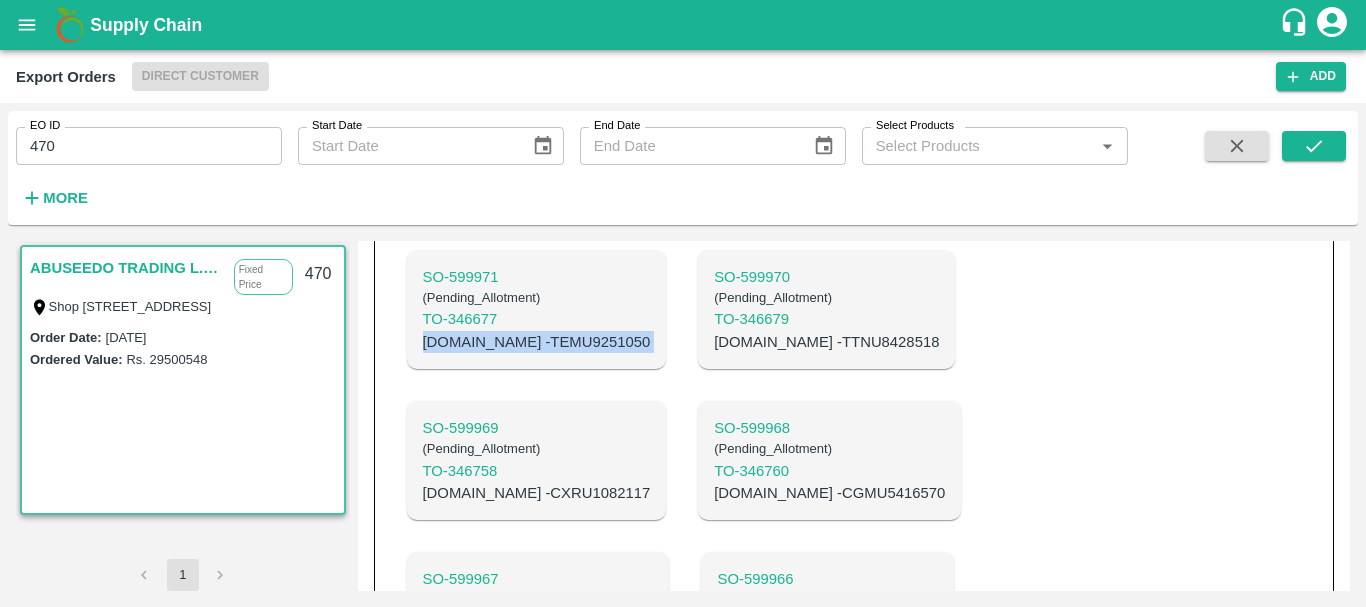 click on "C.No - TEMU9251050" at bounding box center (537, 342) 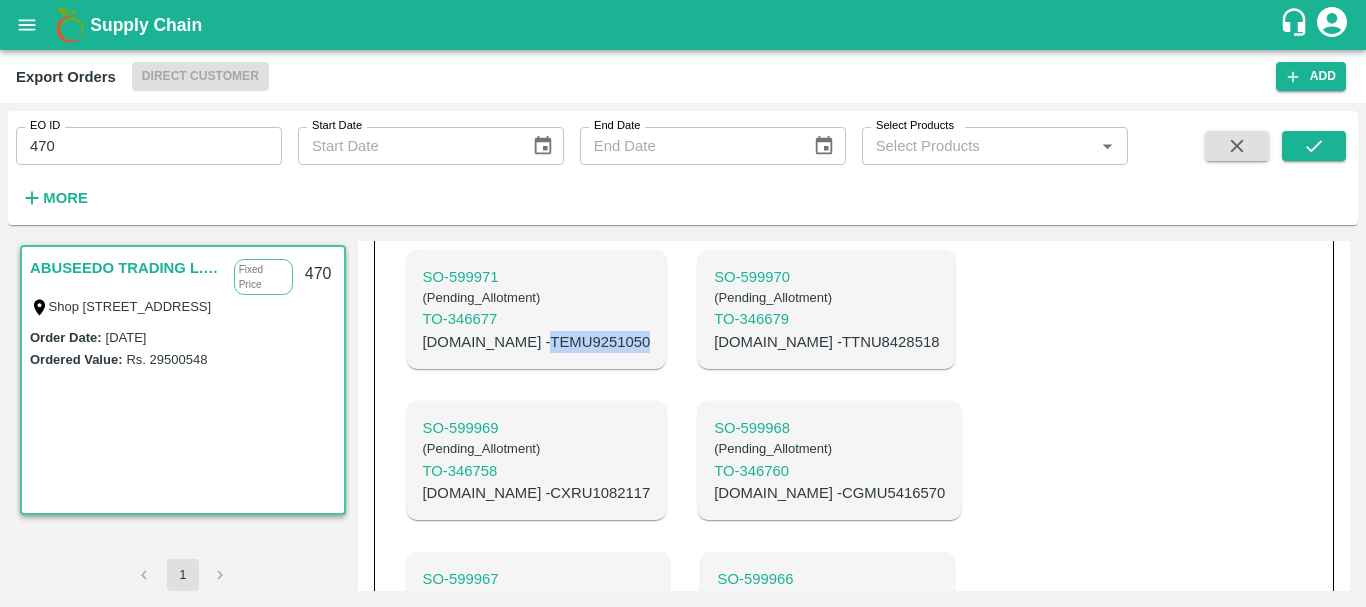 click on "C.No - TEMU9251050" at bounding box center (537, 342) 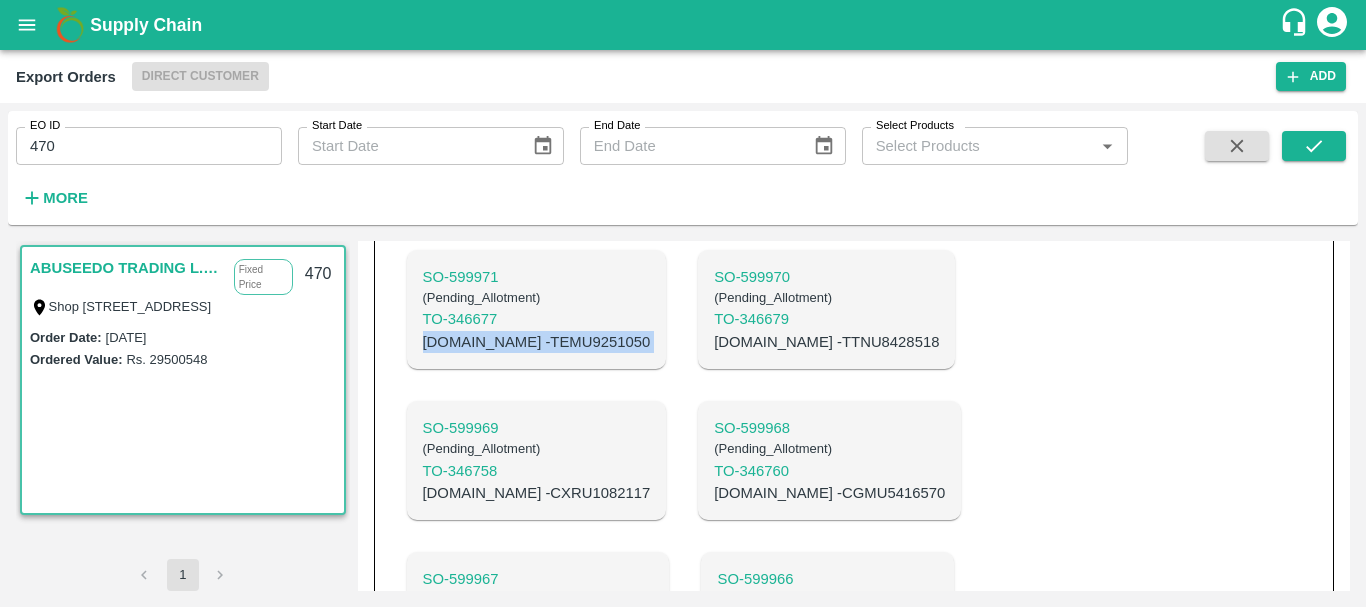 click on "C.No - TEMU9251050" at bounding box center (537, 342) 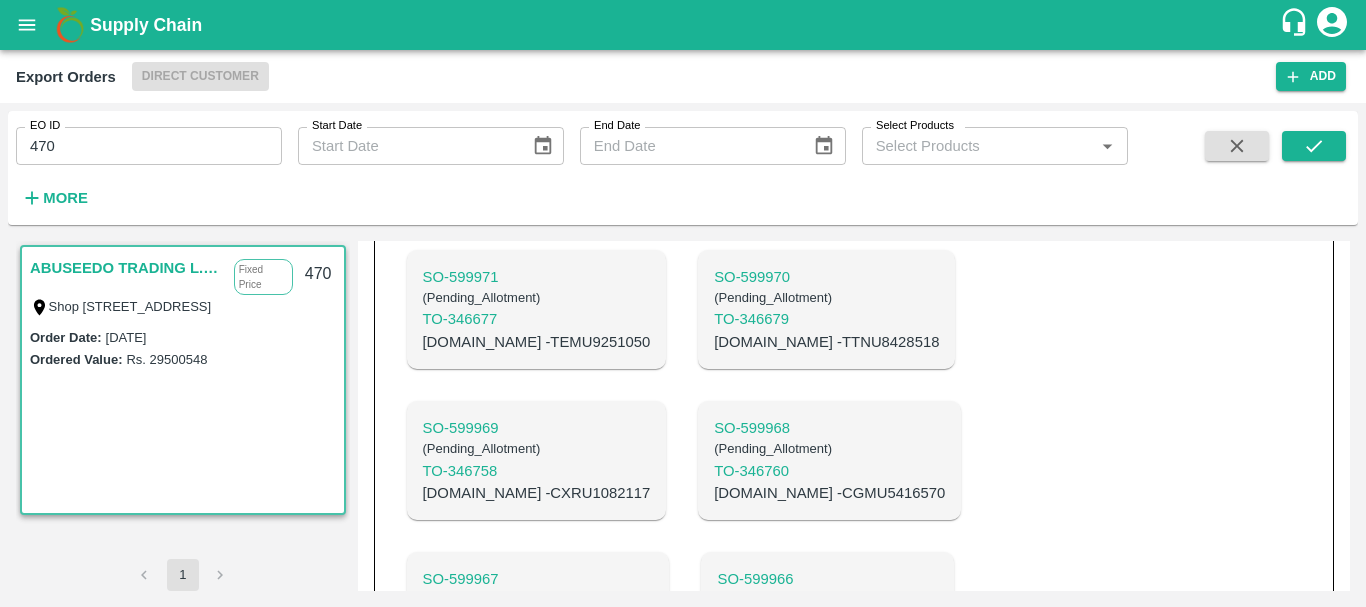 click on "C.No - TEMU9251050" at bounding box center (537, 342) 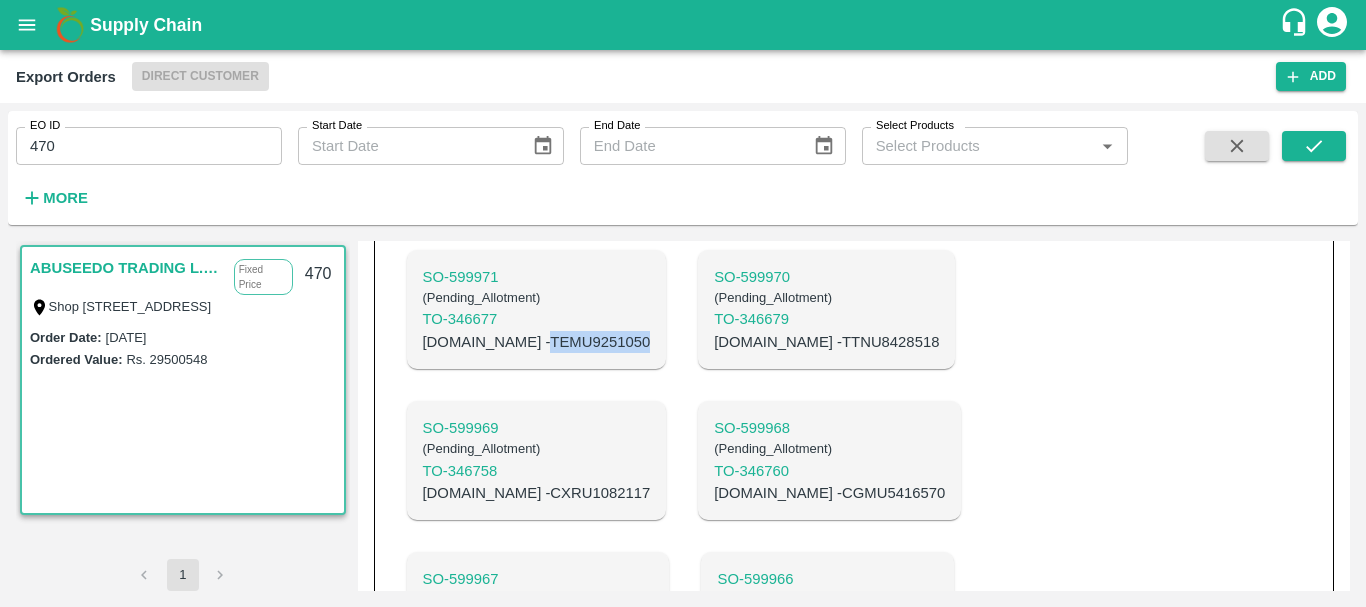 click on "C.No - TEMU9251050" at bounding box center (537, 342) 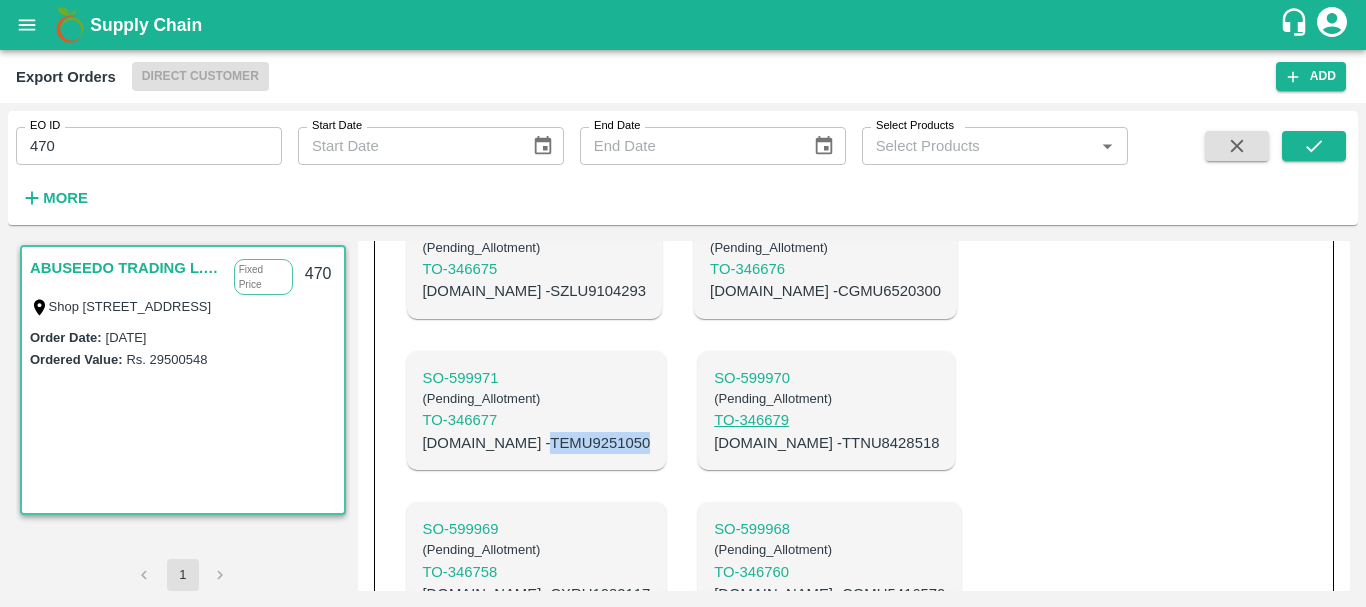 scroll, scrollTop: 1999, scrollLeft: 0, axis: vertical 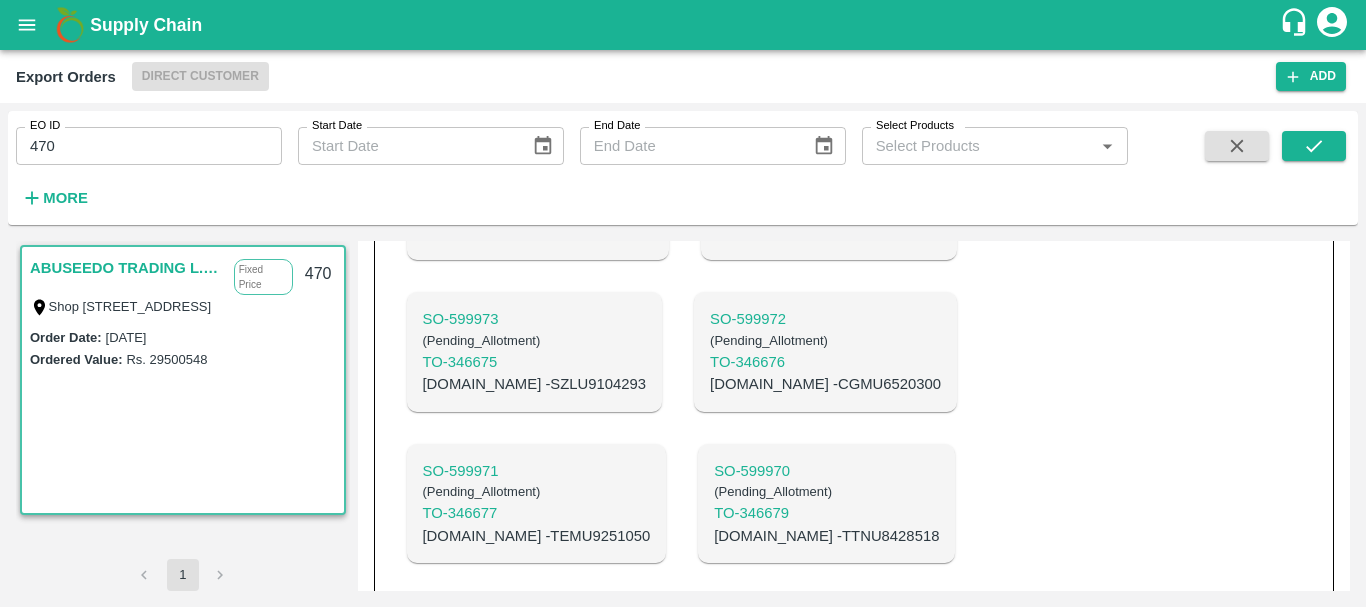click on "C.No - CGMU6520300" at bounding box center (825, 384) 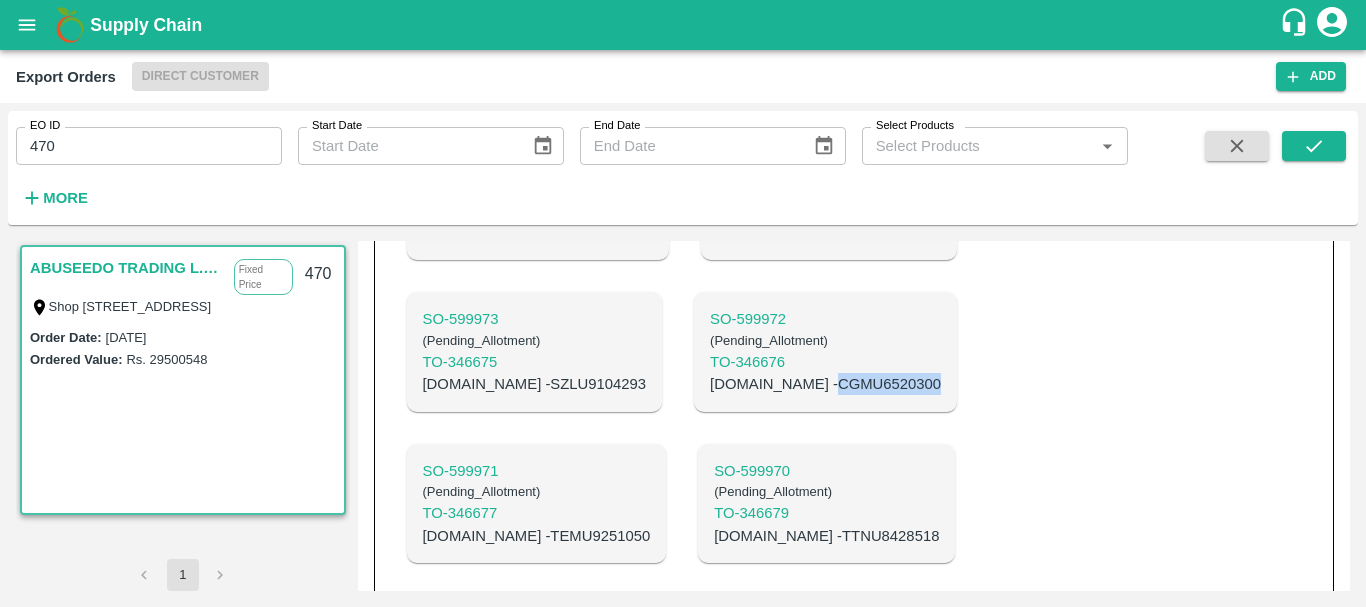 click on "C.No - CGMU6520300" at bounding box center [825, 384] 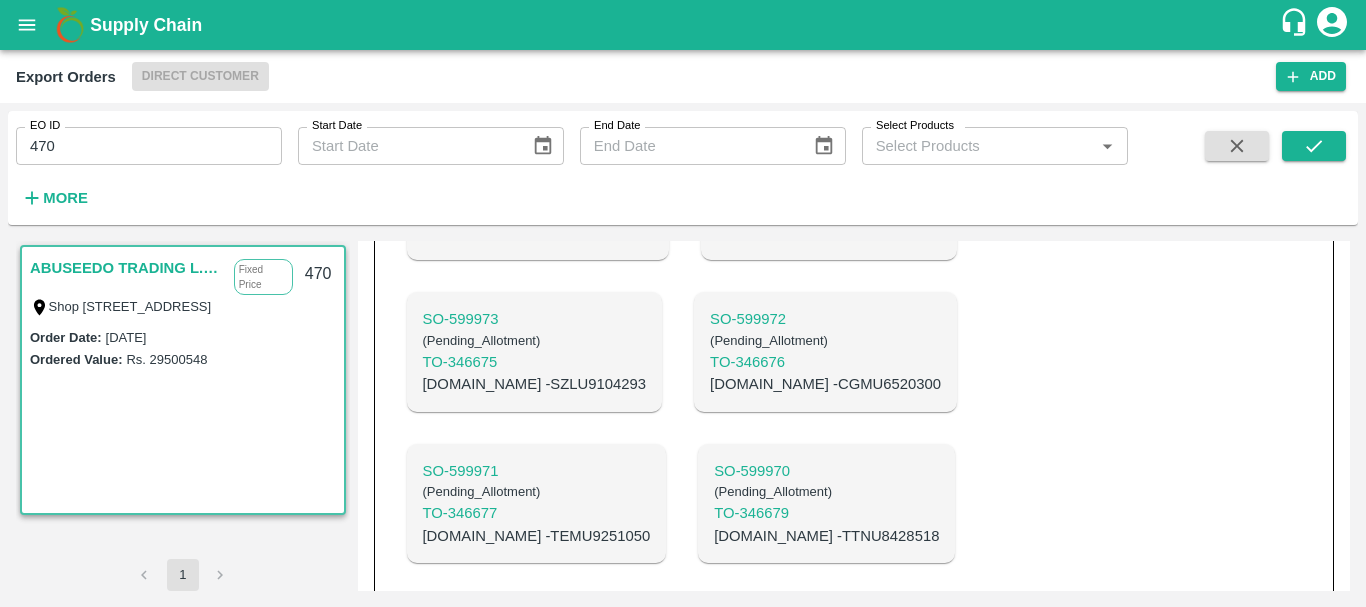 click on "C.No - SZLU9104293" at bounding box center [535, 384] 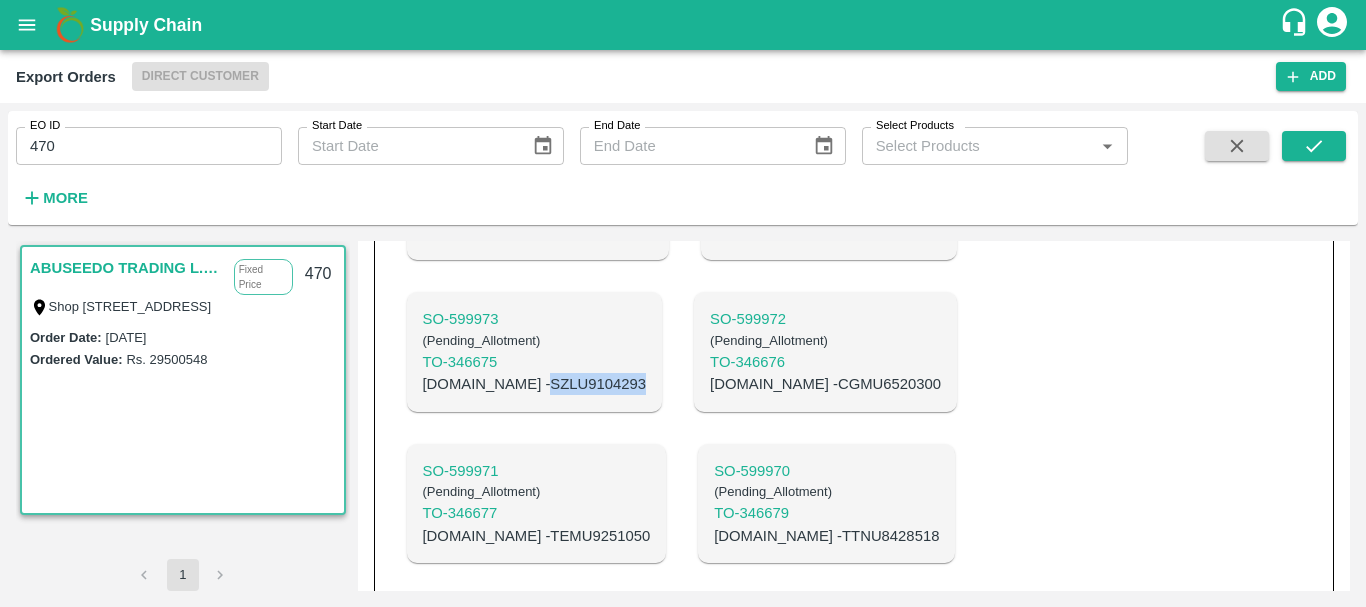 click on "C.No - SZLU9104293" at bounding box center [535, 384] 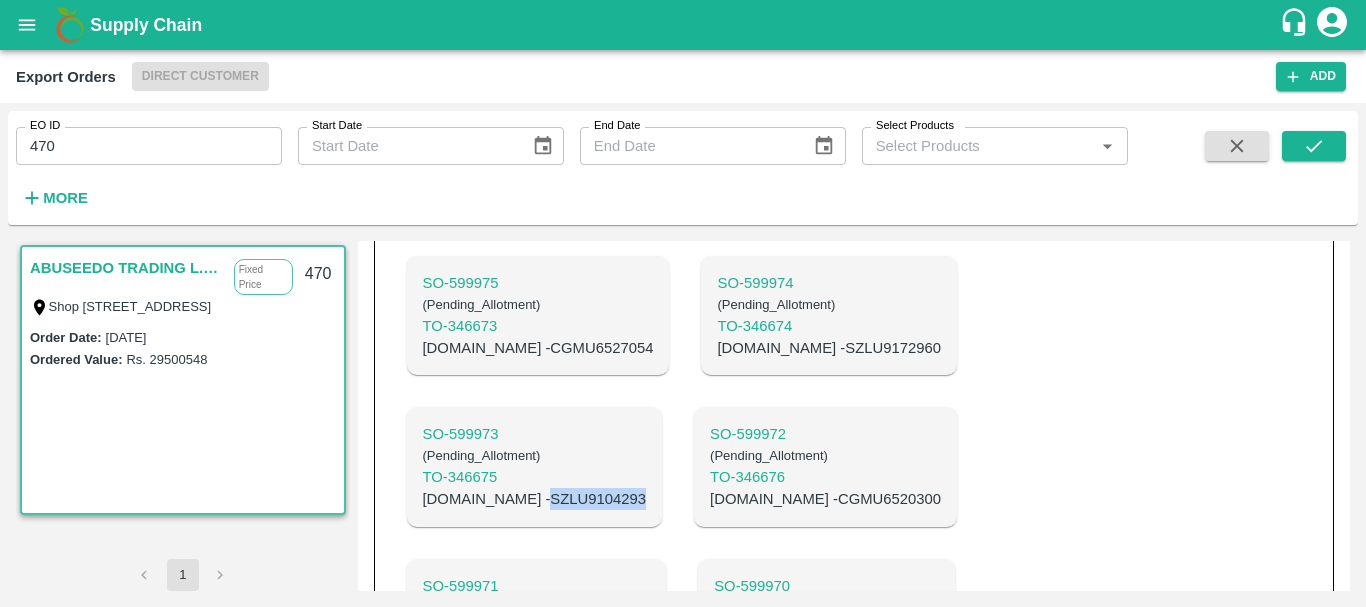 scroll, scrollTop: 1881, scrollLeft: 0, axis: vertical 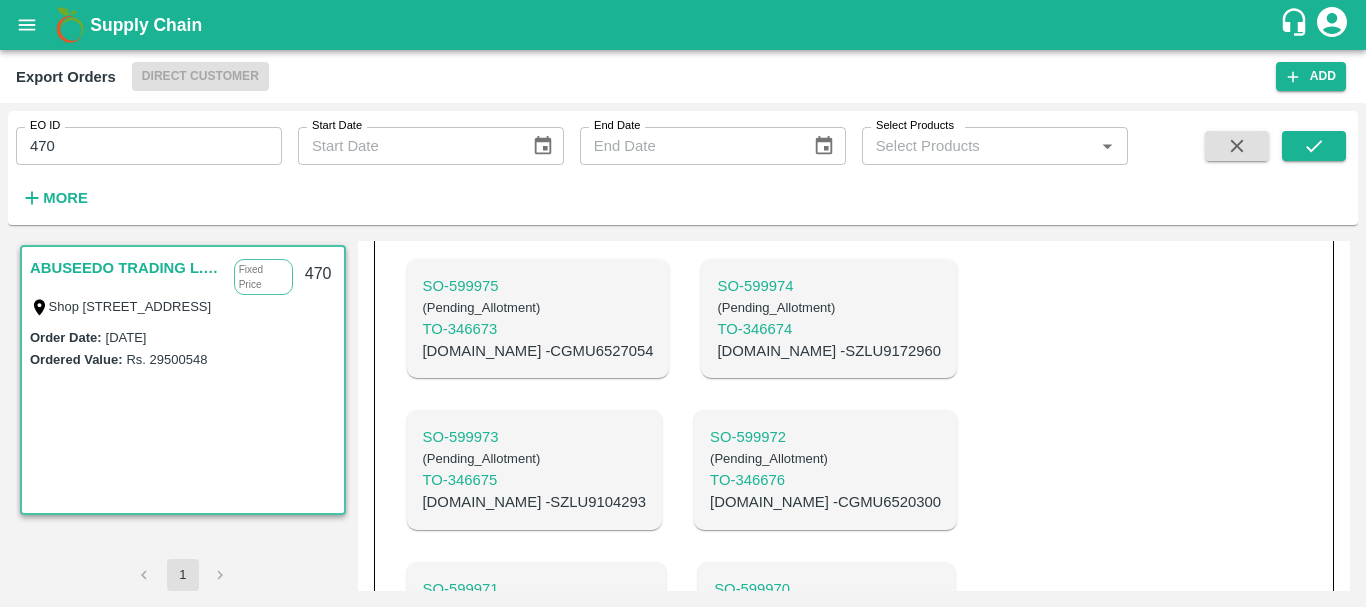 click on "C.No - SZLU9172960" at bounding box center [829, 351] 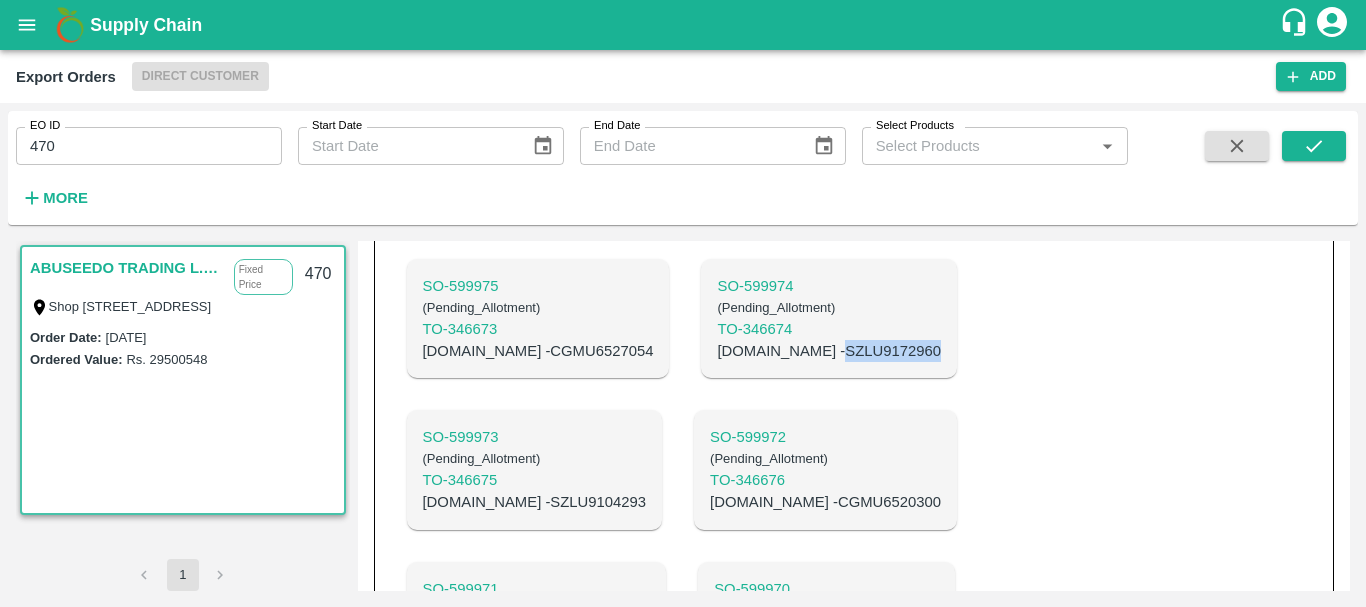 click on "C.No - SZLU9172960" at bounding box center [829, 351] 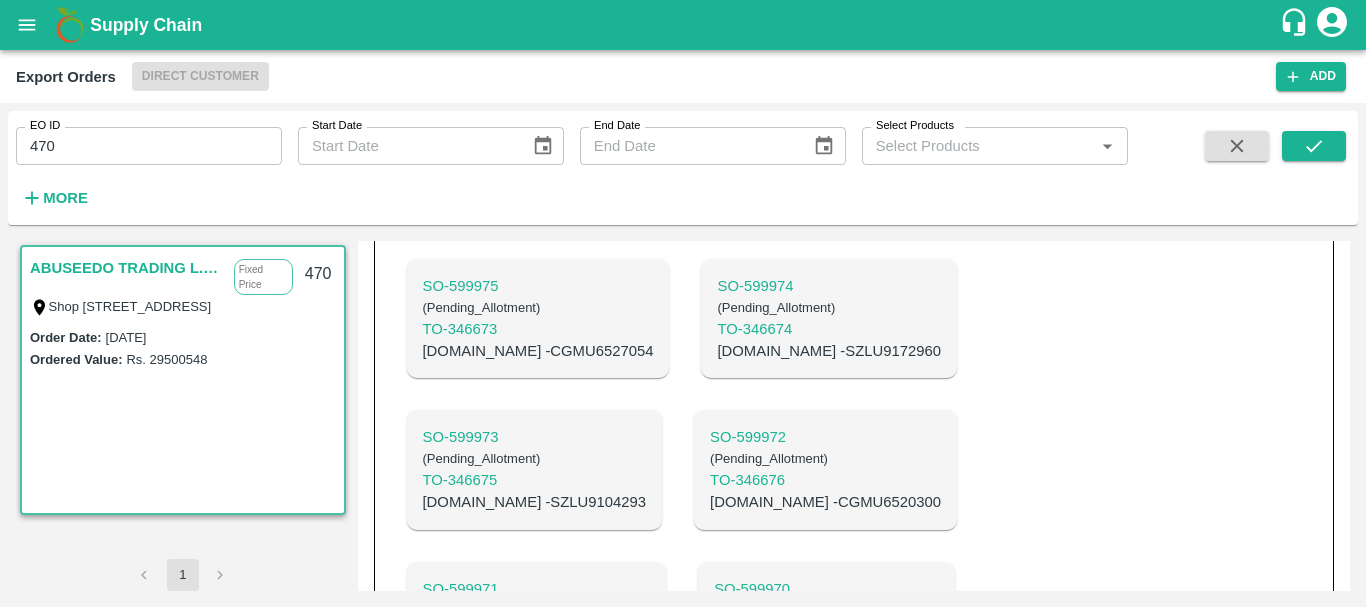 click on "C.No - CGMU6527054" at bounding box center [538, 351] 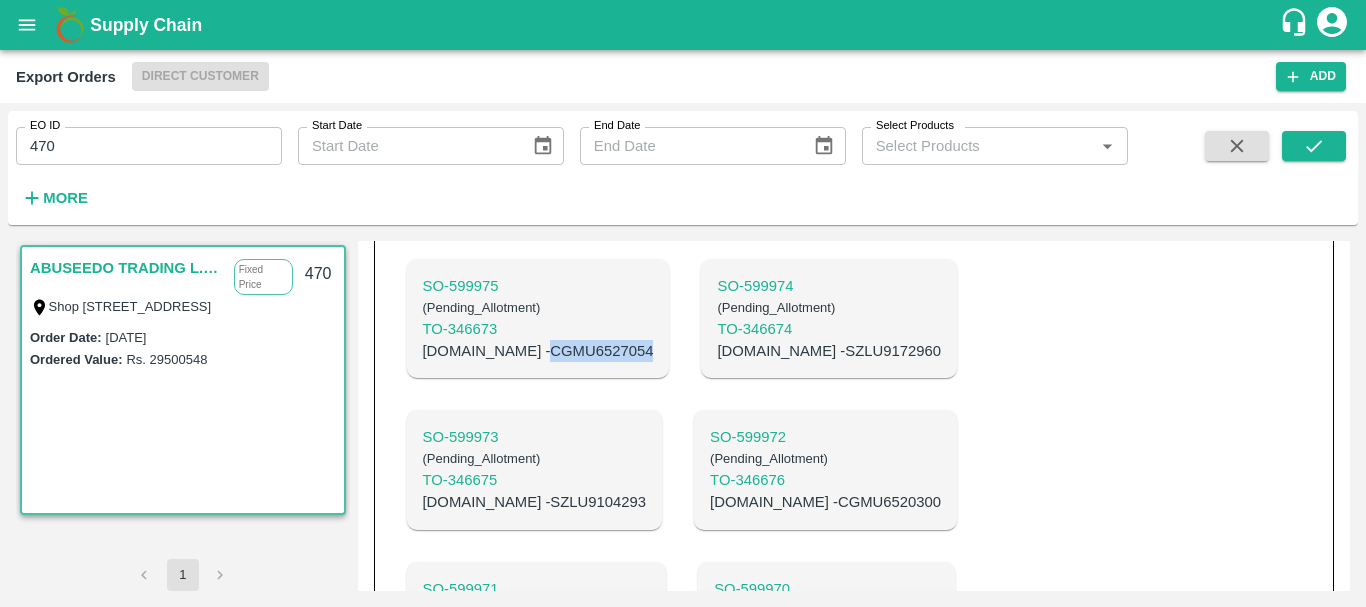 click on "C.No - CGMU6527054" at bounding box center (538, 351) 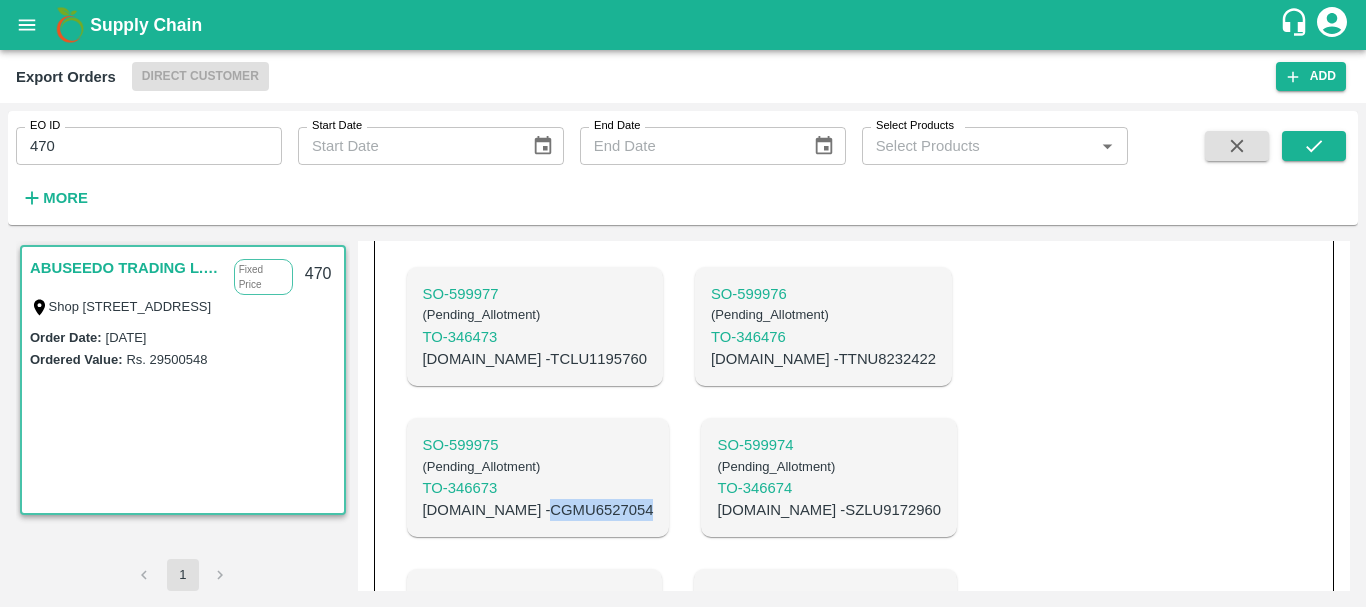 scroll, scrollTop: 1720, scrollLeft: 0, axis: vertical 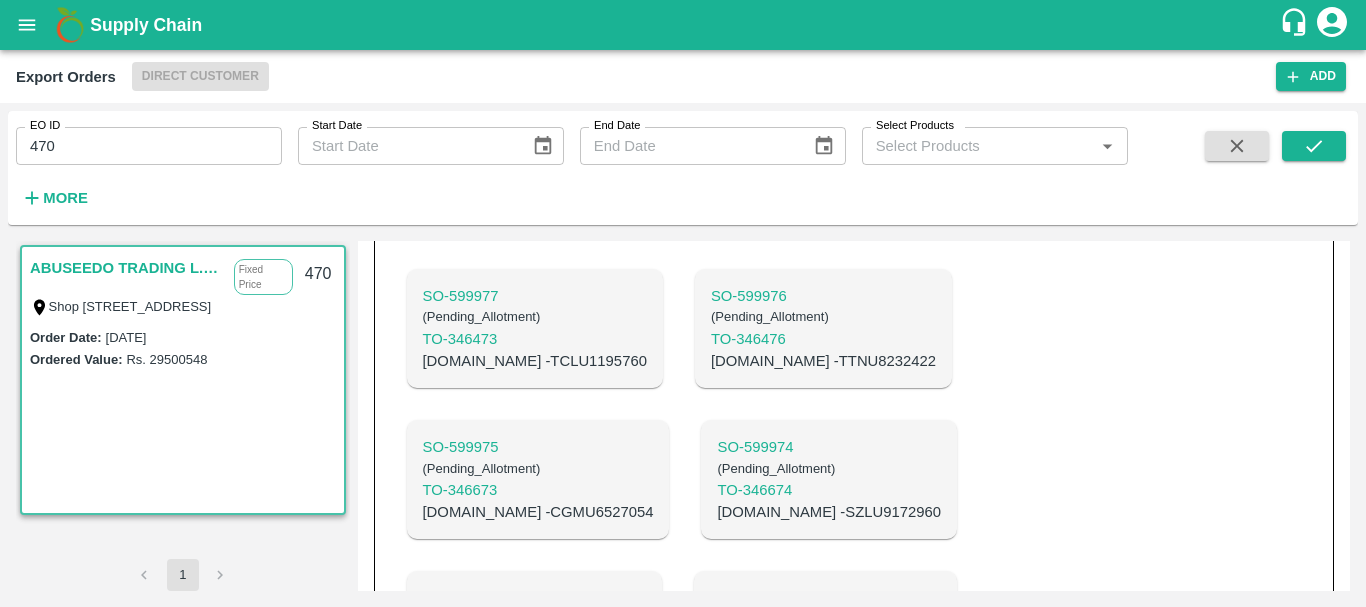 click on "C.No - TTNU8232422" at bounding box center (823, 361) 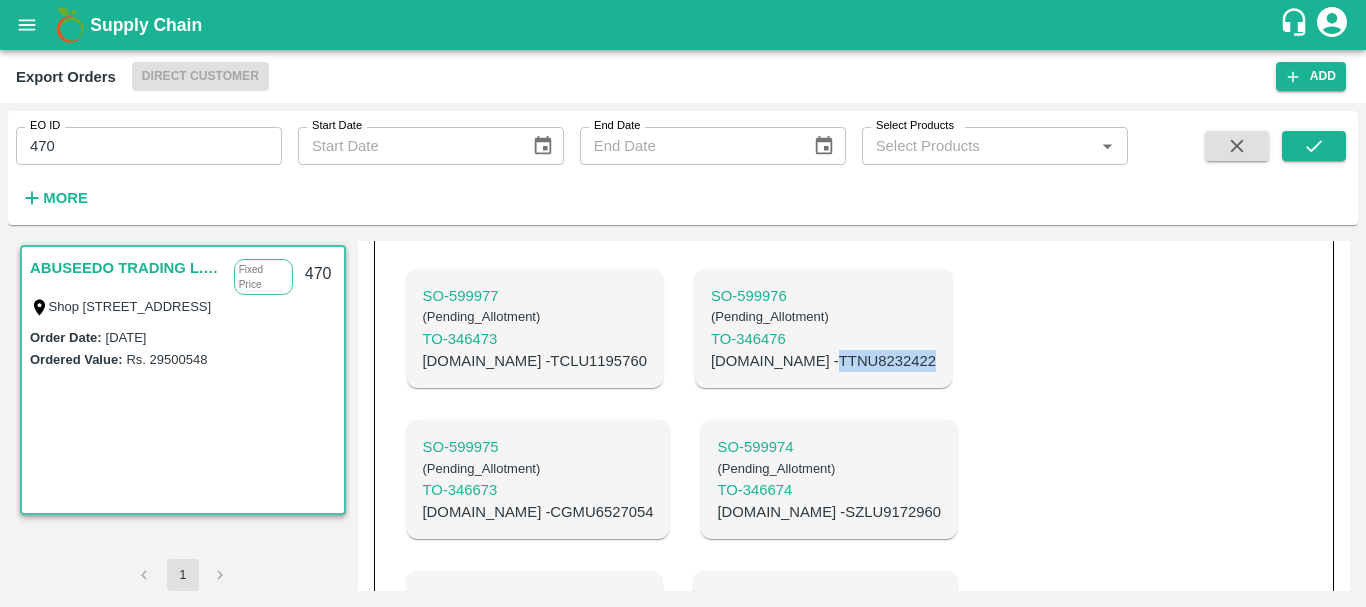 click on "C.No - TTNU8232422" at bounding box center [823, 361] 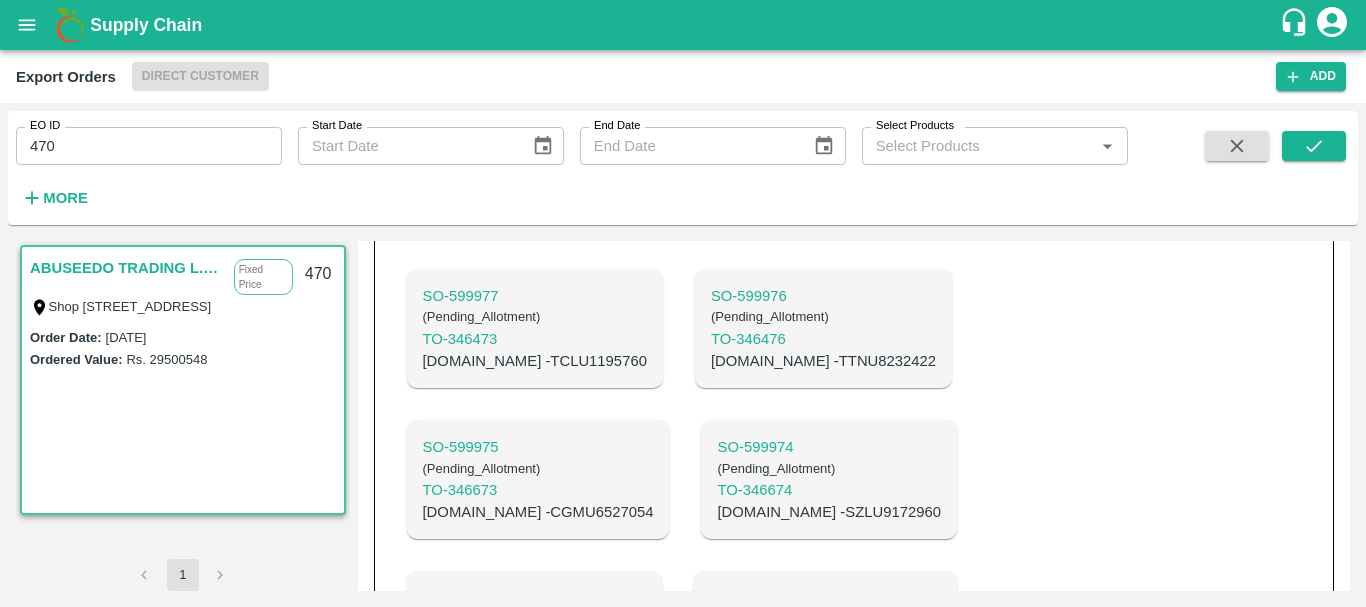 click on "C.No - TCLU1195760" at bounding box center [535, 361] 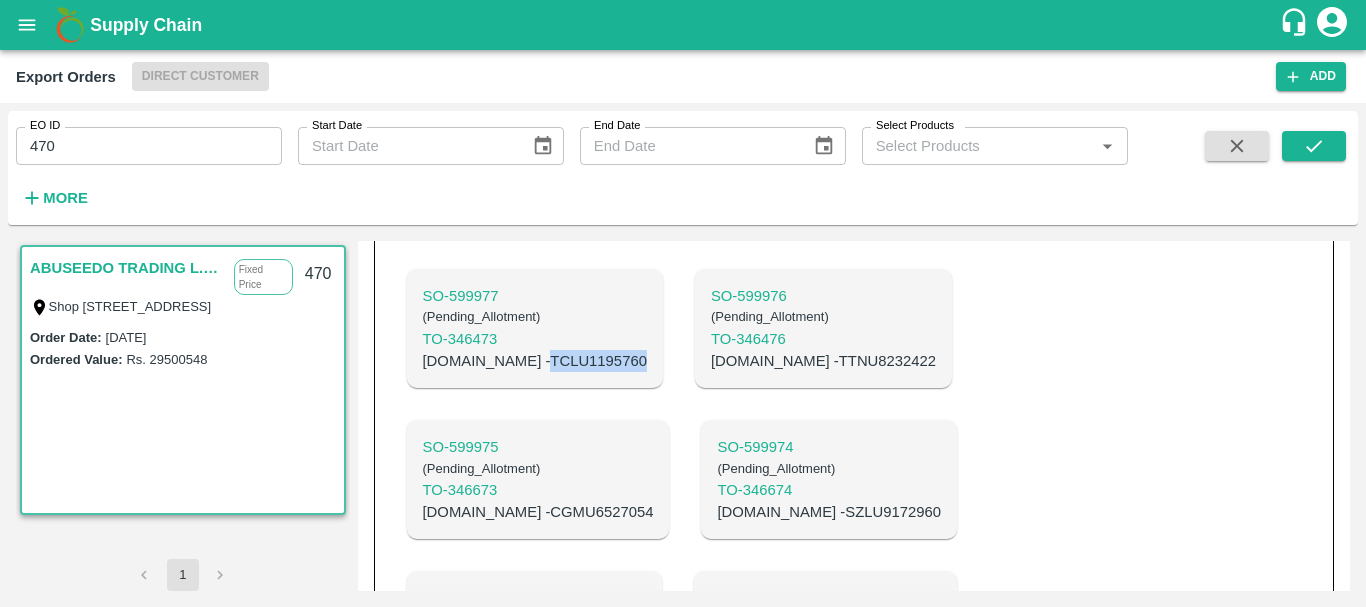 click on "C.No - TCLU1195760" at bounding box center [535, 361] 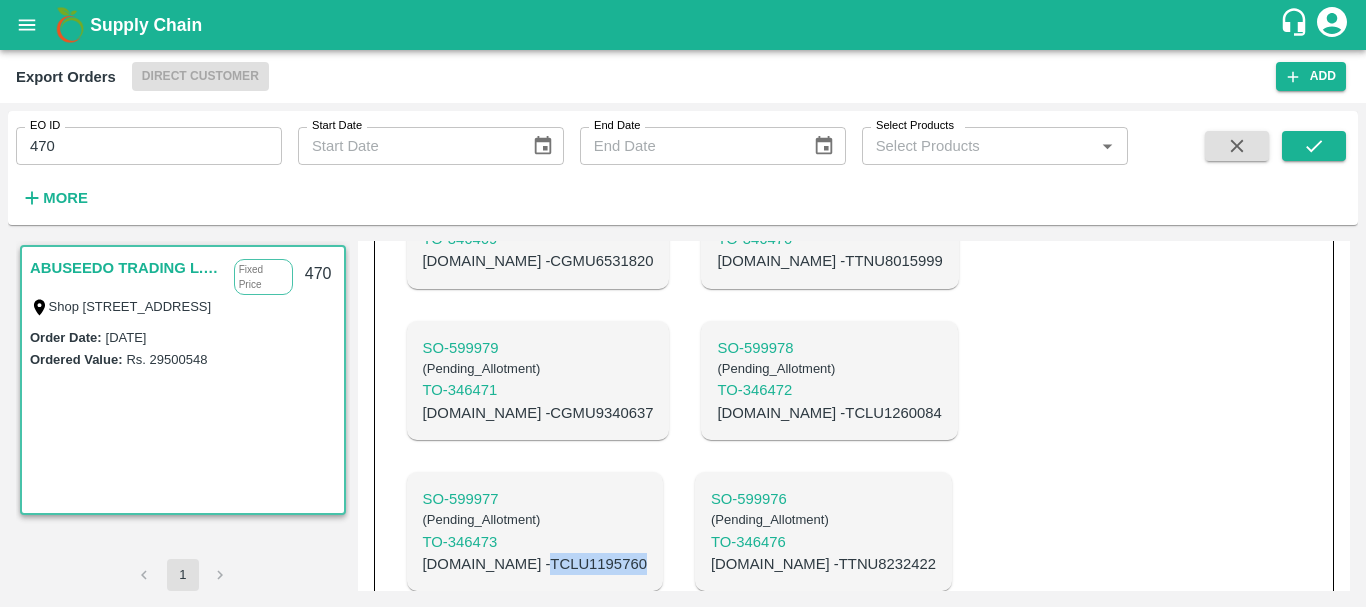 scroll, scrollTop: 1516, scrollLeft: 0, axis: vertical 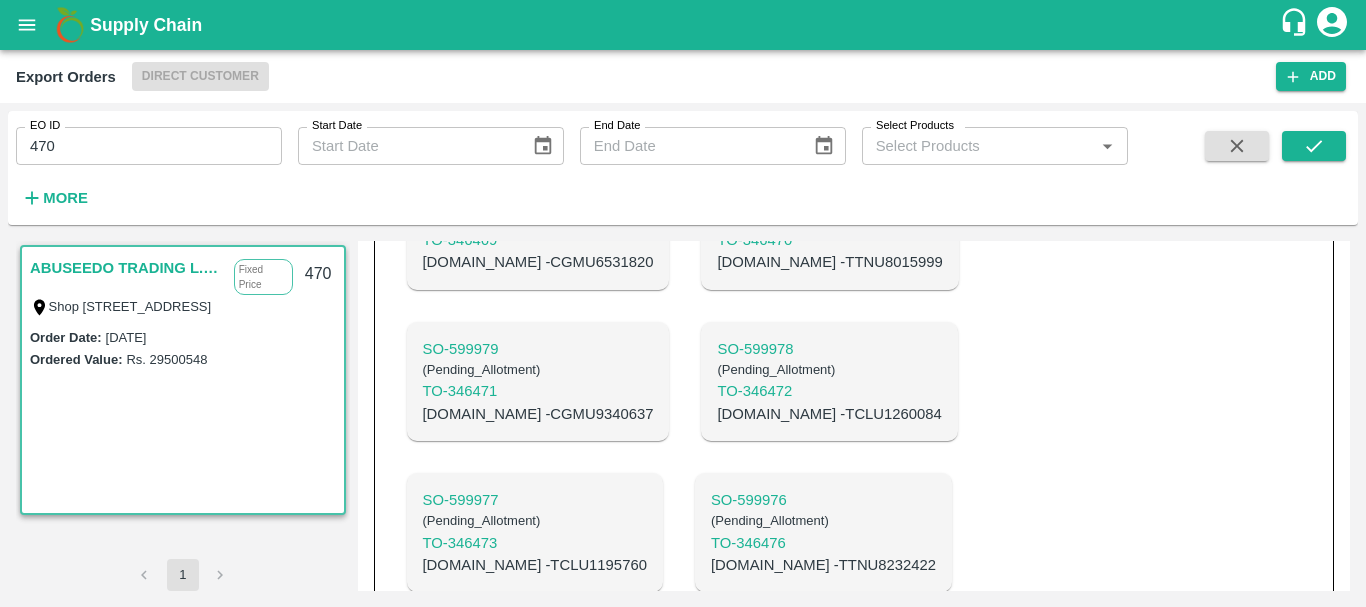 click on "C.No - TCLU1260084" at bounding box center (829, 414) 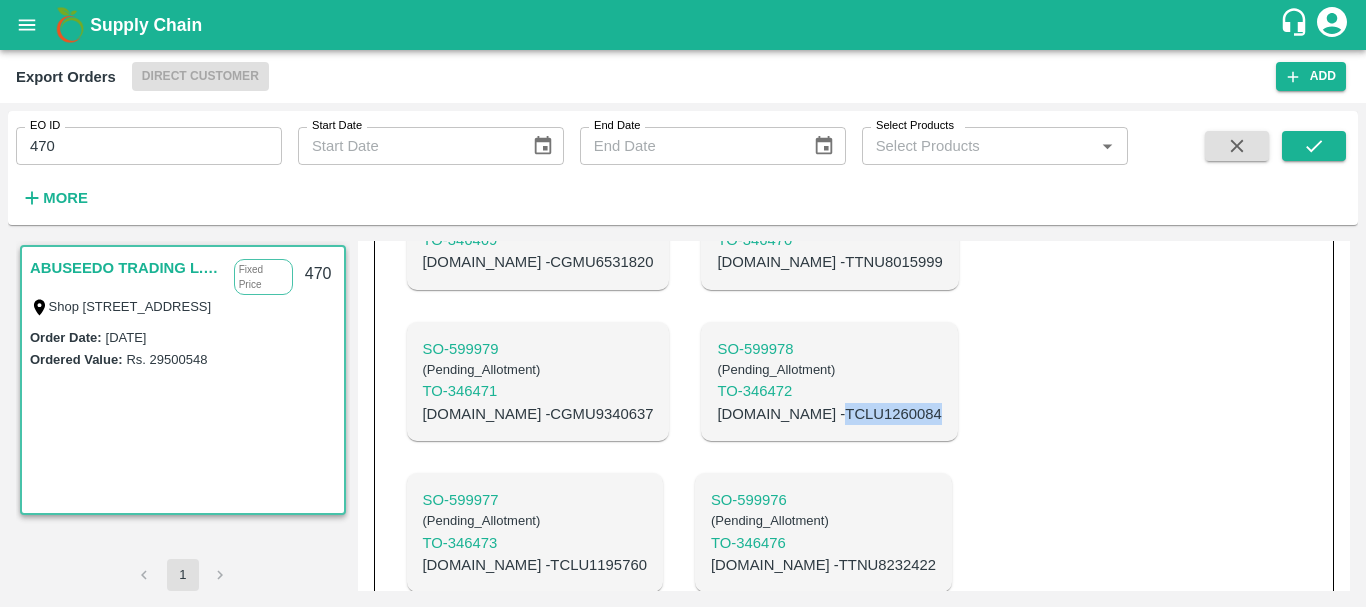 click on "C.No - TCLU1260084" at bounding box center [829, 414] 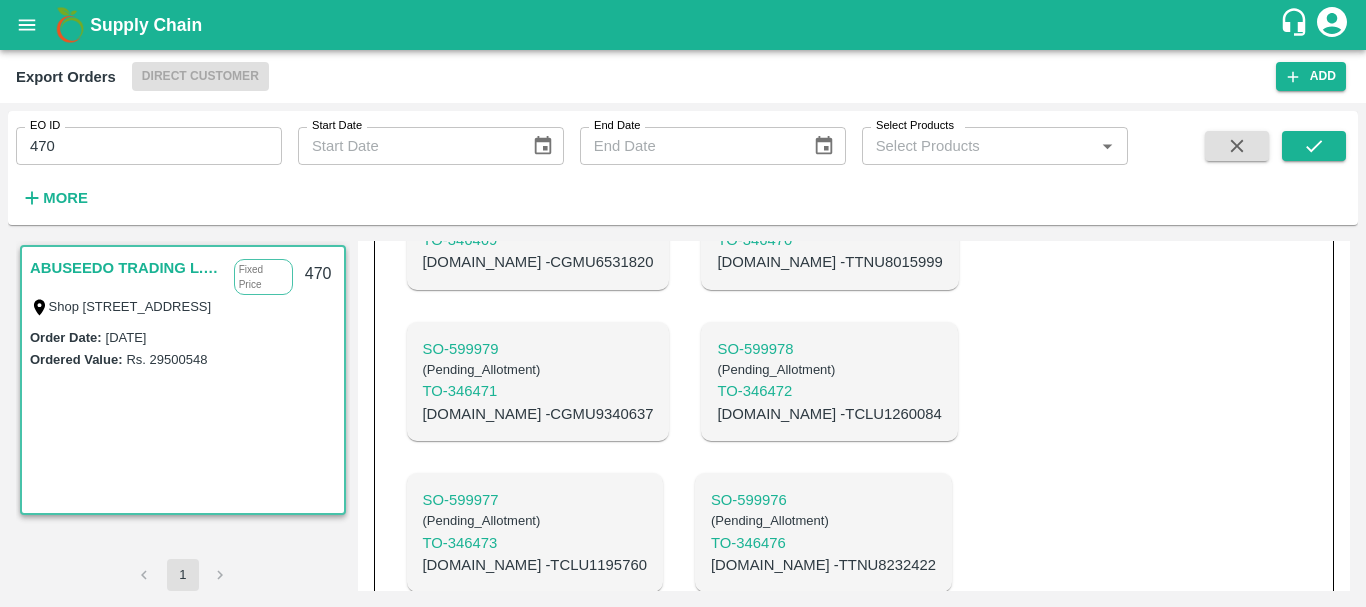 click on "C.No - CGMU9340637" at bounding box center [538, 414] 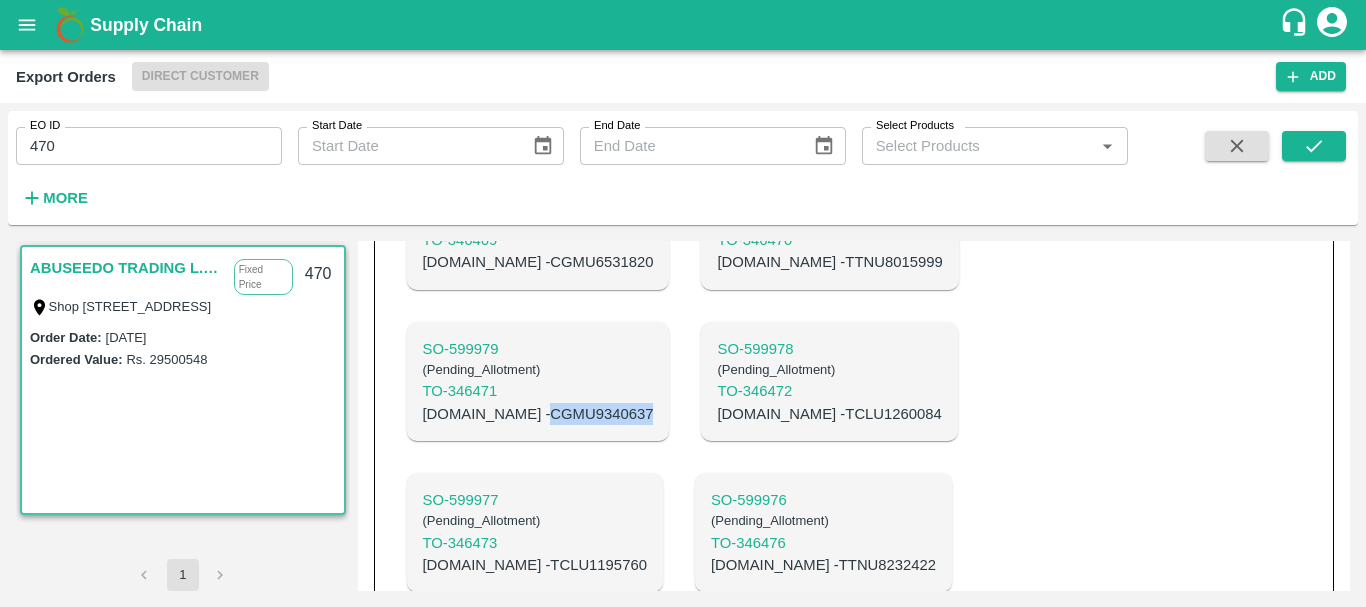 click on "C.No - CGMU9340637" at bounding box center (538, 414) 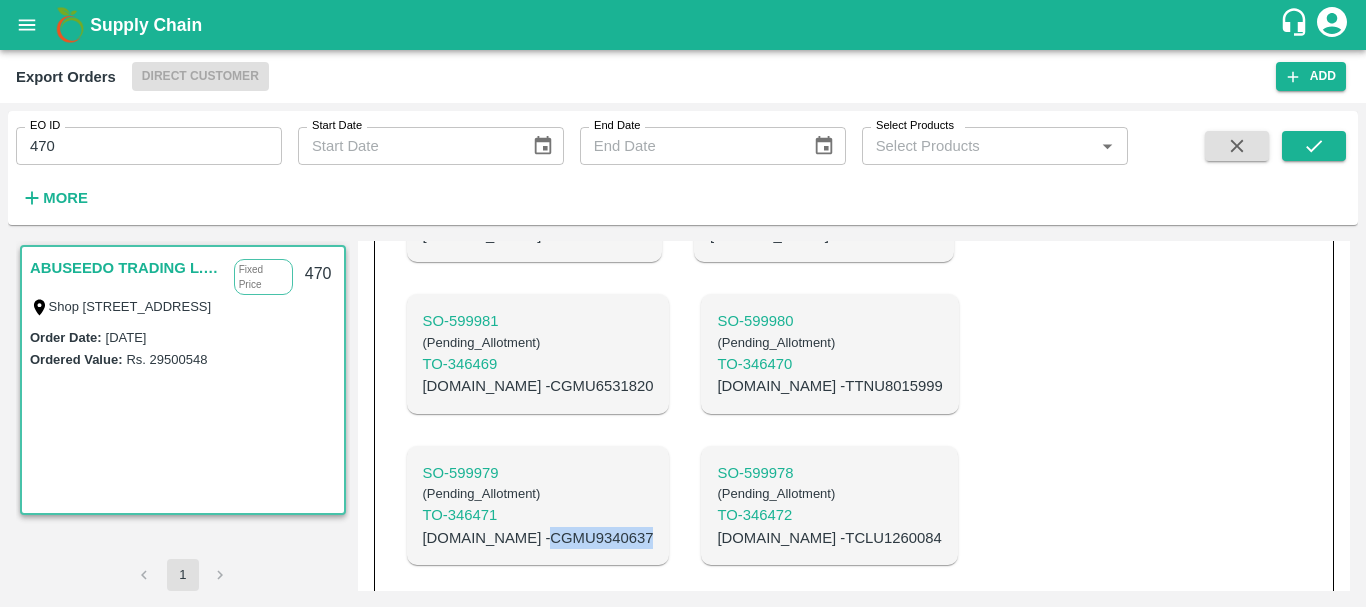 scroll, scrollTop: 1391, scrollLeft: 0, axis: vertical 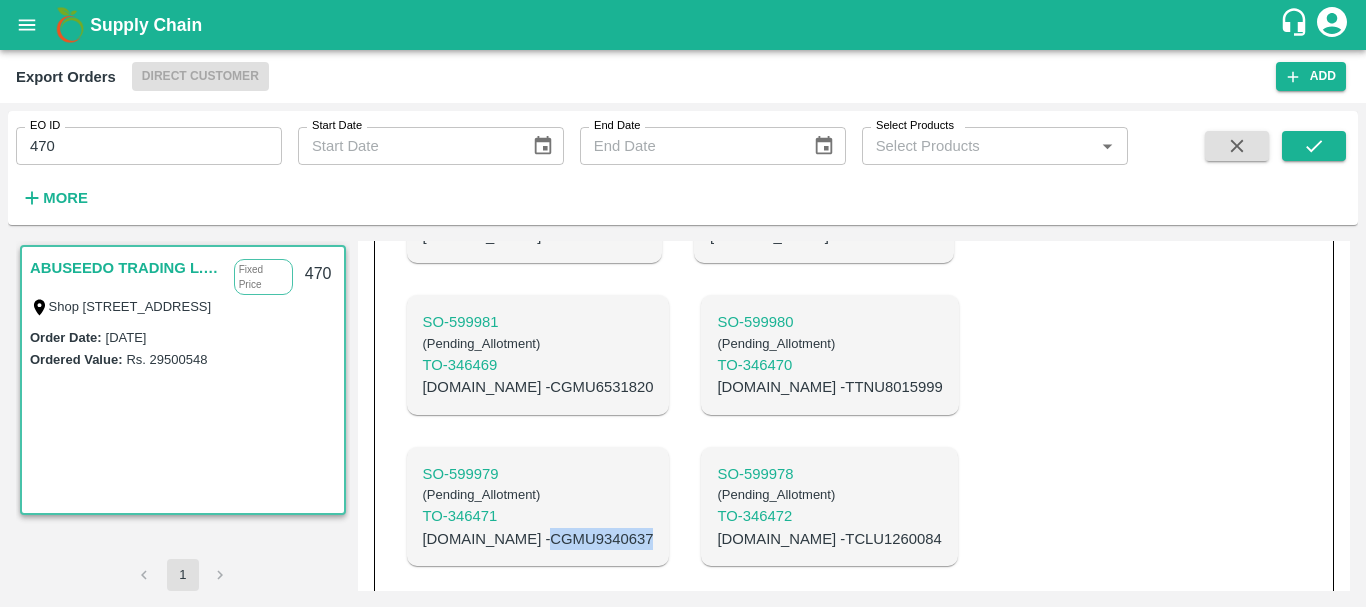 click on "C.No - TTNU8015999" at bounding box center [829, 387] 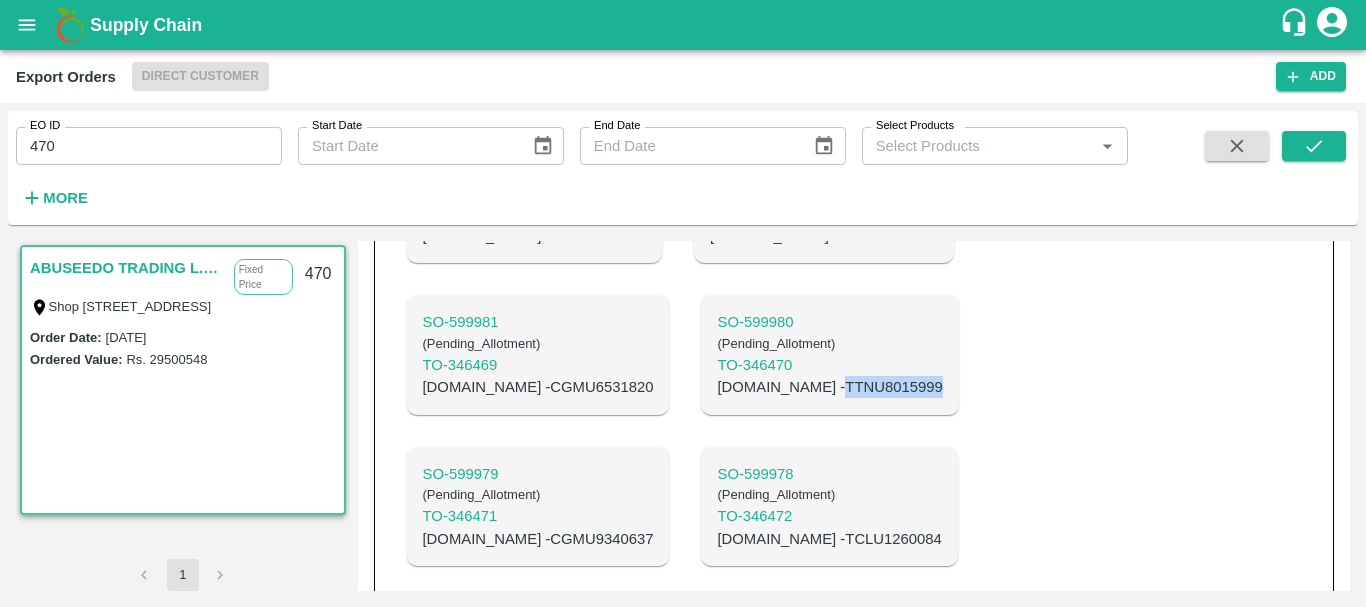 click on "C.No - TTNU8015999" at bounding box center (829, 387) 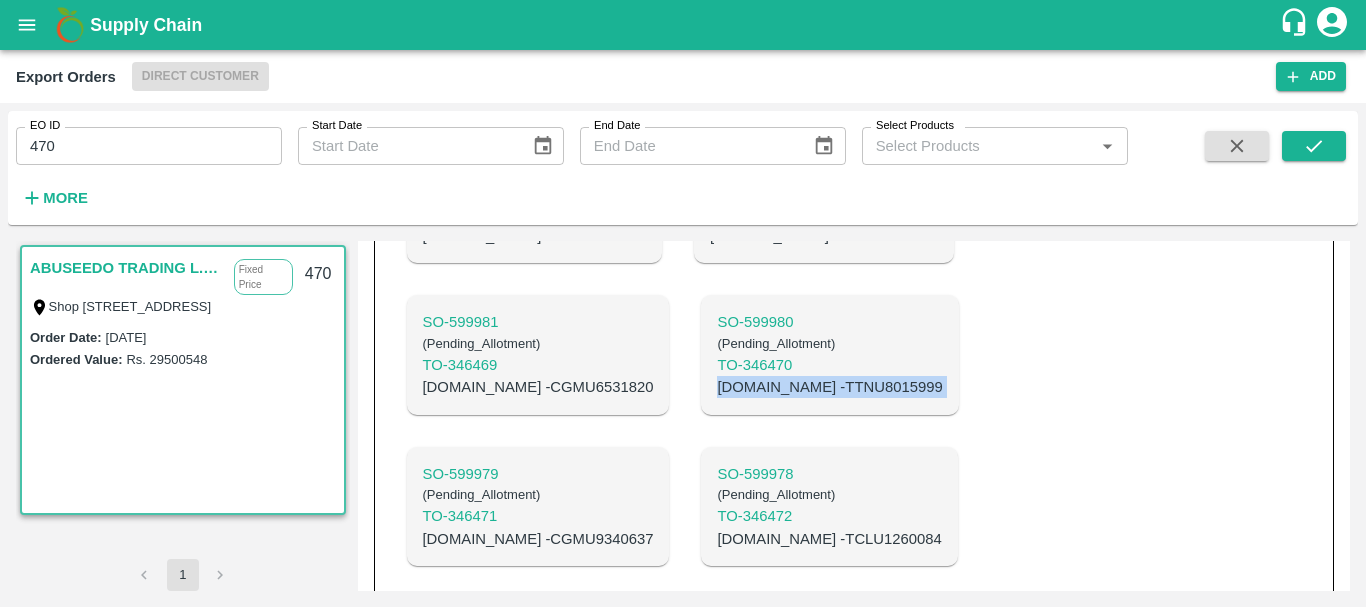 click on "C.No - TTNU8015999" at bounding box center (829, 387) 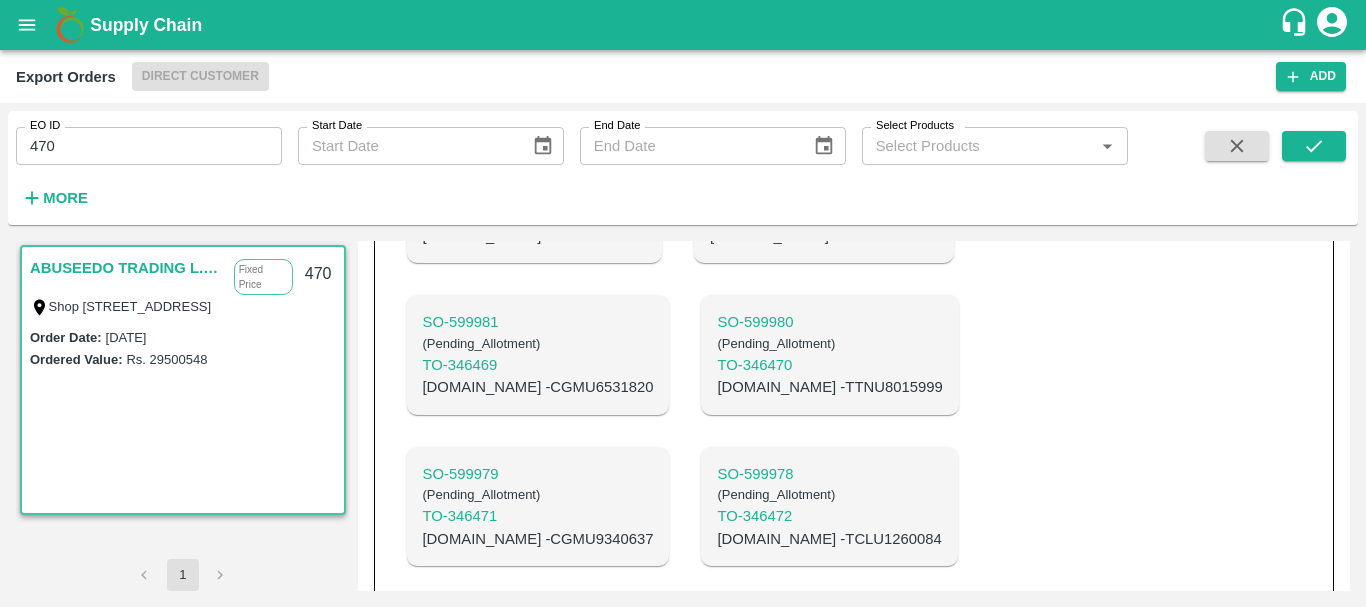 click on "C.No - TTNU8015999" at bounding box center [829, 387] 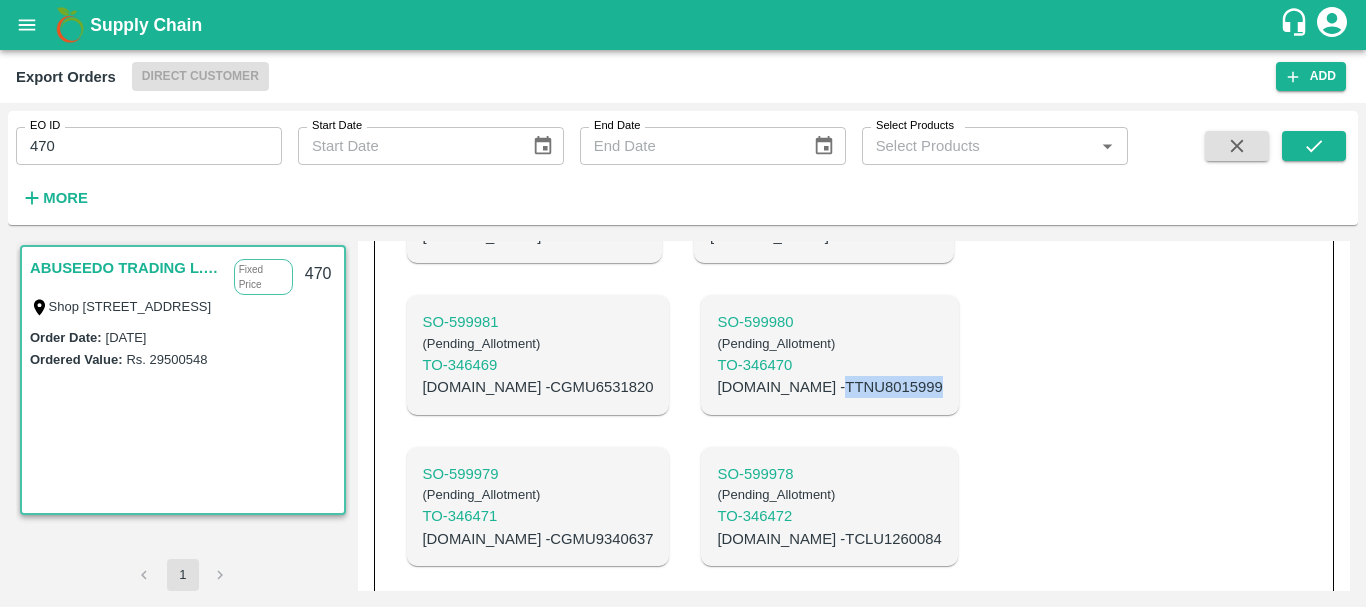 click on "C.No - TTNU8015999" at bounding box center (829, 387) 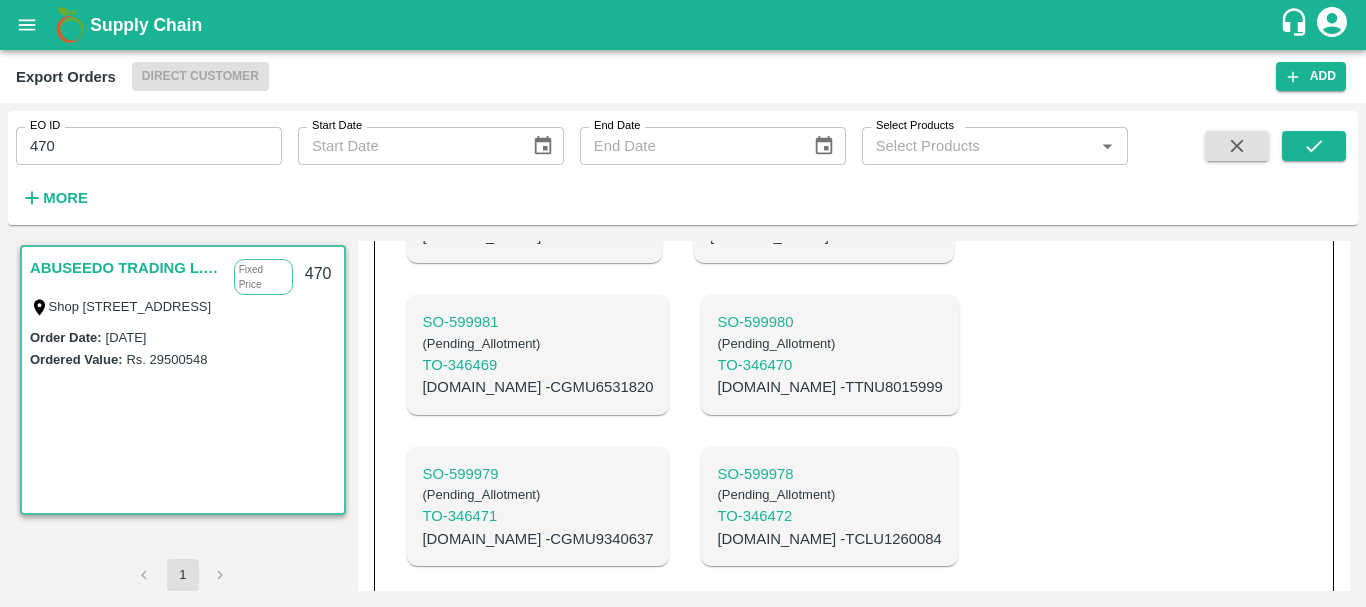 click on "C.No - CGMU6531820" at bounding box center [538, 387] 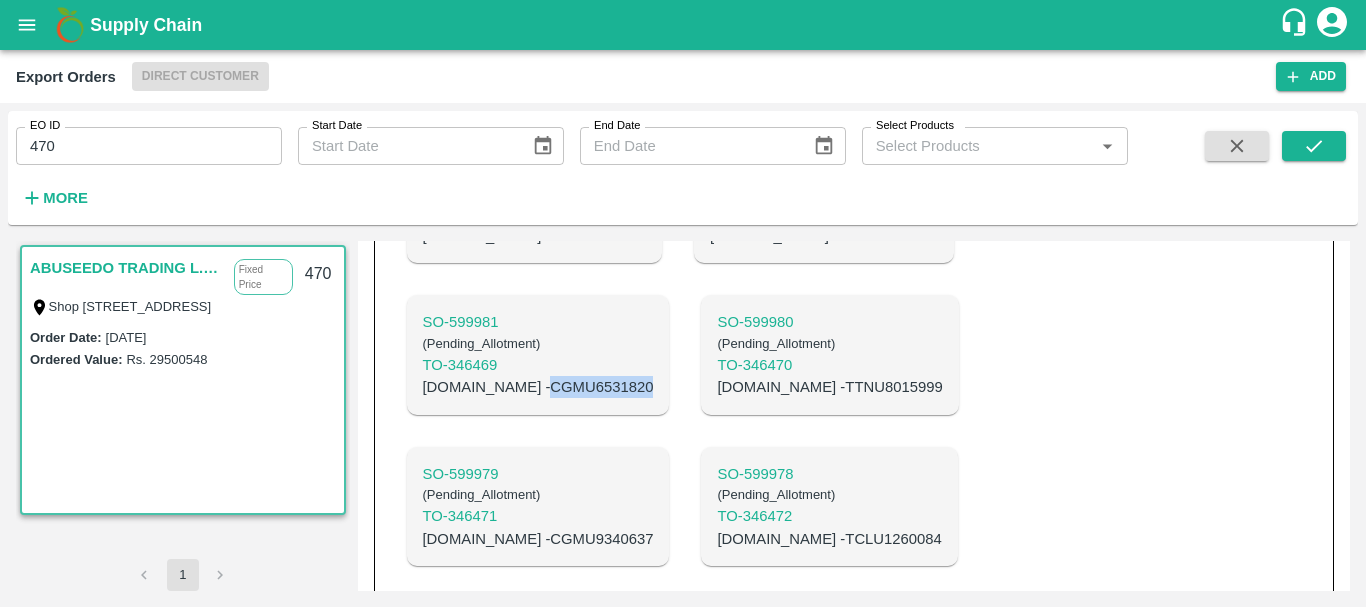click on "C.No - CGMU6531820" at bounding box center (538, 387) 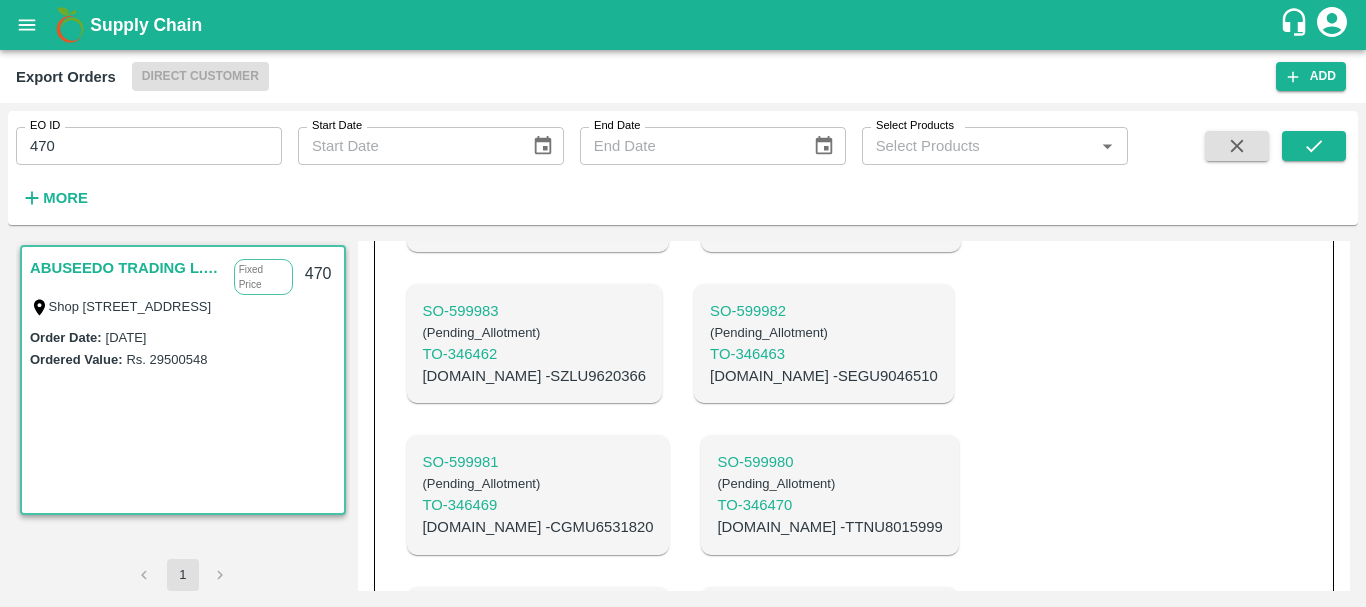 click on "C.No - SEGU9046510" at bounding box center (824, 376) 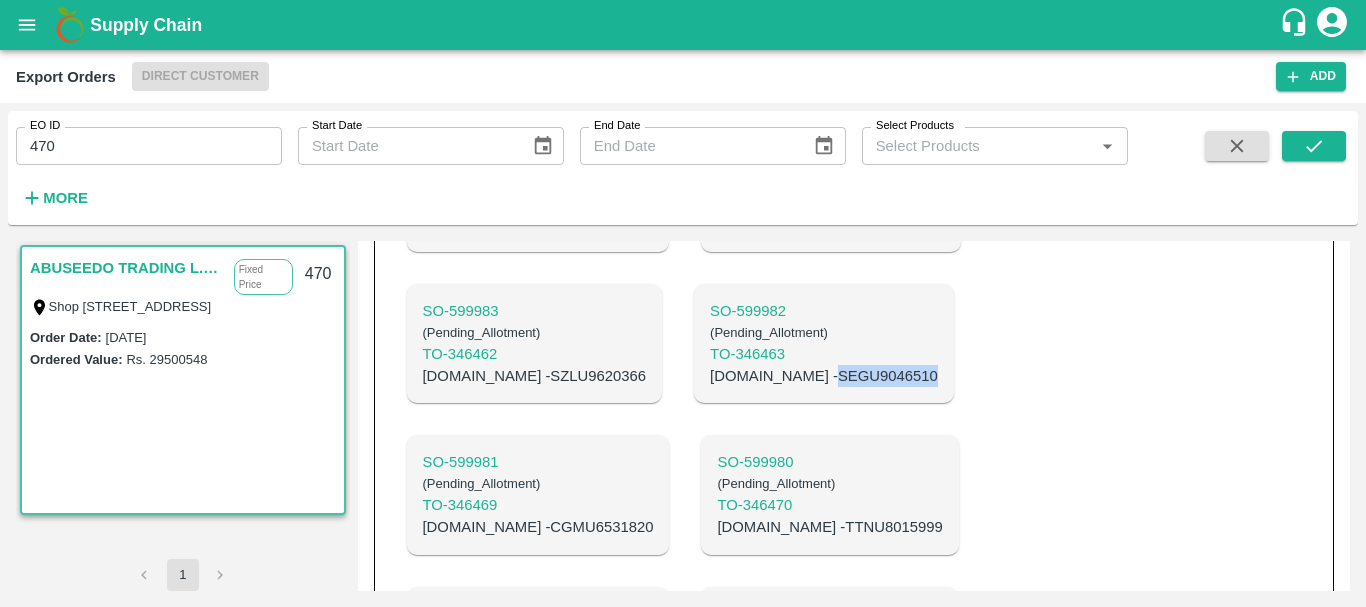 click on "C.No - SEGU9046510" at bounding box center (824, 376) 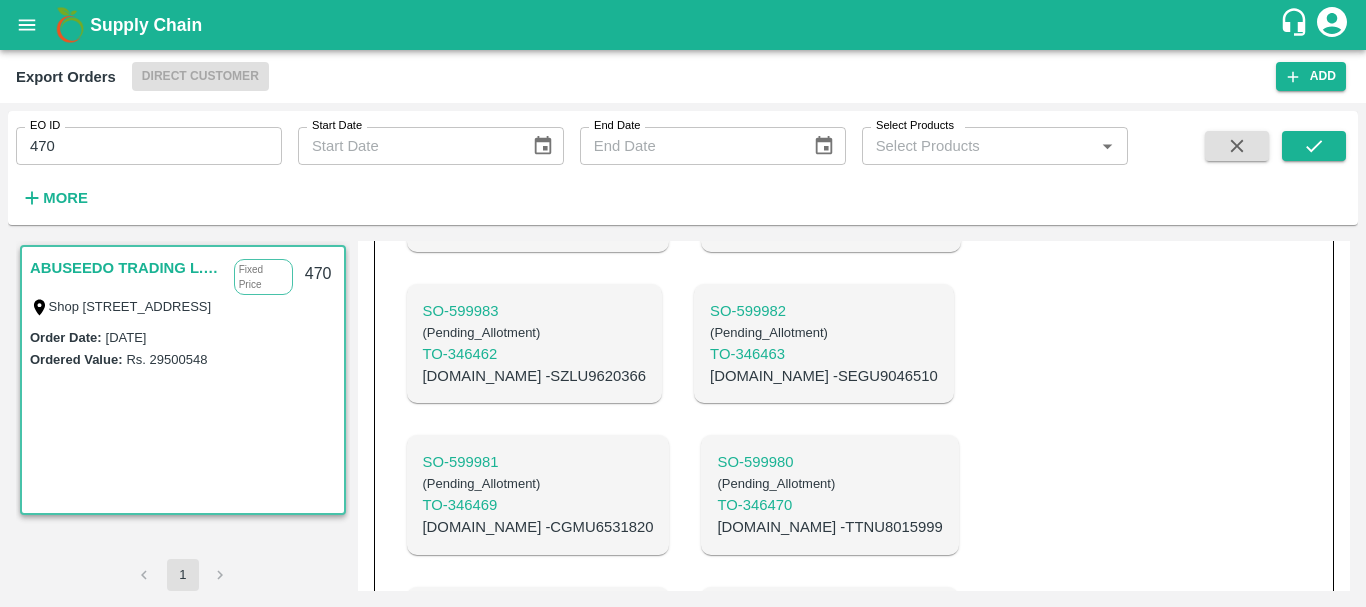 click on "C.No - SZLU9620366" at bounding box center (535, 376) 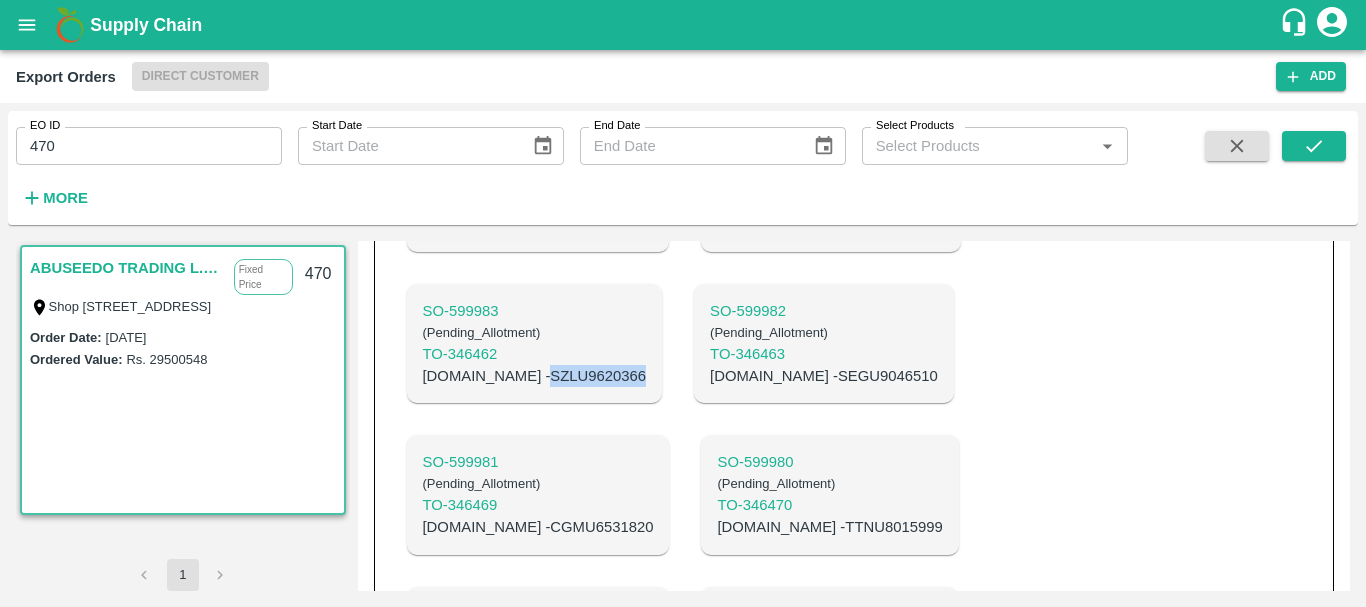 click on "C.No - SZLU9620366" at bounding box center [535, 376] 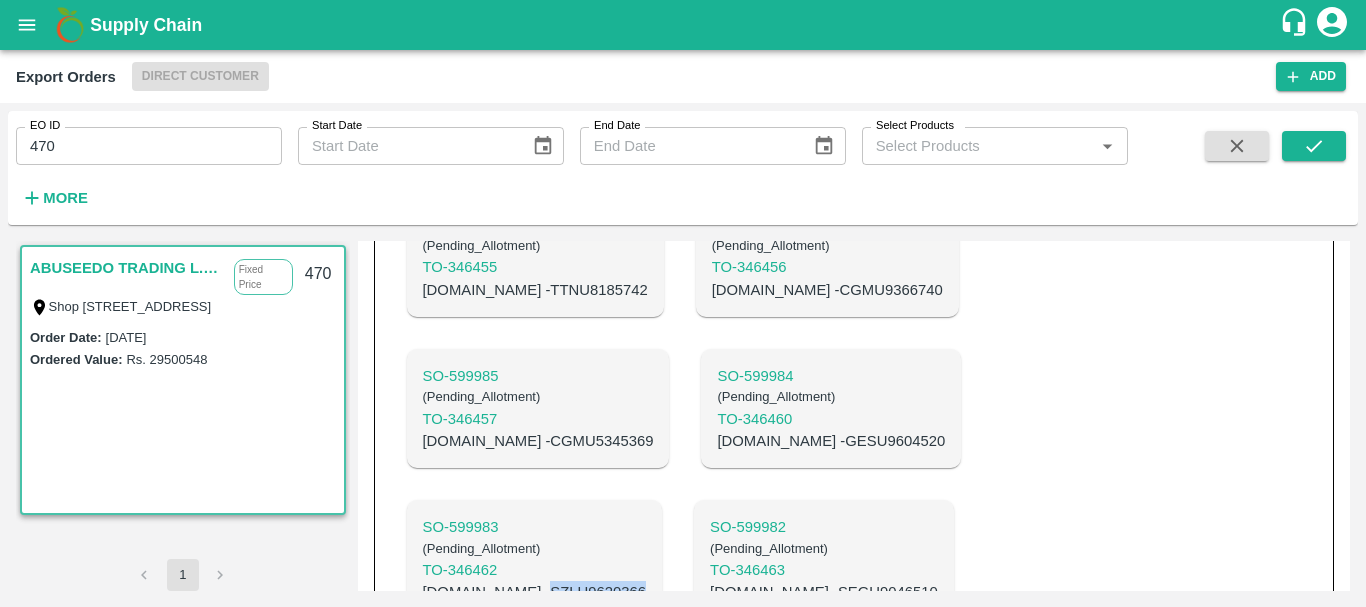scroll, scrollTop: 1034, scrollLeft: 0, axis: vertical 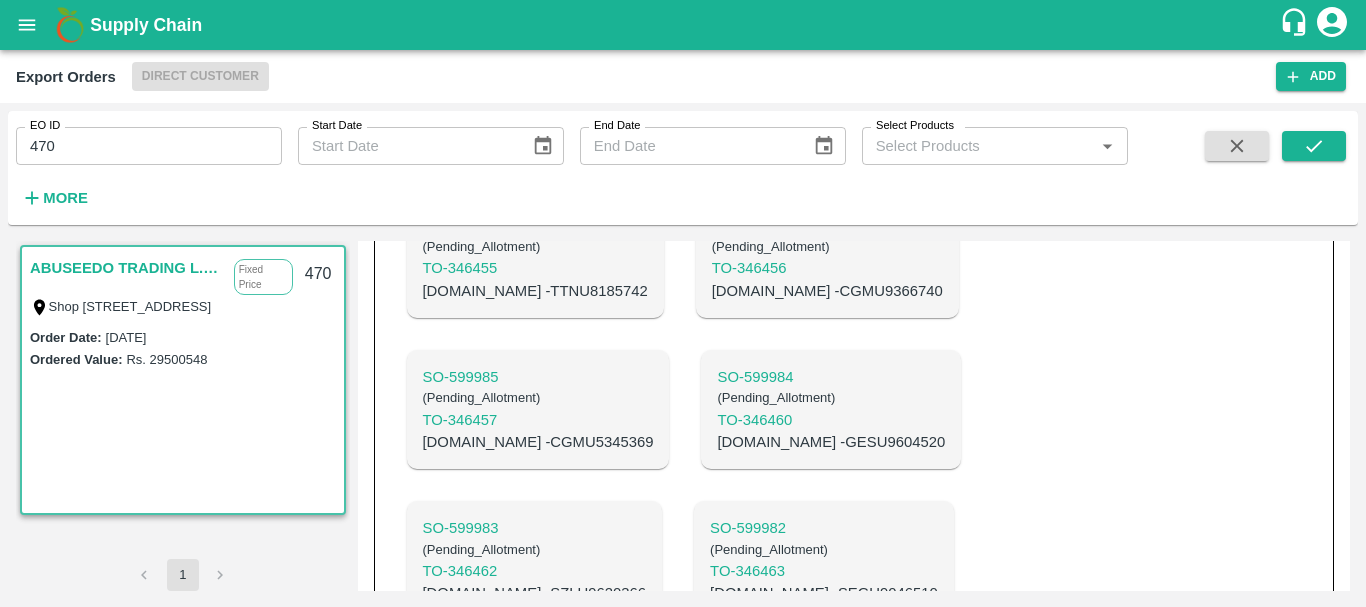 click on "C.No - GESU9604520" at bounding box center (831, 442) 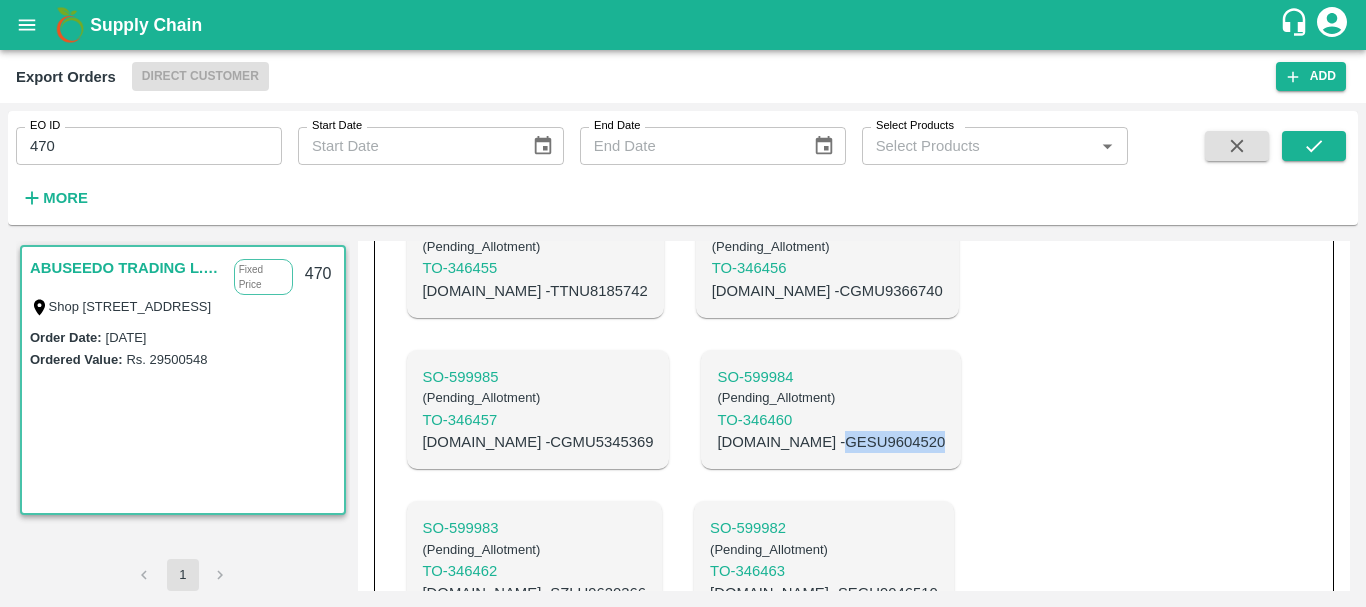 click on "C.No - GESU9604520" at bounding box center (831, 442) 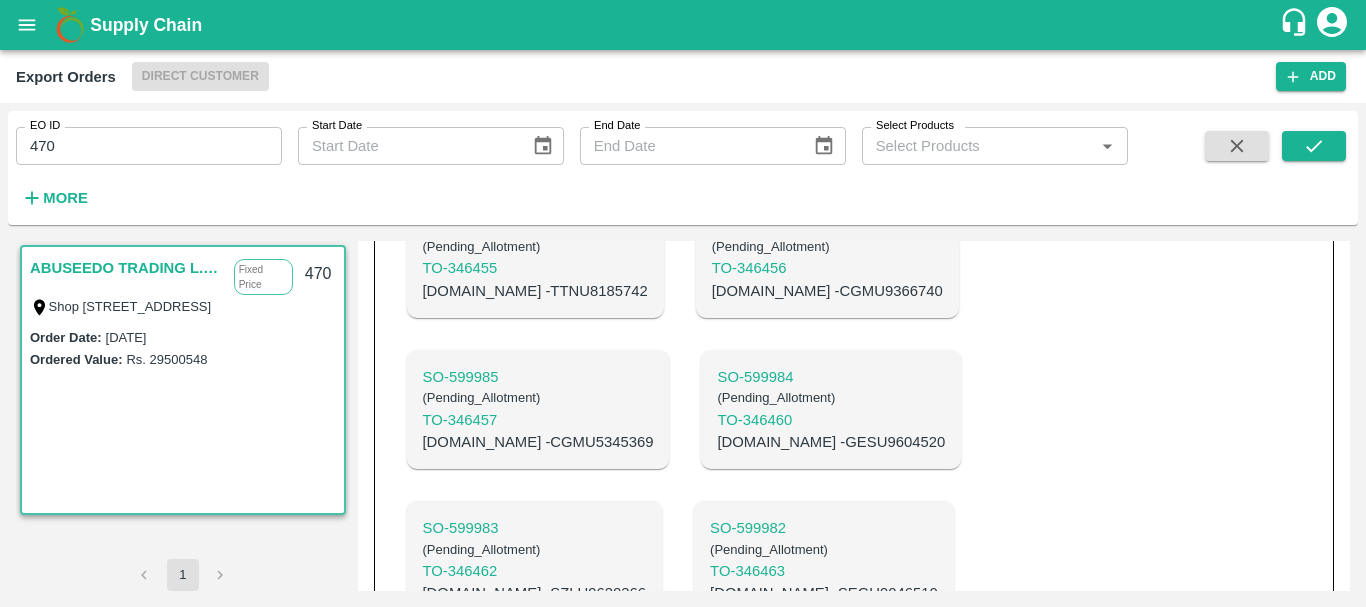 click on "C.No - CGMU5345369" at bounding box center [538, 442] 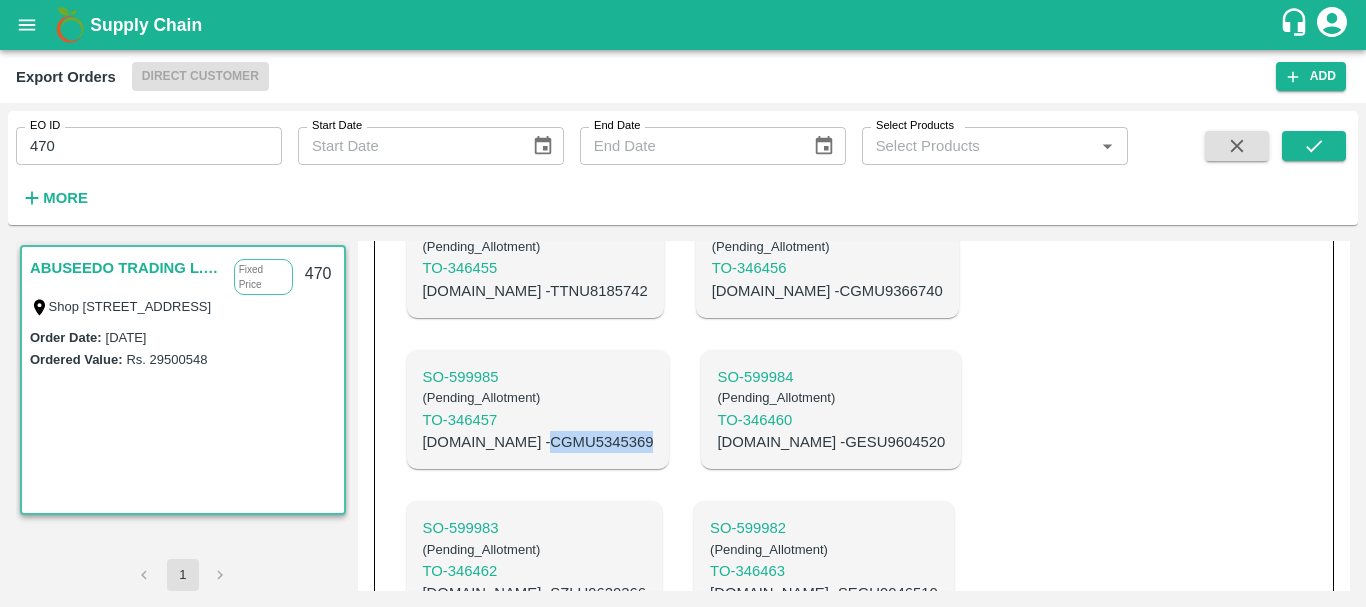 click on "C.No - CGMU5345369" at bounding box center (538, 442) 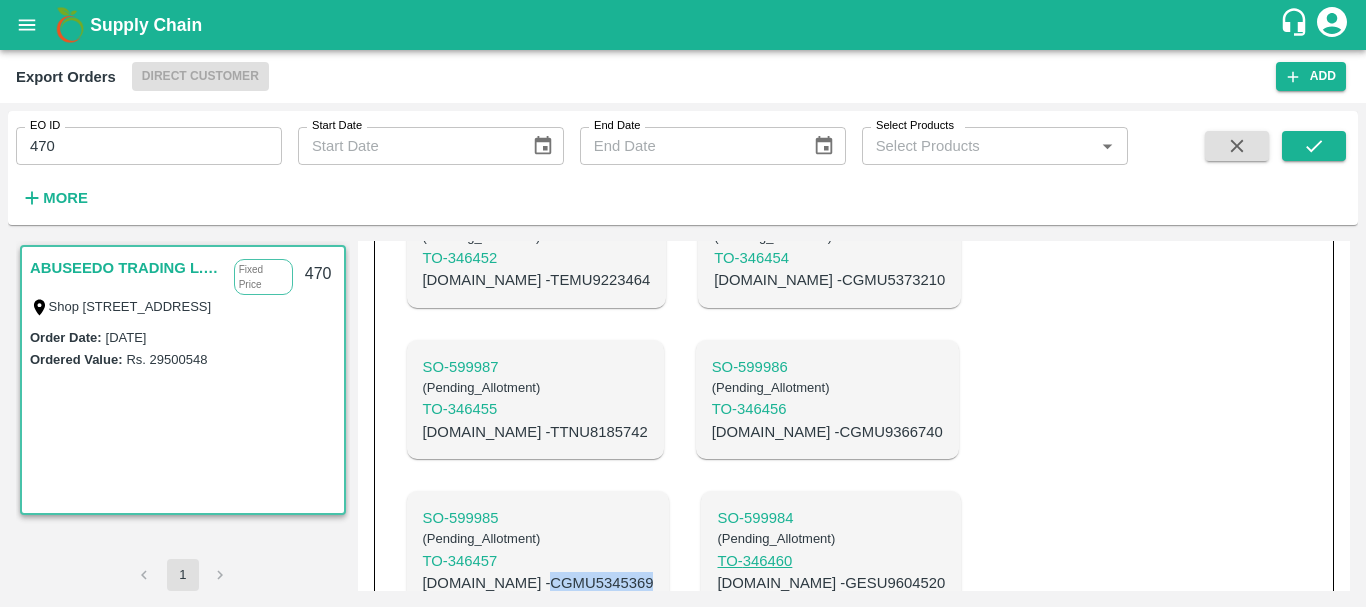 scroll, scrollTop: 892, scrollLeft: 0, axis: vertical 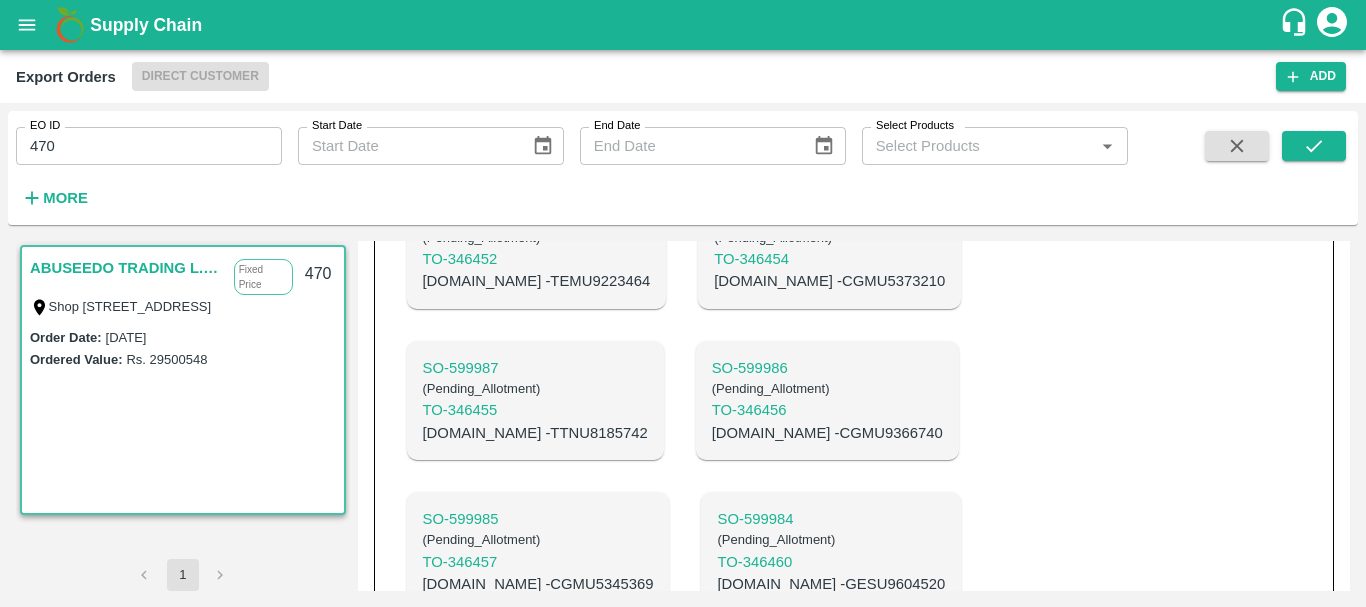 click on "C.No - CGMU9366740" at bounding box center [827, 433] 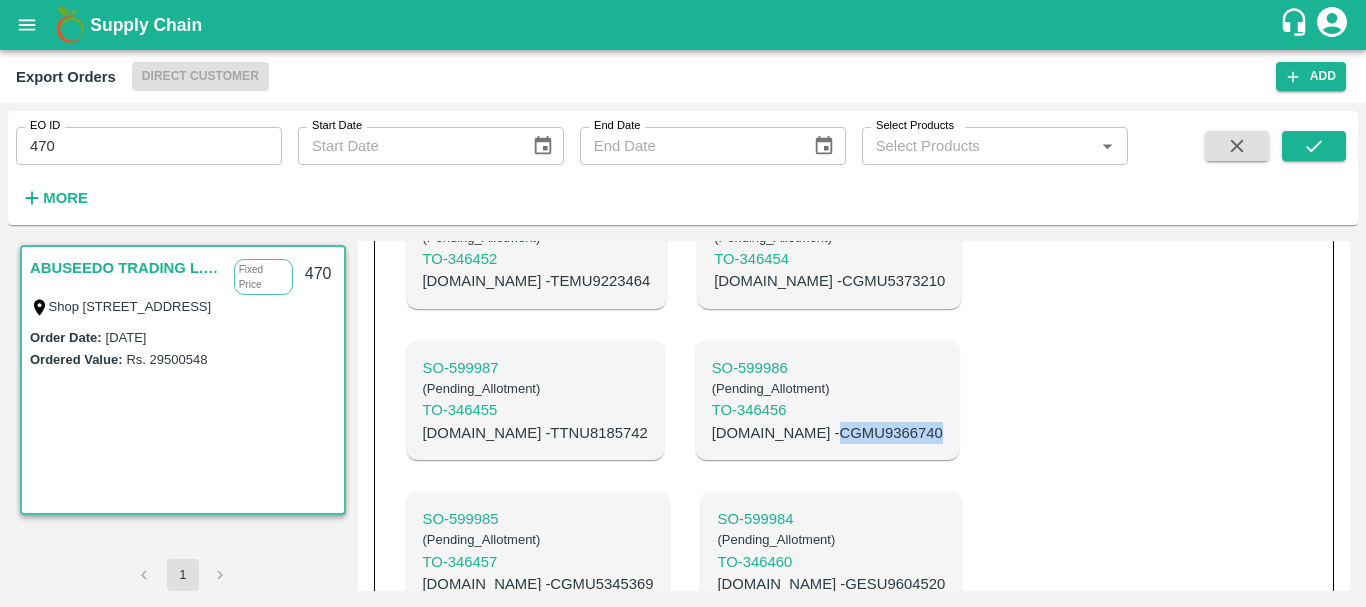 click on "C.No - CGMU9366740" at bounding box center [827, 433] 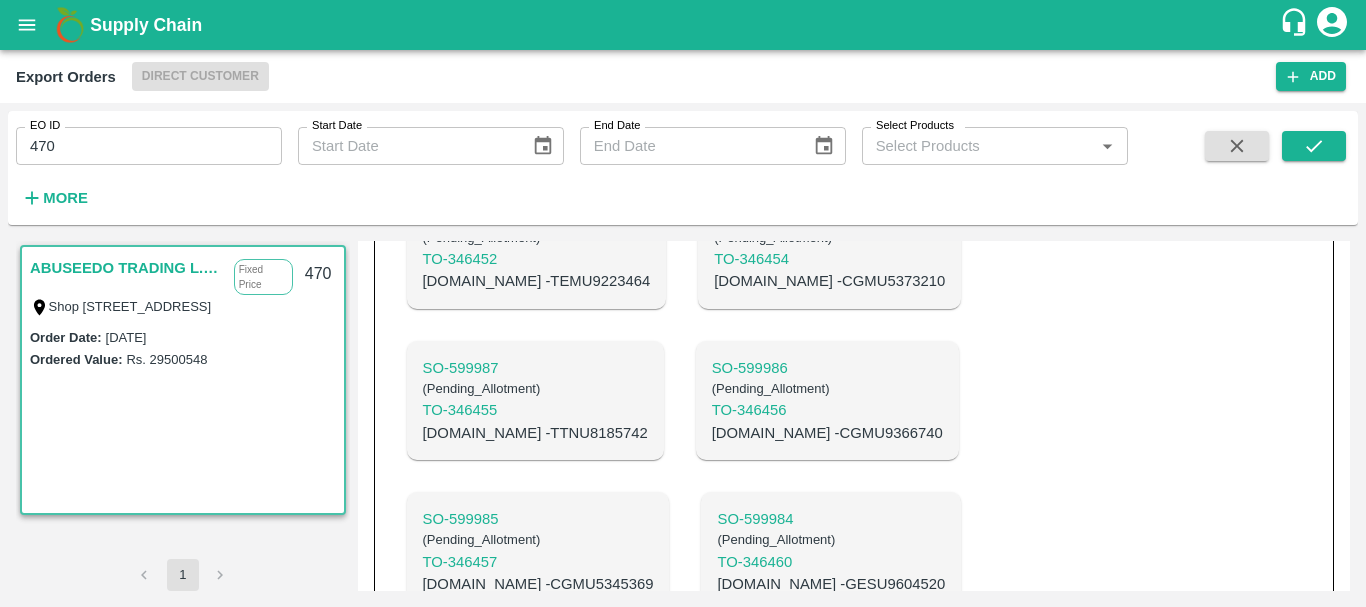 click on "C.No - TTNU8185742" at bounding box center [535, 433] 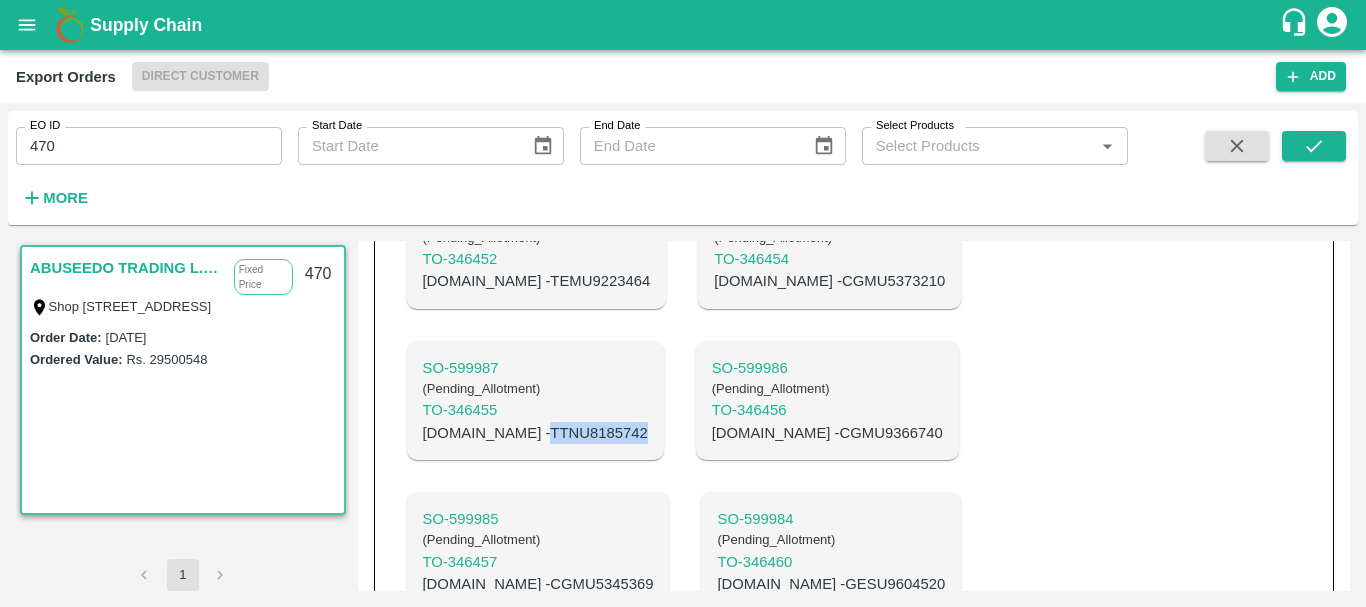 click on "C.No - TTNU8185742" at bounding box center [535, 433] 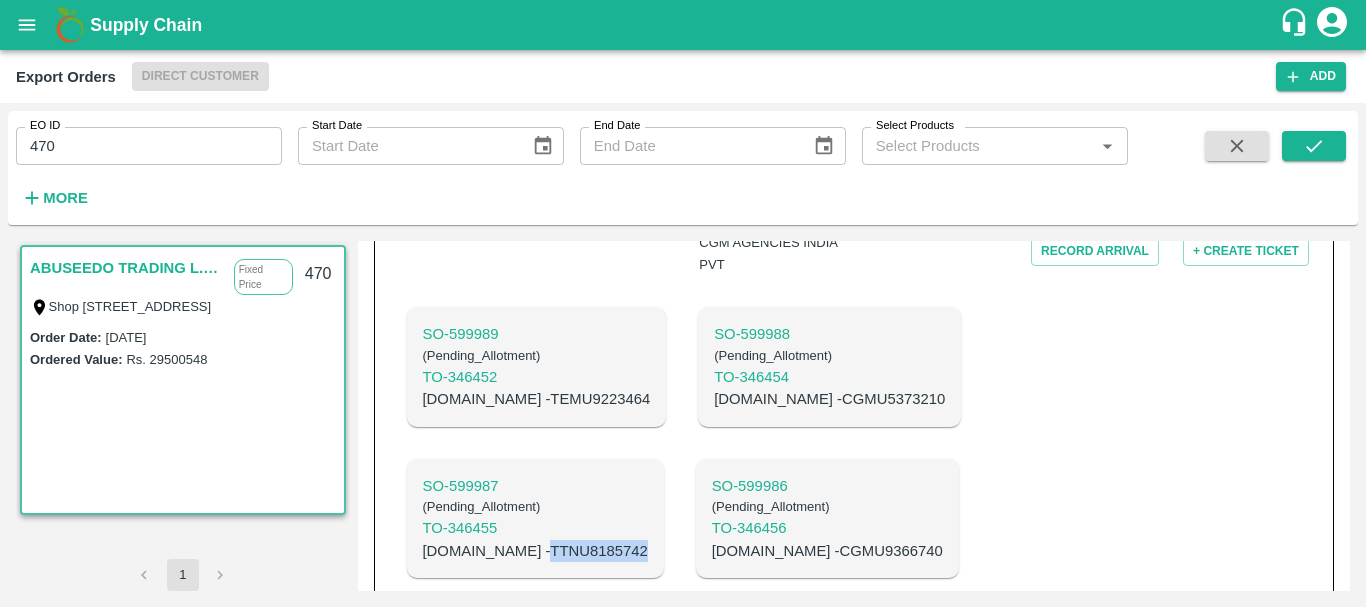 scroll, scrollTop: 773, scrollLeft: 0, axis: vertical 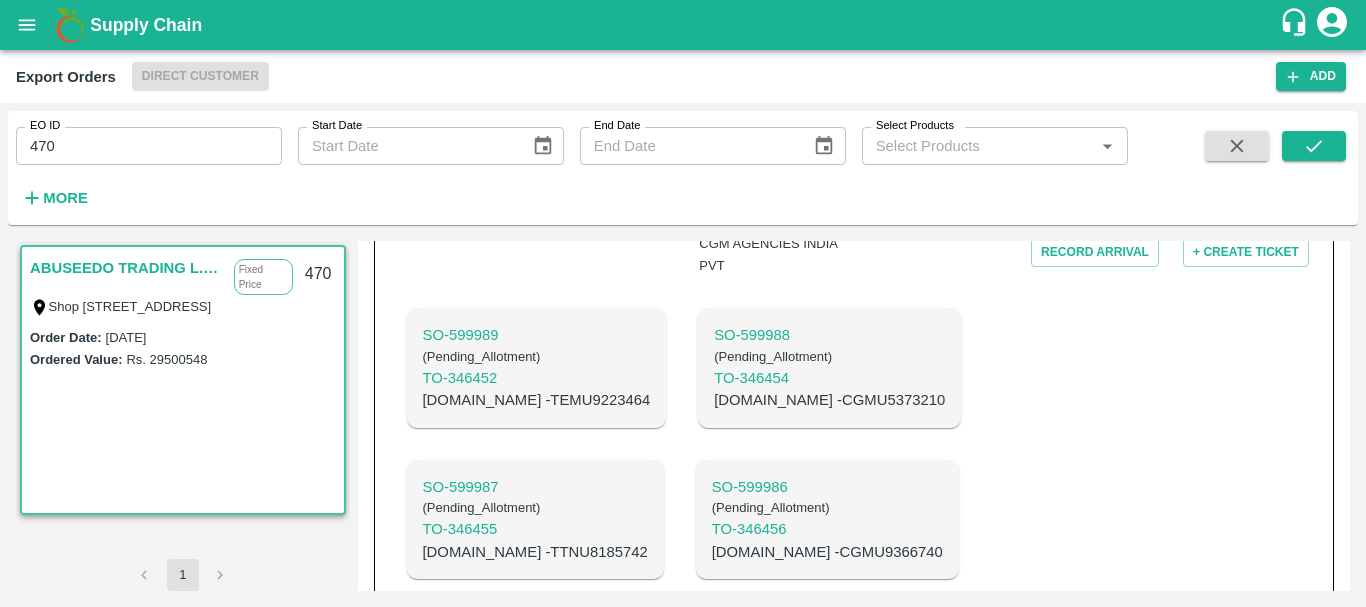 click on "C.No - CGMU5373210" at bounding box center [829, 400] 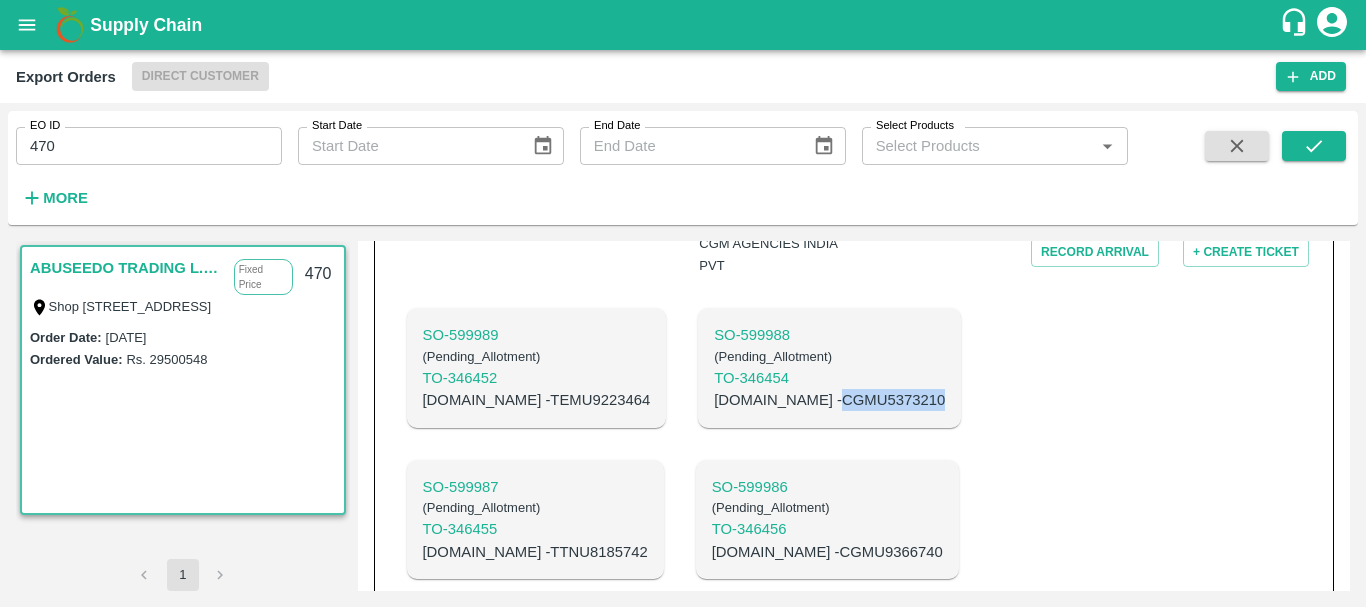 click on "C.No - CGMU5373210" at bounding box center (829, 400) 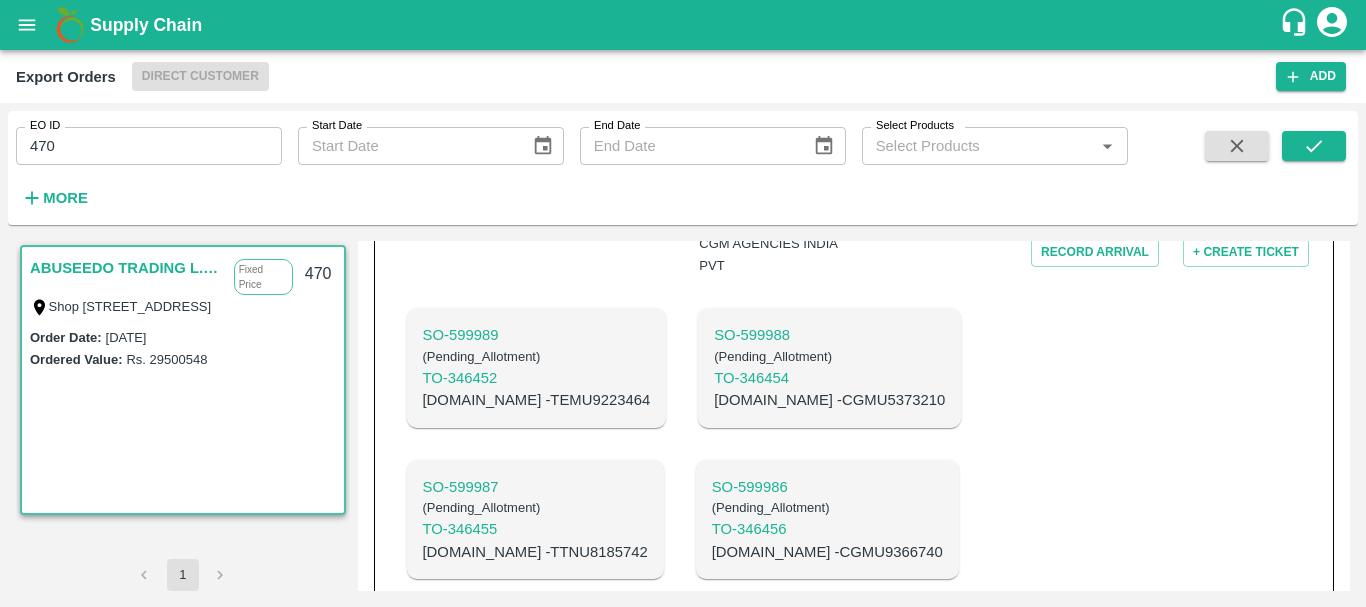 click on "C.No - TEMU9223464" at bounding box center (537, 400) 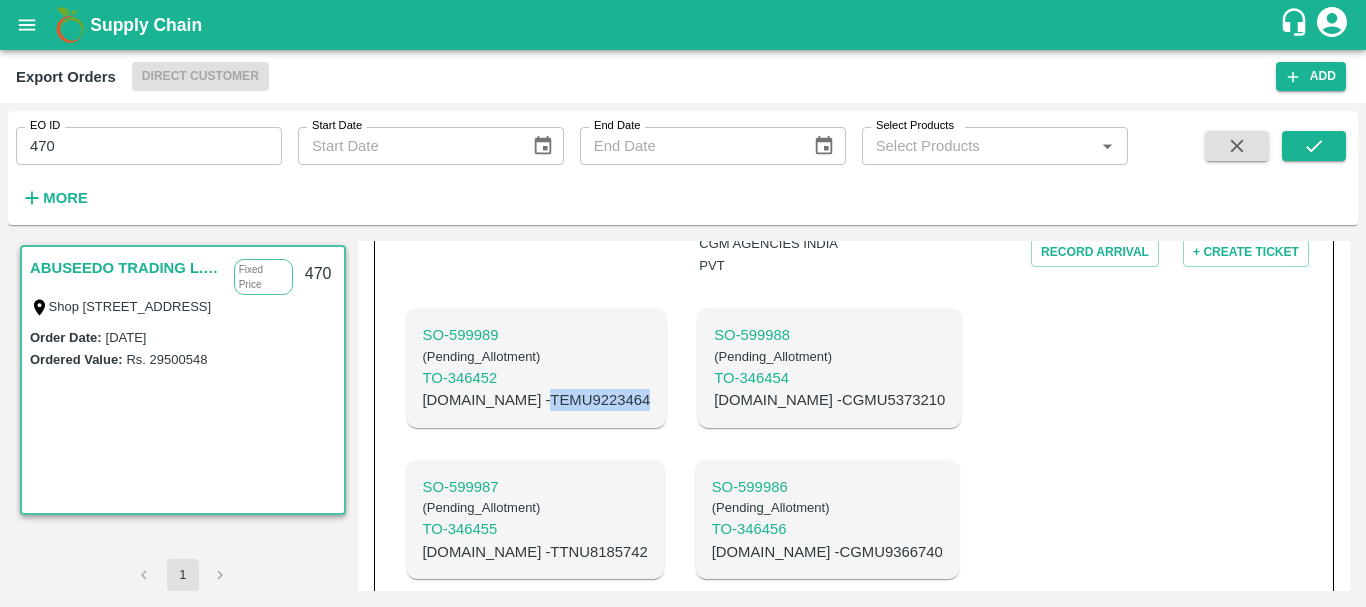 click on "C.No - TEMU9223464" at bounding box center [537, 400] 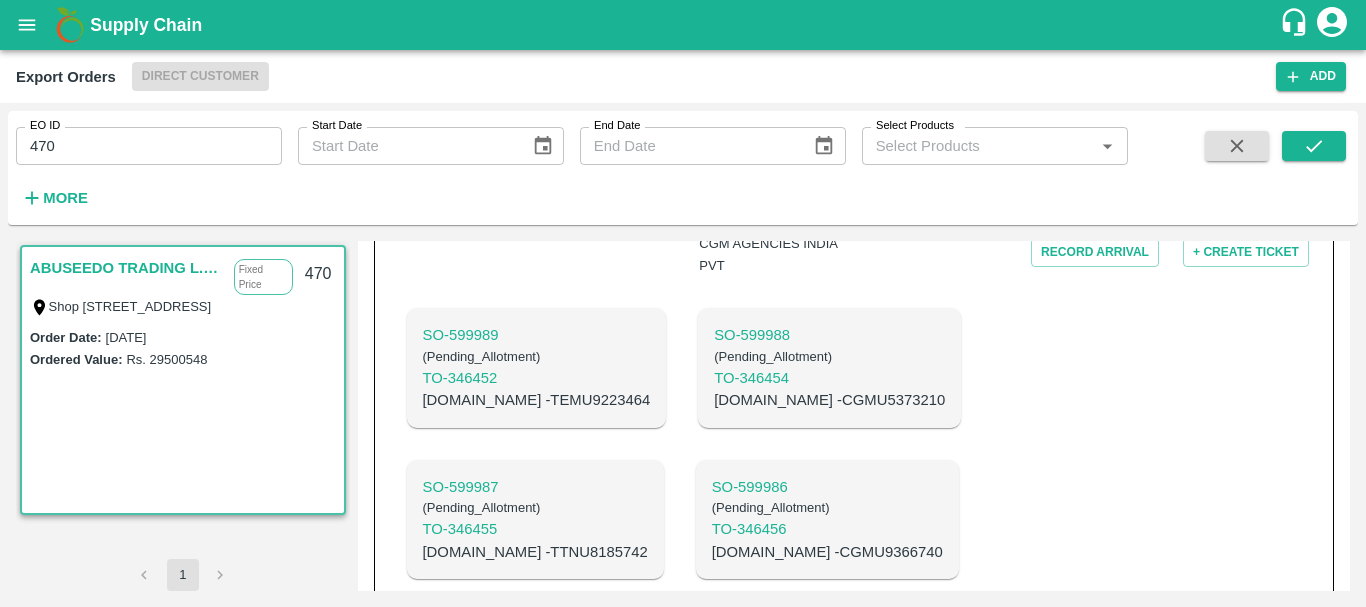 click on "SO- 599989 ( Pending_Allotment ) TO- 346452 C.No - TEMU9223464 SO- 599988 ( Pending_Allotment ) TO- 346454 C.No - CGMU5373210 SO- 599987 ( Pending_Allotment ) TO- 346455 C.No - TTNU8185742 SO- 599986 ( Pending_Allotment ) TO- 346456 C.No - CGMU9366740 SO- 599985 ( Pending_Allotment ) TO- 346457 C.No - CGMU5345369 SO- 599984 ( Pending_Allotment ) TO- 346460 C.No - GESU9604520 SO- 599983 ( Pending_Allotment ) TO- 346462 C.No - SZLU9620366 SO- 599982 ( Pending_Allotment ) TO- 346463 C.No - SEGU9046510 SO- 599981 ( Pending_Allotment ) TO- 346469 C.No - CGMU6531820 SO- 599980 ( Pending_Allotment ) TO- 346470 C.No - TTNU8015999 SO- 599979 ( Pending_Allotment ) TO- 346471 C.No - CGMU9340637 SO- 599978 ( Pending_Allotment ) TO- 346472 C.No - TCLU1260084 SO- 599977 ( Pending_Allotment ) TO- 346473 C.No - TCLU1195760 SO- 599976 ( Pending_Allotment ) TO- 346476 C.No - TTNU8232422 SO- 599975 ( Pending_Allotment ) TO- 346673 C.No - CGMU6527054 SO- 599974 ( Pending_Allotment ) TO- 346674 C.No - SZLU9172960 SO- 599973 ( ) (" at bounding box center (854, 1404) 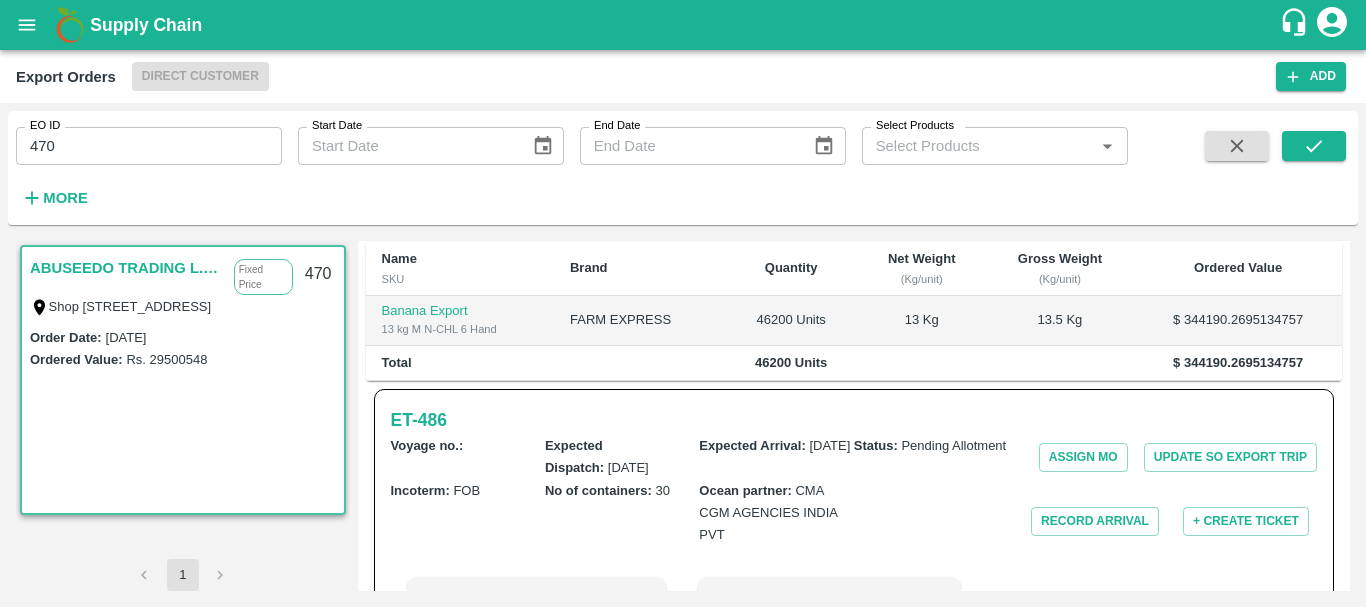 scroll, scrollTop: 528, scrollLeft: 0, axis: vertical 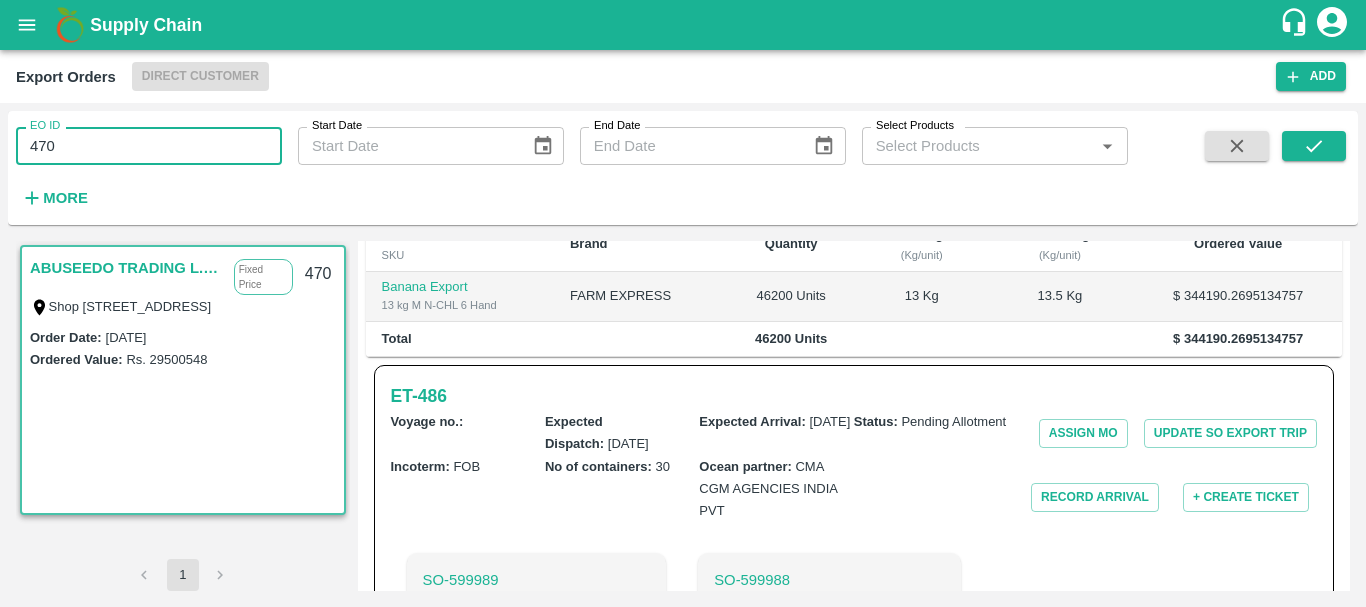 click on "470" at bounding box center [149, 146] 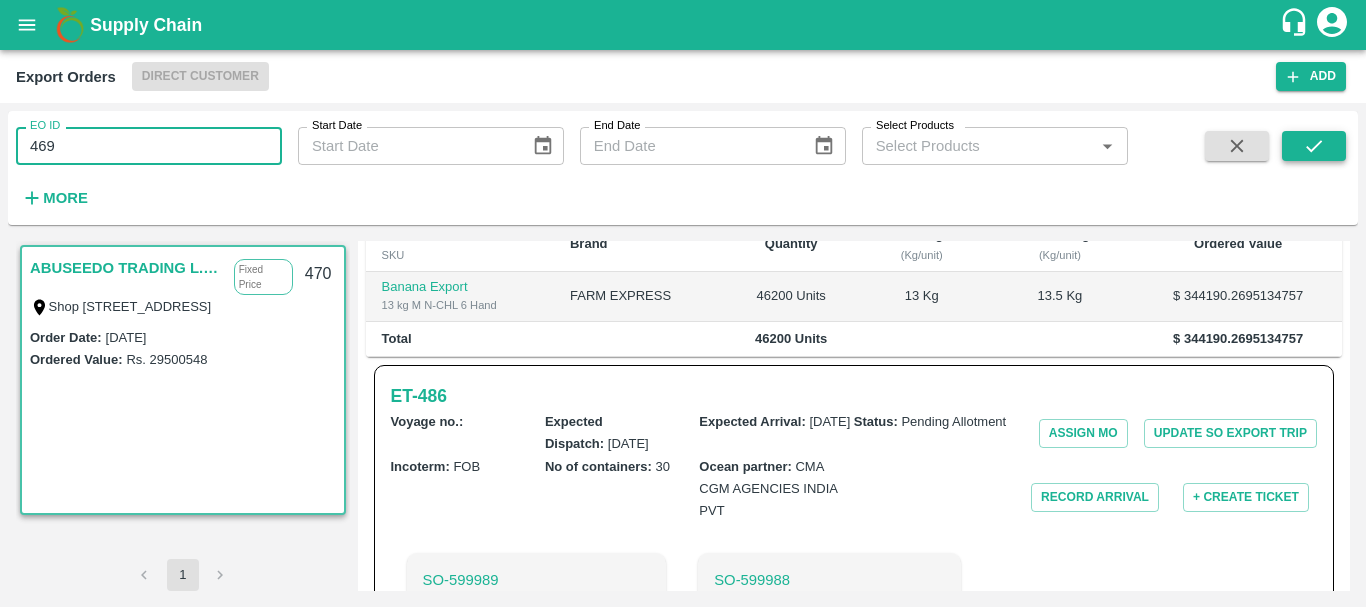 type on "469" 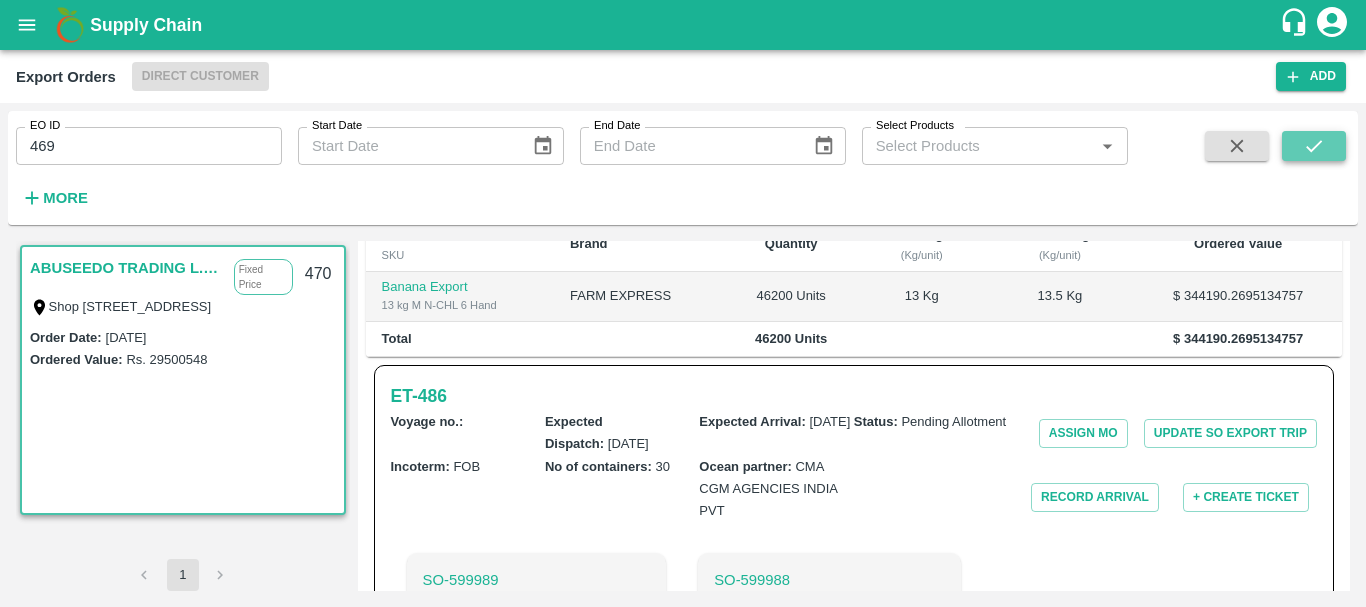 click 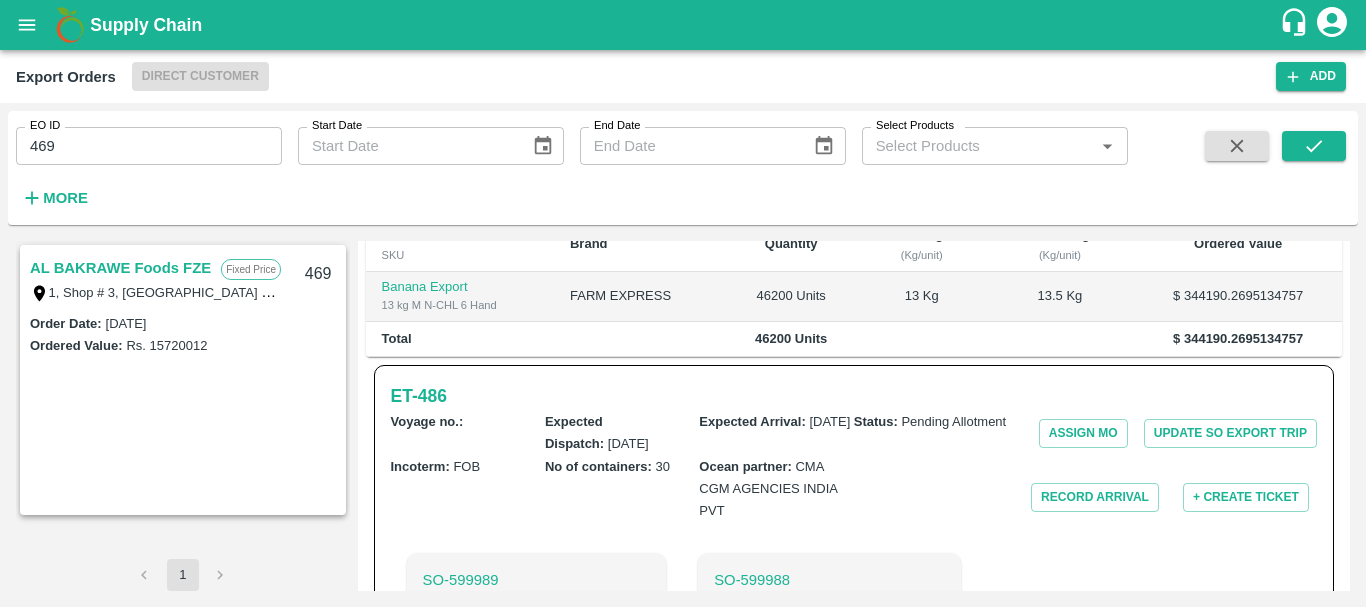 click on "AL BAKRAWE Foods FZE" at bounding box center [120, 268] 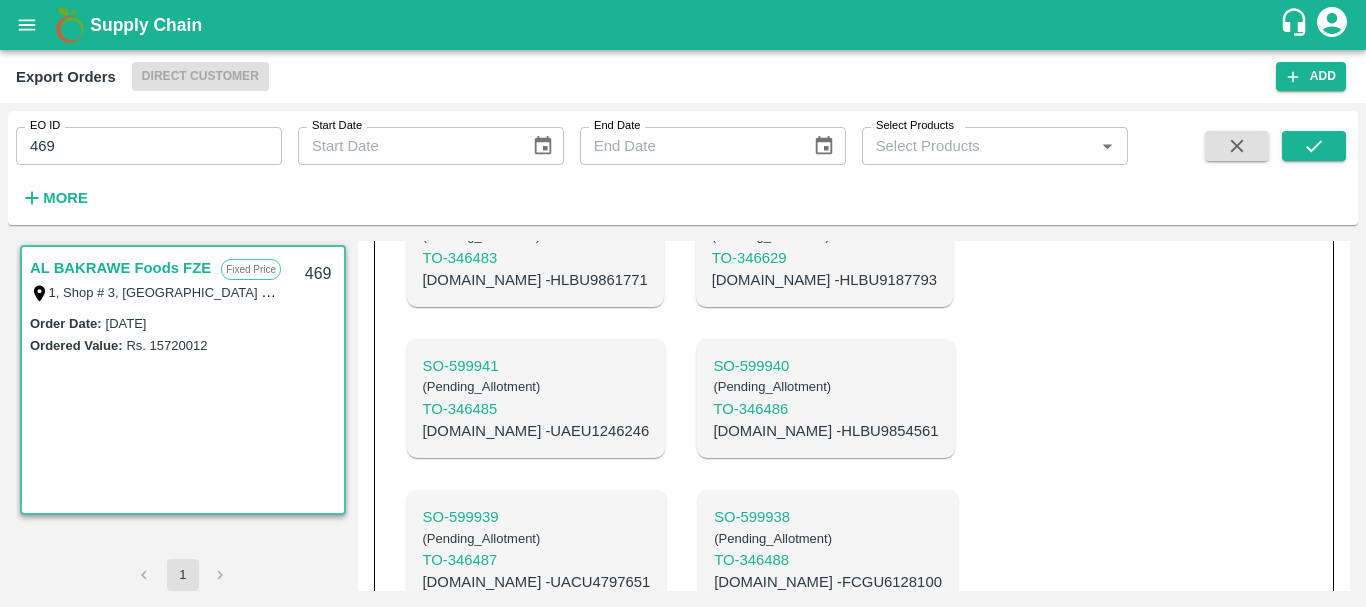scroll, scrollTop: 1318, scrollLeft: 0, axis: vertical 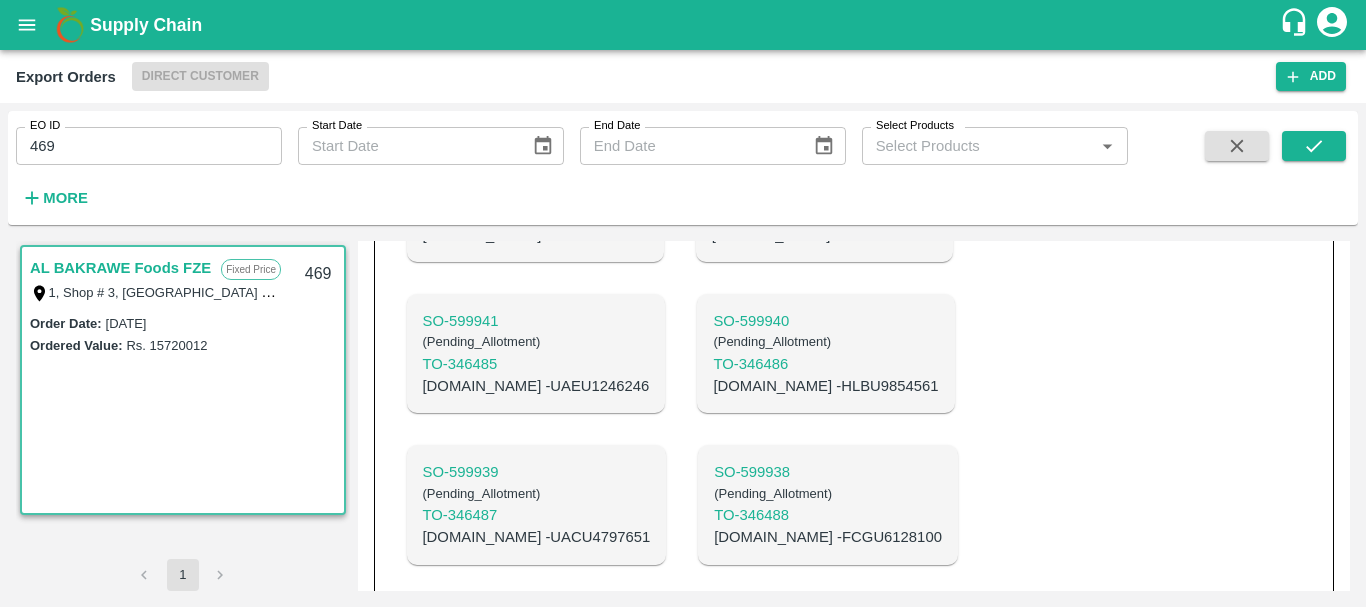 click on "SO- 599935" at bounding box center [535, 775] 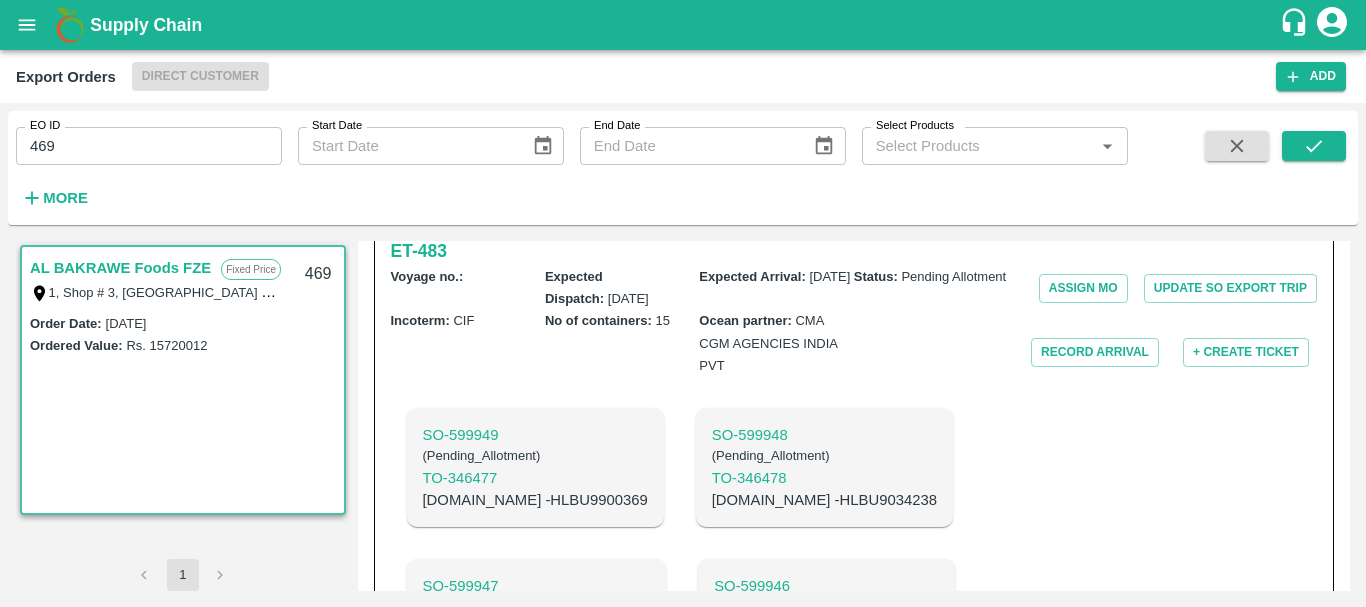 scroll, scrollTop: 597, scrollLeft: 0, axis: vertical 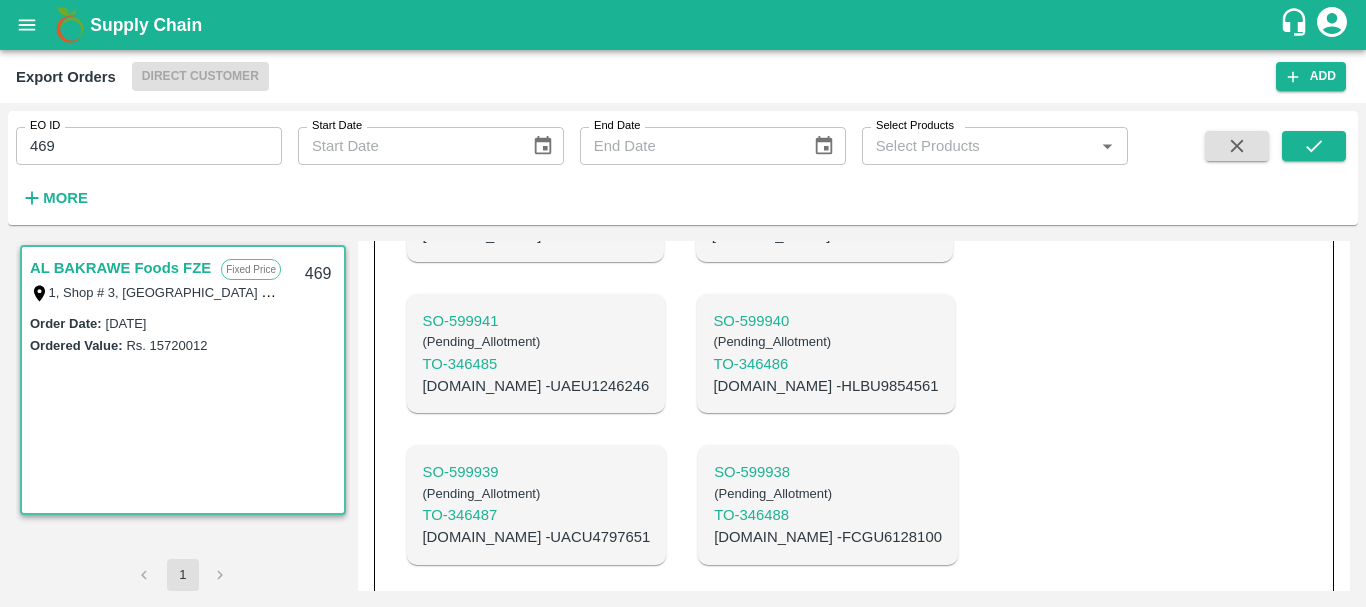 click on "C.No - HLBU9066451" at bounding box center (535, 840) 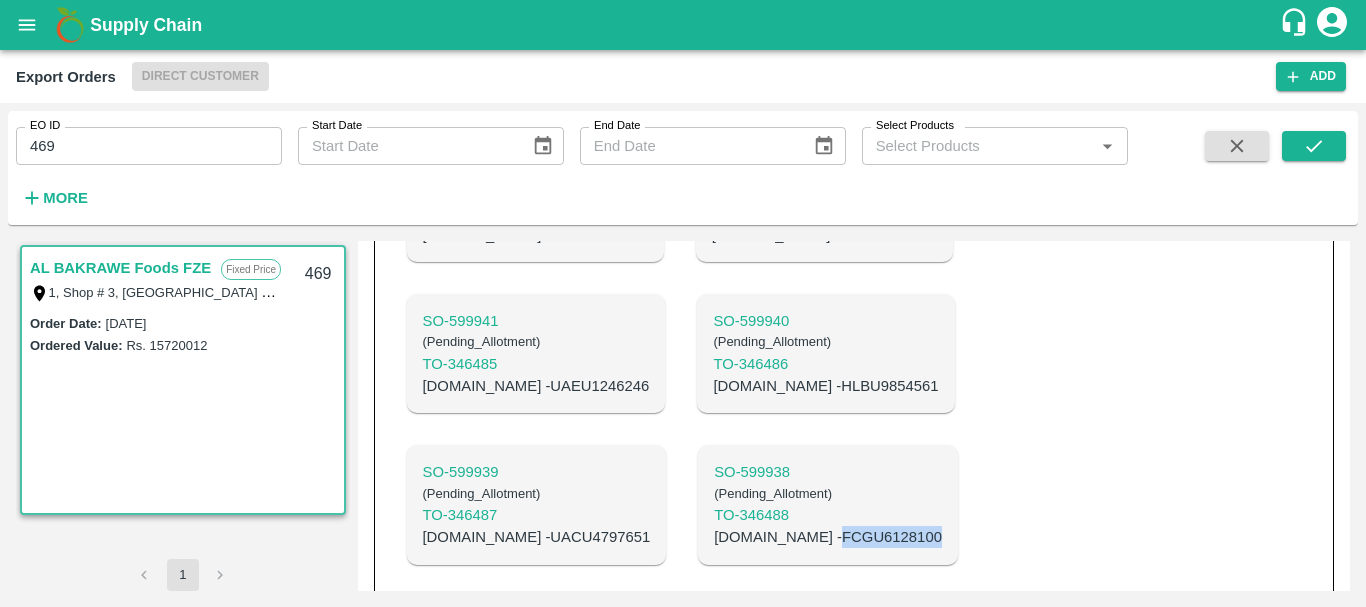 click on "C.No - FCGU6128100" at bounding box center (828, 537) 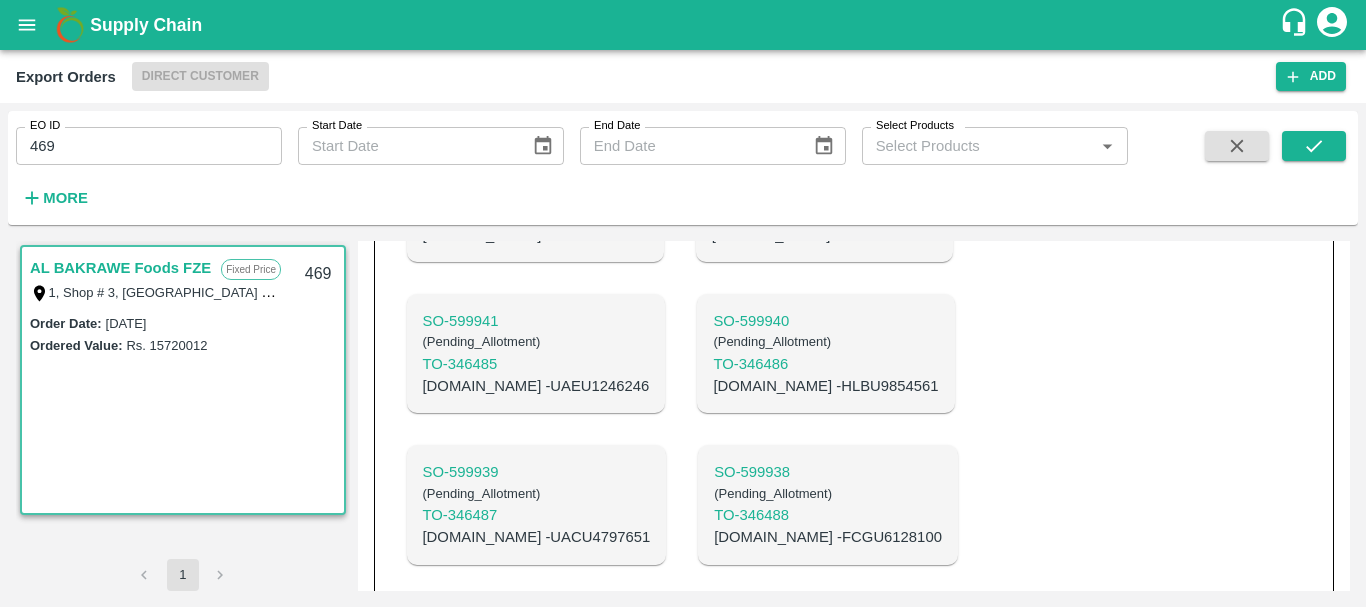 click on "C.No - UACU4797651" at bounding box center (537, 537) 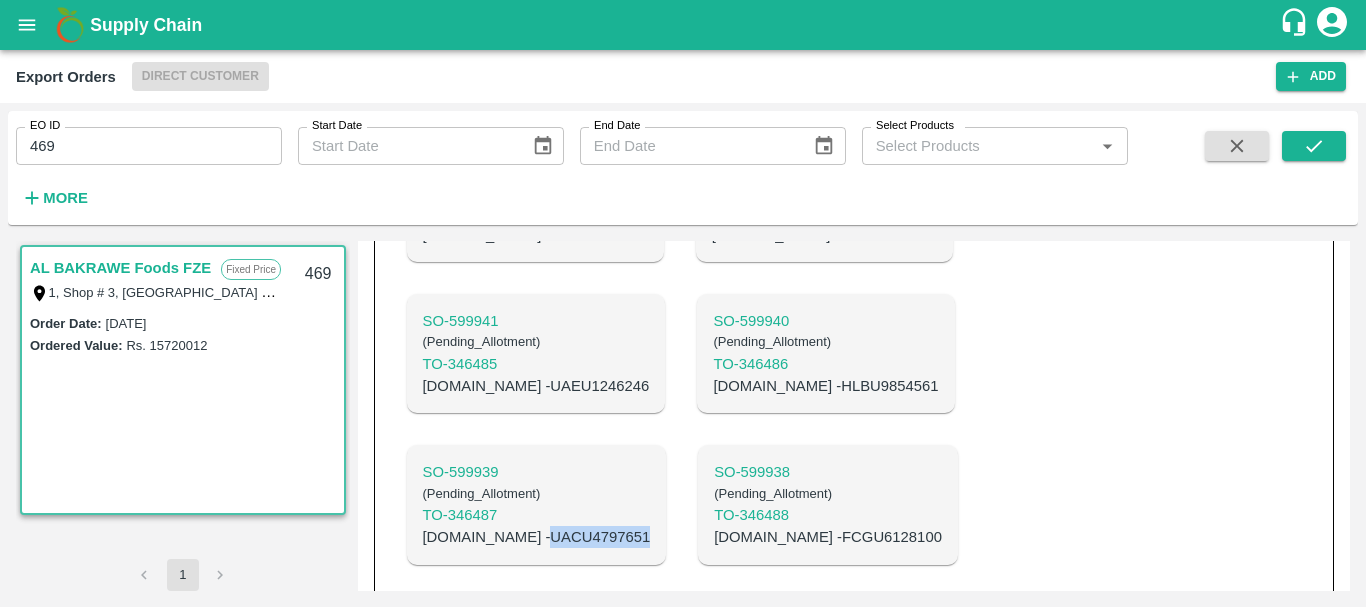 click on "C.No - UACU4797651" at bounding box center (537, 537) 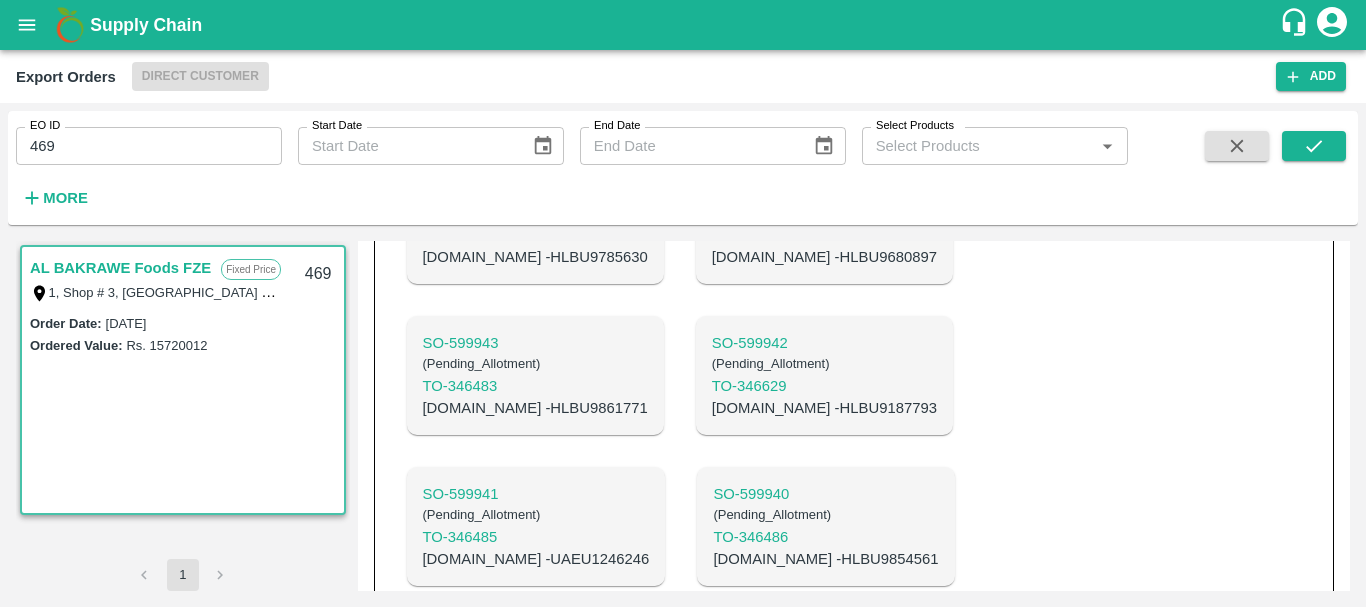 scroll, scrollTop: 1144, scrollLeft: 0, axis: vertical 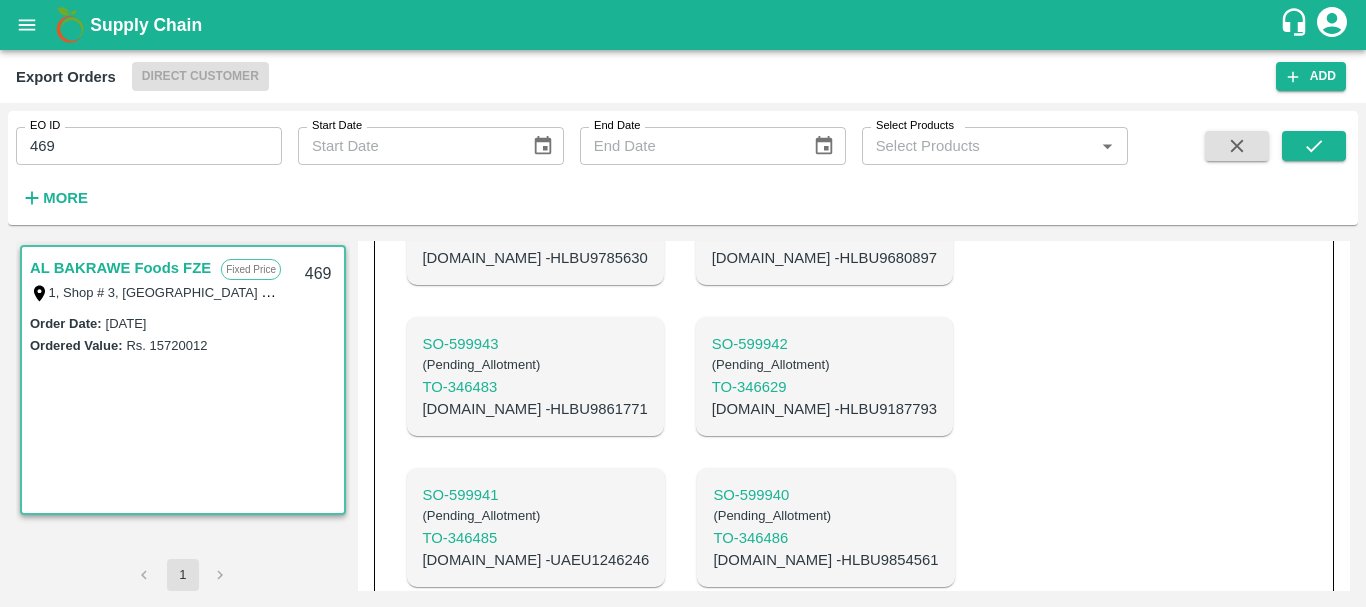 click on "C.No - HLBU9854561" at bounding box center (825, 560) 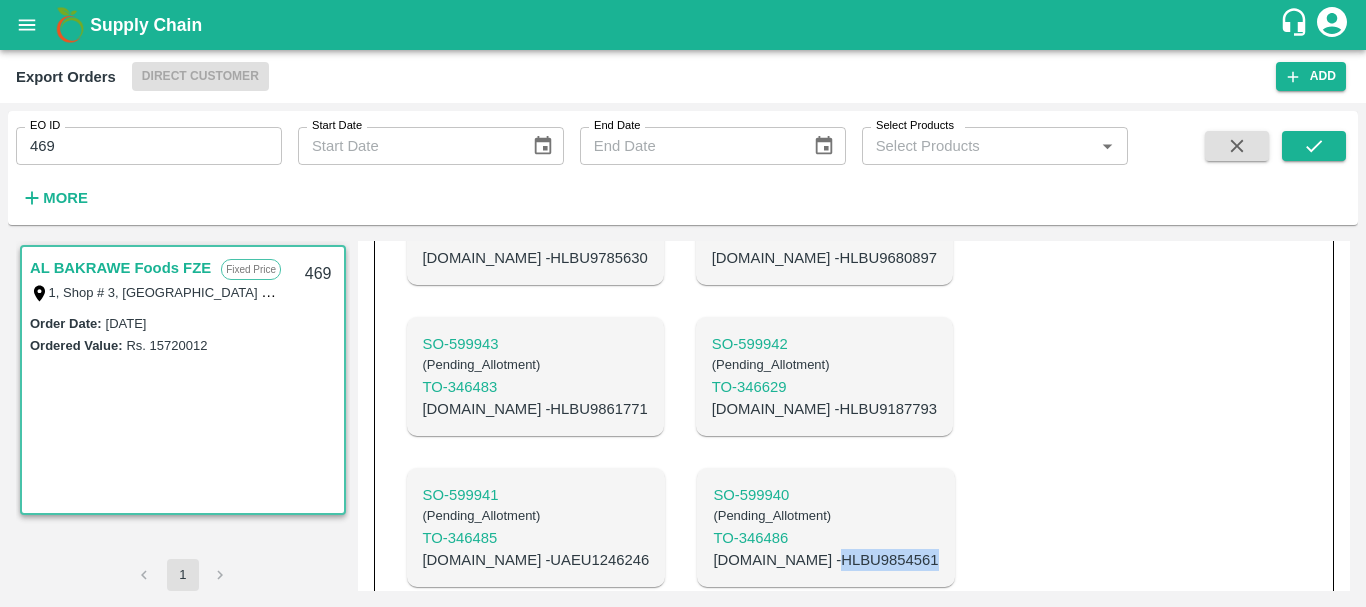 click on "C.No - HLBU9854561" at bounding box center (825, 560) 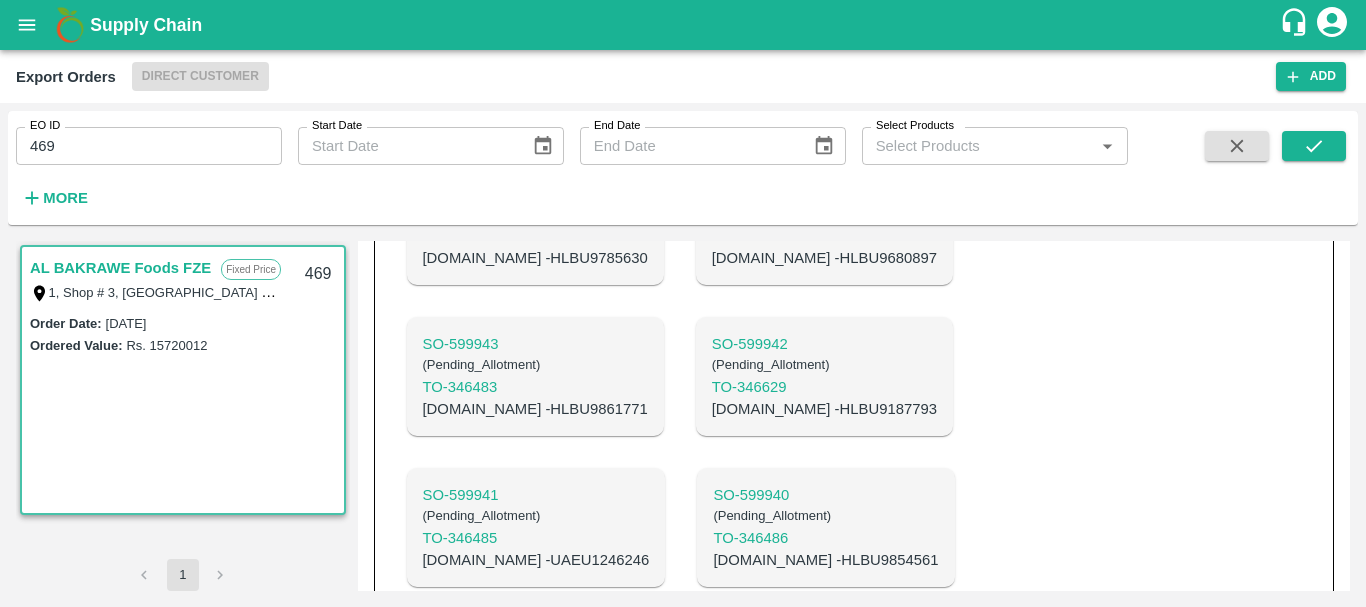 click on "C.No - UAEU1246246" at bounding box center (536, 560) 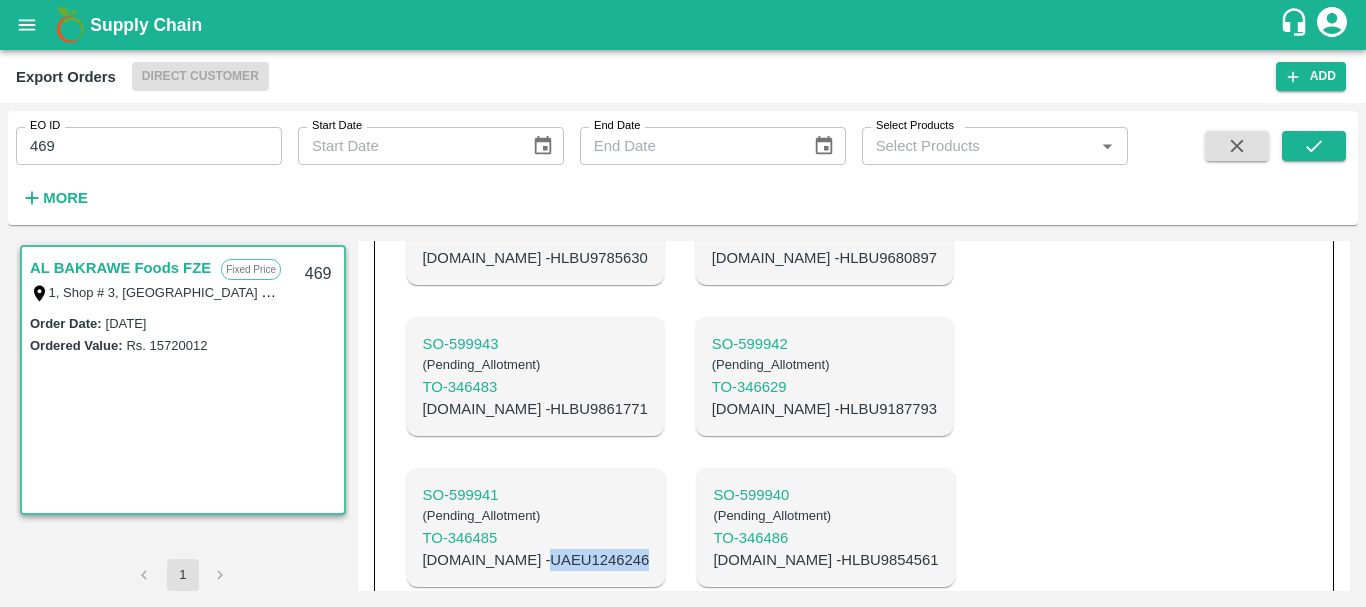 click on "C.No - UAEU1246246" at bounding box center [536, 560] 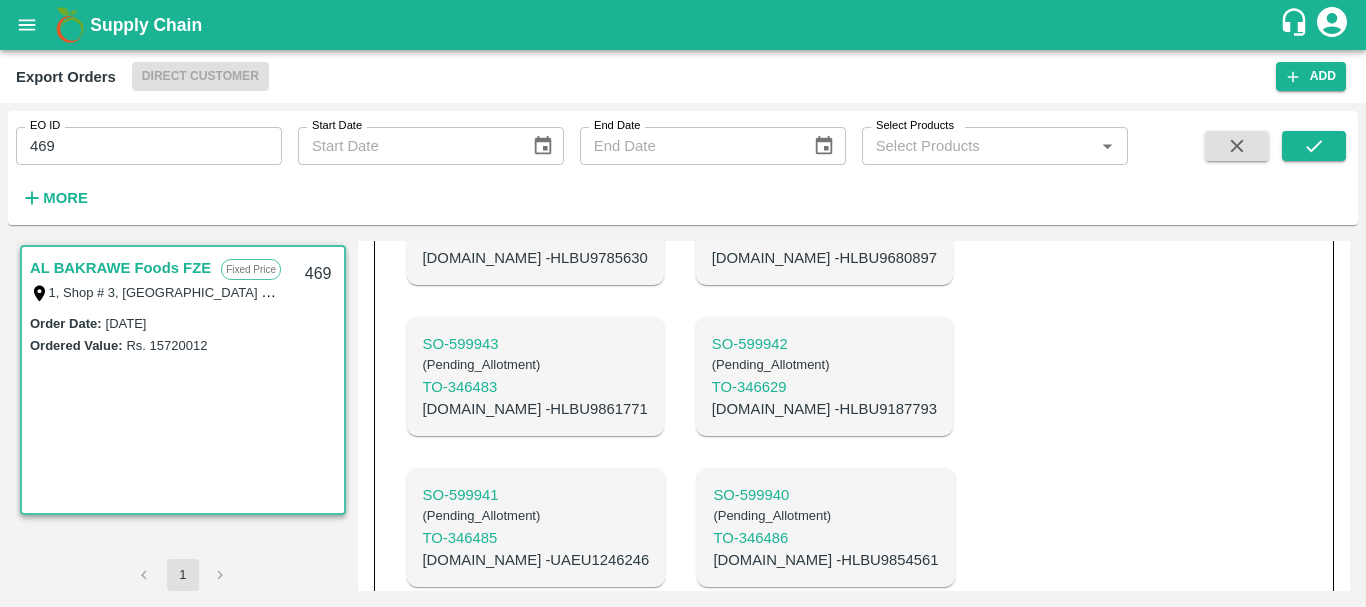 click on "C.No - HLBU9187793" at bounding box center (824, 409) 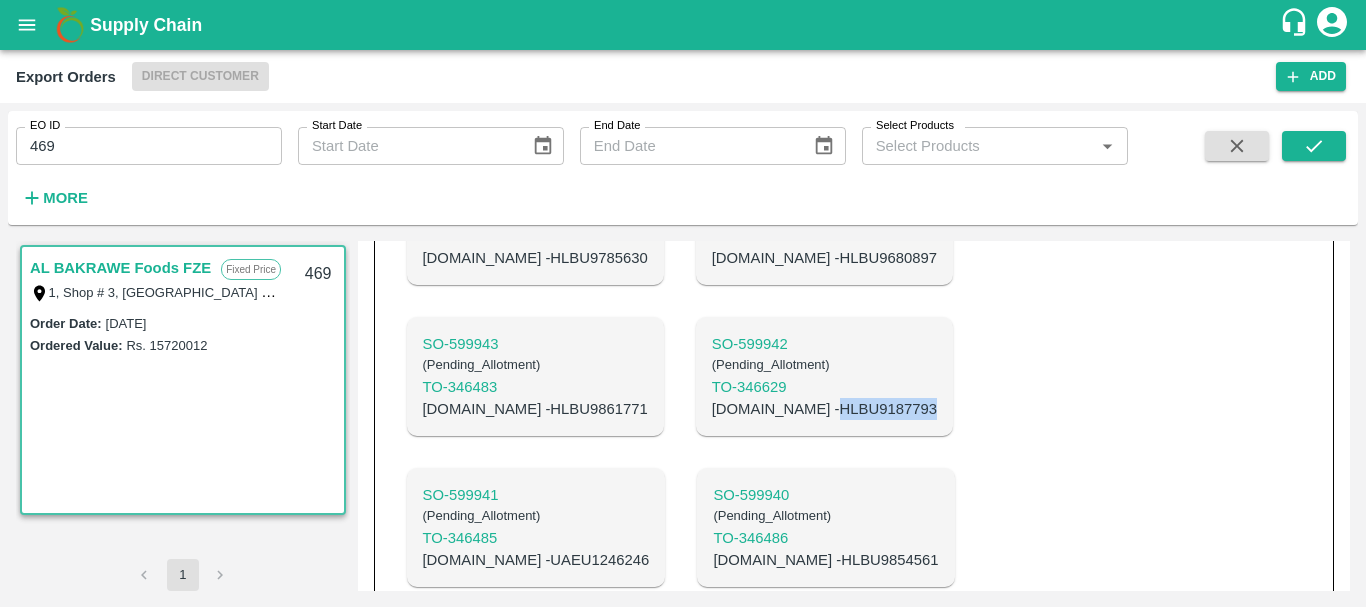 click on "C.No - HLBU9187793" at bounding box center [824, 409] 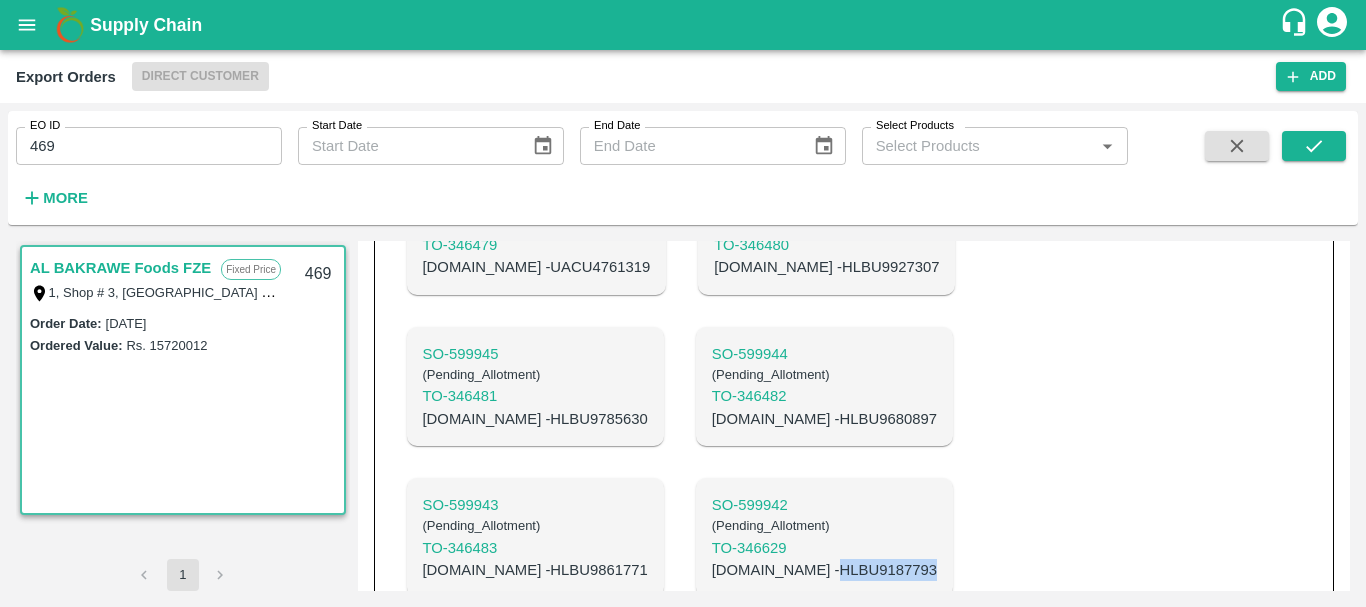 scroll, scrollTop: 975, scrollLeft: 0, axis: vertical 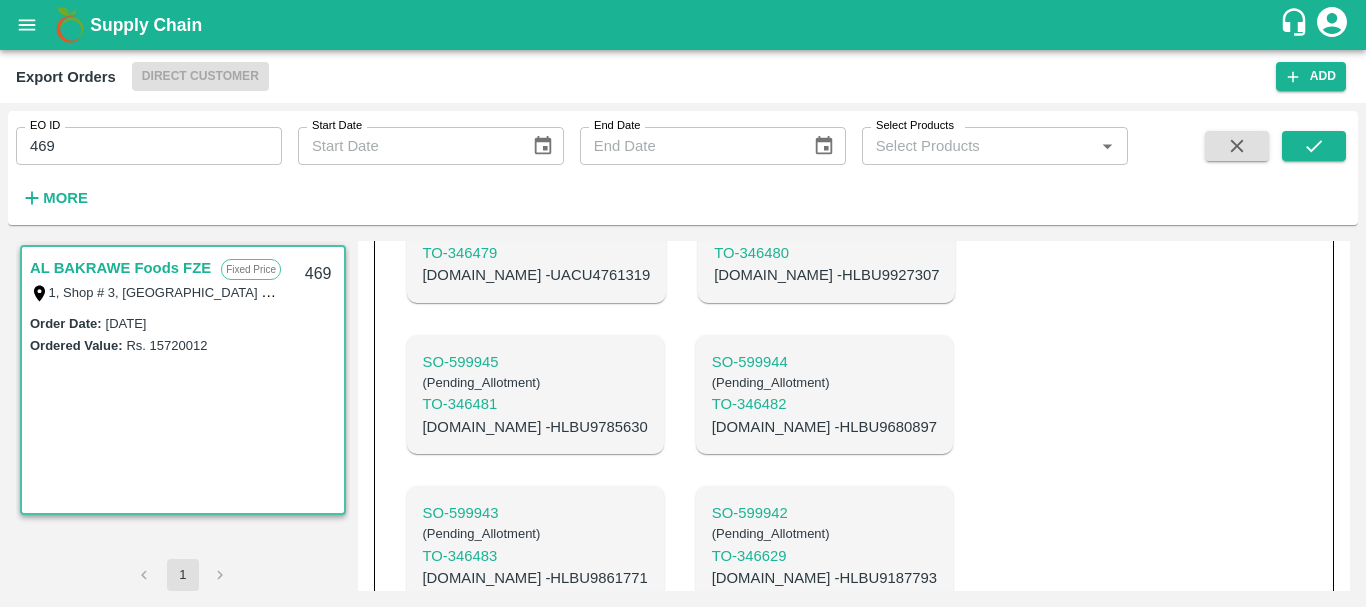 click on "C.No - HLBU9861771" at bounding box center [535, 578] 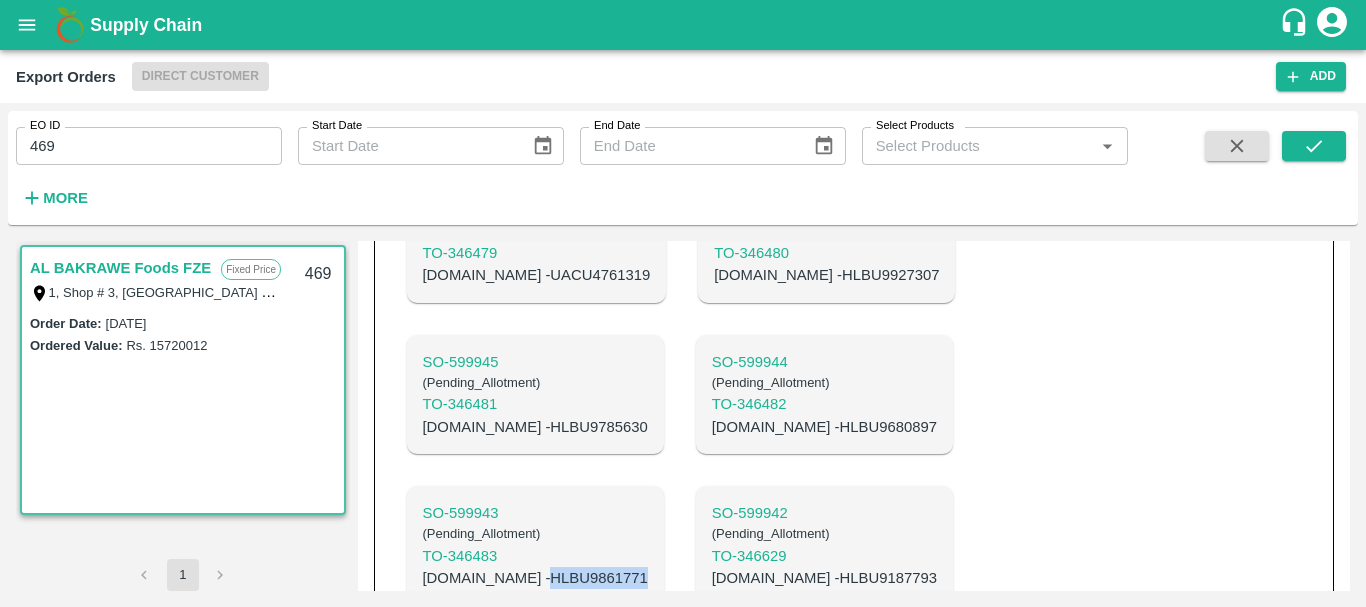click on "C.No - HLBU9861771" at bounding box center (535, 578) 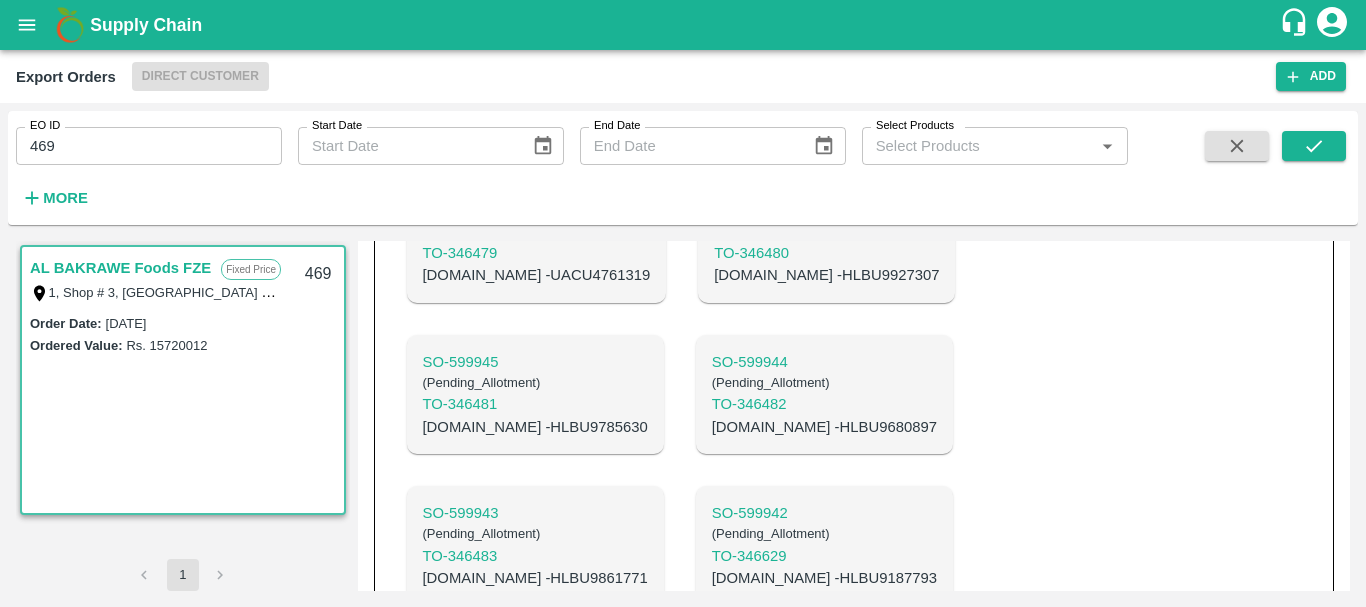 click on "C.No - HLBU9680897" at bounding box center [824, 427] 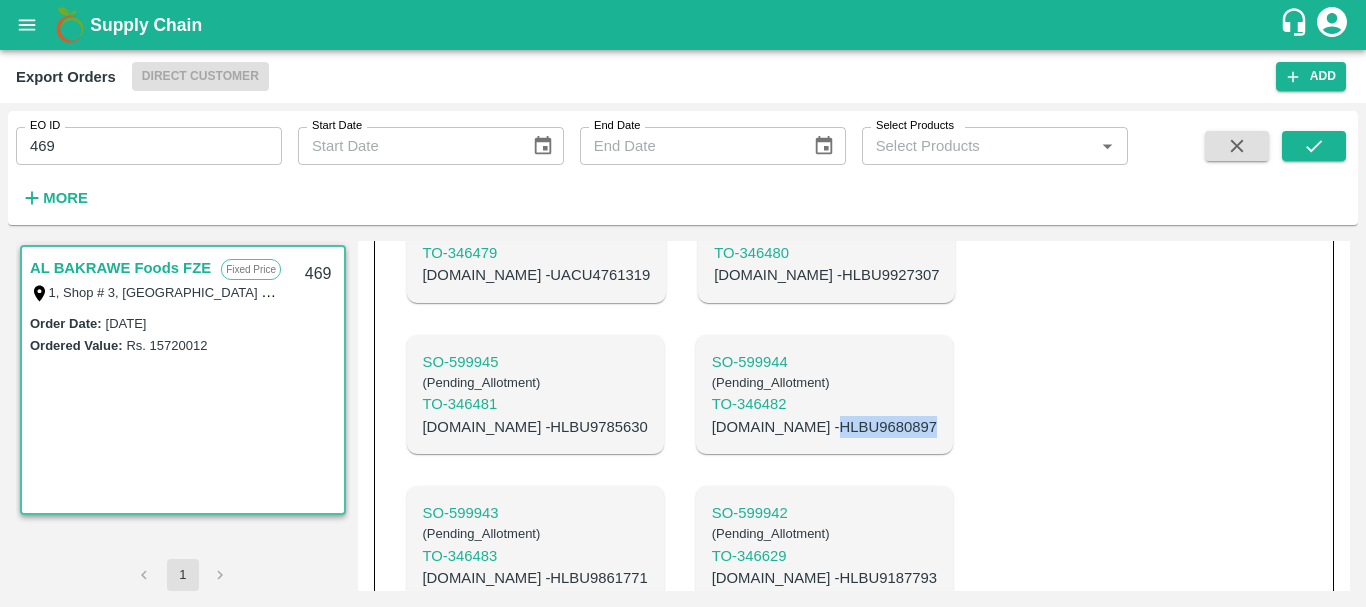 click on "C.No - HLBU9680897" at bounding box center [824, 427] 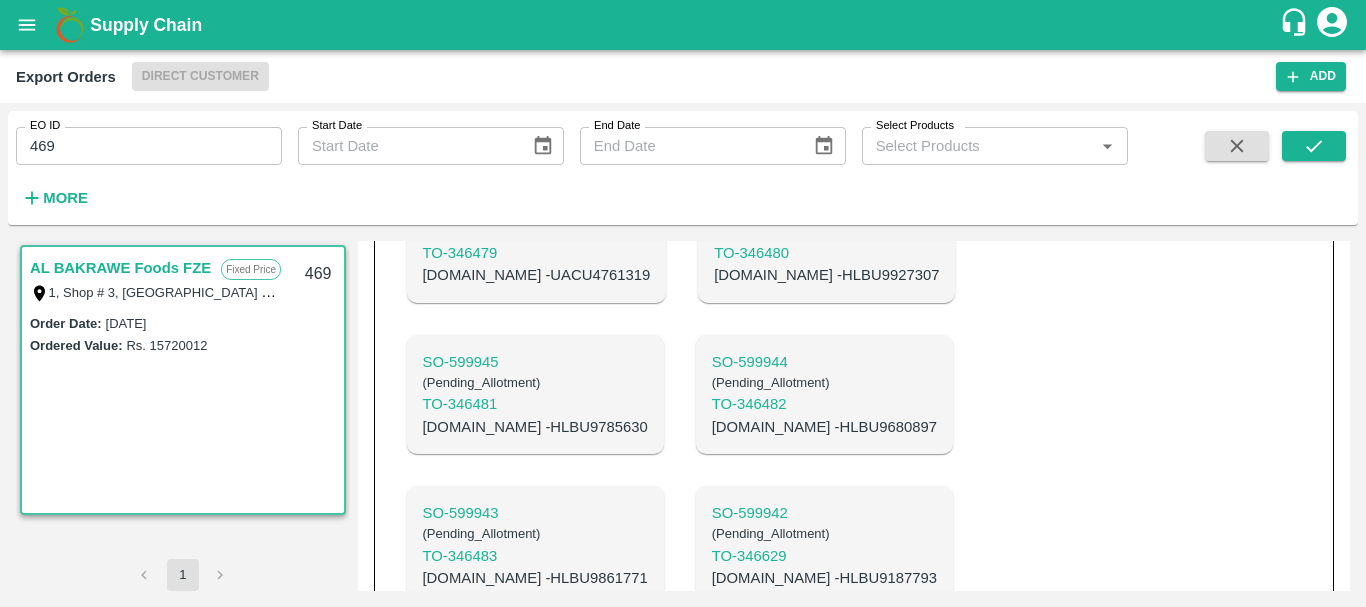 click on "C.No - HLBU9785630" at bounding box center [535, 427] 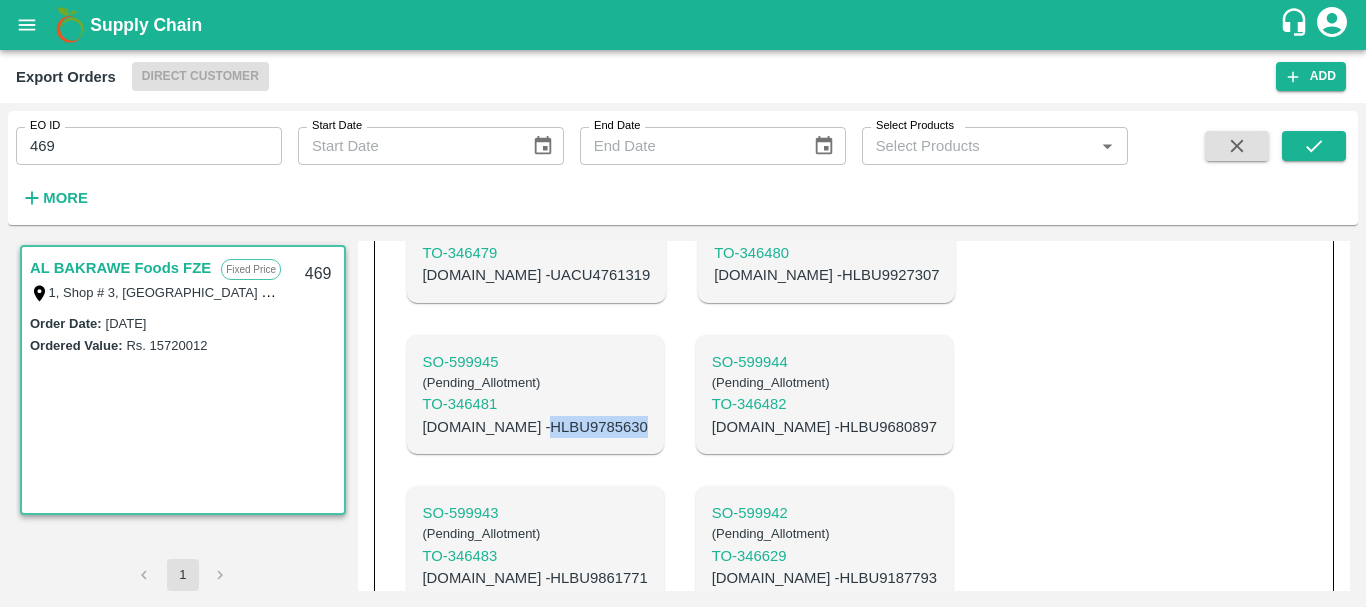 click on "C.No - HLBU9785630" at bounding box center [535, 427] 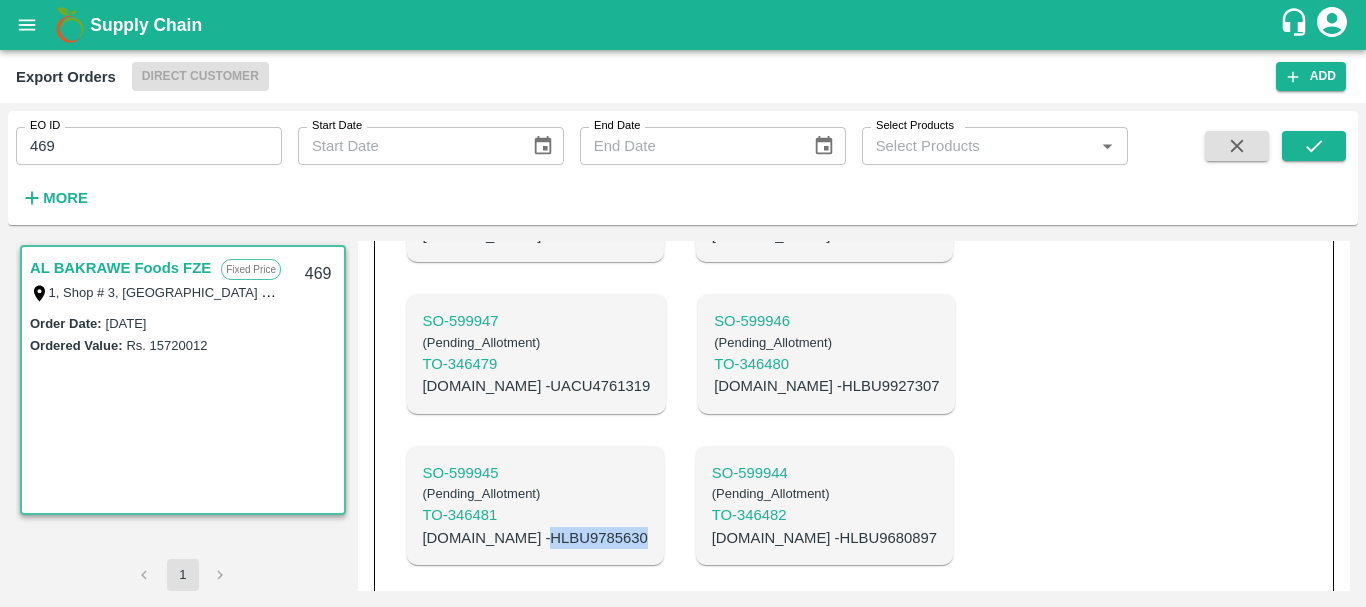scroll, scrollTop: 861, scrollLeft: 0, axis: vertical 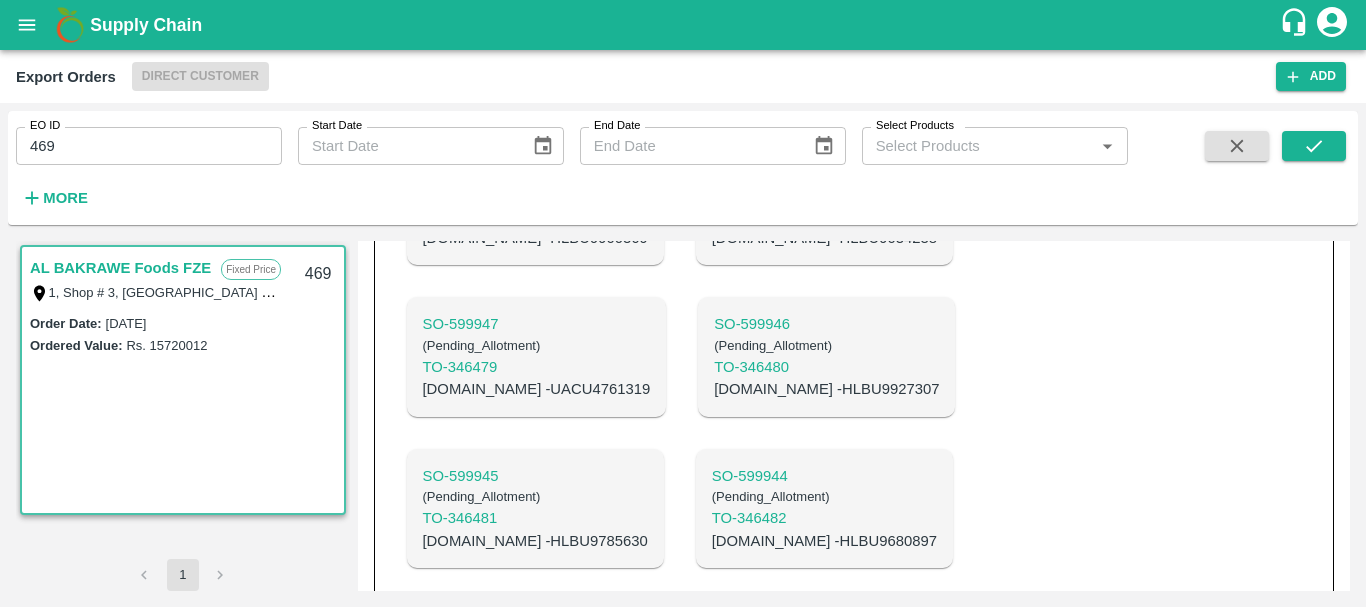 click on "C.No - HLBU9927307" at bounding box center [826, 389] 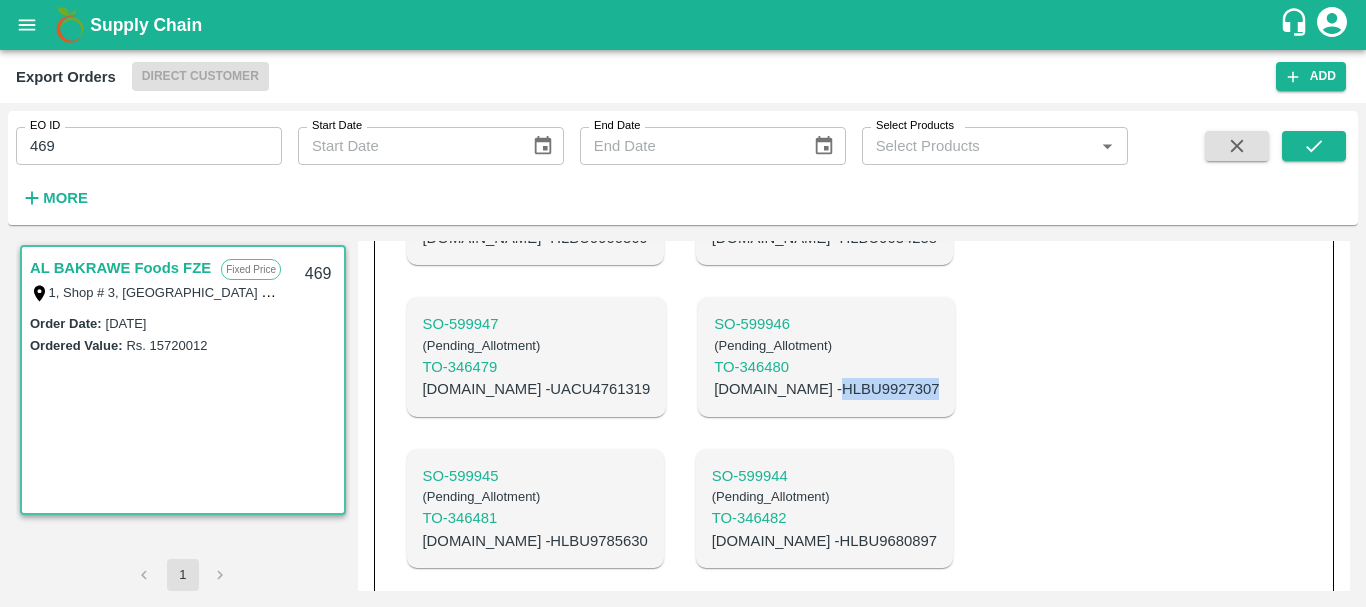 click on "C.No - HLBU9927307" at bounding box center [826, 389] 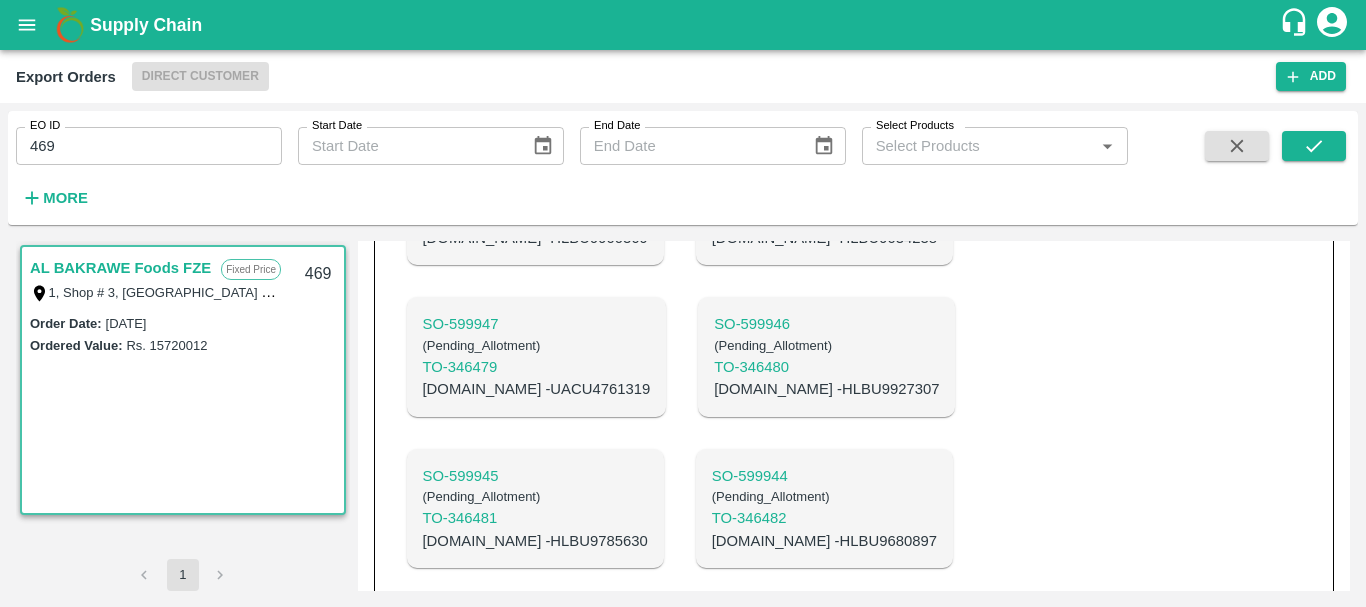 click on "C.No - UACU4761319" at bounding box center (537, 389) 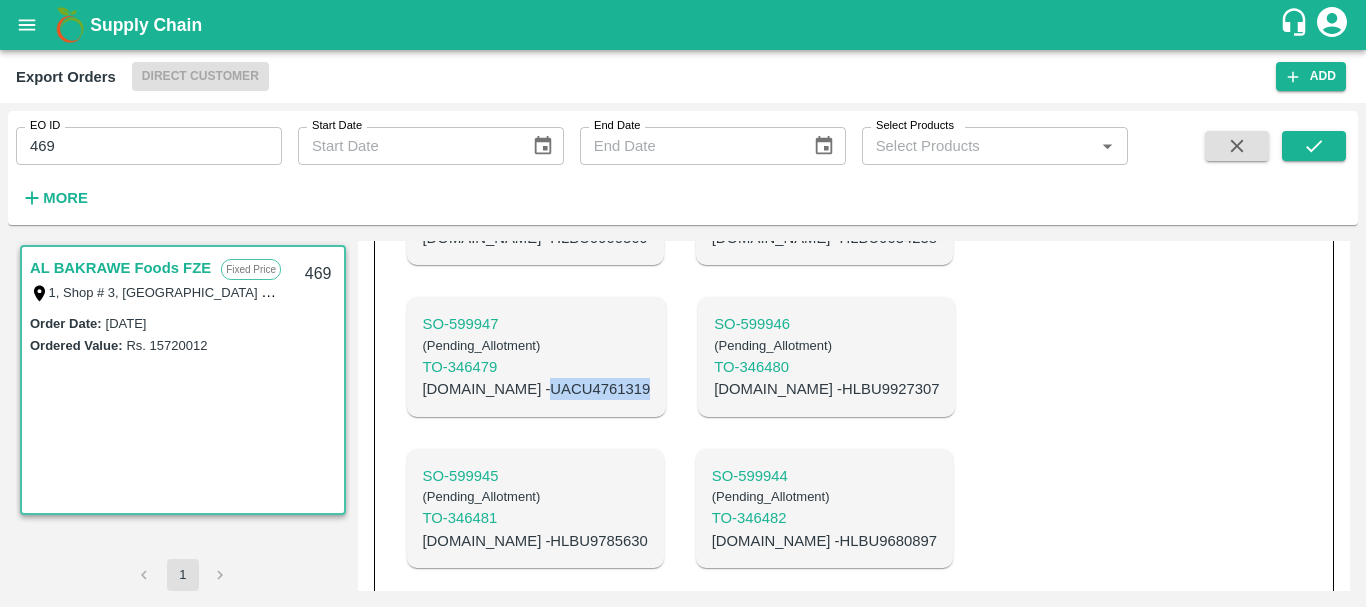 click on "C.No - UACU4761319" at bounding box center [537, 389] 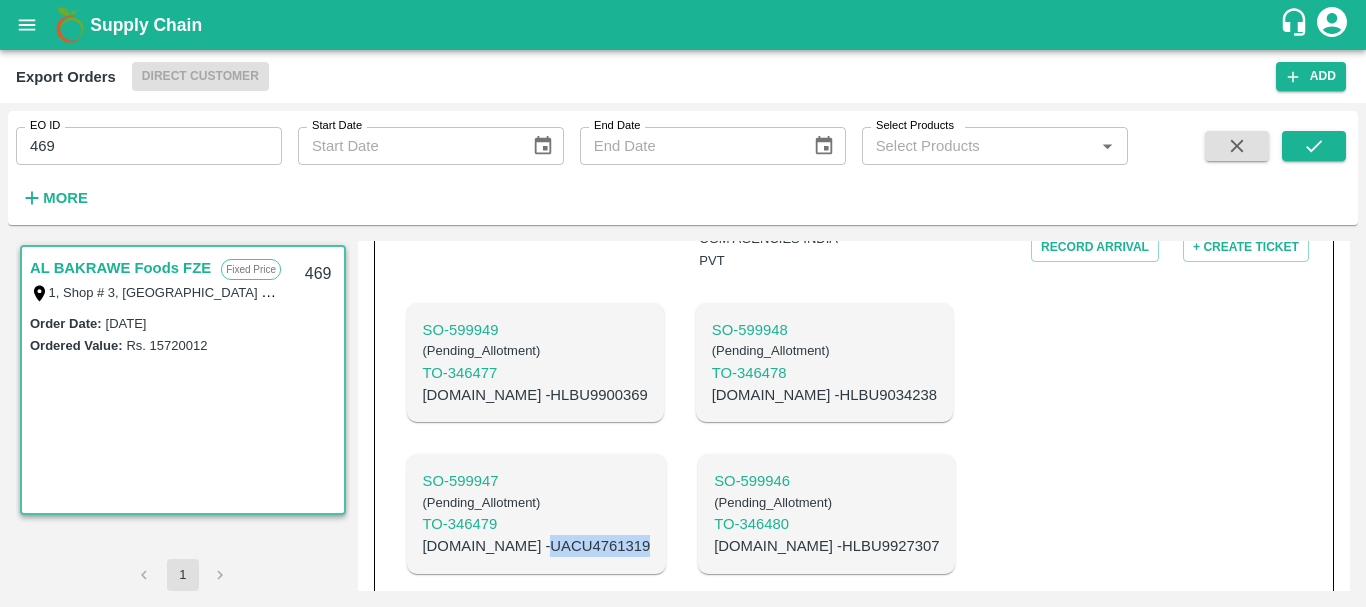 scroll, scrollTop: 700, scrollLeft: 0, axis: vertical 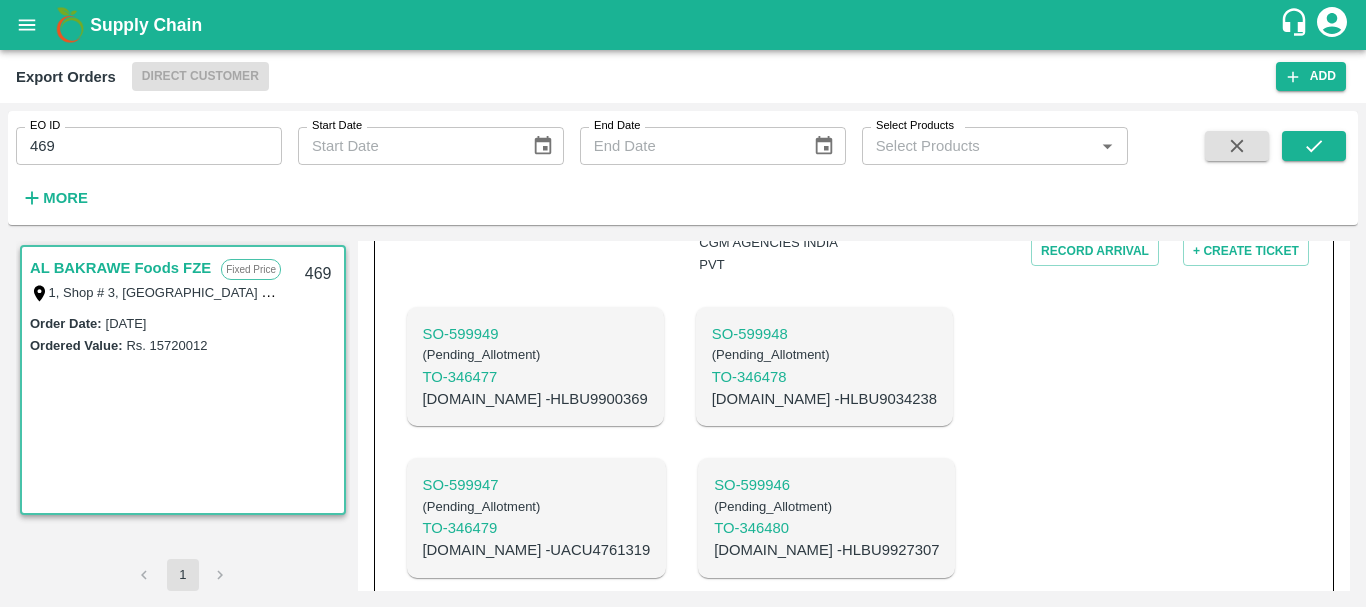 click on "C.No - HLBU9034238" at bounding box center (824, 399) 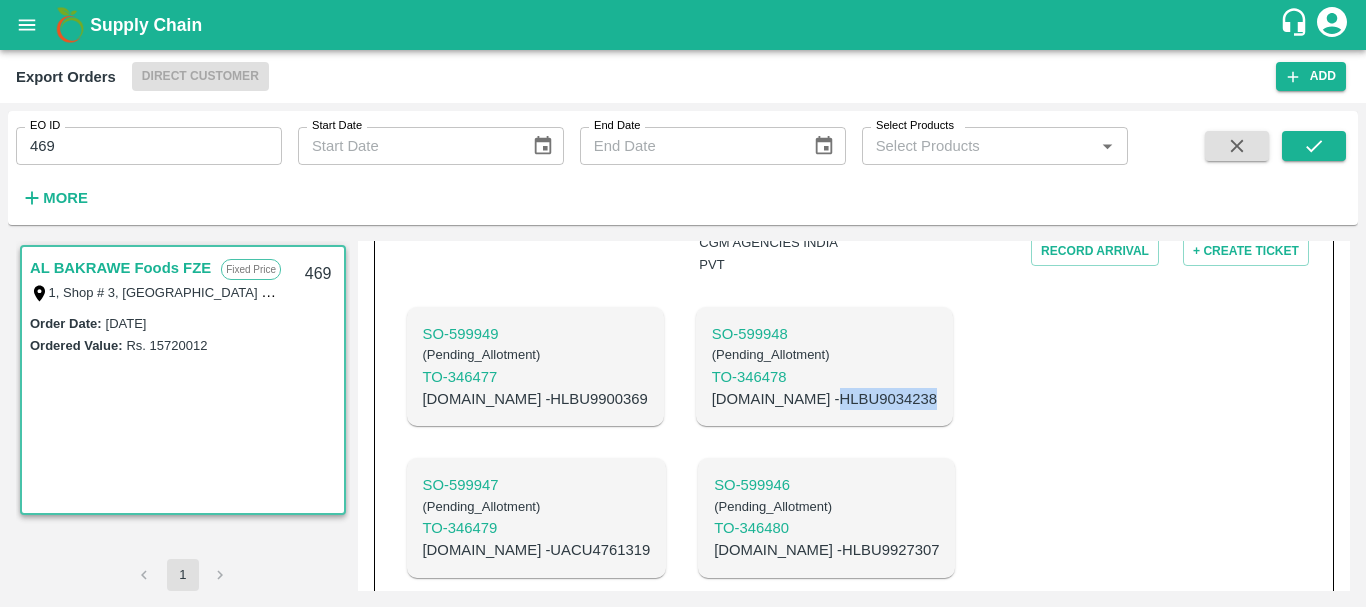 click on "C.No - HLBU9034238" at bounding box center (824, 399) 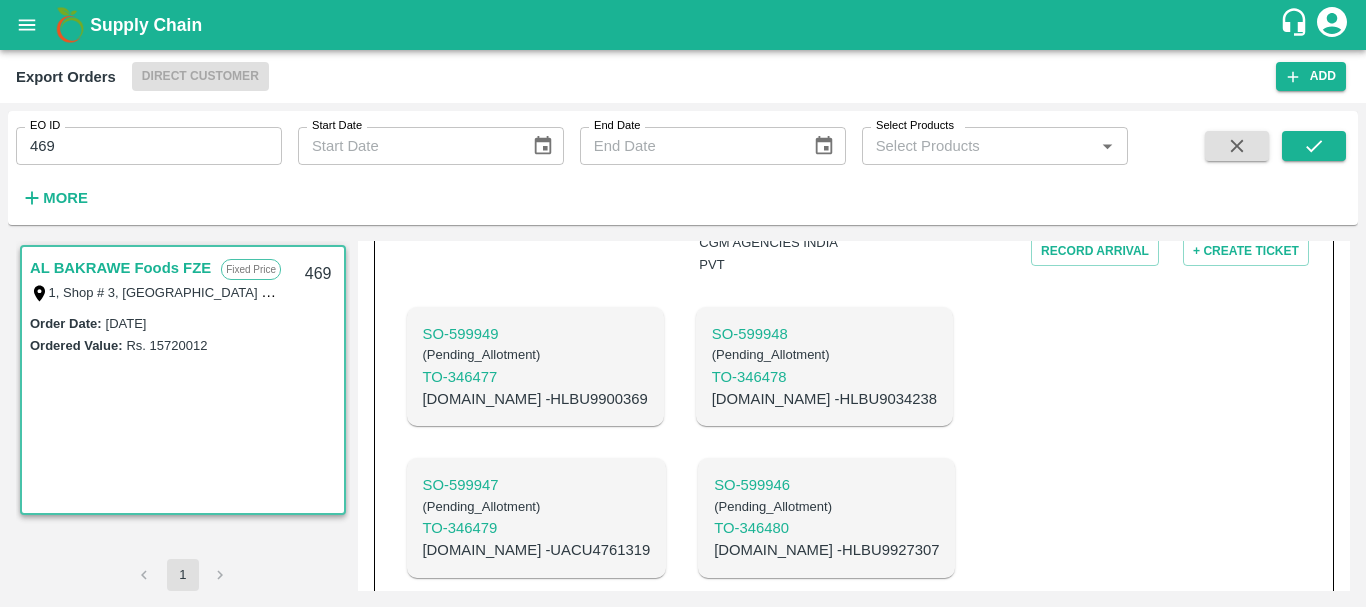 click on "C.No - HLBU9900369" at bounding box center (535, 399) 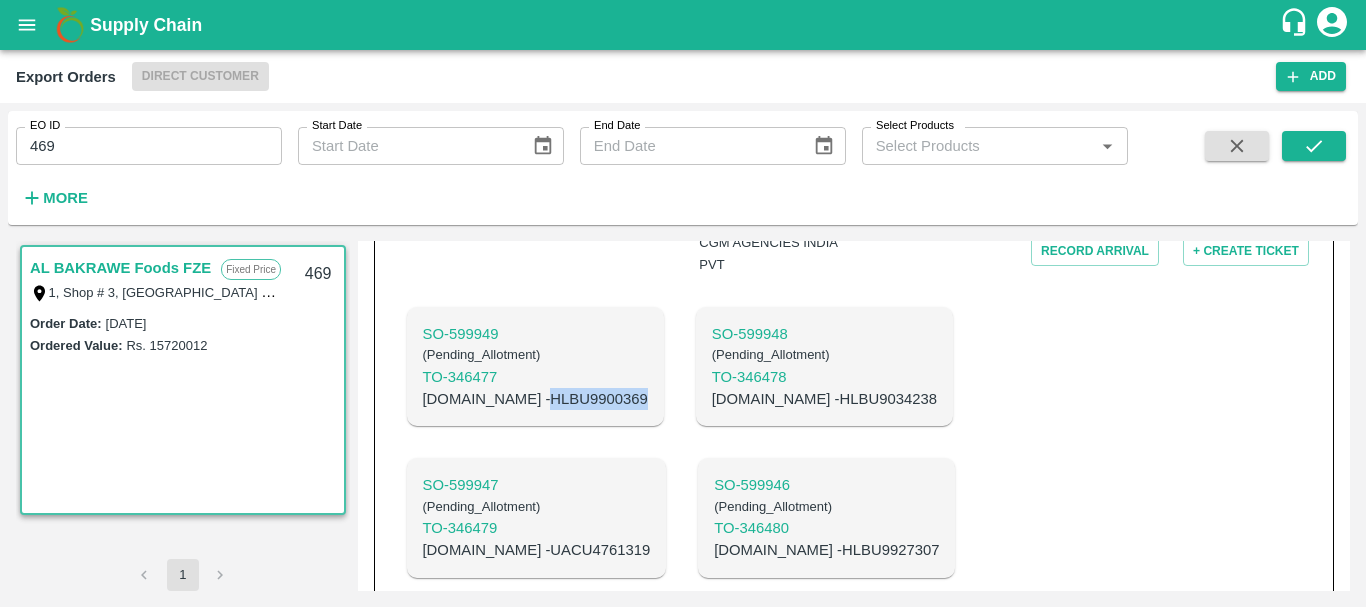 click on "C.No - HLBU9900369" at bounding box center (535, 399) 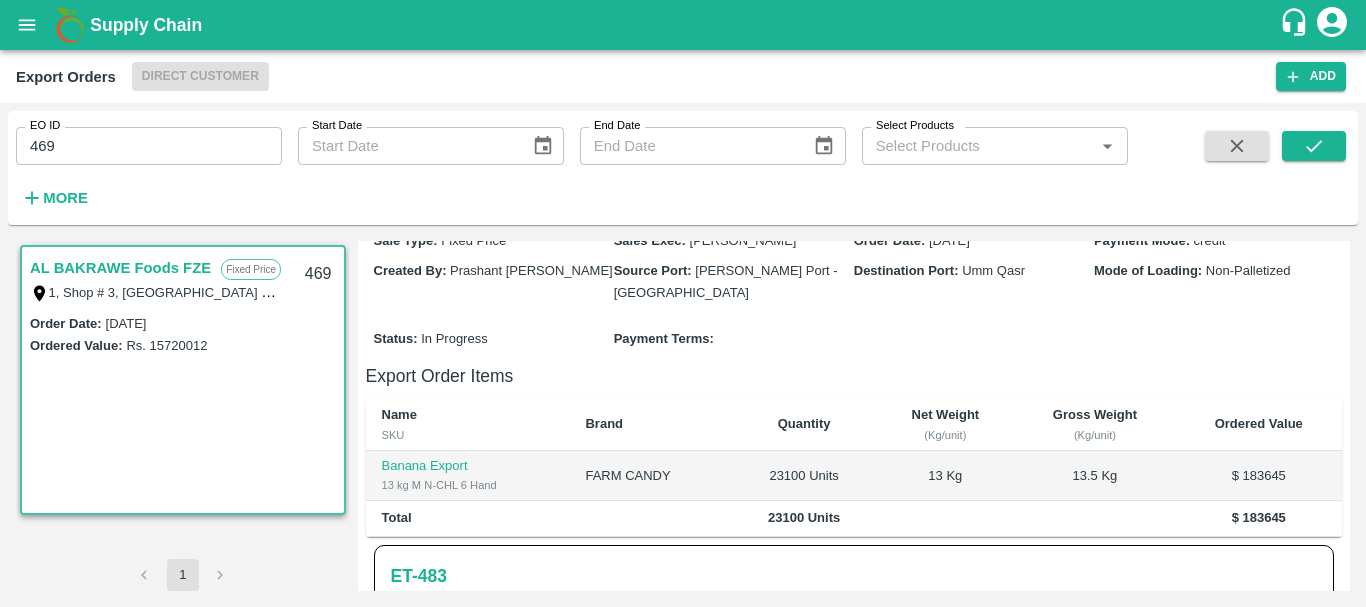 scroll, scrollTop: 0, scrollLeft: 0, axis: both 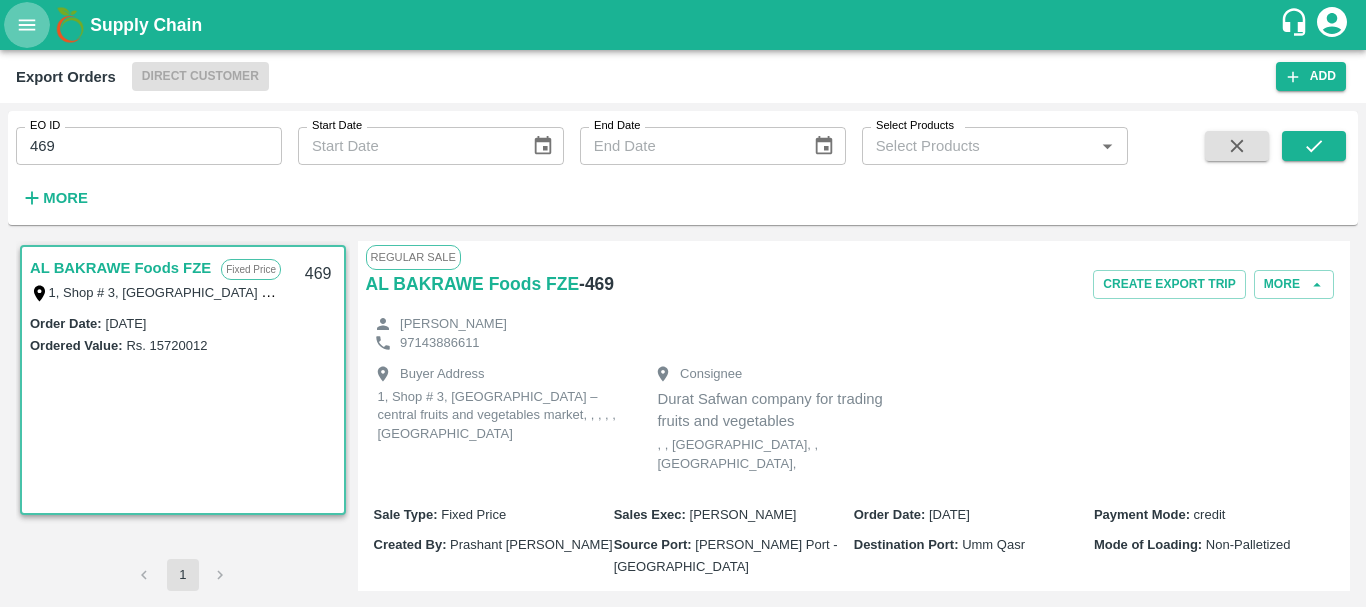 click 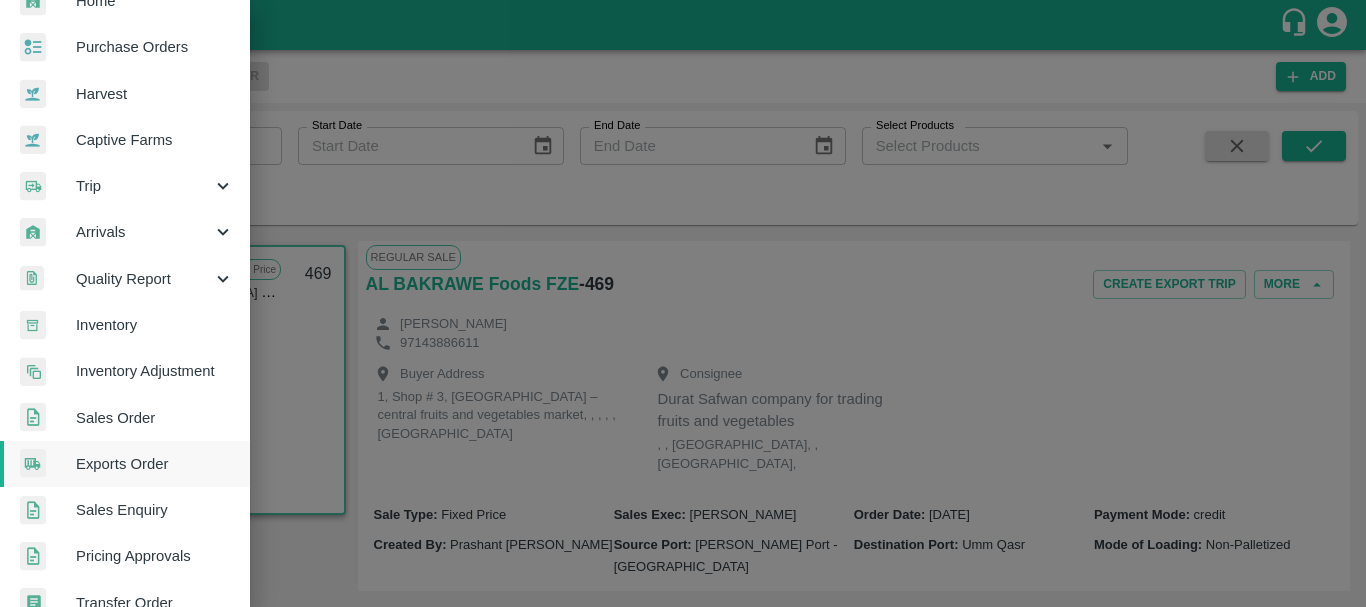 scroll, scrollTop: 74, scrollLeft: 0, axis: vertical 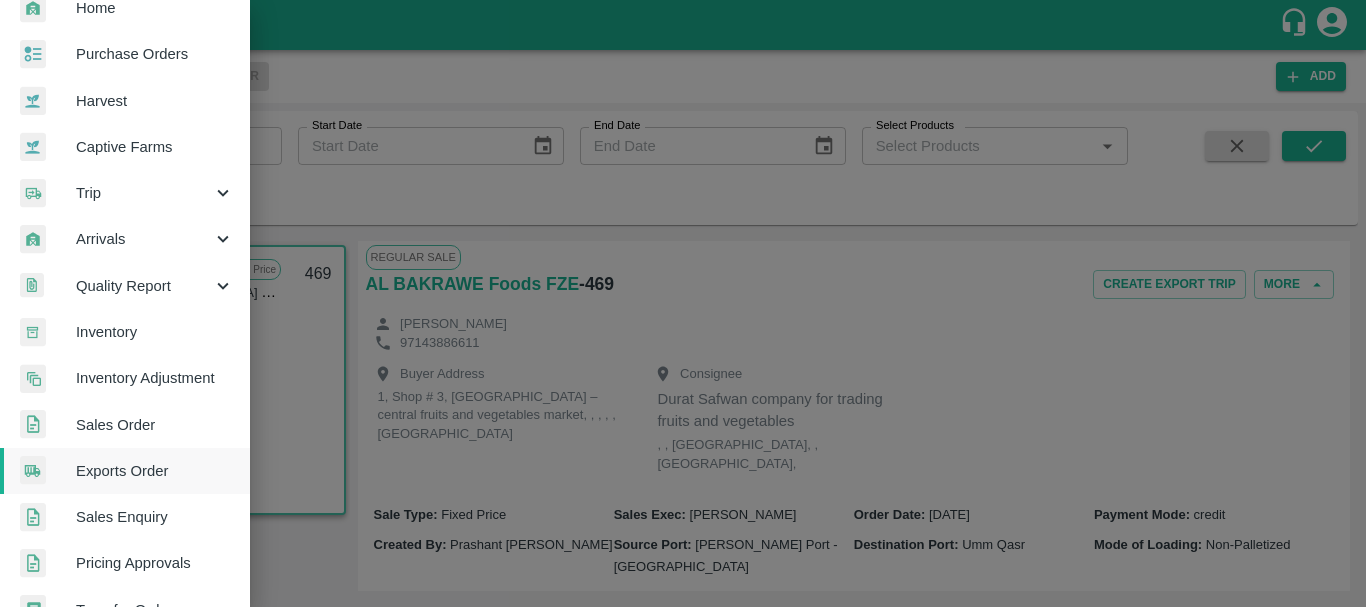 click on "Arrivals" at bounding box center [144, 239] 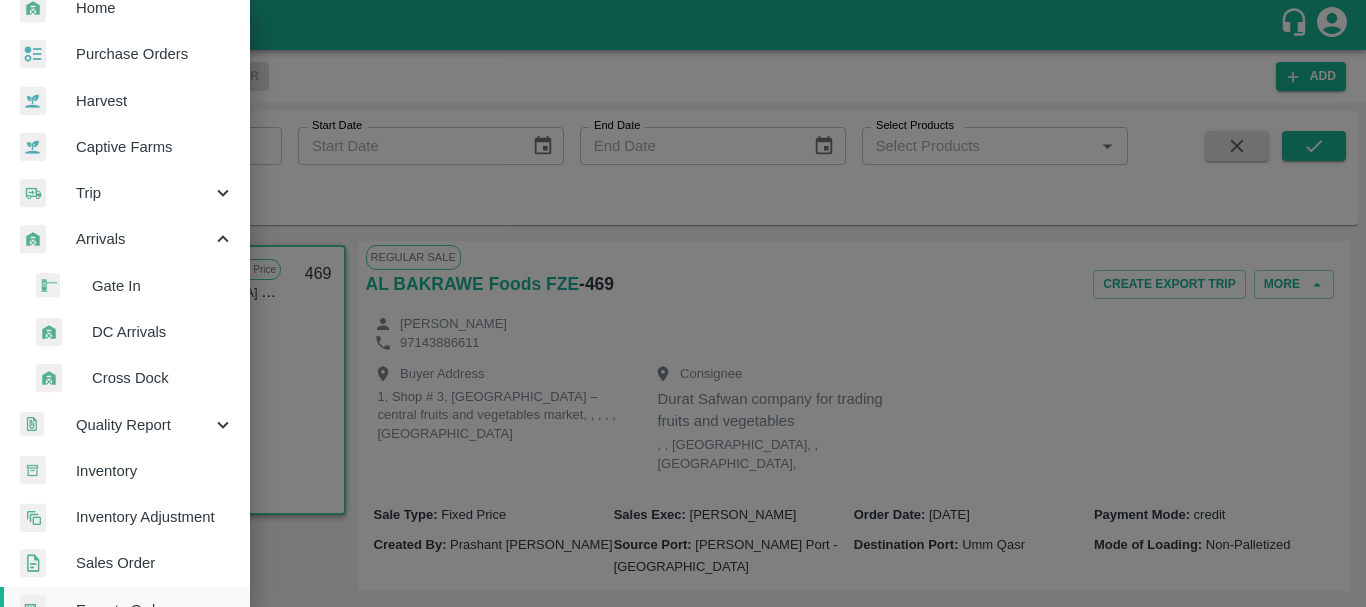click on "DC Arrivals" at bounding box center [163, 332] 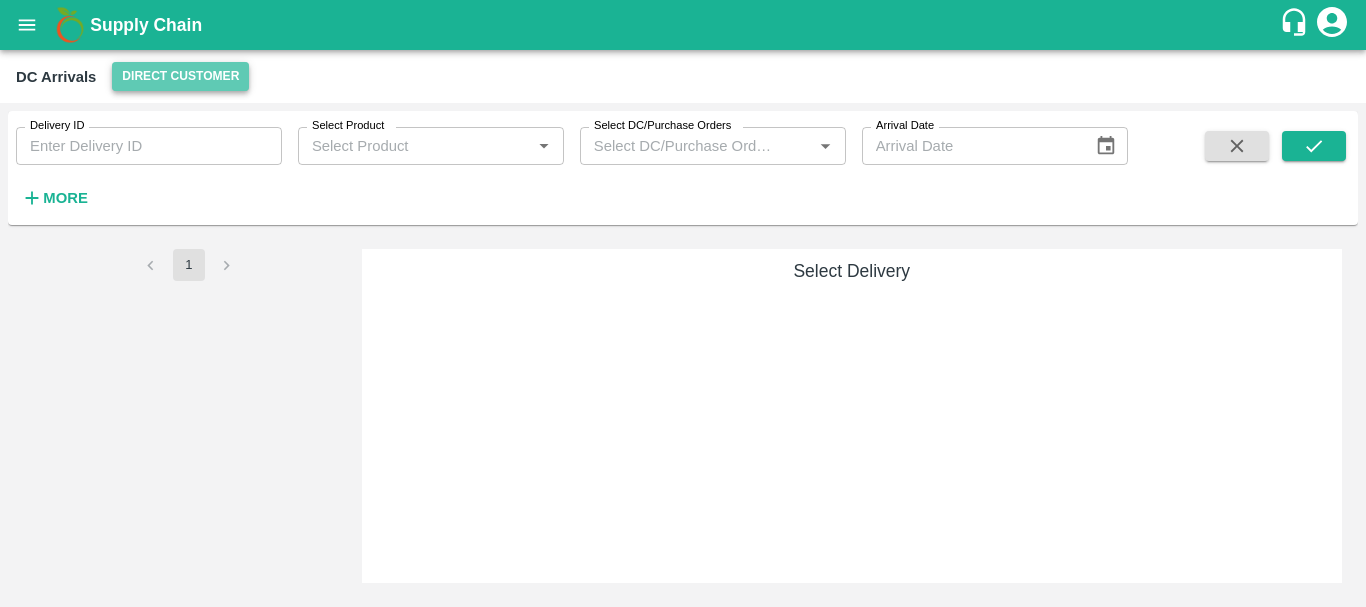 click on "Direct Customer" at bounding box center (180, 76) 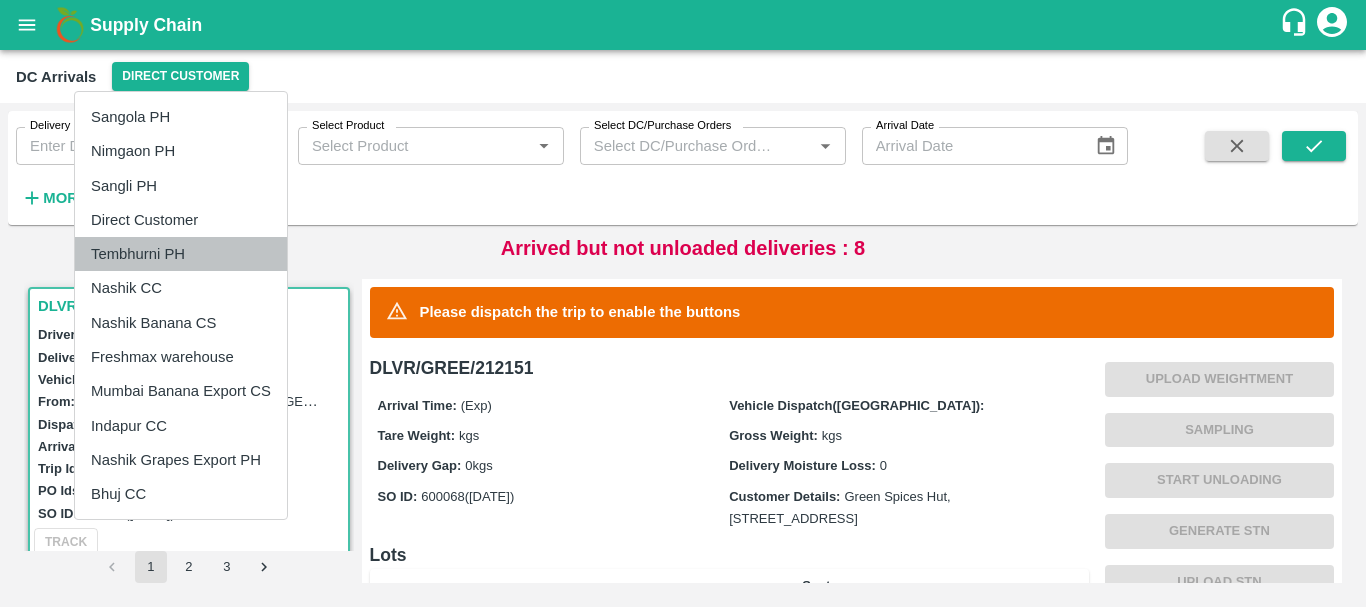 click on "Tembhurni PH" at bounding box center (181, 254) 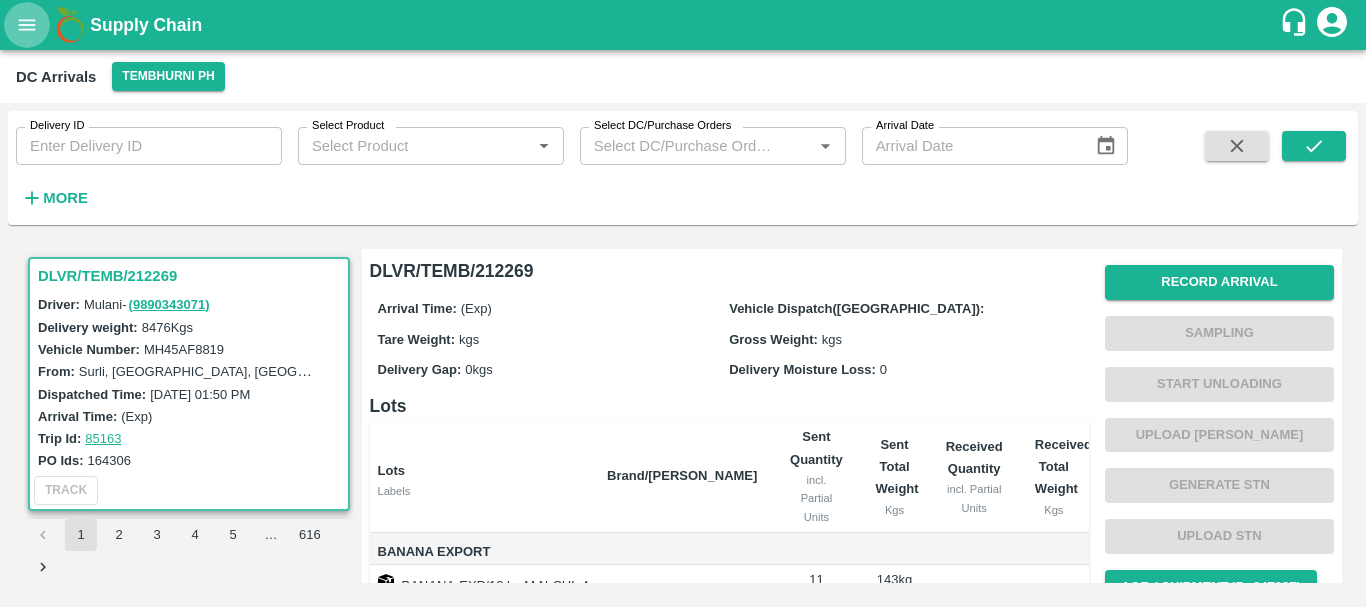 click 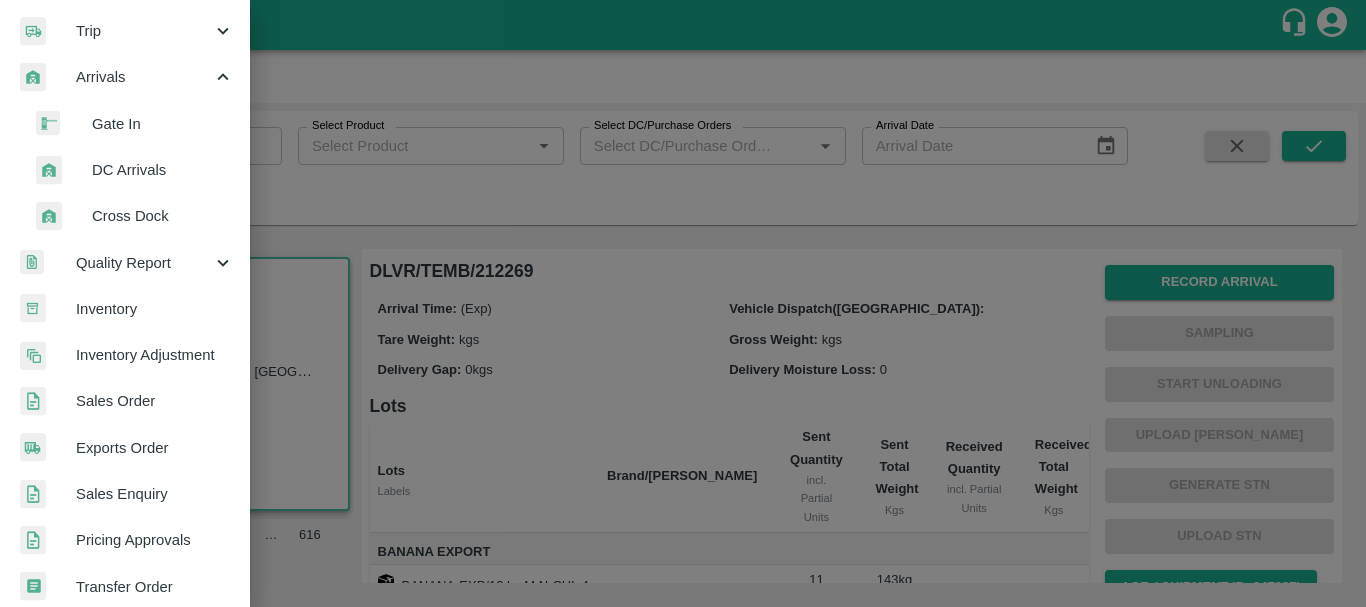 scroll, scrollTop: 237, scrollLeft: 0, axis: vertical 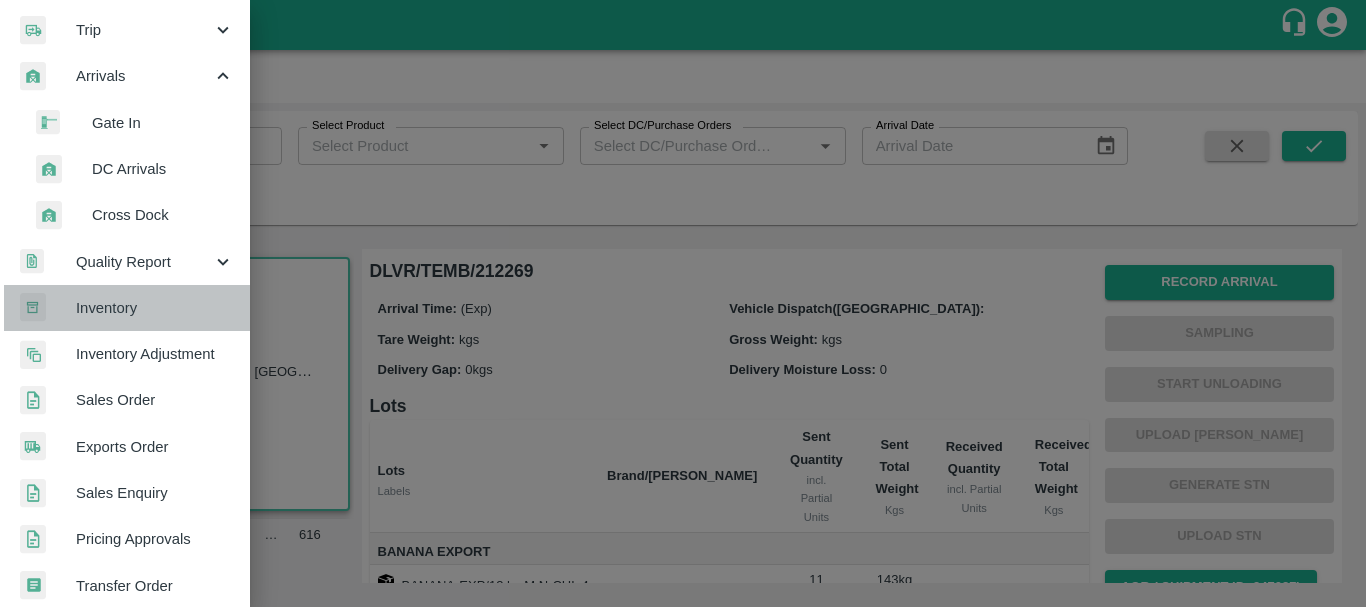 click on "Inventory" at bounding box center [155, 308] 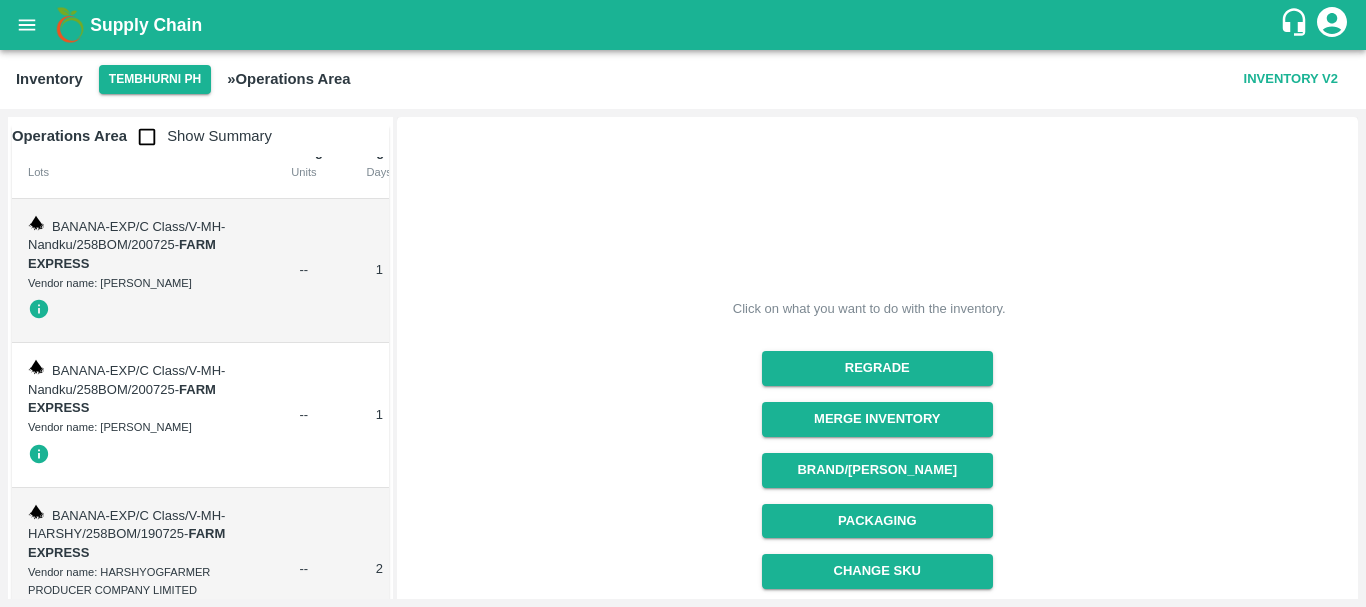 scroll, scrollTop: 0, scrollLeft: 0, axis: both 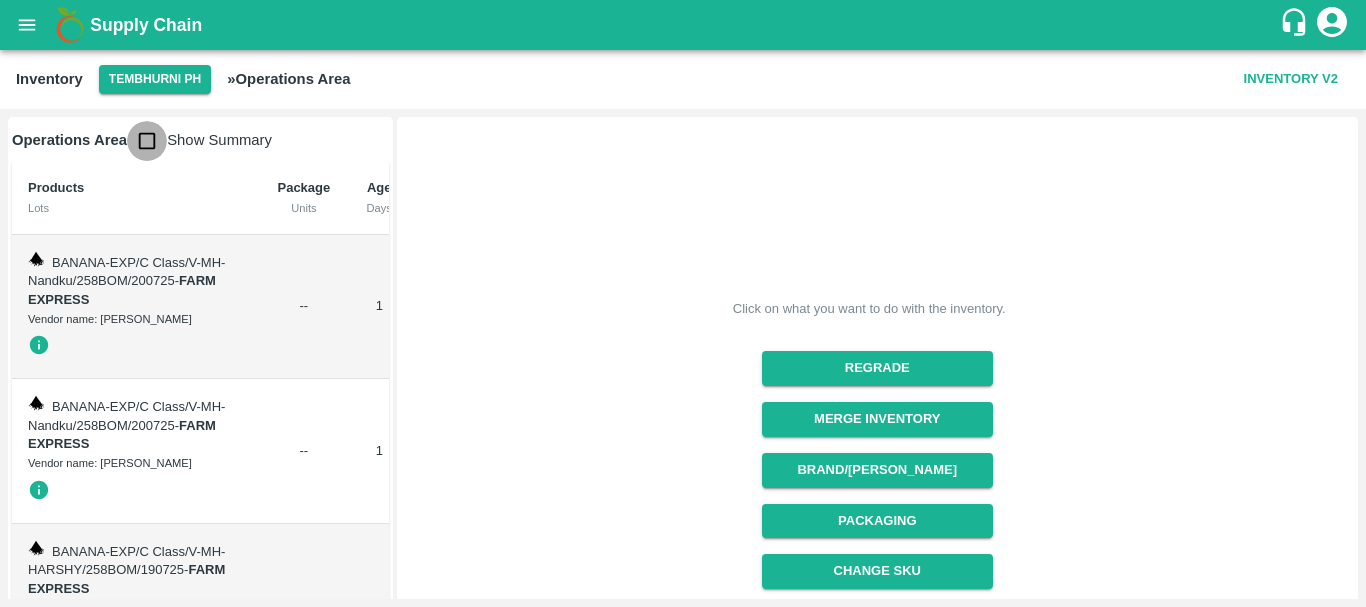 click at bounding box center [147, 141] 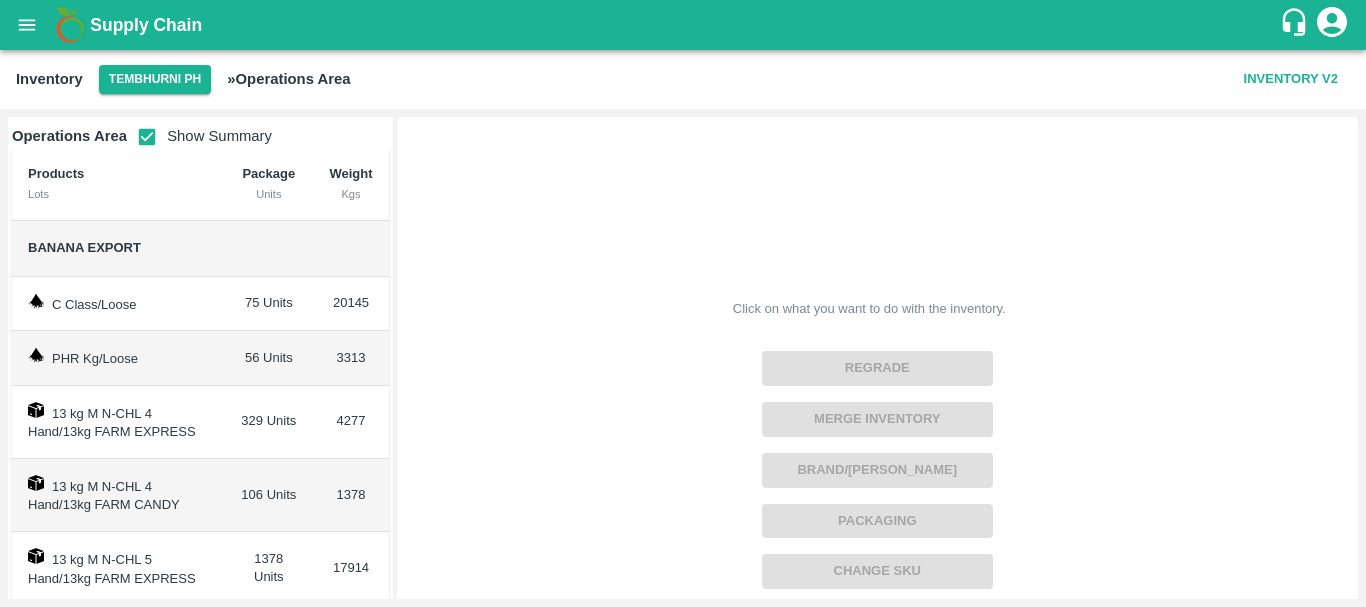 scroll, scrollTop: 0, scrollLeft: 0, axis: both 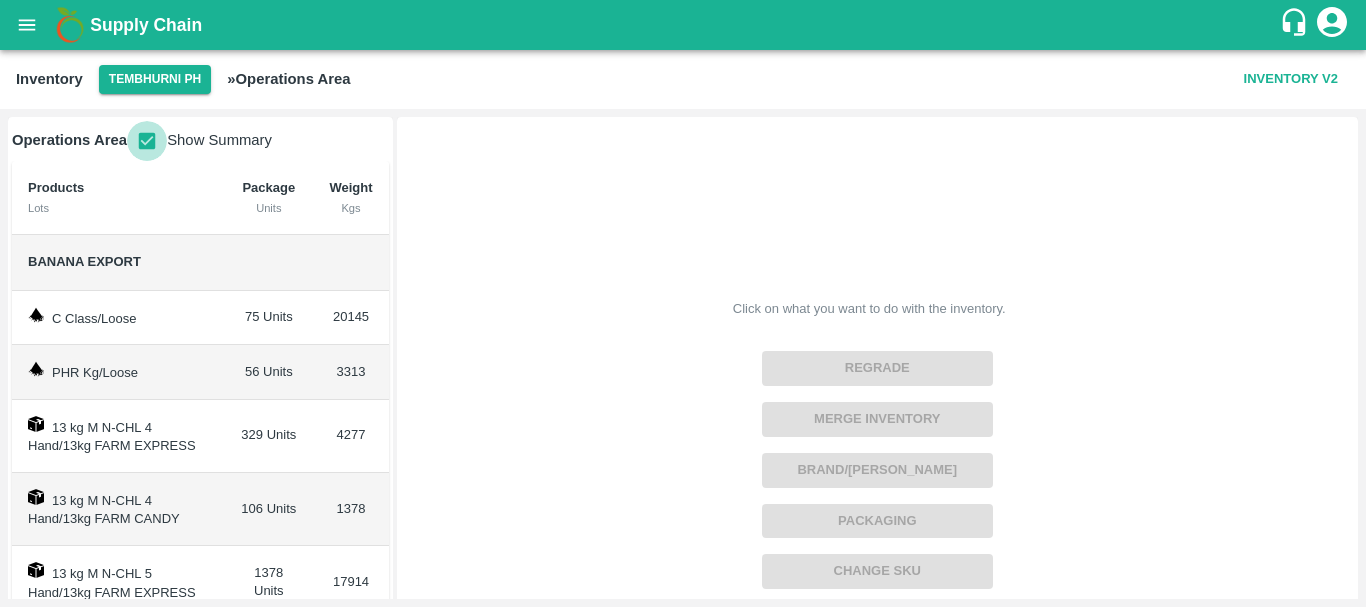 click at bounding box center [147, 141] 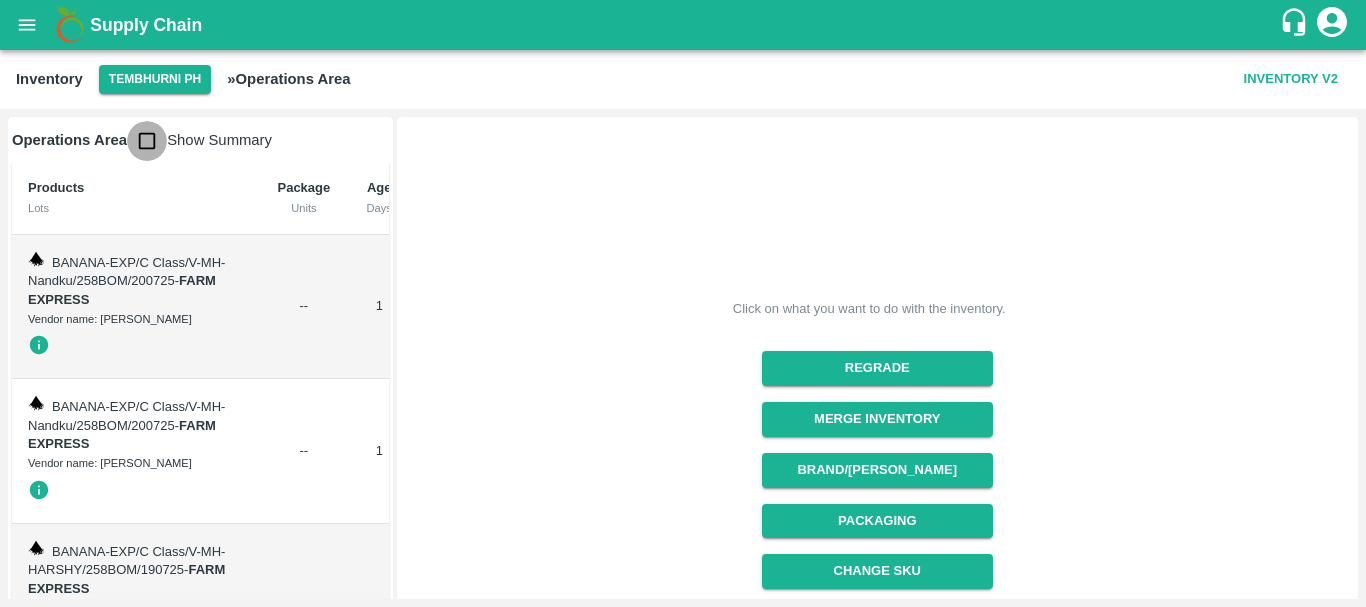 click at bounding box center (147, 141) 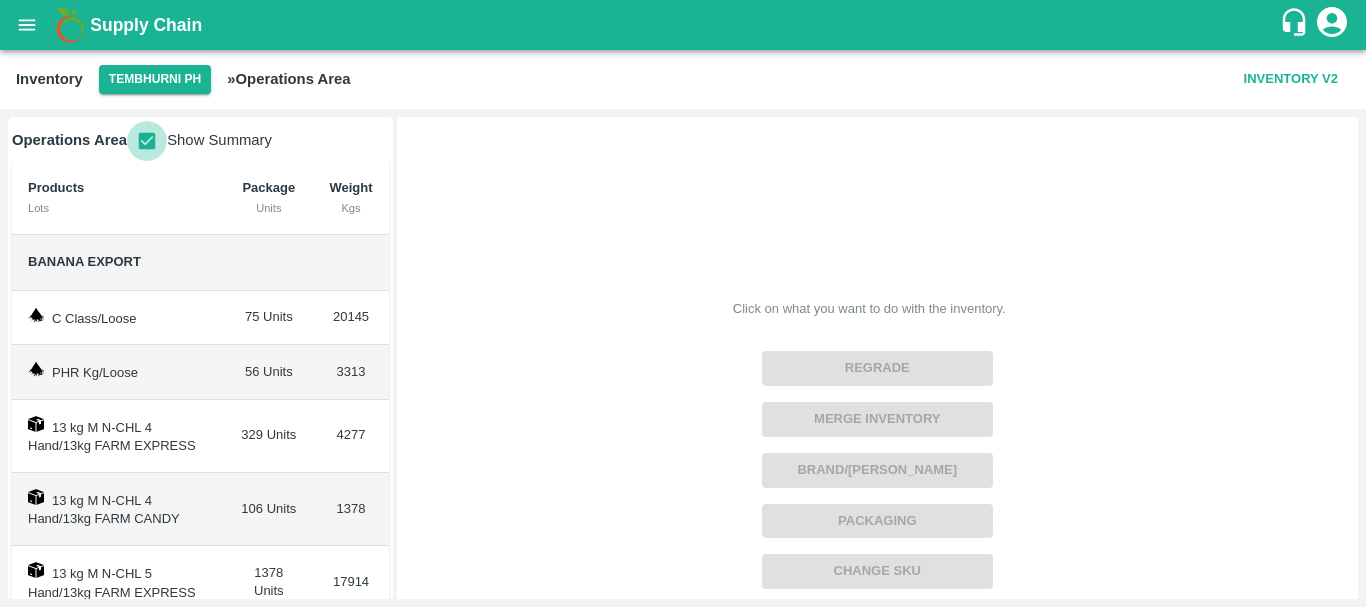 click at bounding box center (147, 141) 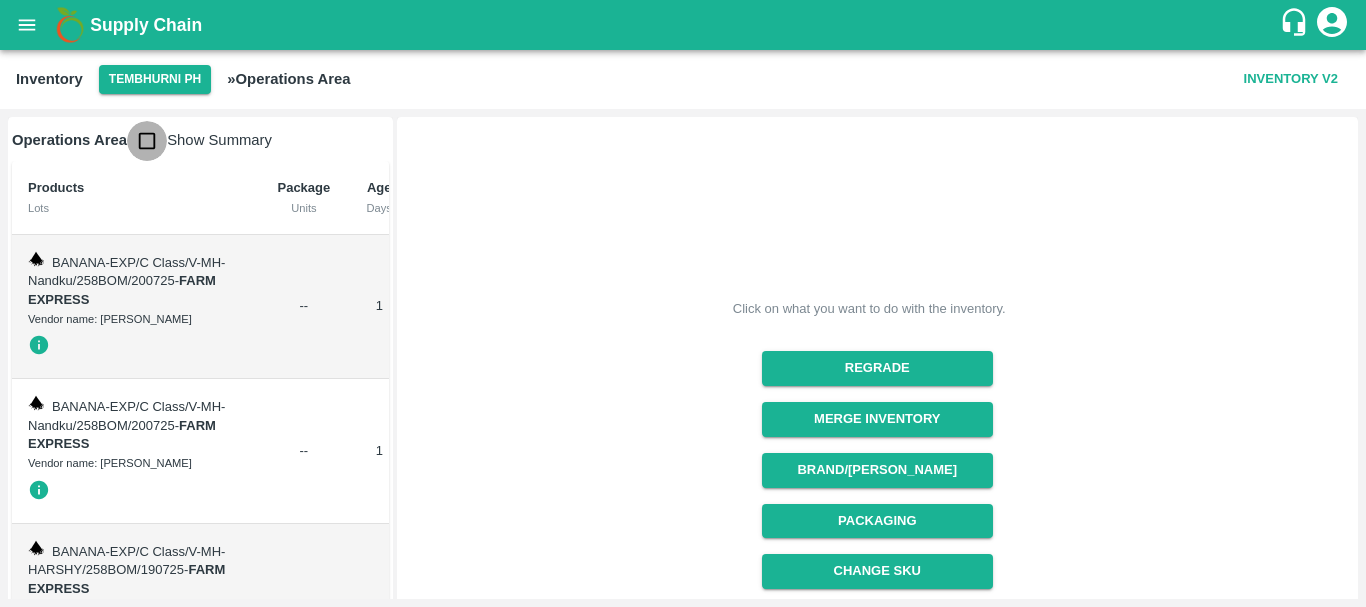 click at bounding box center [147, 141] 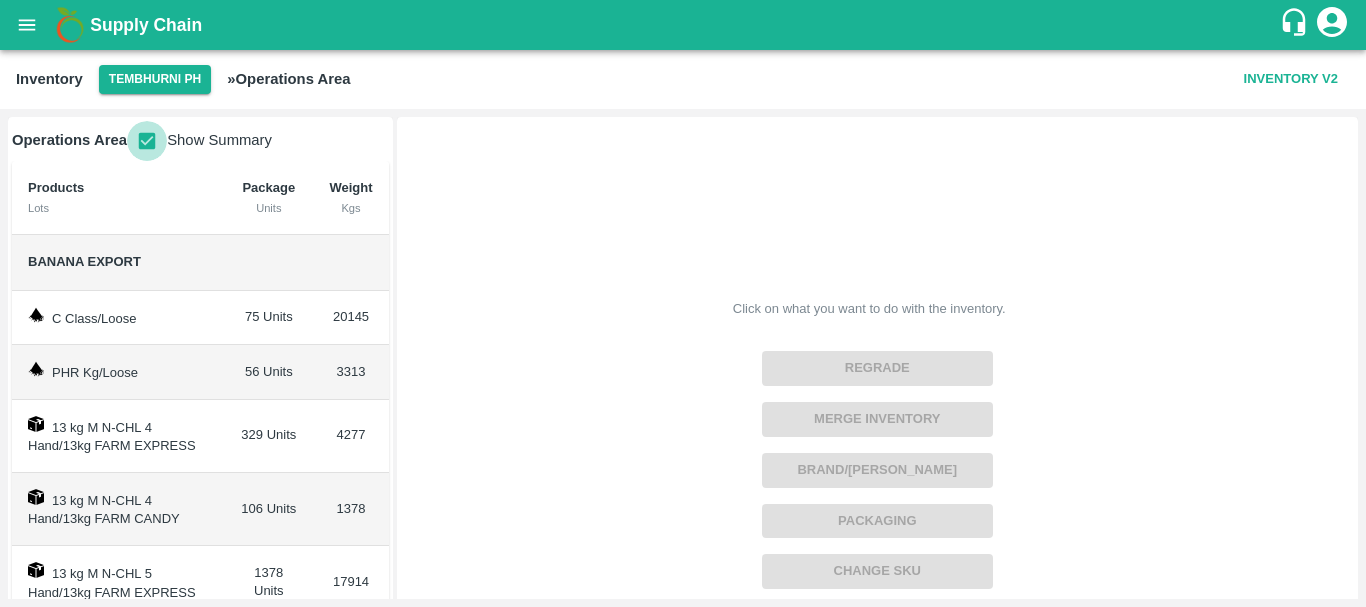 click at bounding box center (147, 141) 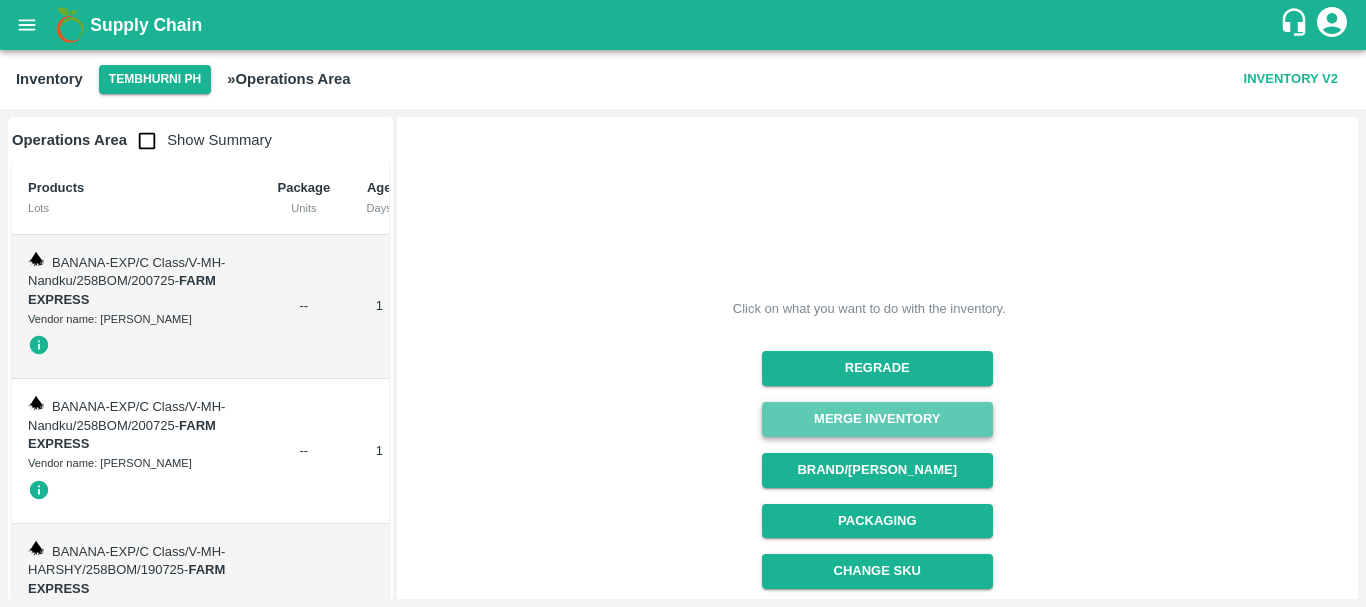 click on "Merge Inventory" at bounding box center (877, 419) 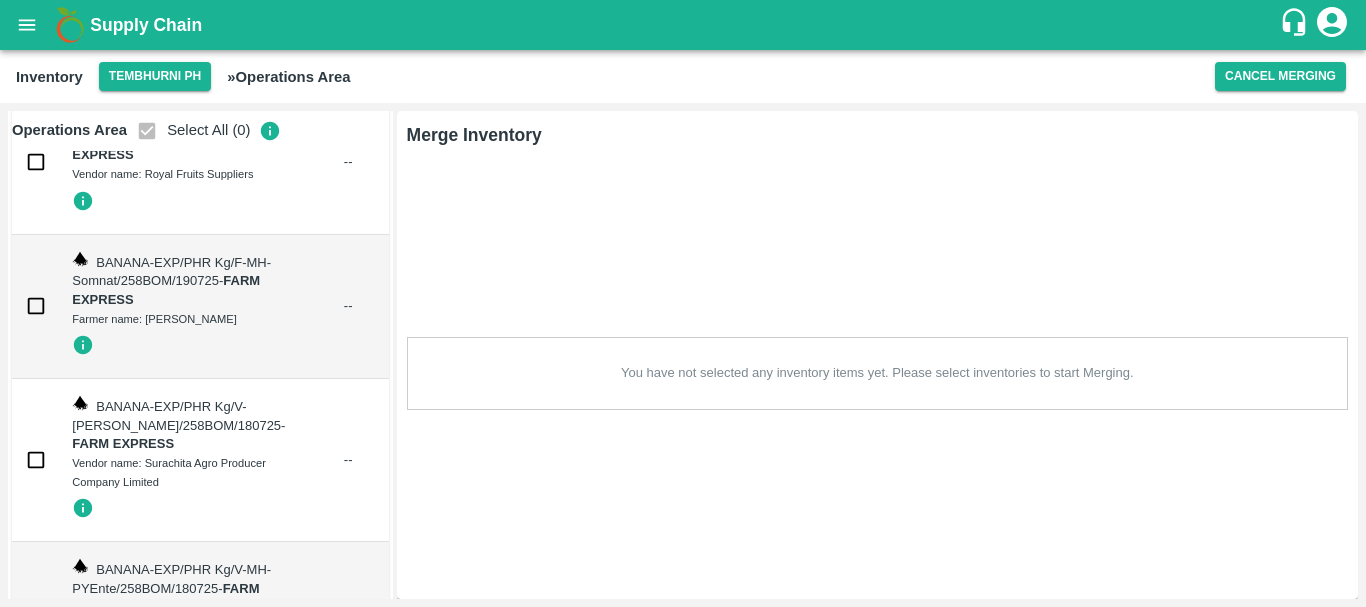 scroll, scrollTop: 13328, scrollLeft: 0, axis: vertical 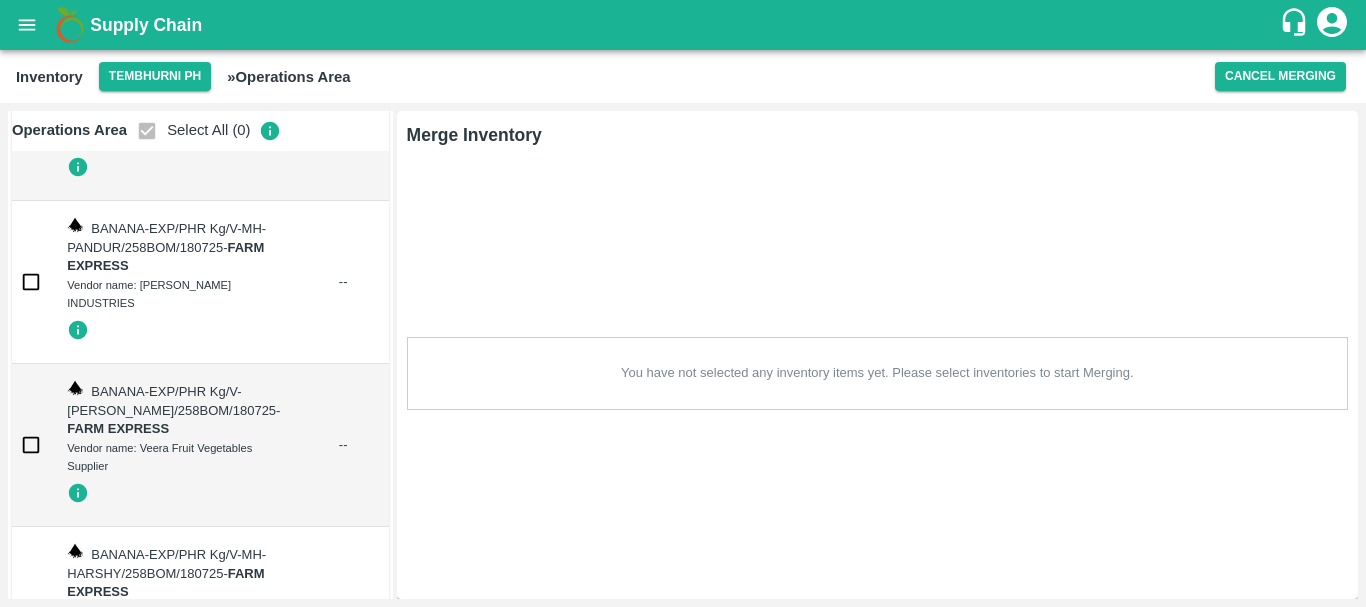 click at bounding box center [31, -2368] 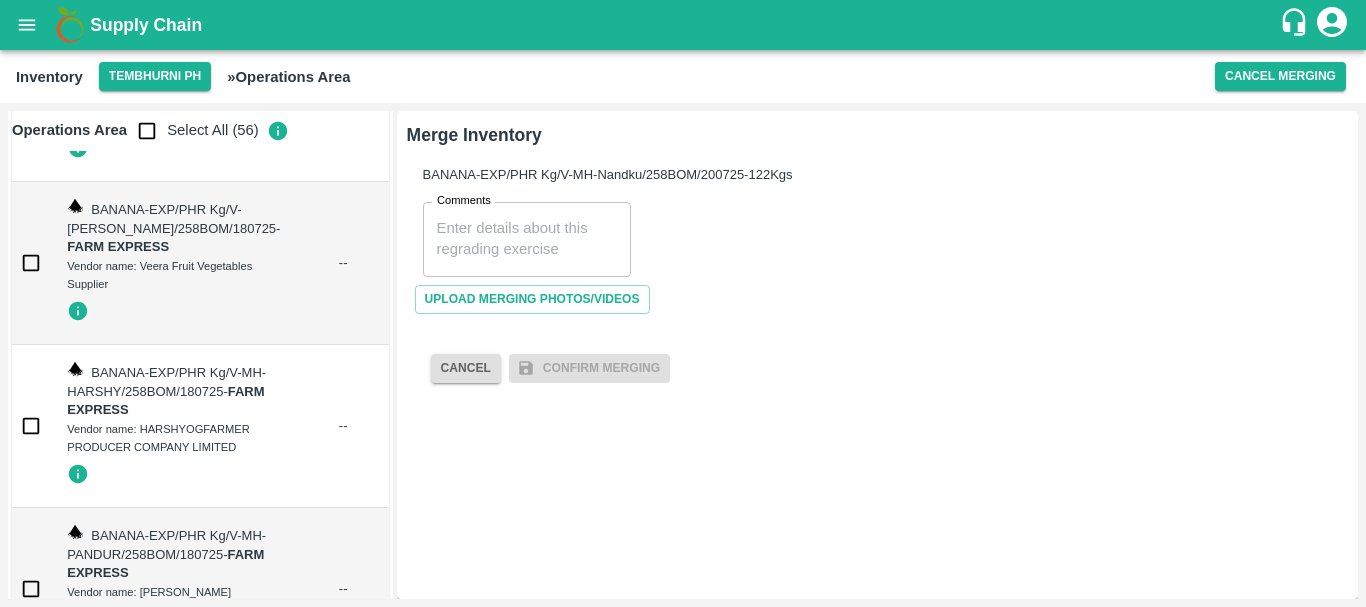 scroll, scrollTop: 14630, scrollLeft: 0, axis: vertical 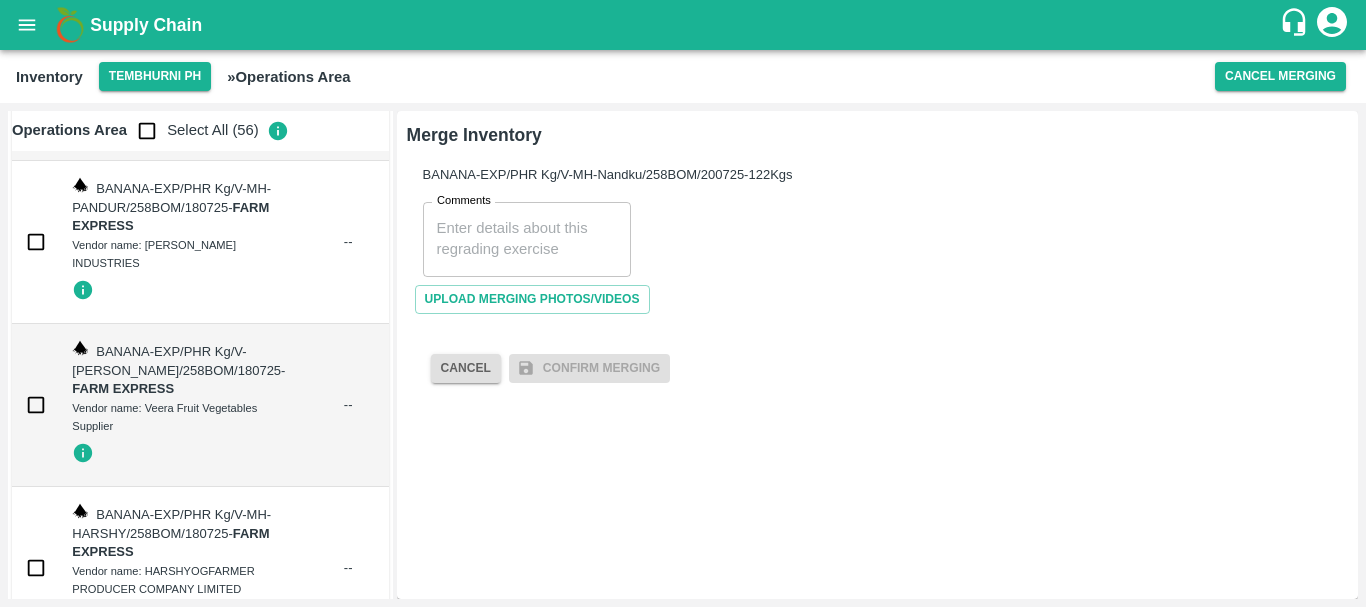 click at bounding box center [36, -2255] 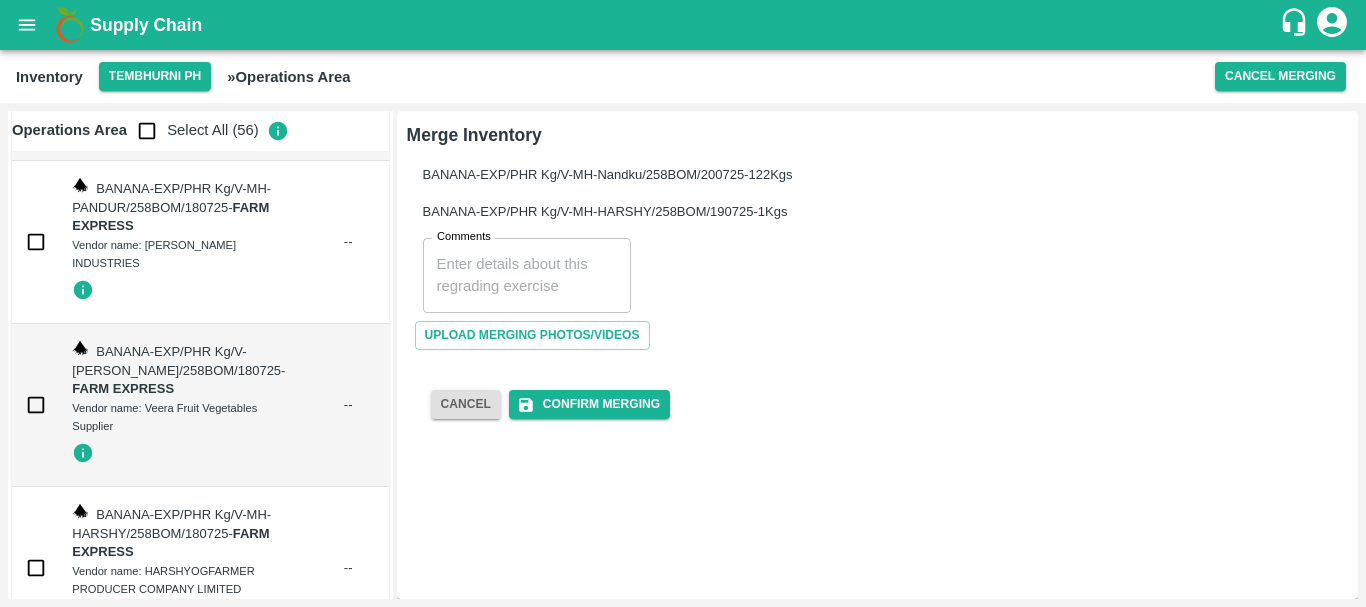 click at bounding box center (36, -2408) 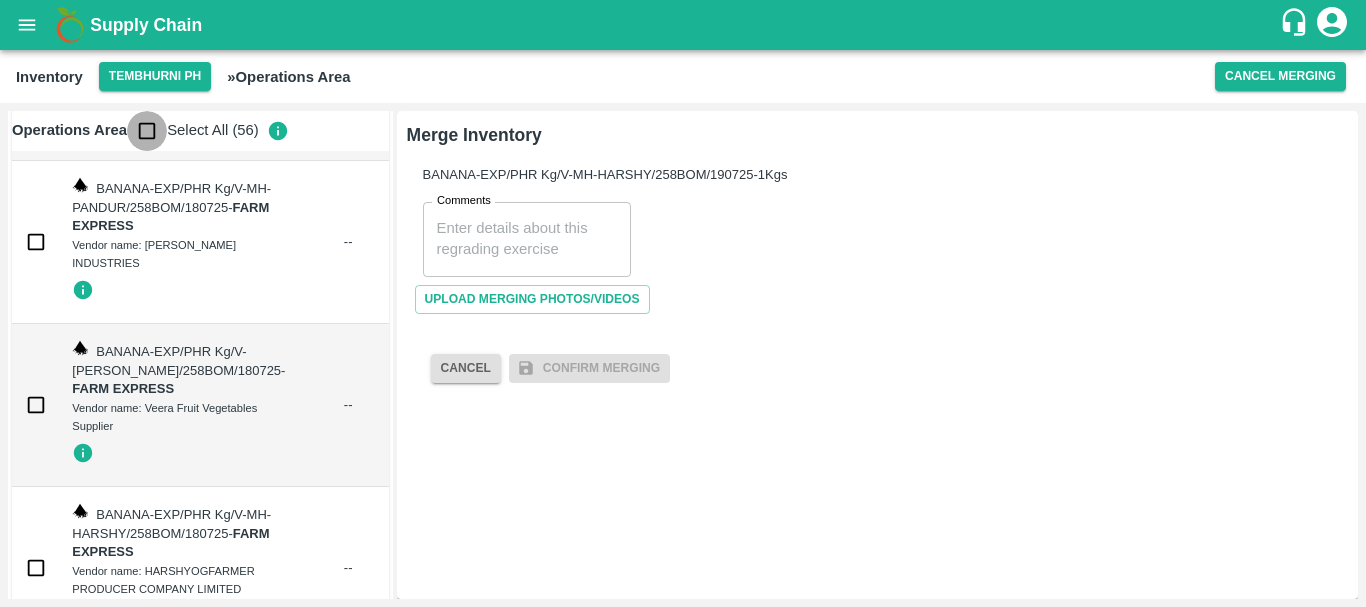 click at bounding box center (147, 131) 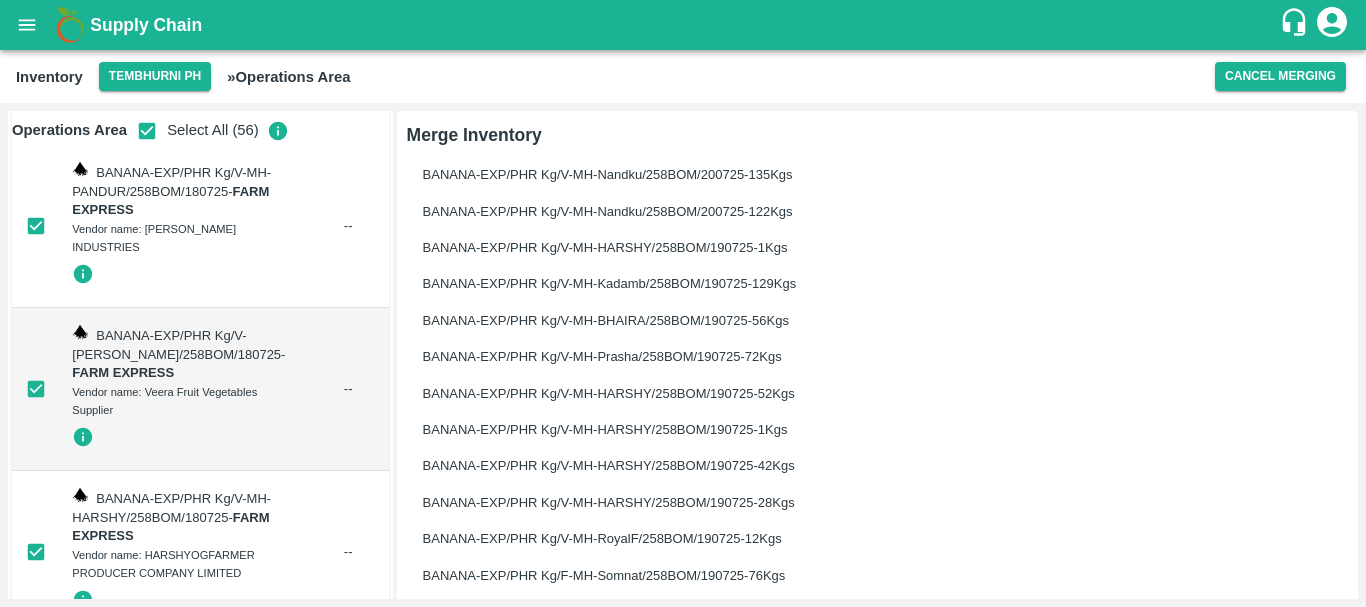 scroll, scrollTop: 14504, scrollLeft: 0, axis: vertical 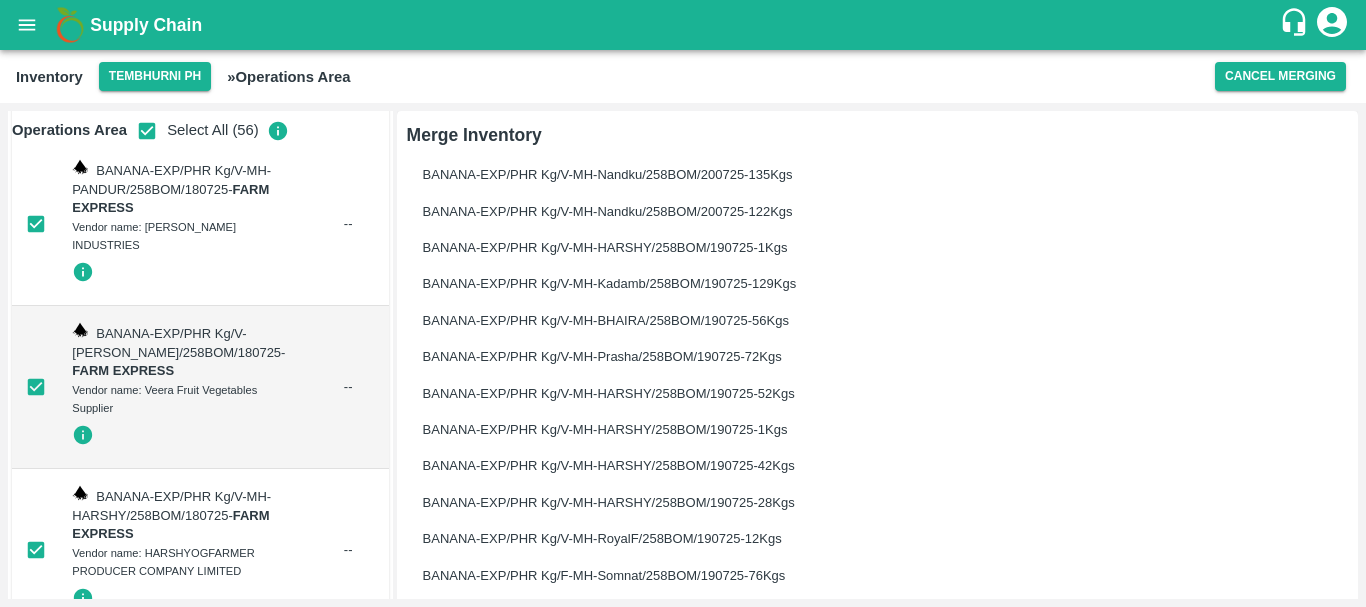 click at bounding box center [36, -2426] 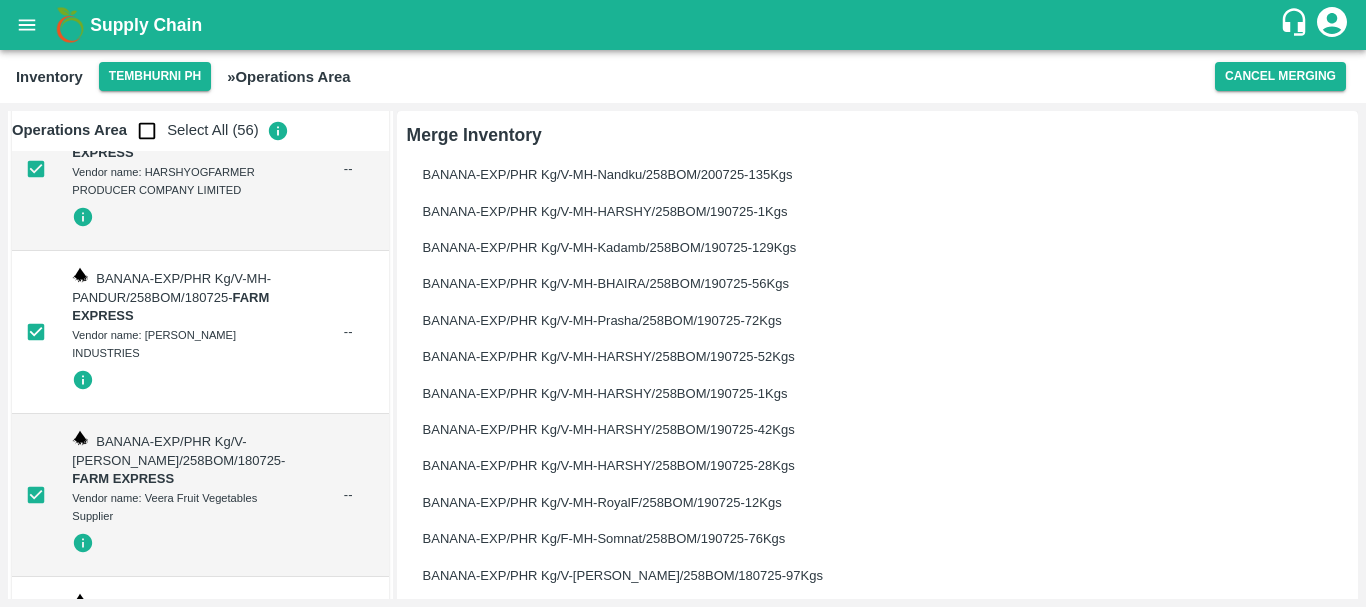 scroll, scrollTop: 14395, scrollLeft: 0, axis: vertical 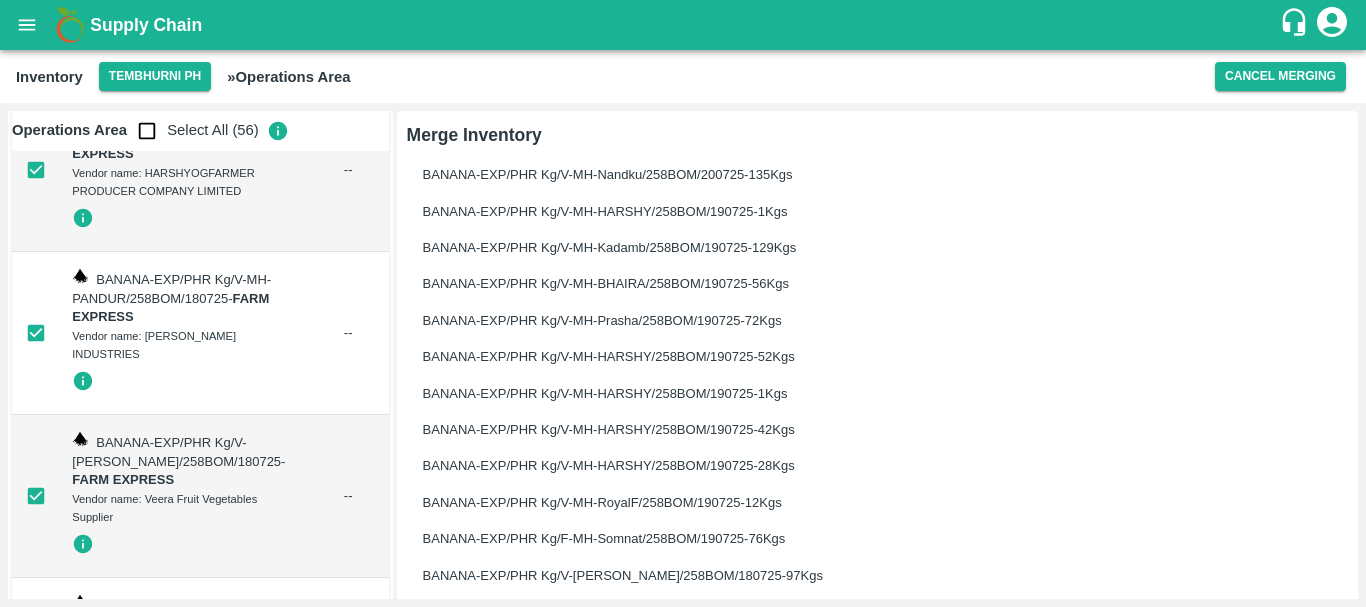 click at bounding box center [36, -2462] 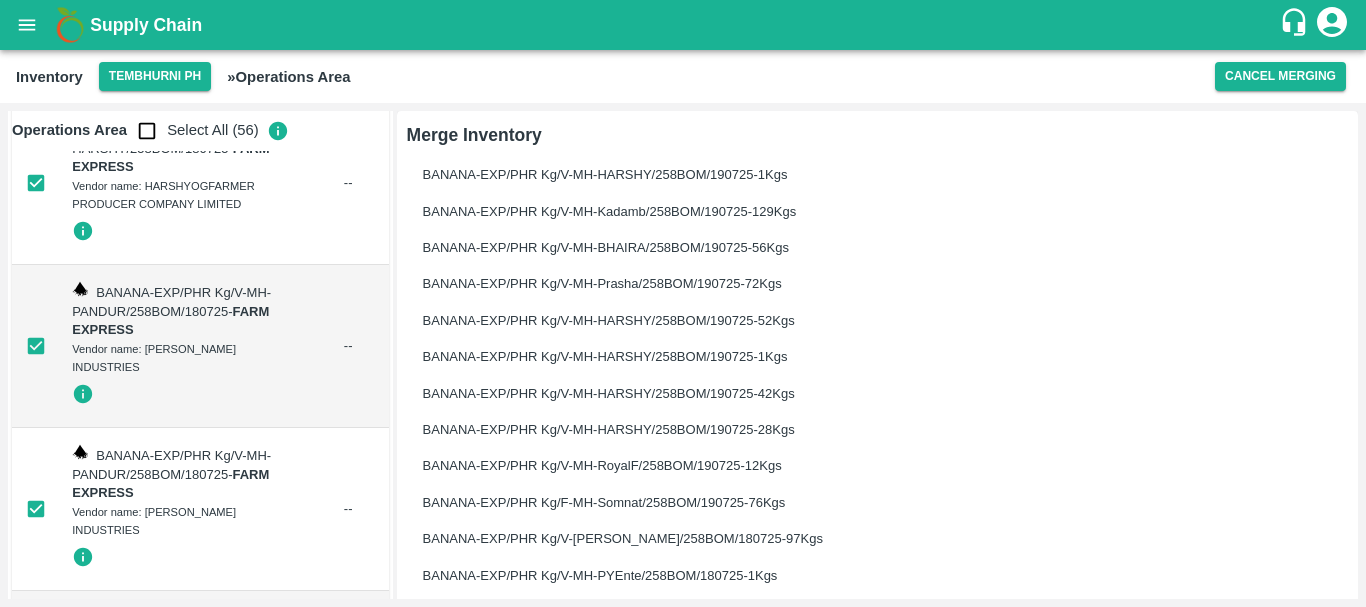 scroll, scrollTop: 14874, scrollLeft: 0, axis: vertical 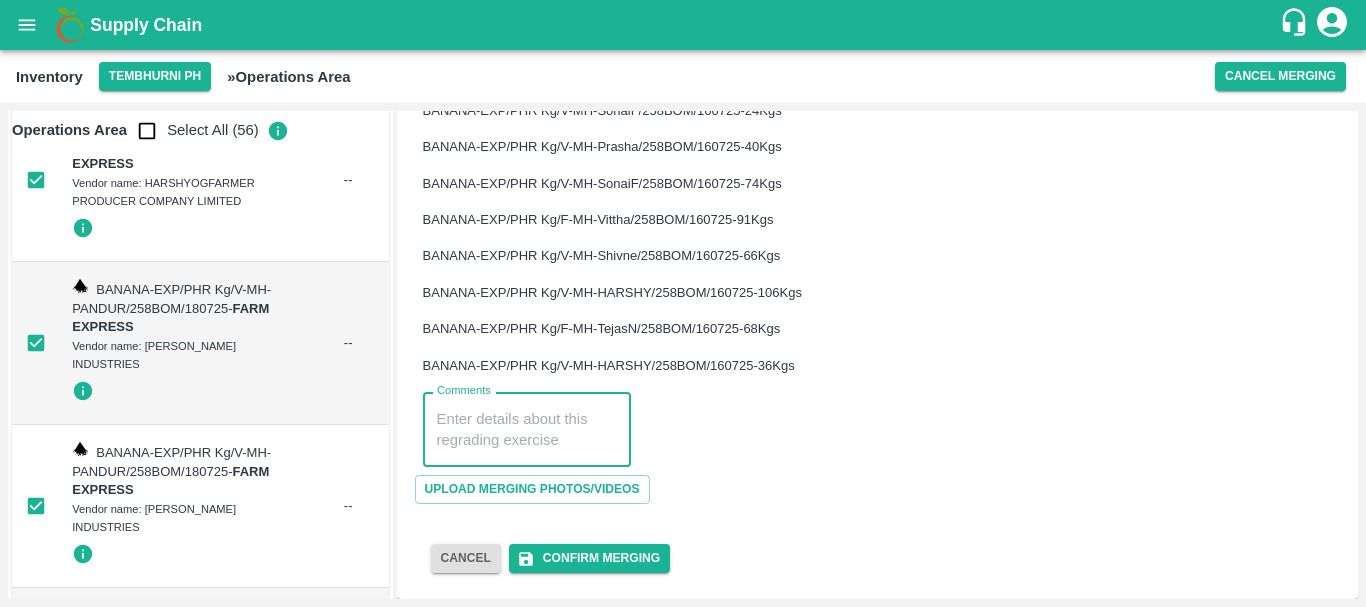 click on "Comments" at bounding box center [527, 430] 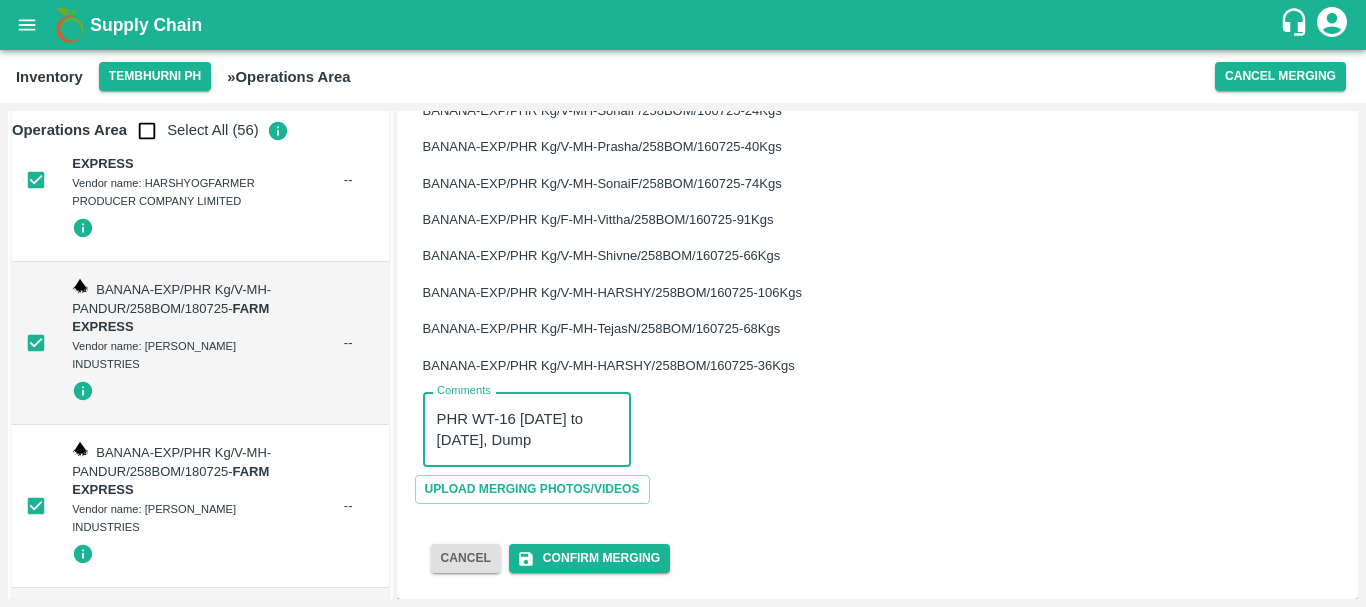 click on "PHR WT-16 Jul to 19 Jul 2025, Dump" at bounding box center [527, 430] 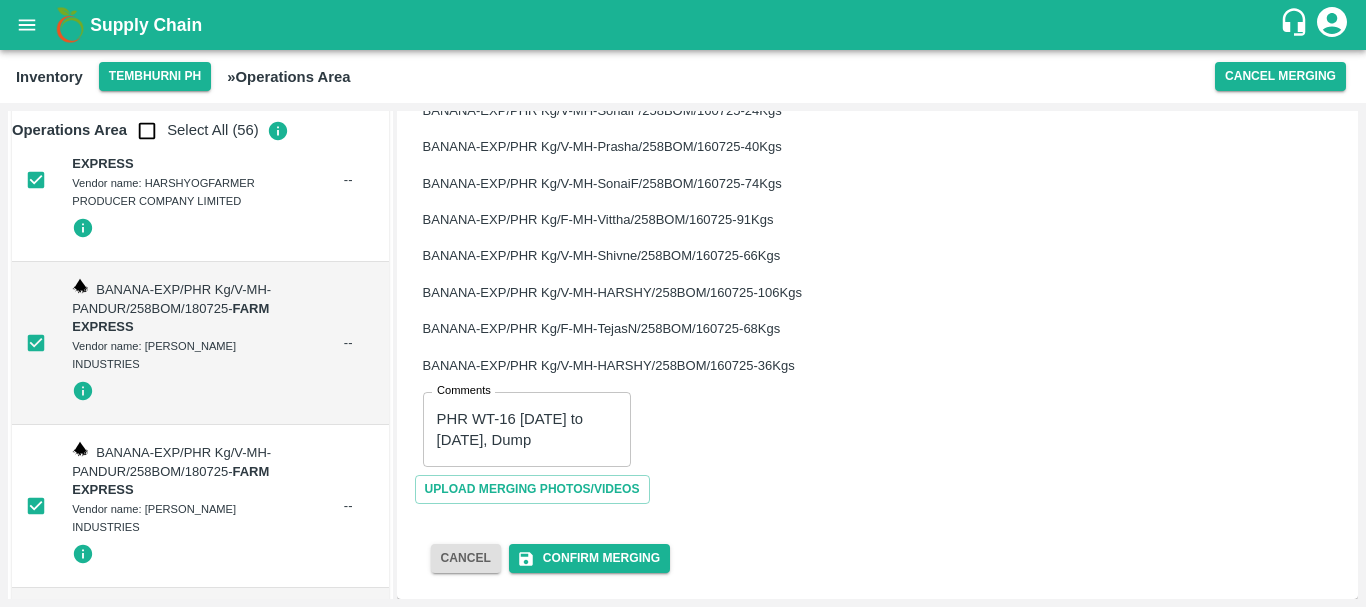 click on "Comments PHR WT-16 Jul to 19 Jul 2025, Dump x Comments" at bounding box center (869, 421) 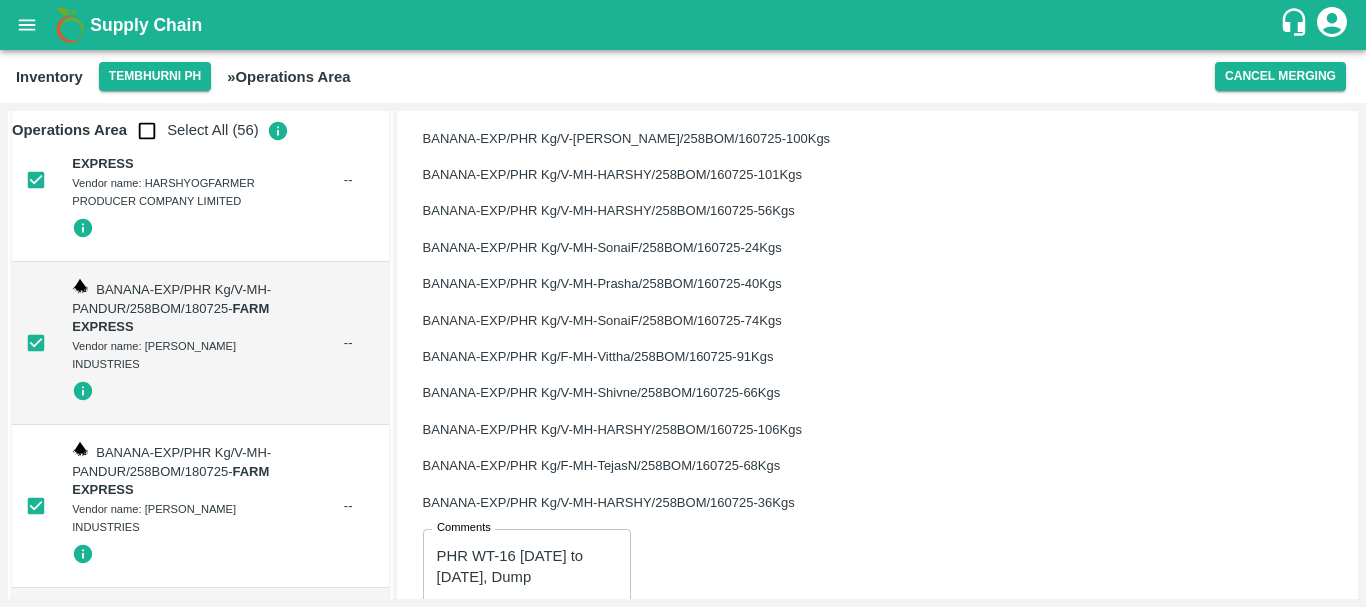 scroll, scrollTop: 1739, scrollLeft: 0, axis: vertical 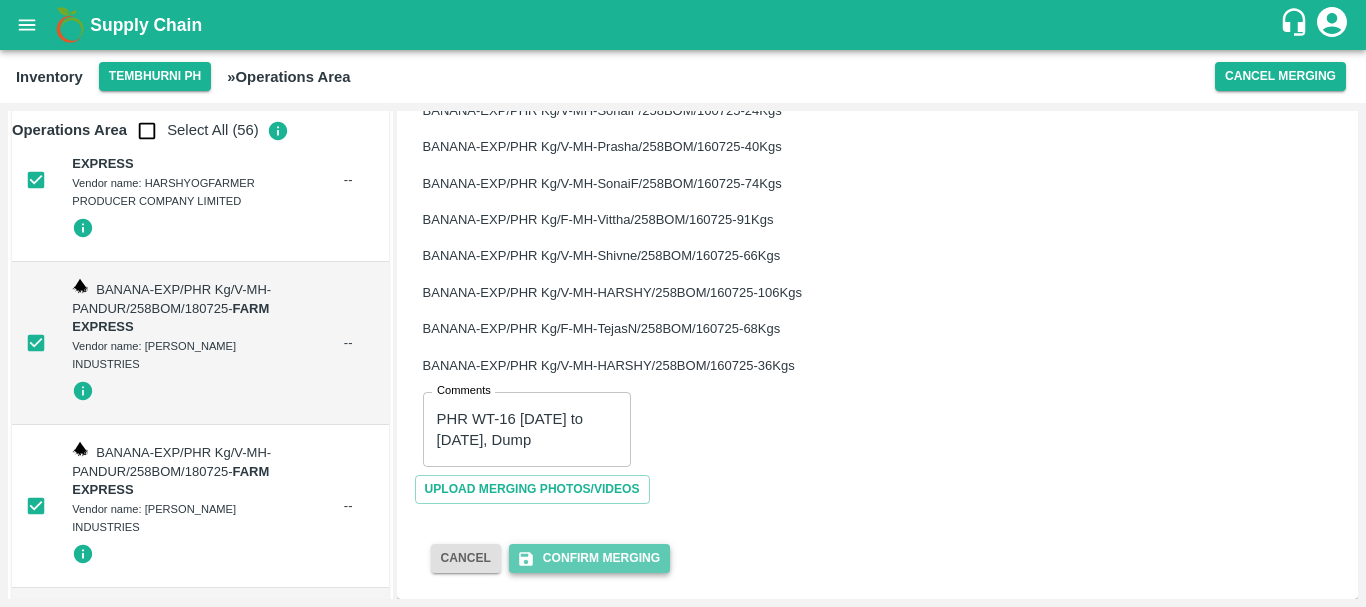 click on "Confirm Merging" at bounding box center [589, 558] 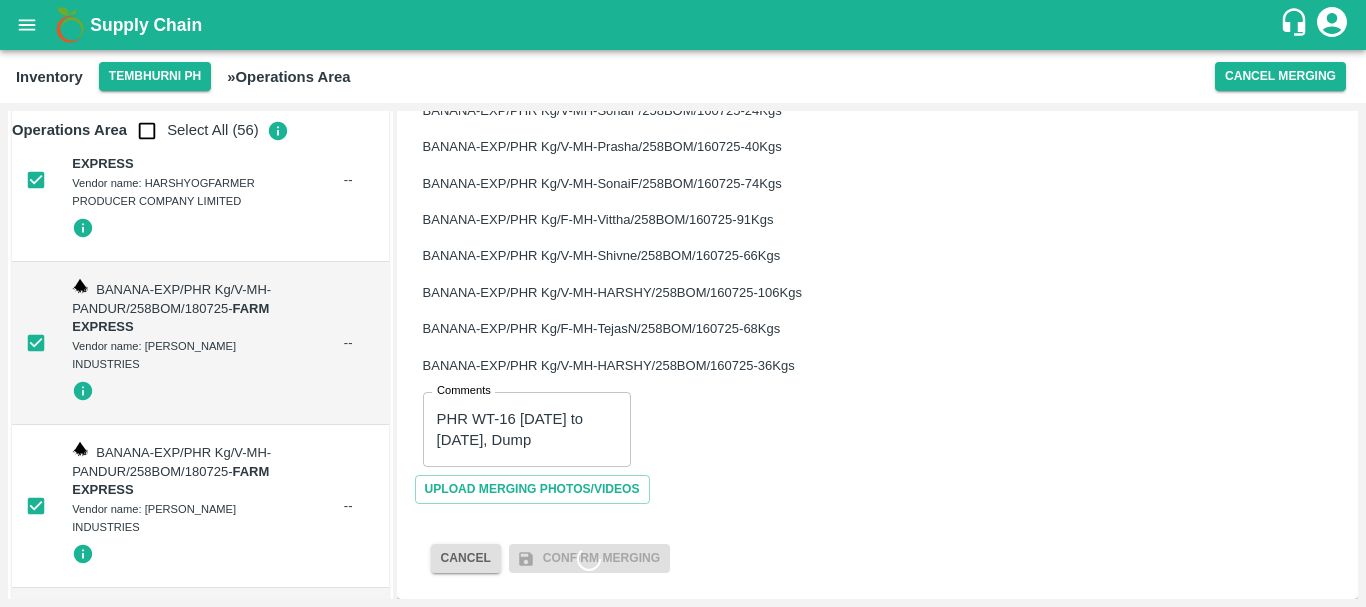 click on "Confirm Merging" at bounding box center (589, 558) 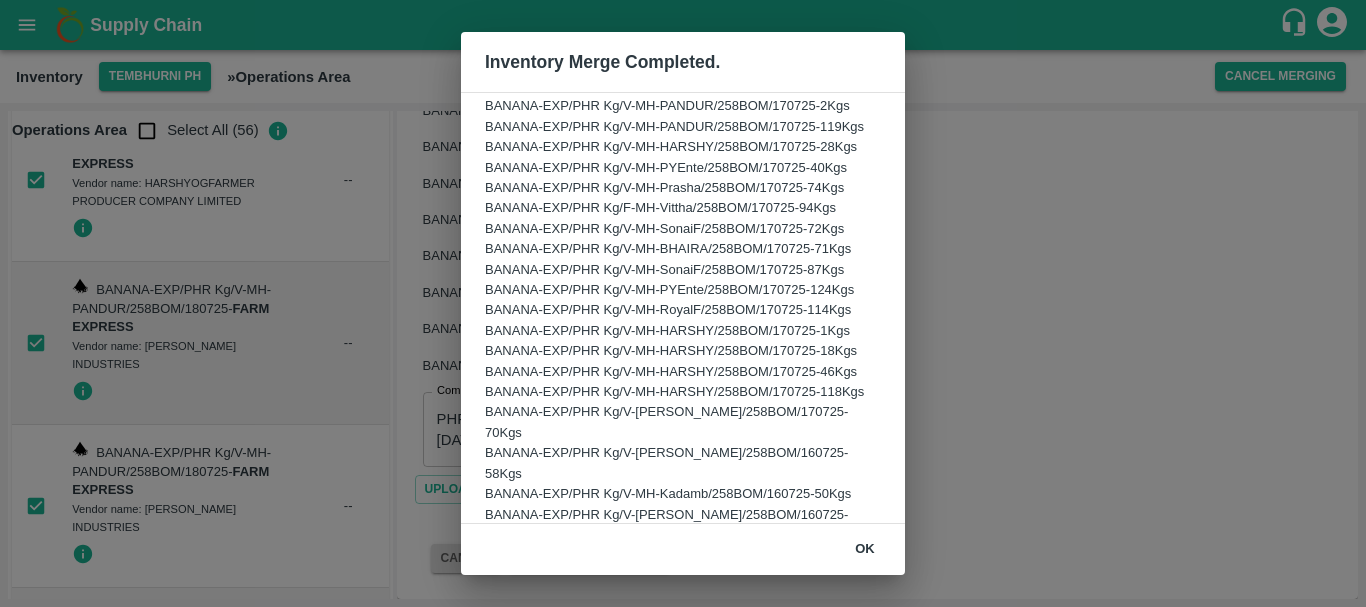 scroll, scrollTop: 797, scrollLeft: 0, axis: vertical 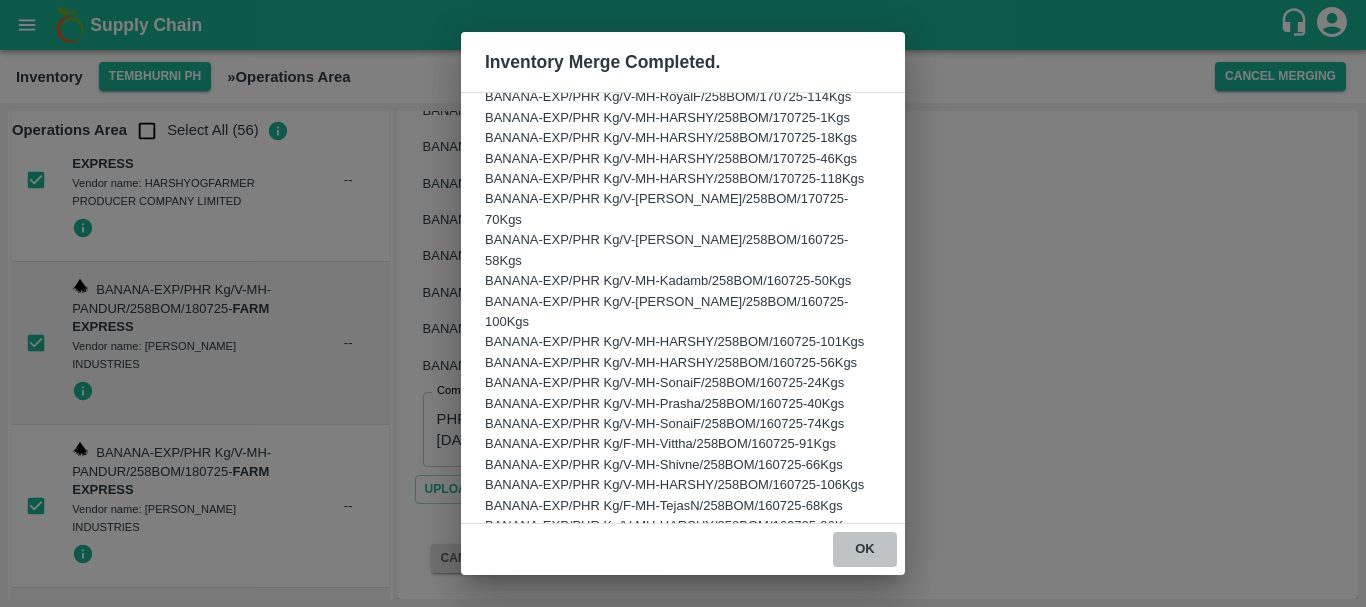 click on "ok" at bounding box center [865, 549] 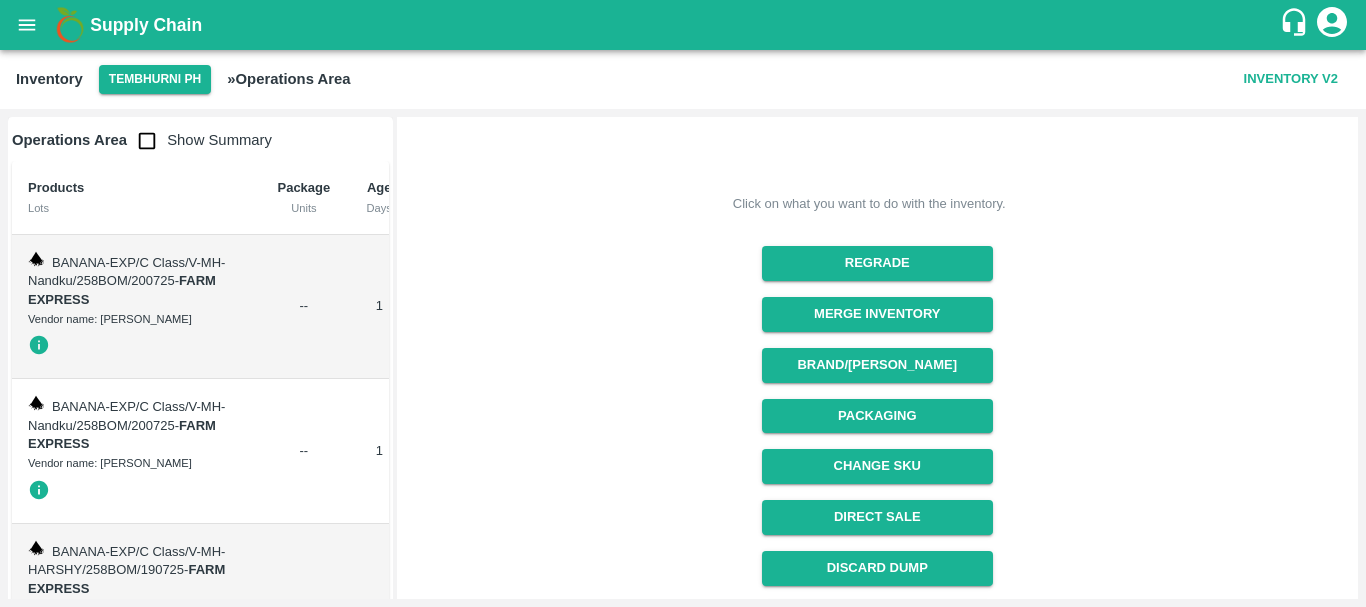 scroll, scrollTop: 102, scrollLeft: 0, axis: vertical 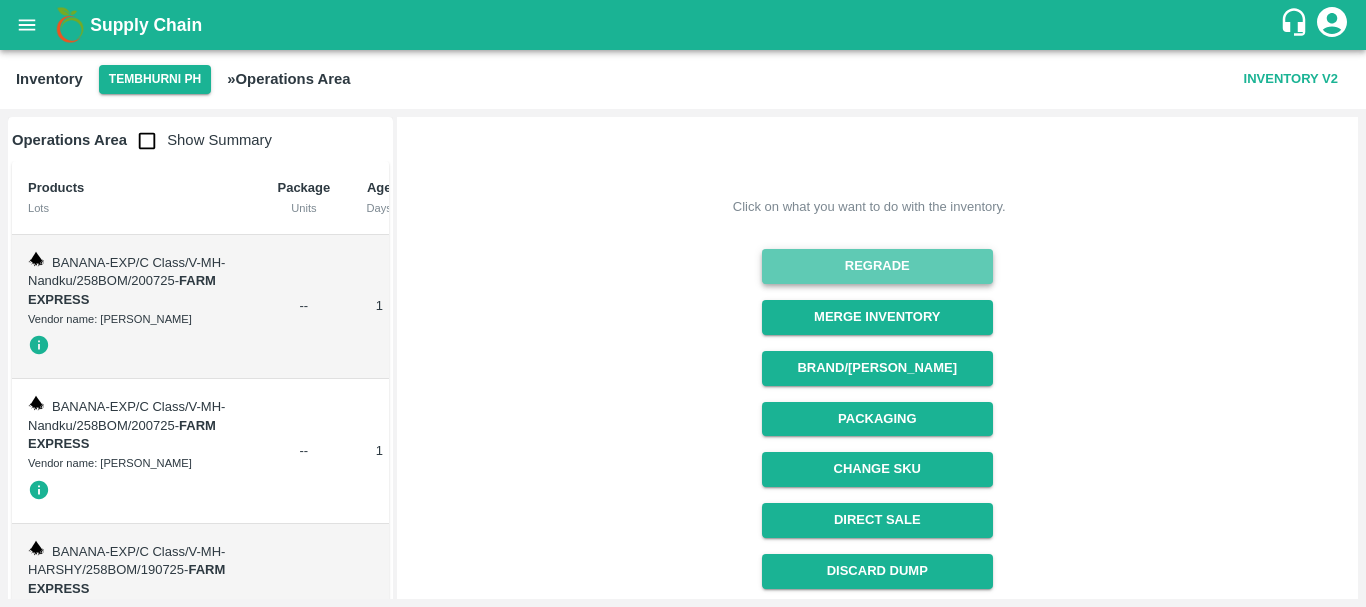 click on "Regrade" at bounding box center (877, 266) 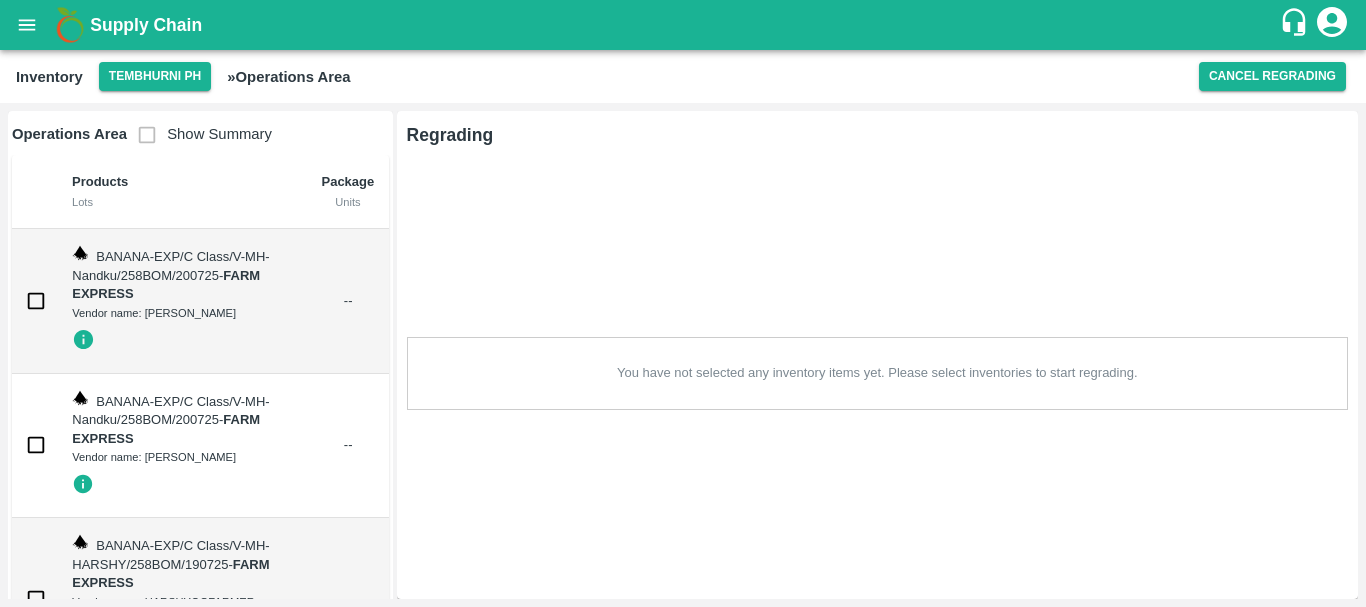 scroll, scrollTop: 0, scrollLeft: 0, axis: both 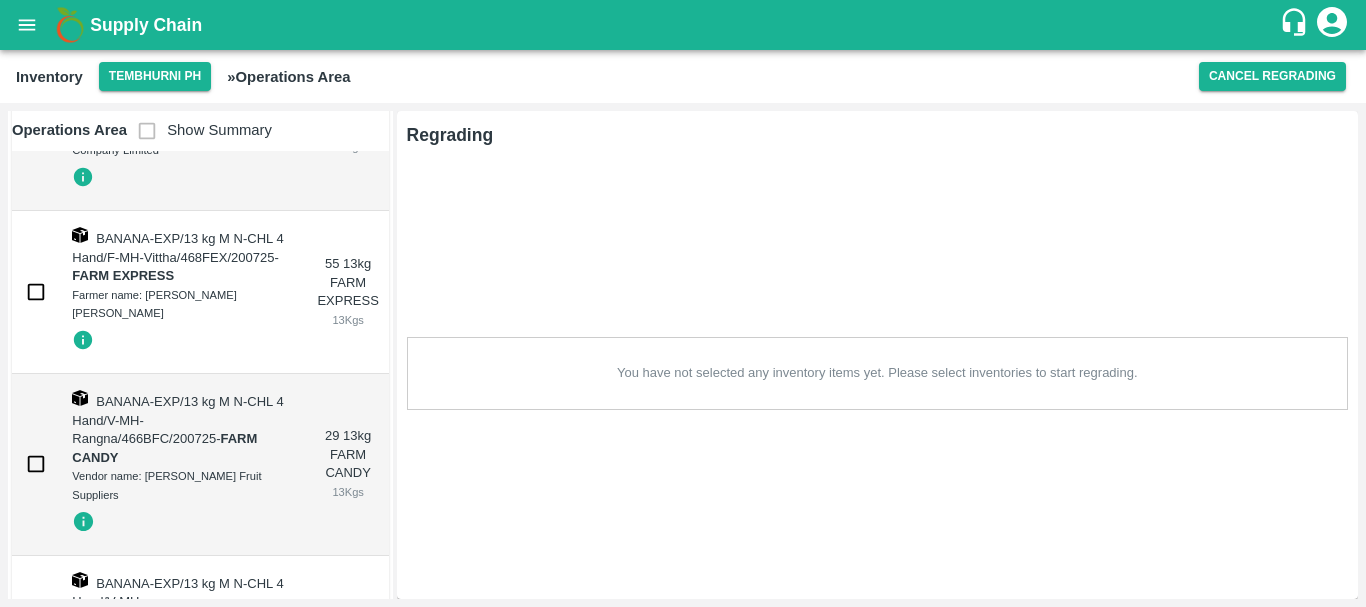 click at bounding box center [36, -2382] 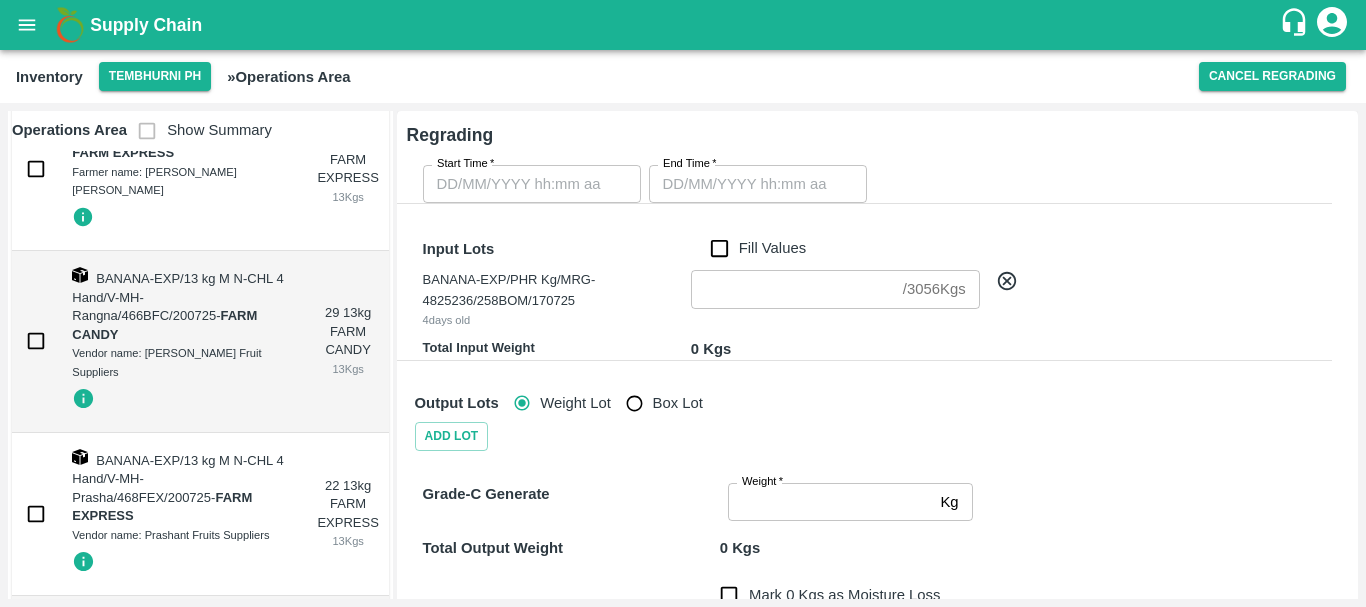 scroll, scrollTop: 14409, scrollLeft: 0, axis: vertical 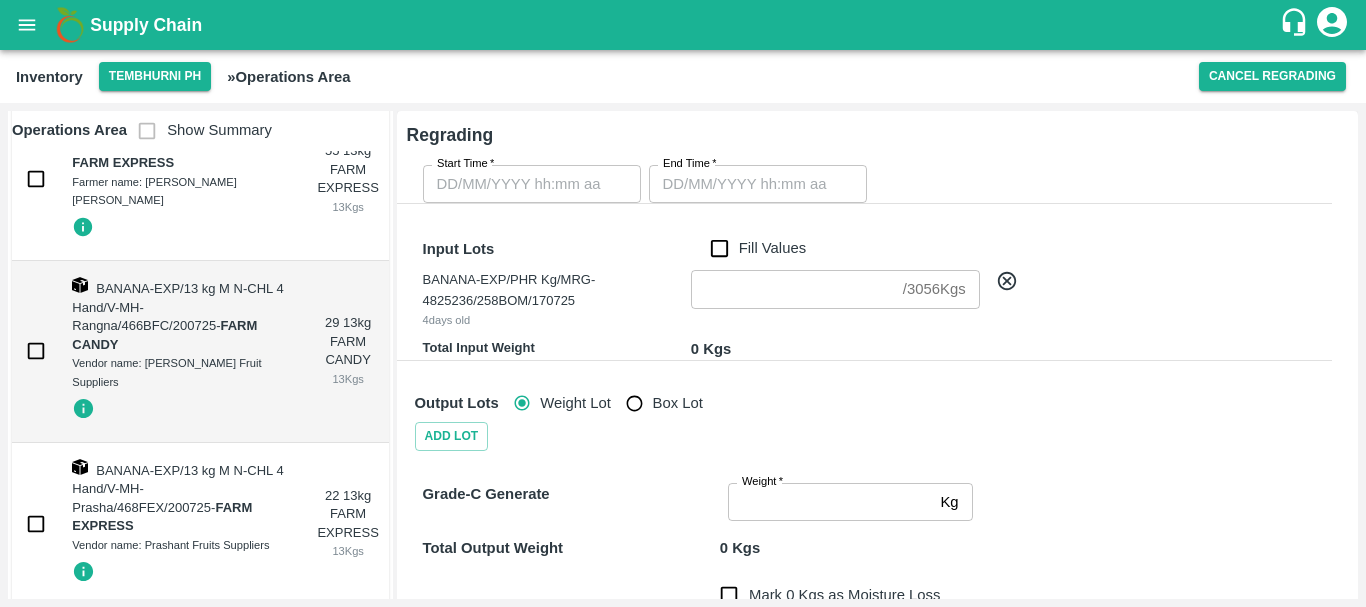 type on "DD/MM/YYYY hh:mm aa" 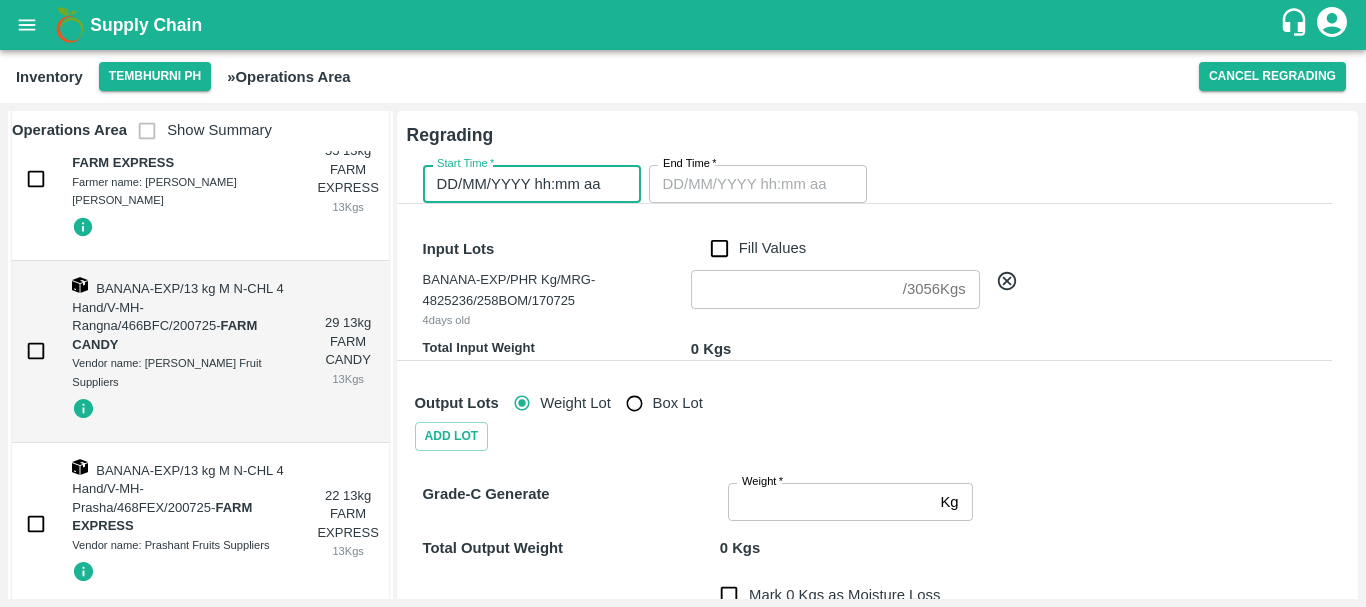 click on "DD/MM/YYYY hh:mm aa" at bounding box center [525, 184] 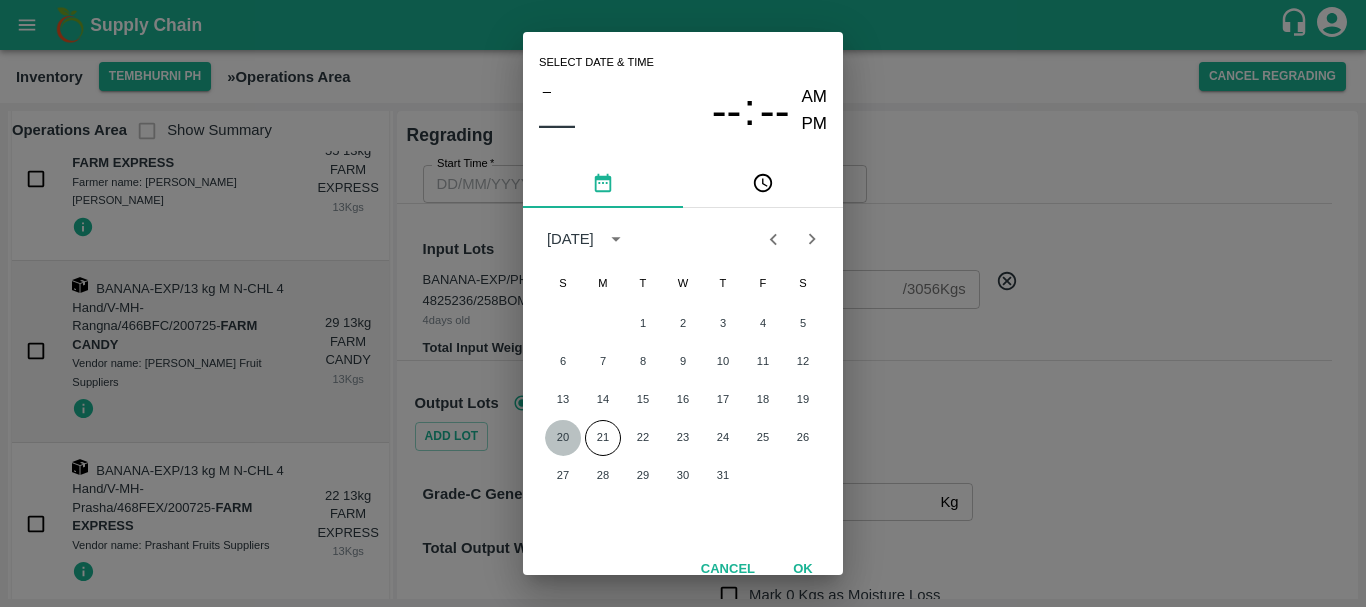 click on "20" at bounding box center (563, 438) 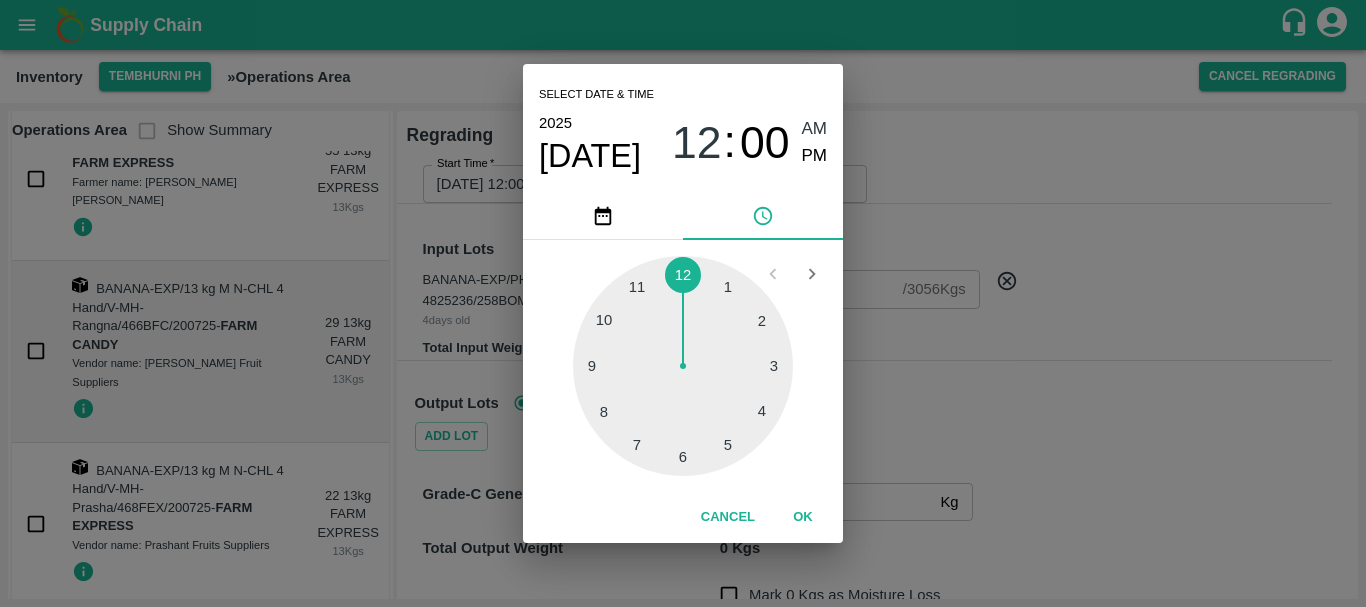 click at bounding box center (683, 366) 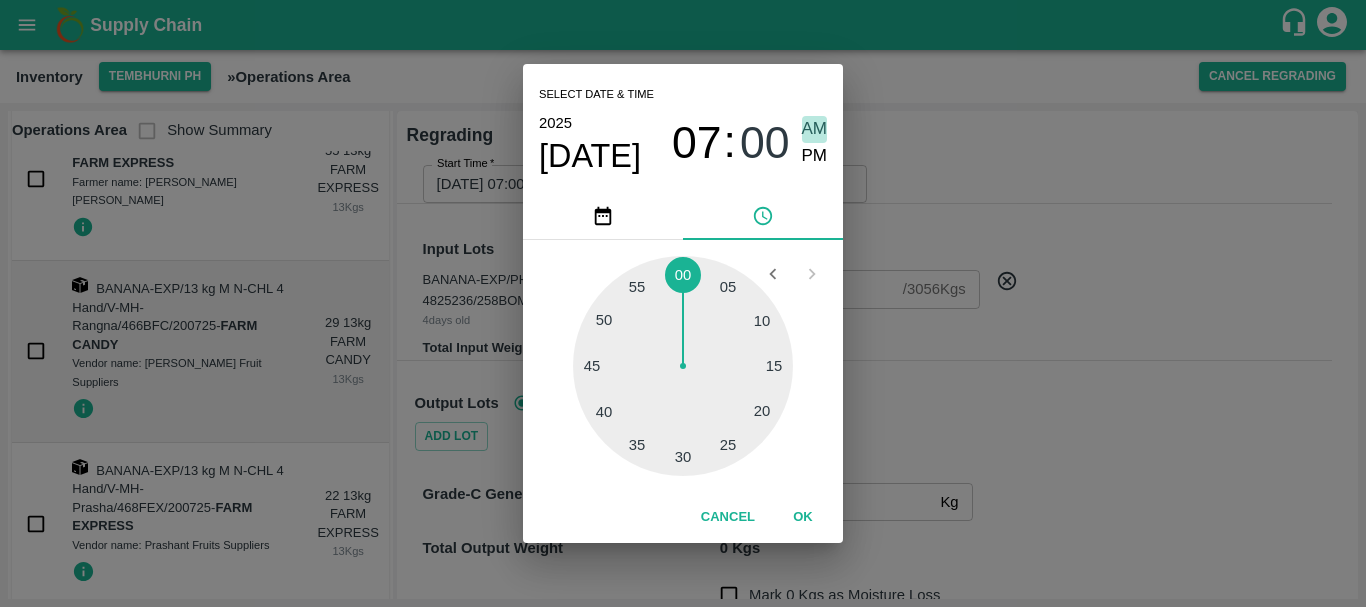 click on "AM" at bounding box center (815, 129) 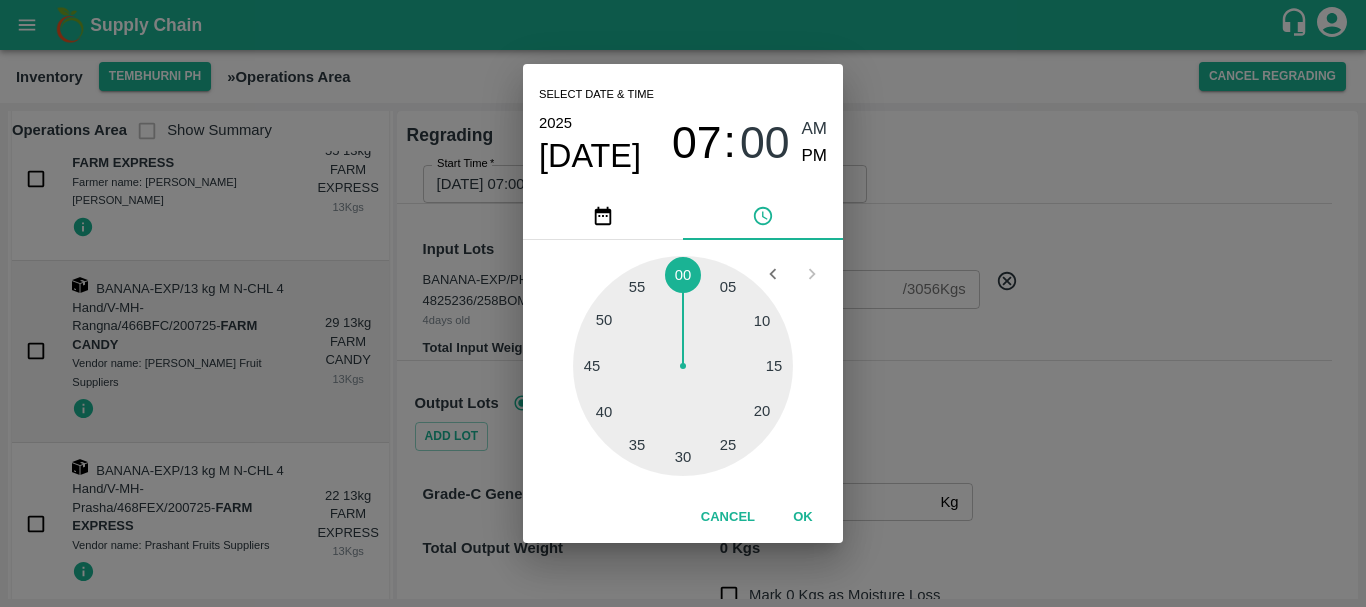 click at bounding box center [683, 366] 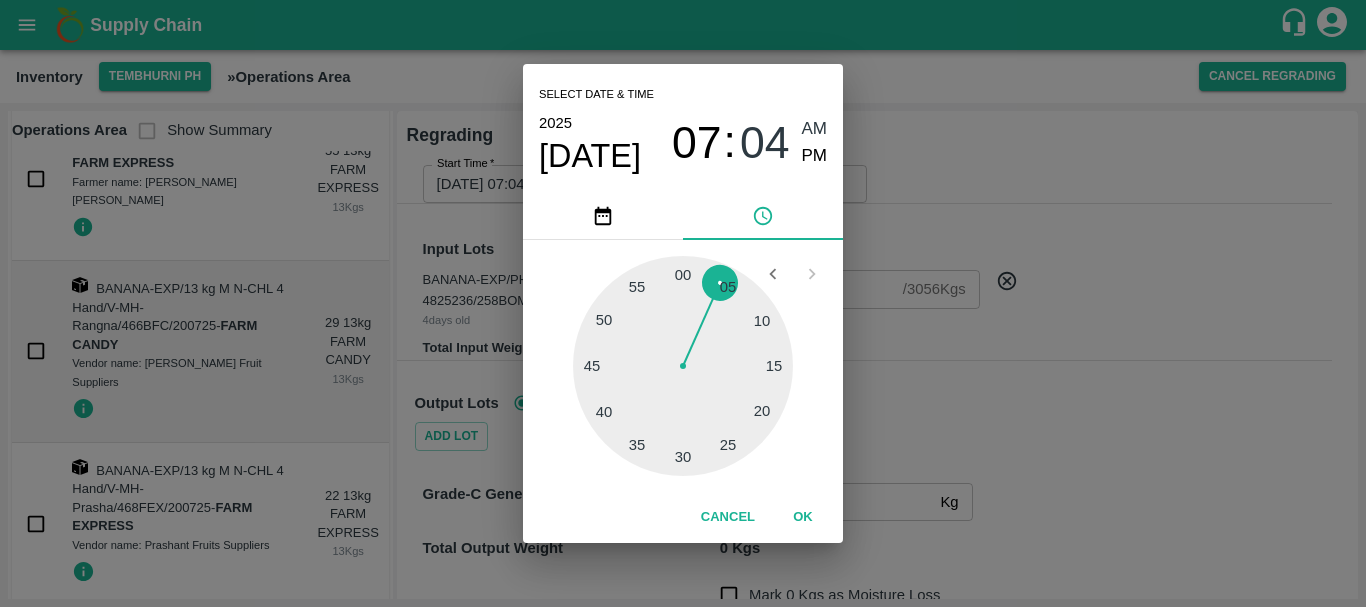 click at bounding box center (683, 366) 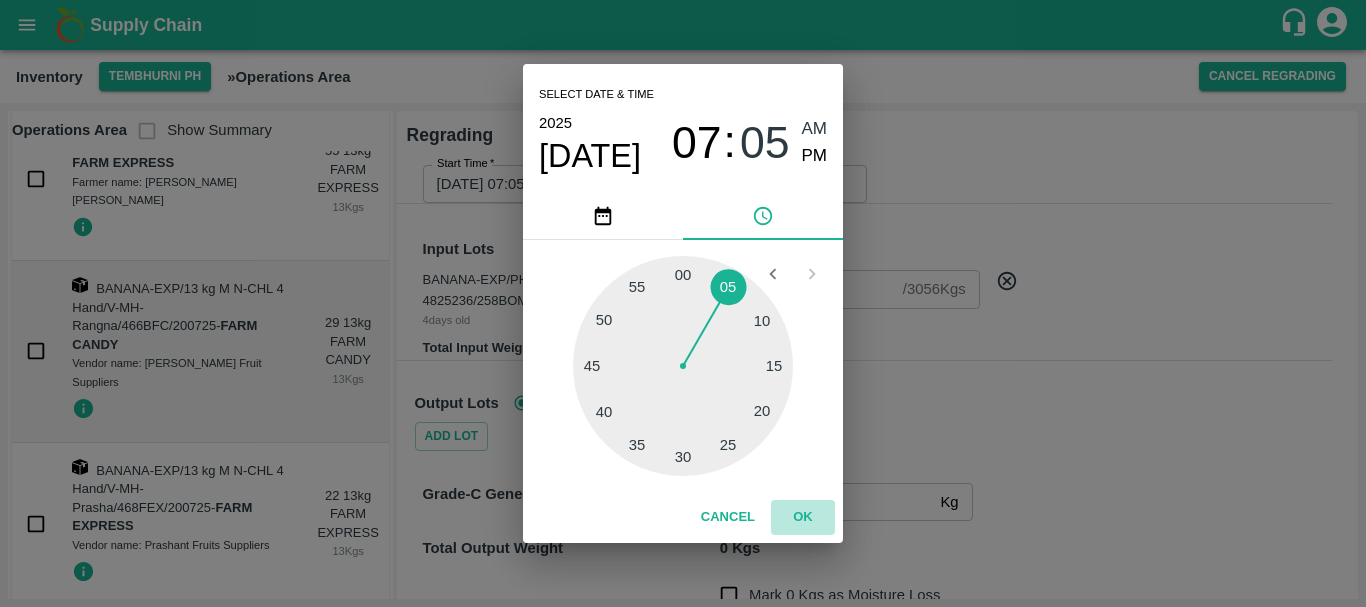 click on "OK" at bounding box center [803, 517] 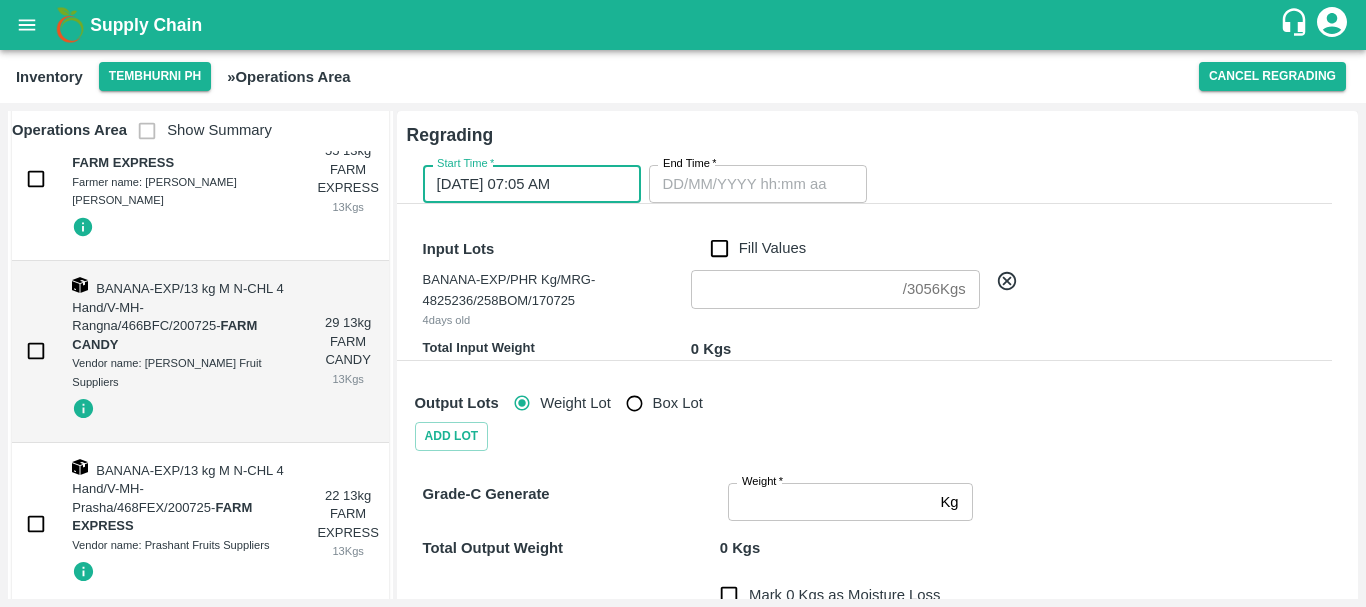 type on "DD/MM/YYYY hh:mm aa" 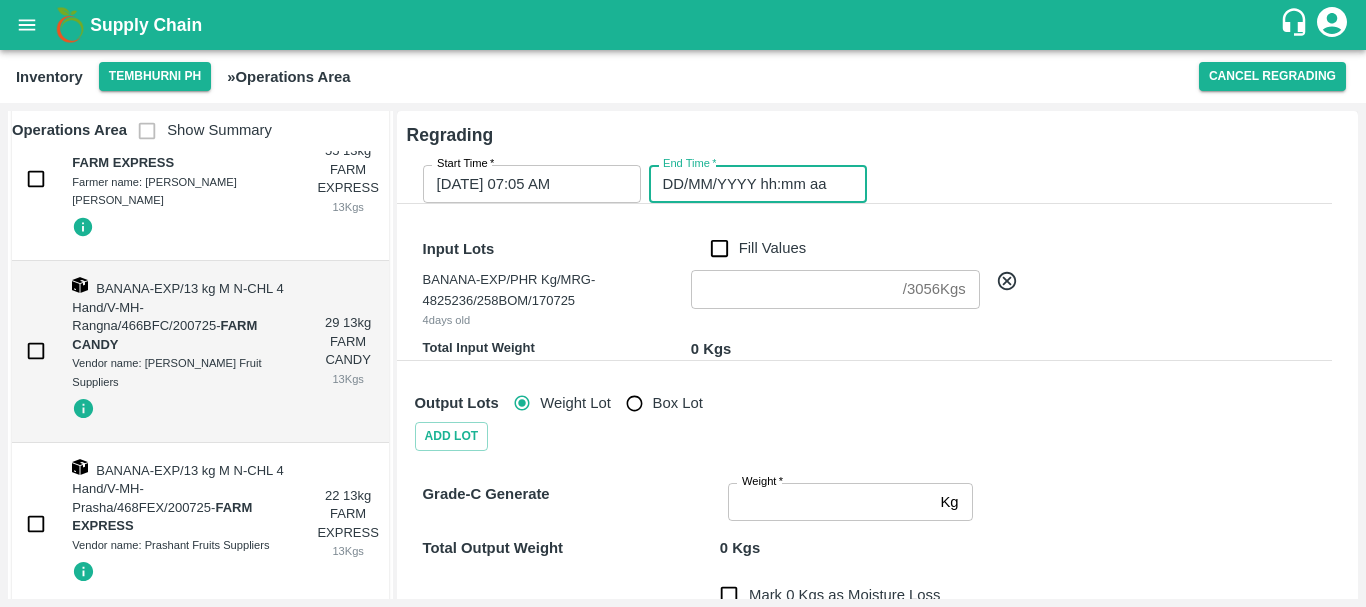 click on "DD/MM/YYYY hh:mm aa" at bounding box center [751, 184] 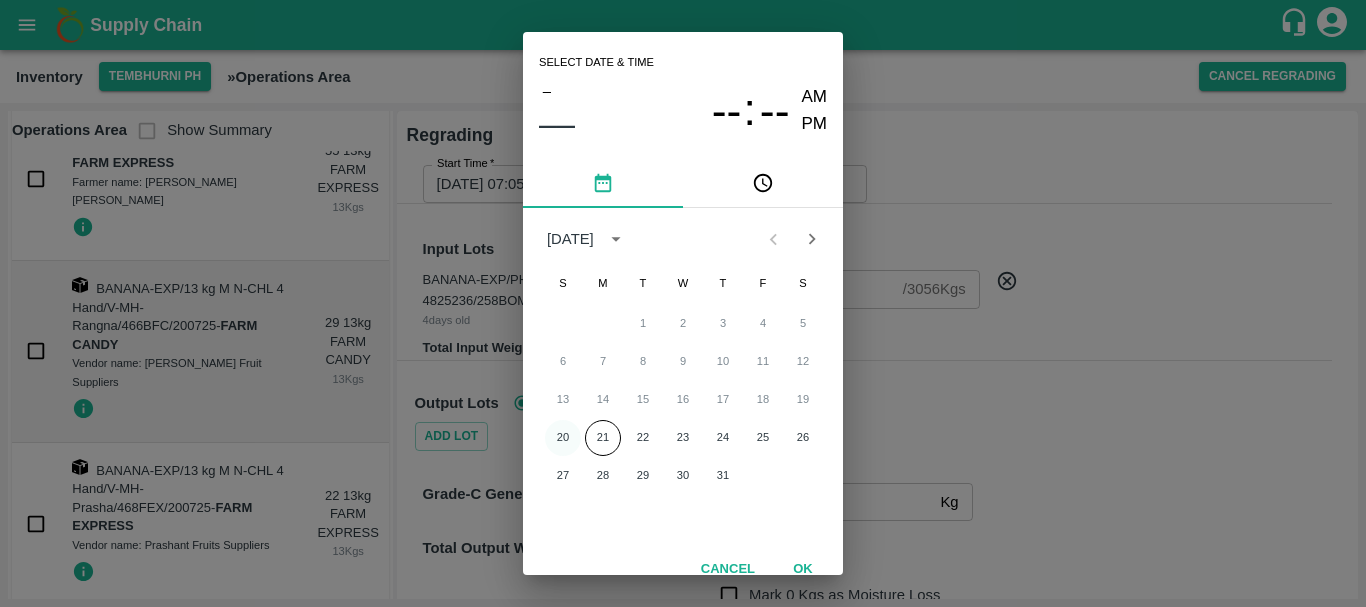 click on "20" at bounding box center (563, 438) 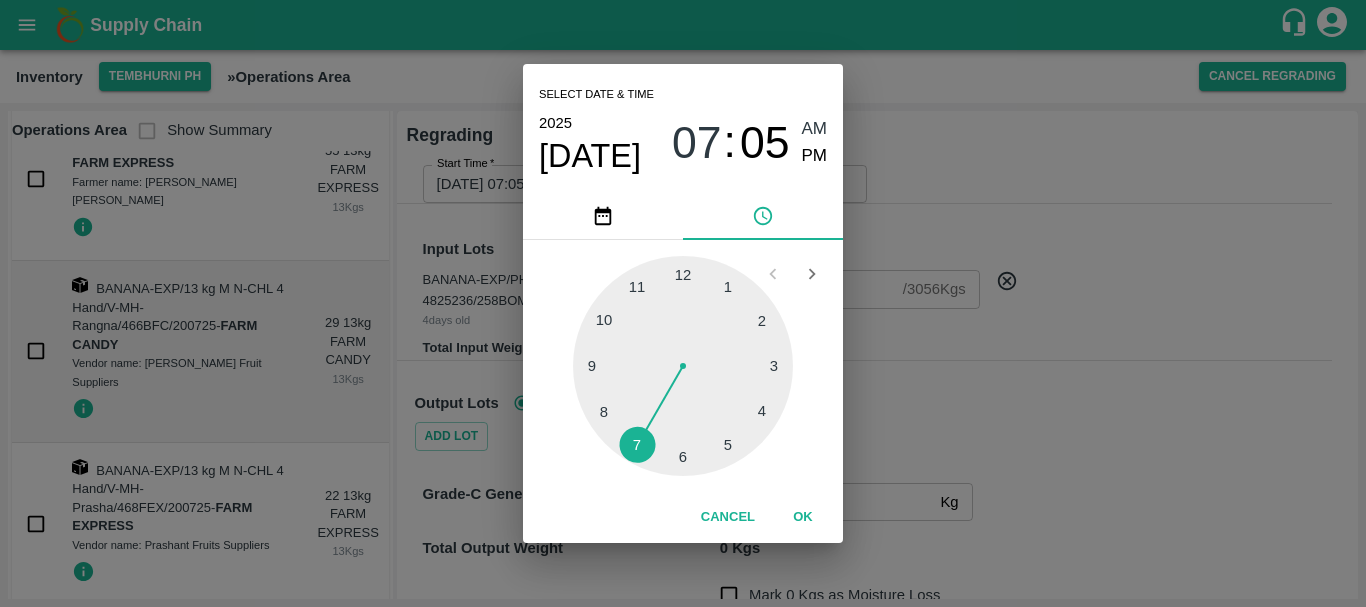 click at bounding box center [683, 366] 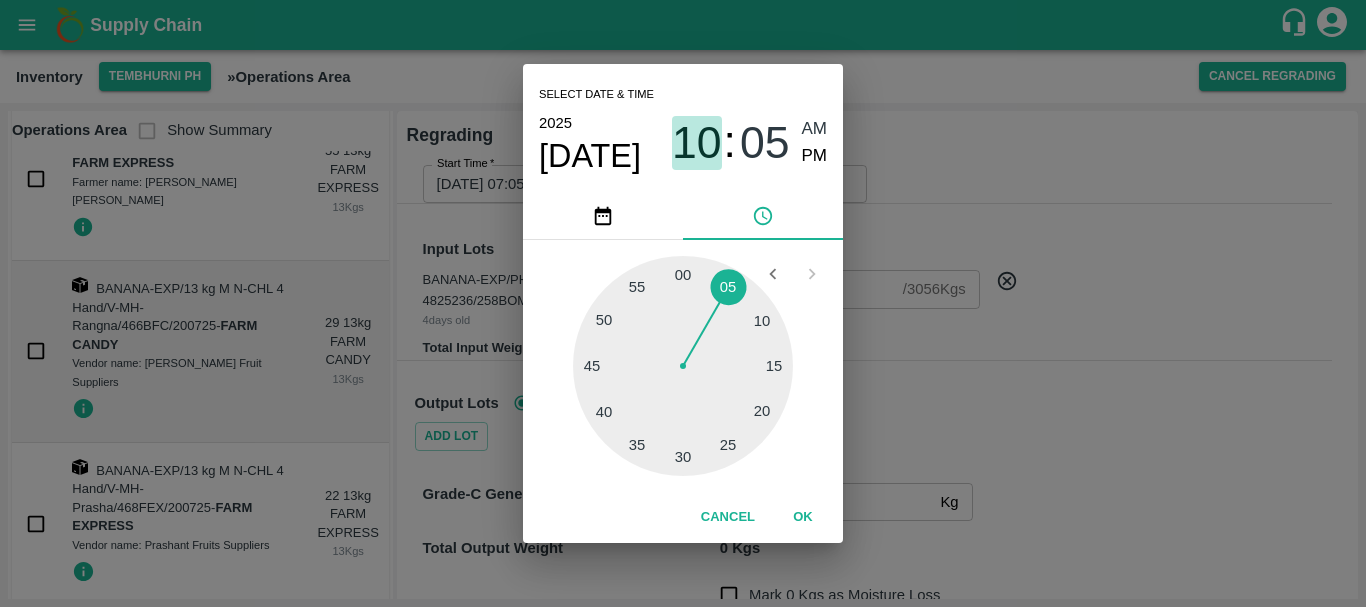 click on "10" at bounding box center [697, 143] 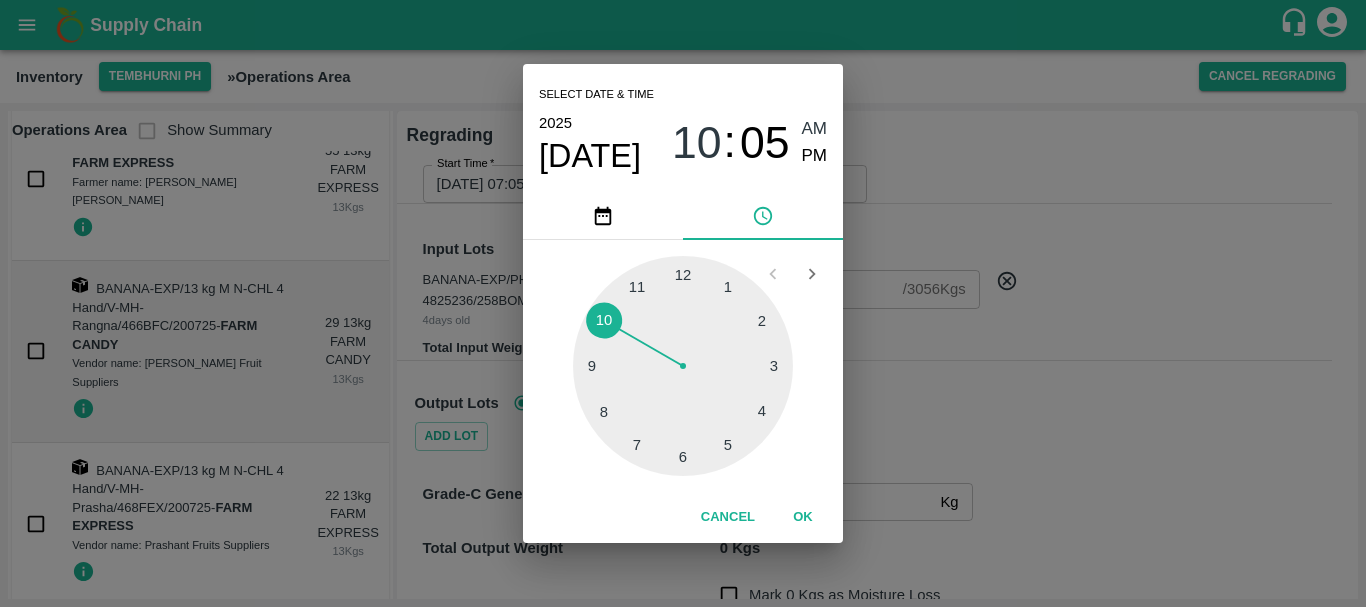 click at bounding box center [683, 366] 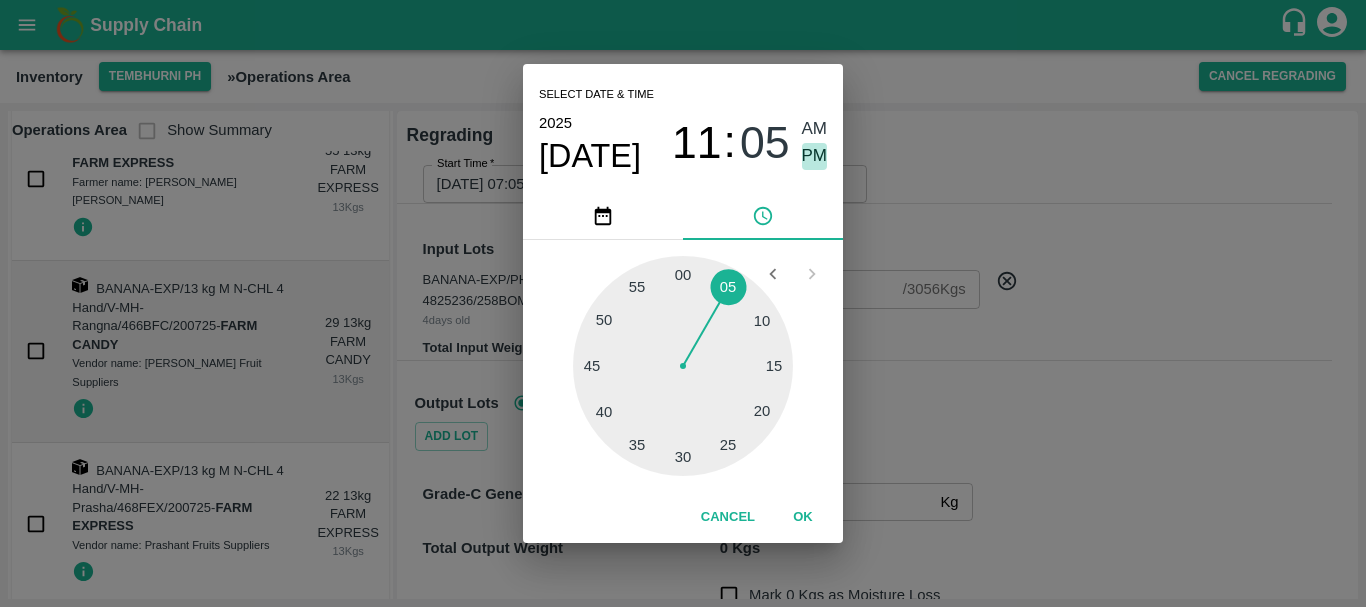 click on "PM" at bounding box center (815, 156) 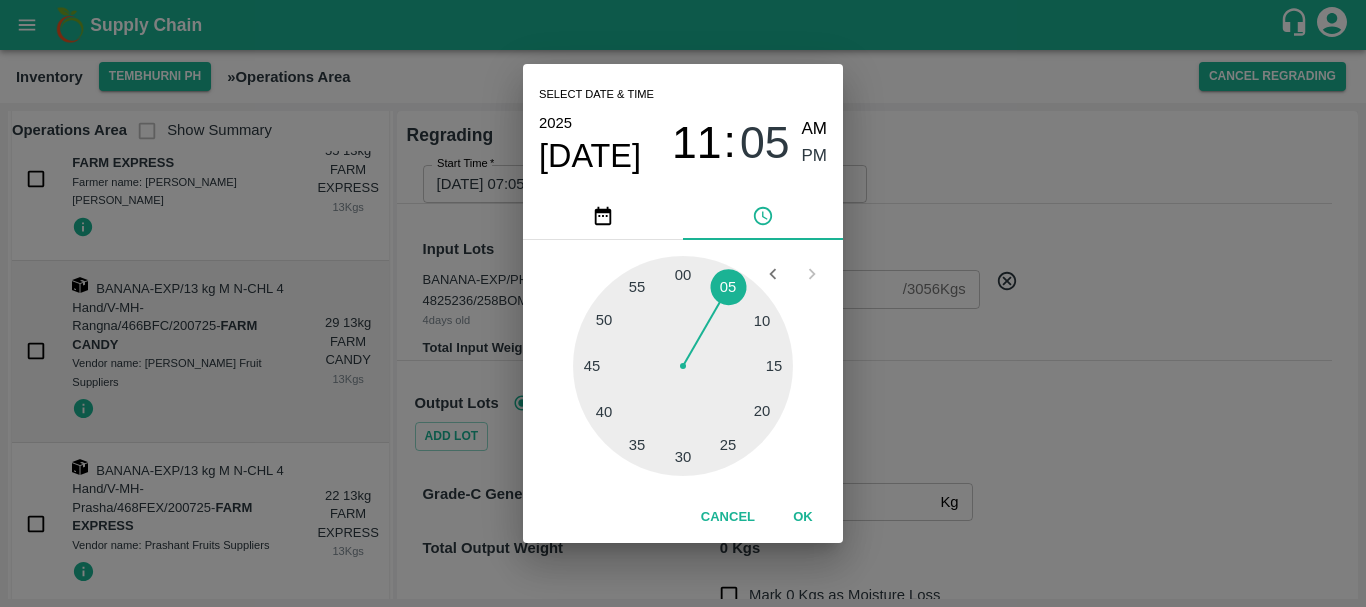 click on "Select date & time 2025 Jul 20 11 : 05 AM PM 05 10 15 20 25 30 35 40 45 50 55 00 Cancel OK" at bounding box center (683, 303) 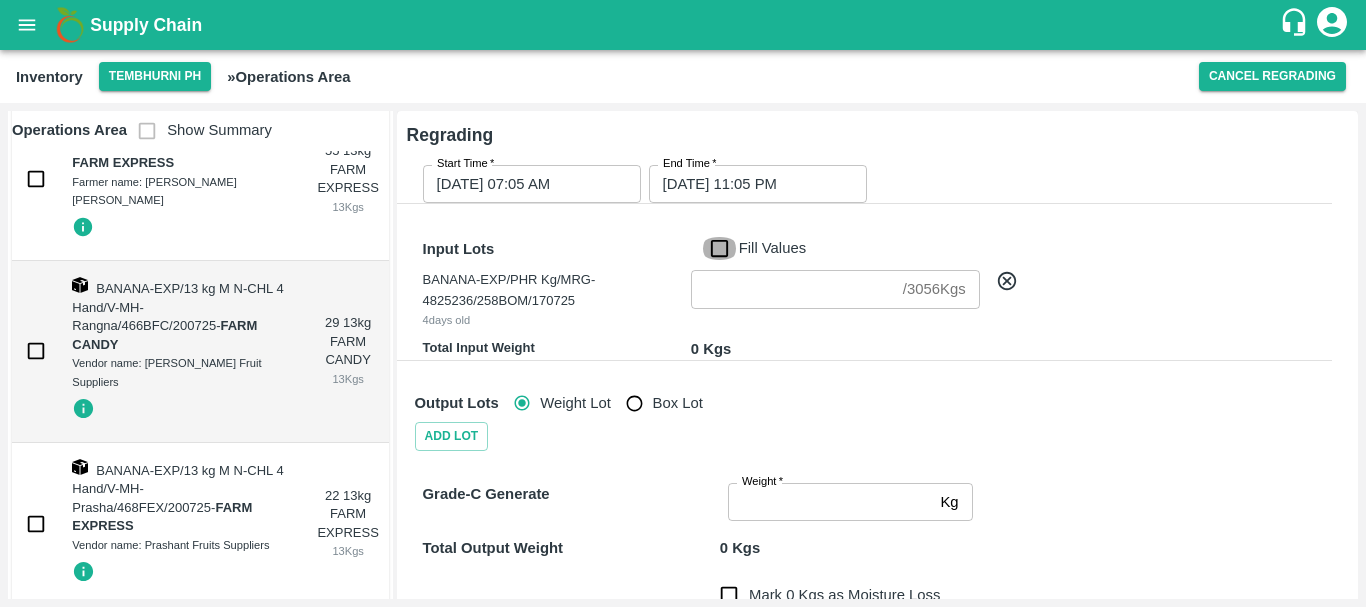 click on "Fill Values" at bounding box center (719, 248) 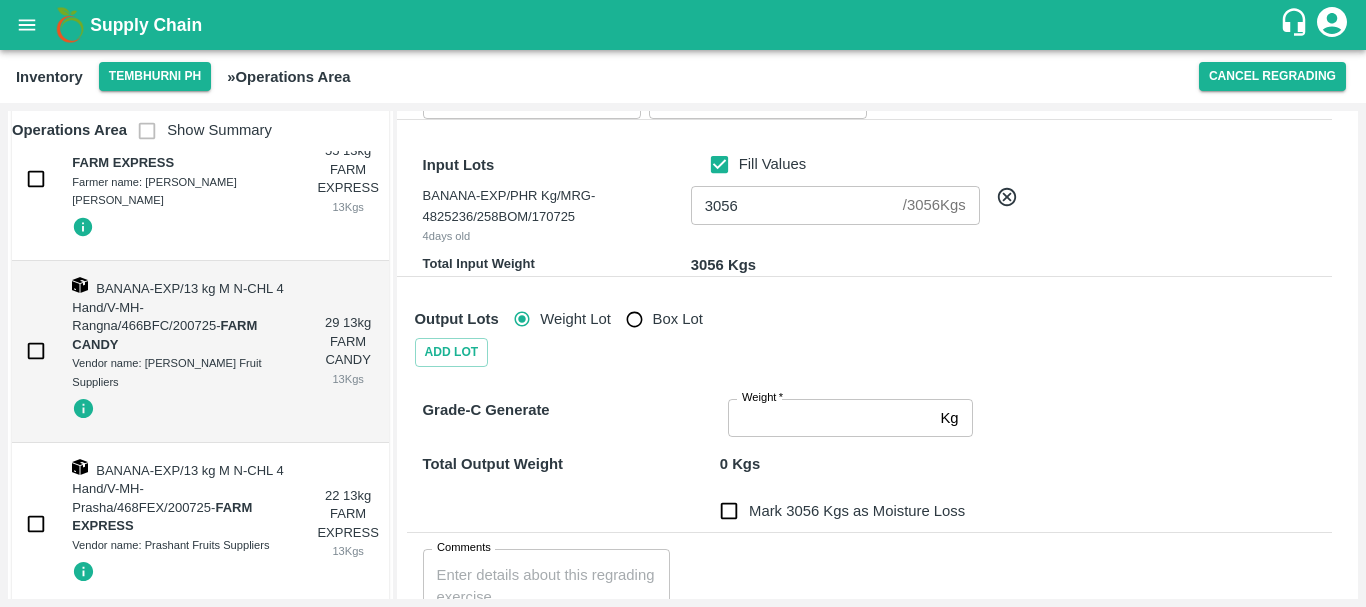 scroll, scrollTop: 83, scrollLeft: 0, axis: vertical 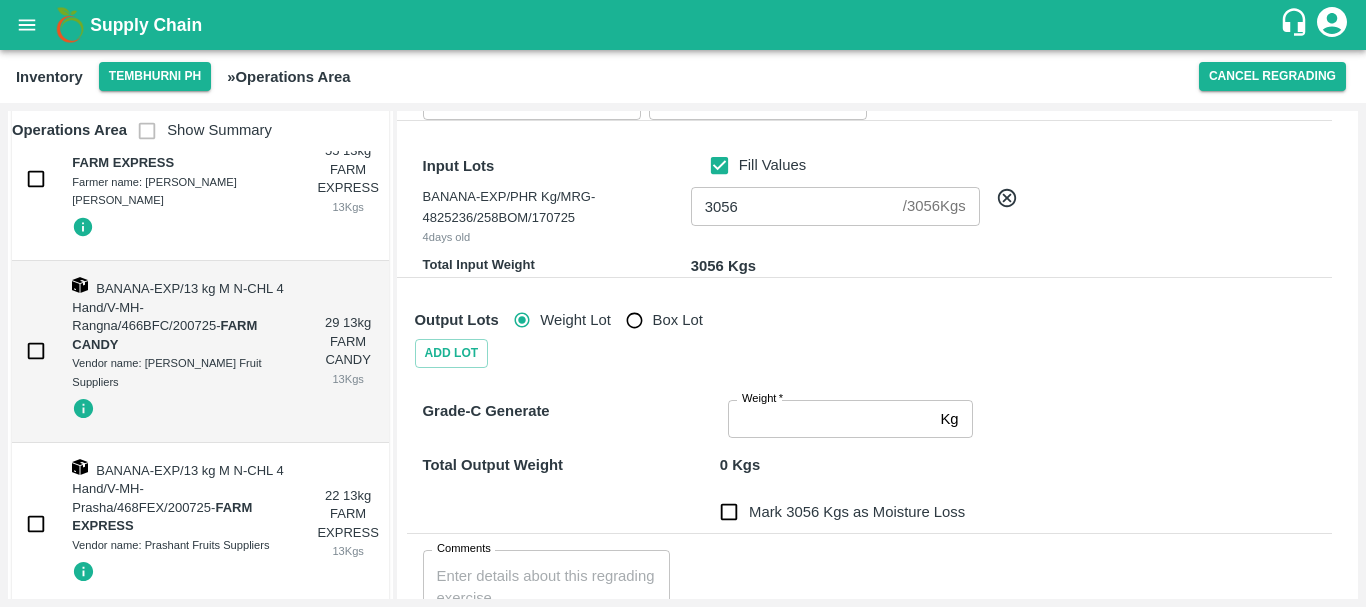 click on "Weight   *" at bounding box center (762, 399) 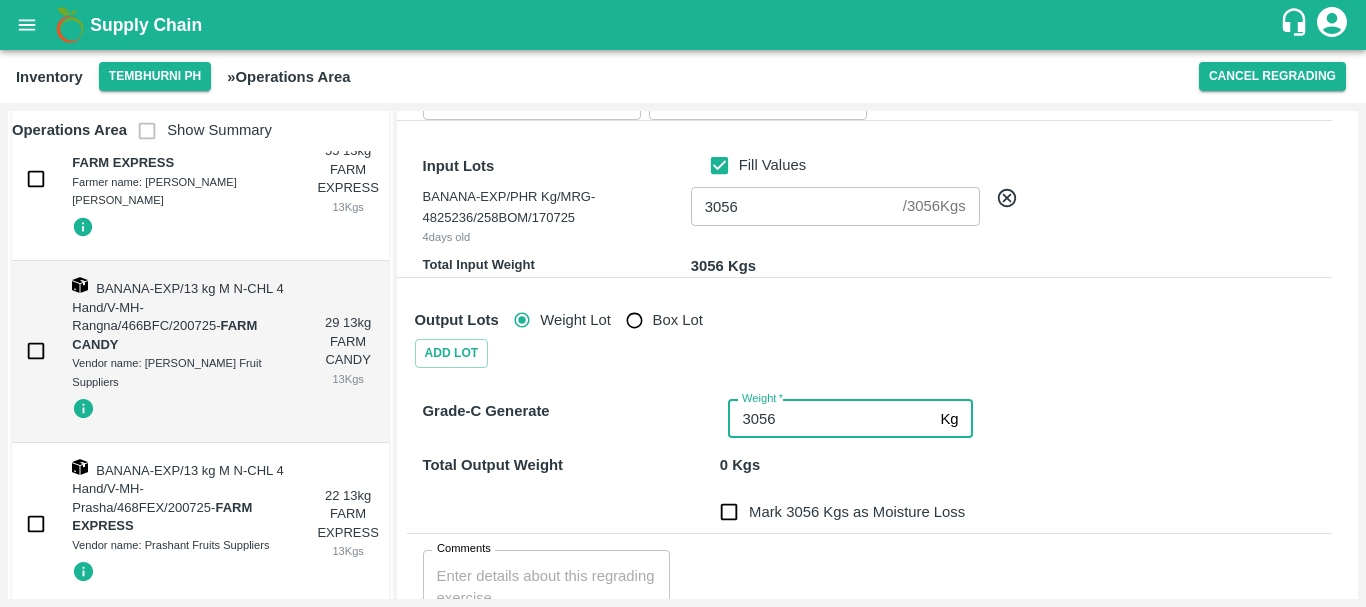 type on "3056" 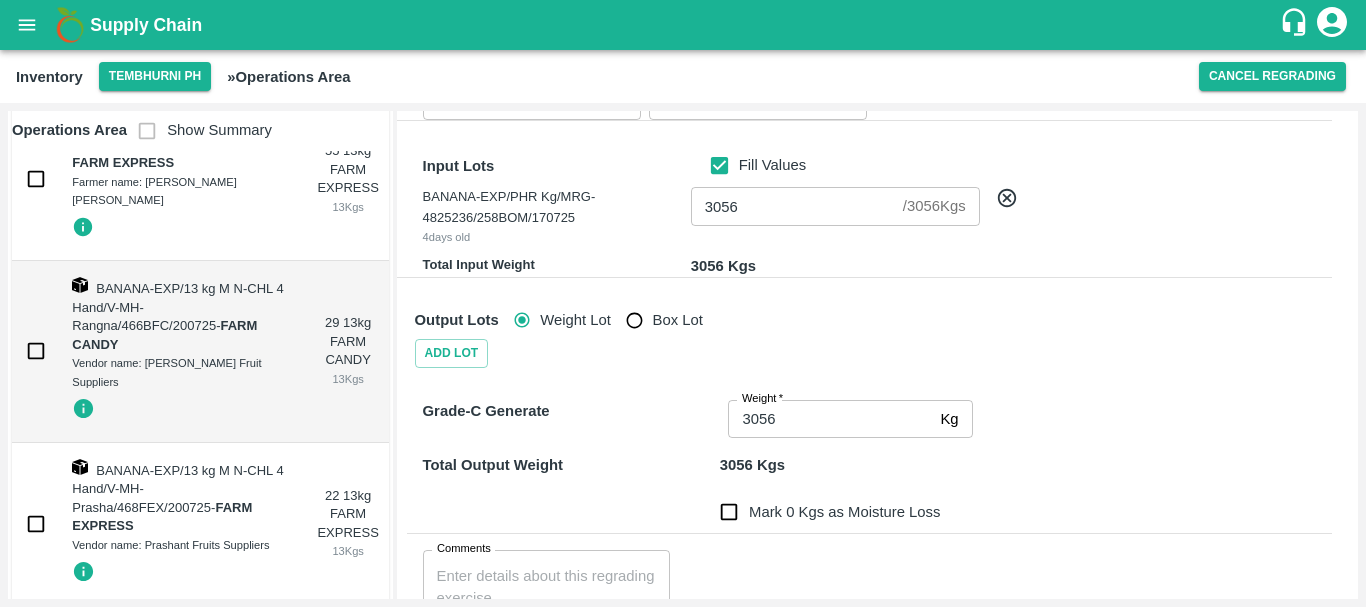 click on "Grade-C Generate" at bounding box center (568, 415) 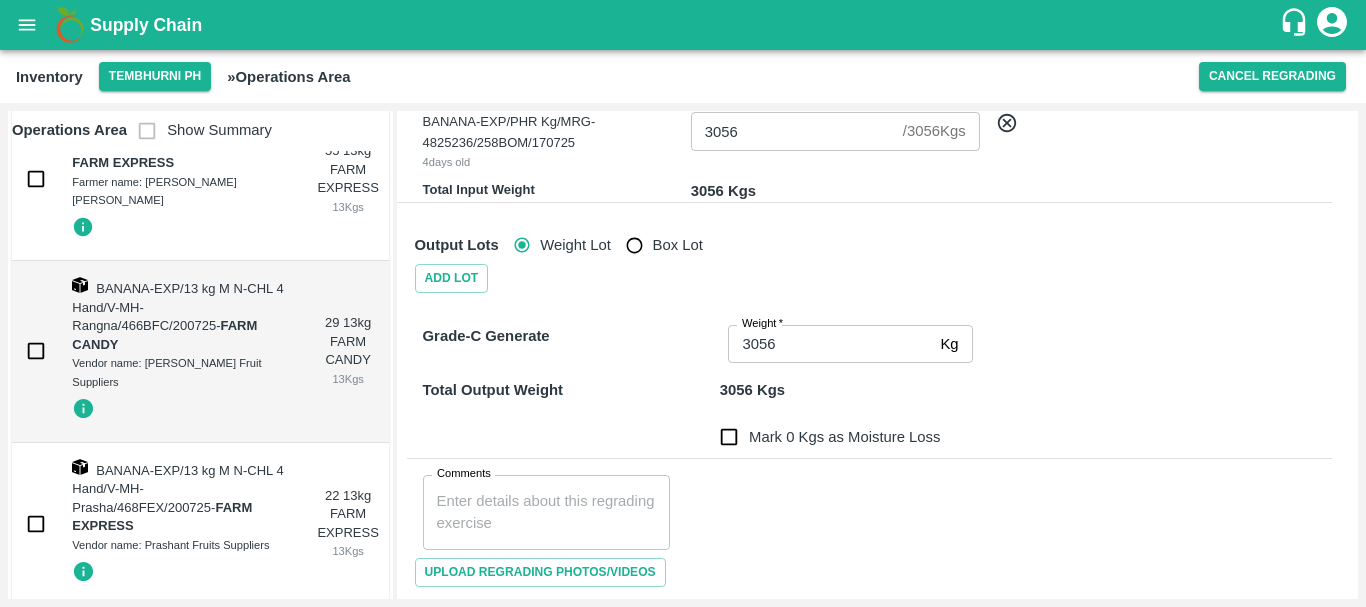 scroll, scrollTop: 159, scrollLeft: 0, axis: vertical 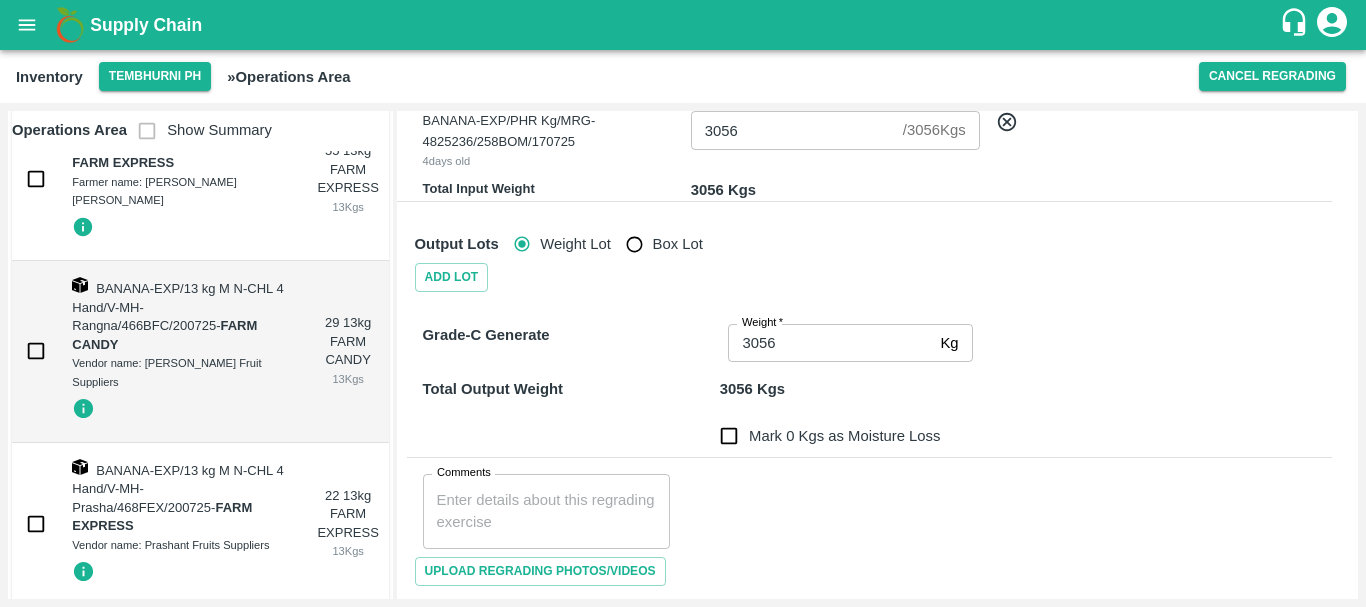 click on "Mark 0 Kgs as Moisture Loss" at bounding box center (729, 436) 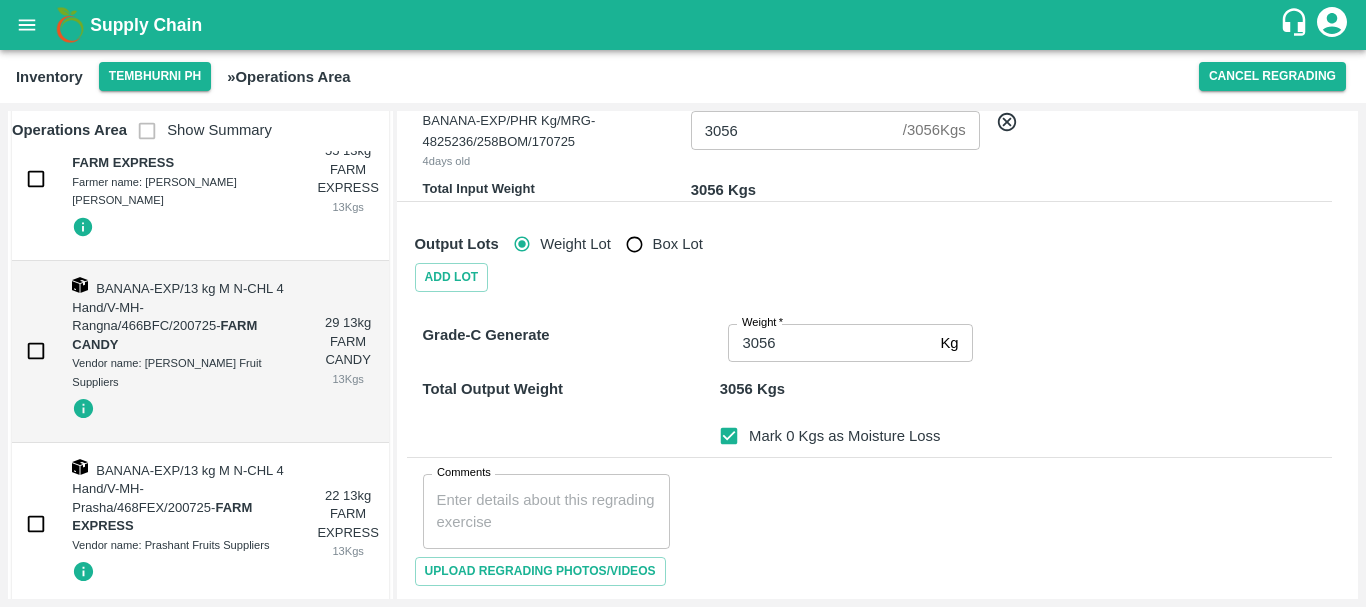 click on "Comments" at bounding box center [547, 511] 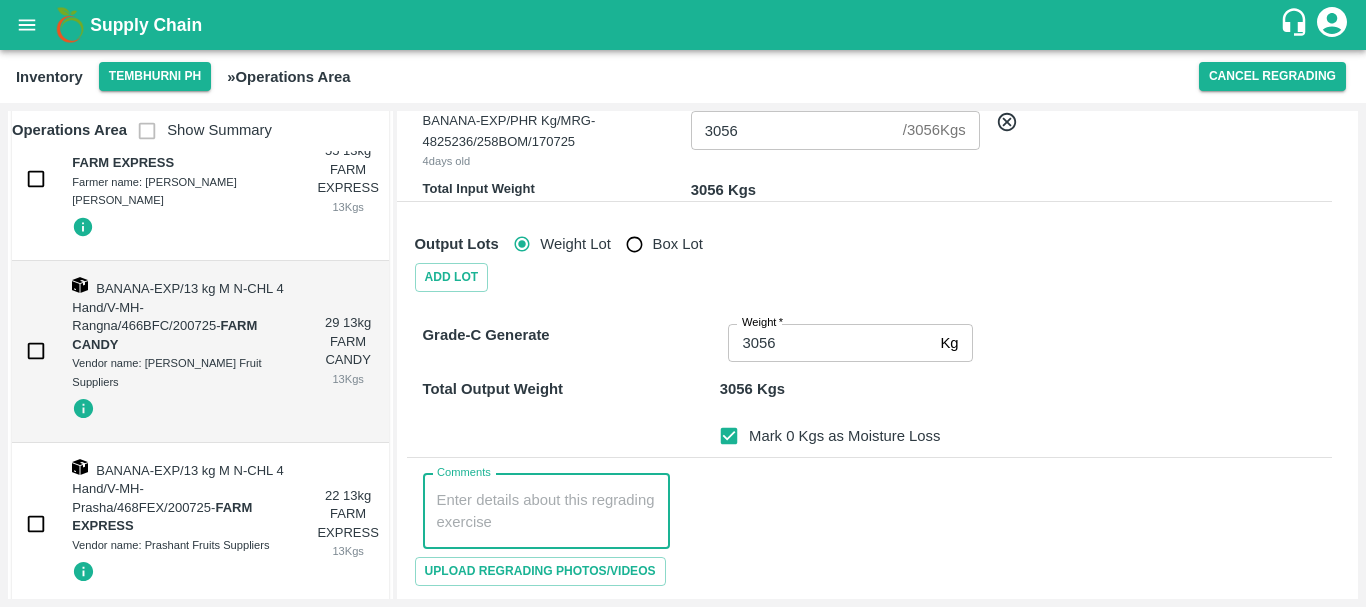 paste on "PHR WT-16 Jul to 19 Jul 2025, Dump" 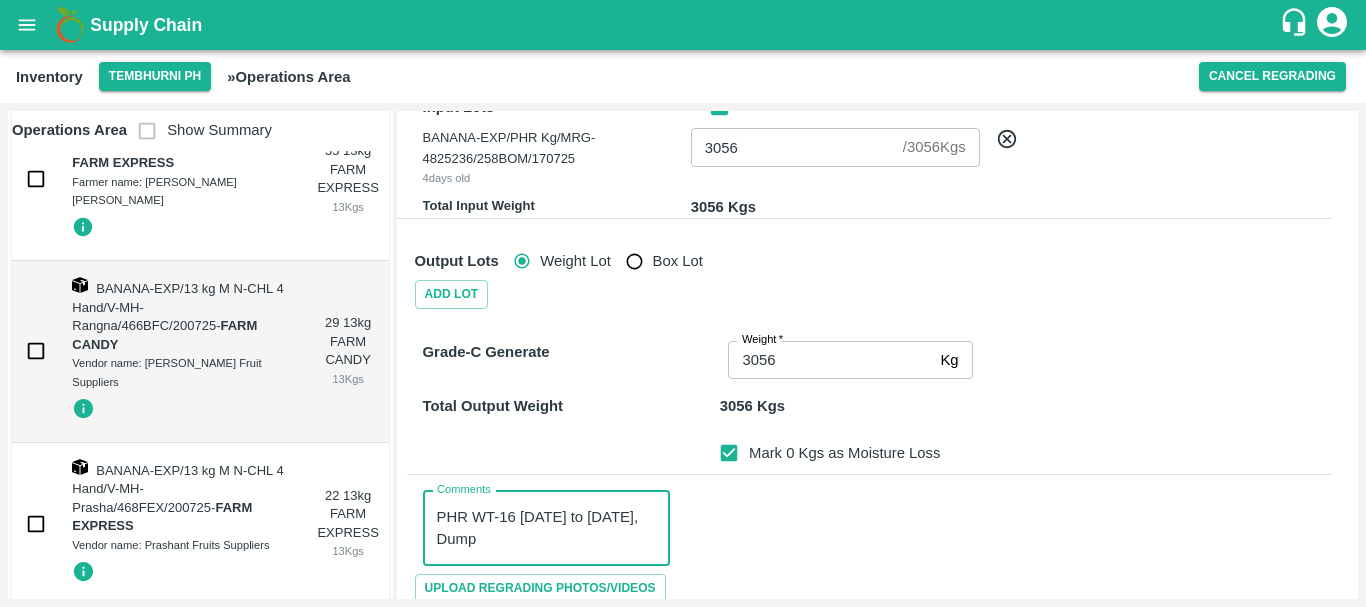scroll, scrollTop: 180, scrollLeft: 0, axis: vertical 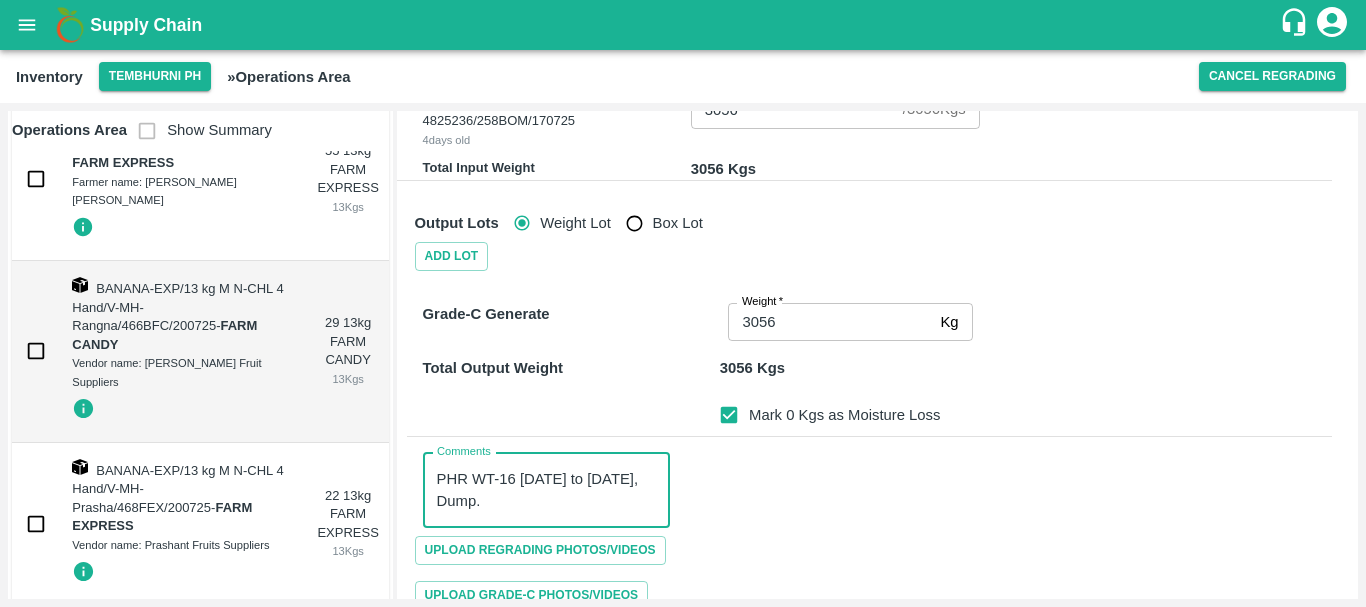 click on "PHR WT-16 Jul to 19 Jul 2025, Dump." at bounding box center (547, 490) 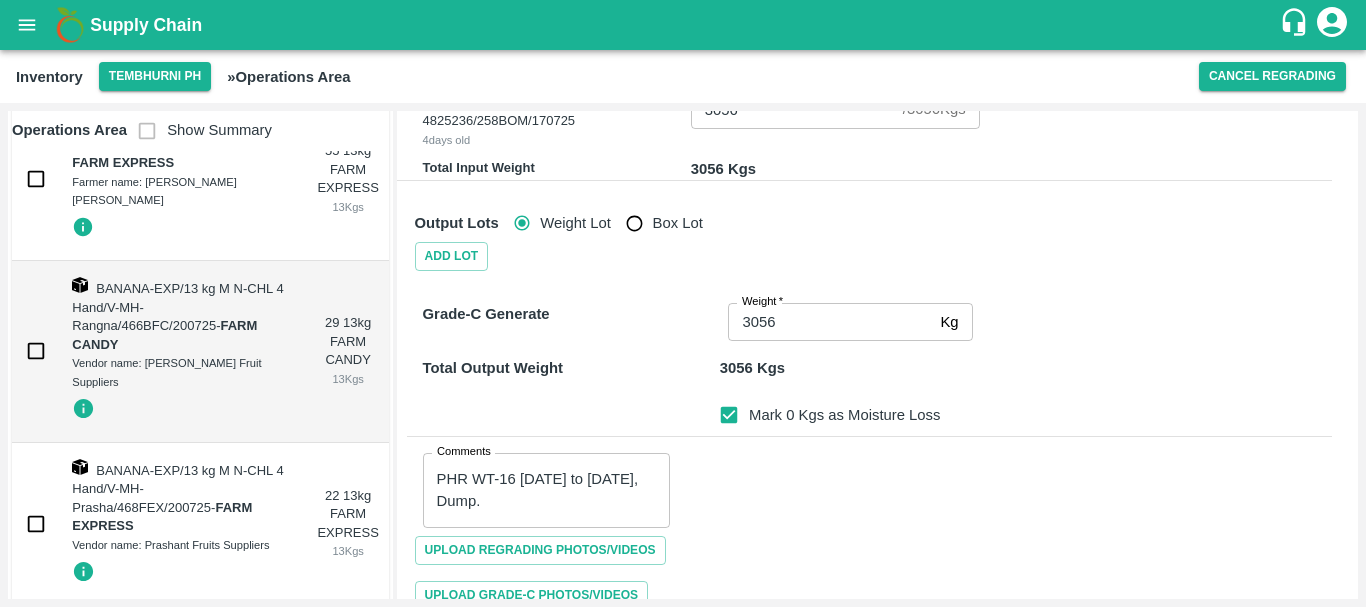 click on "Comments PHR WT-16 Jul to 19 Jul 2025, Dump. x Comments" at bounding box center (869, 482) 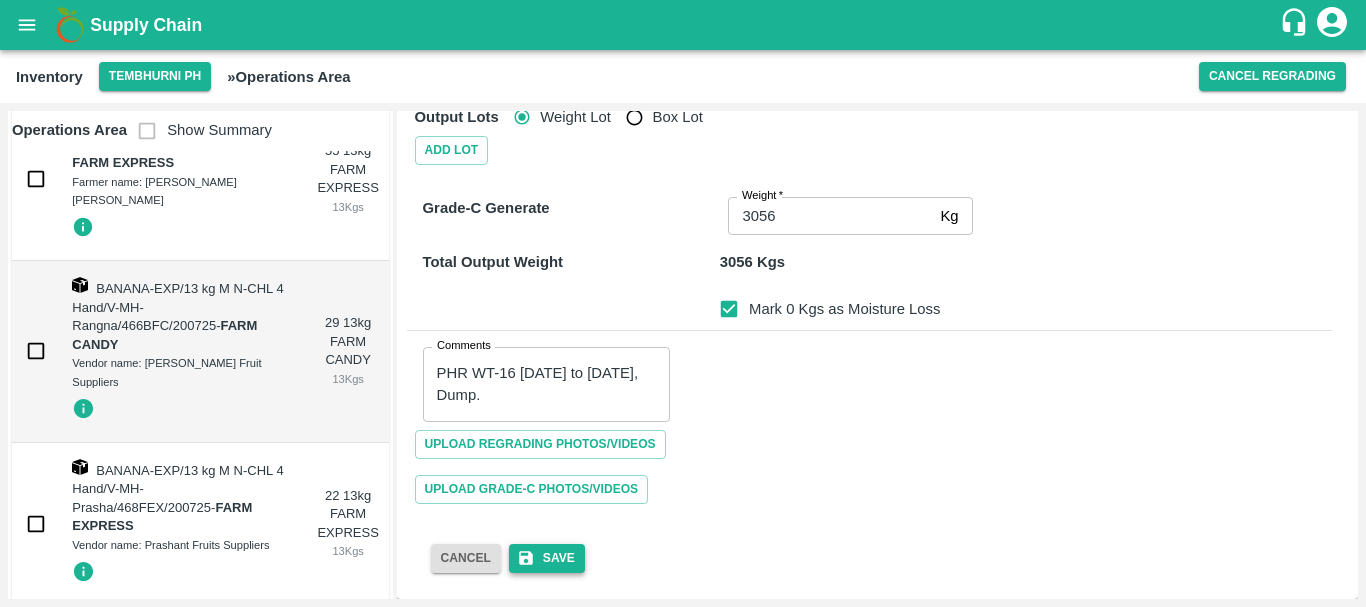 click on "Save" at bounding box center (547, 558) 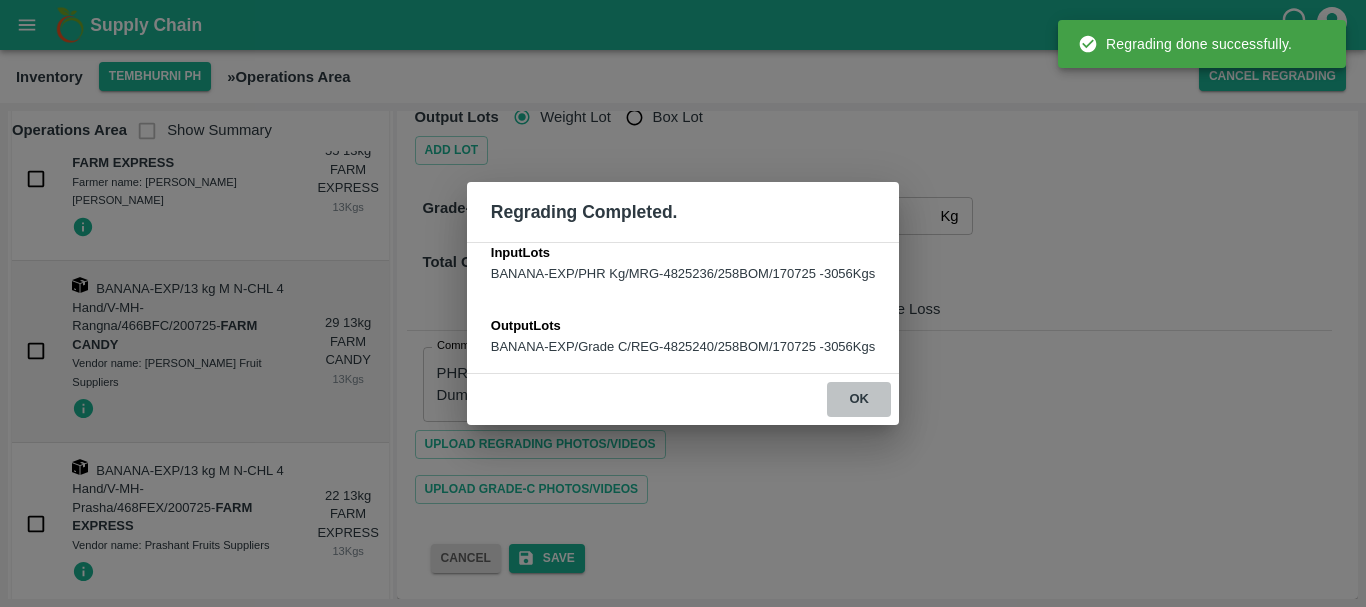 click on "ok" at bounding box center [859, 399] 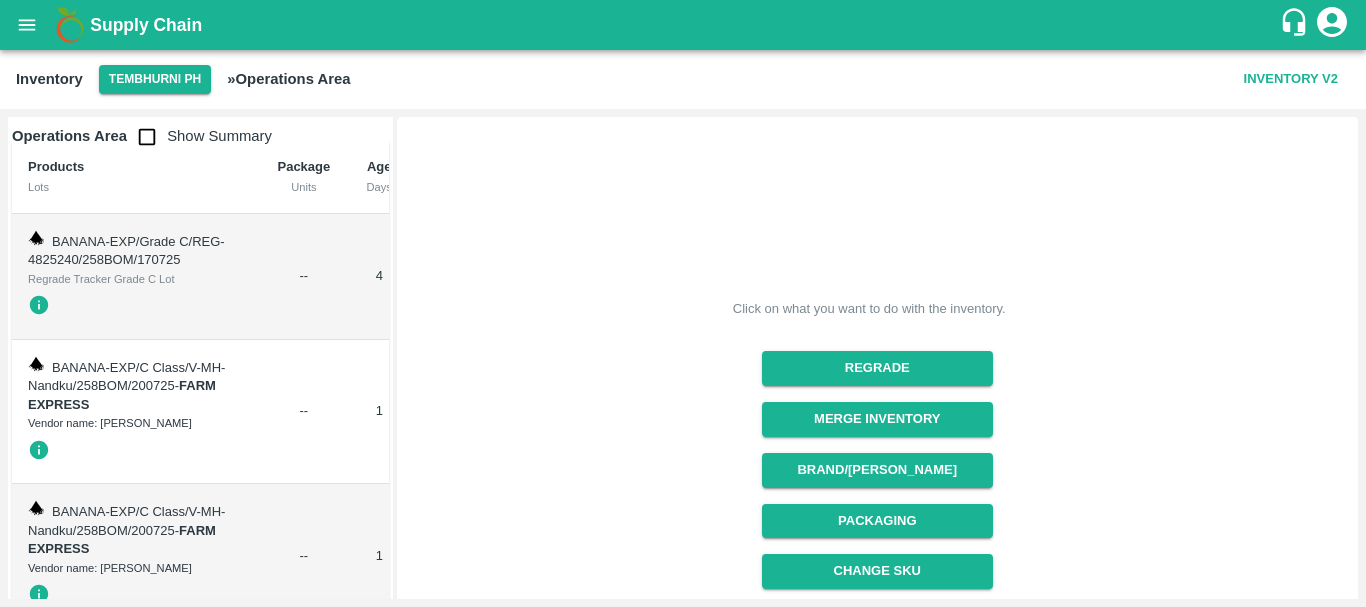 scroll, scrollTop: 0, scrollLeft: 0, axis: both 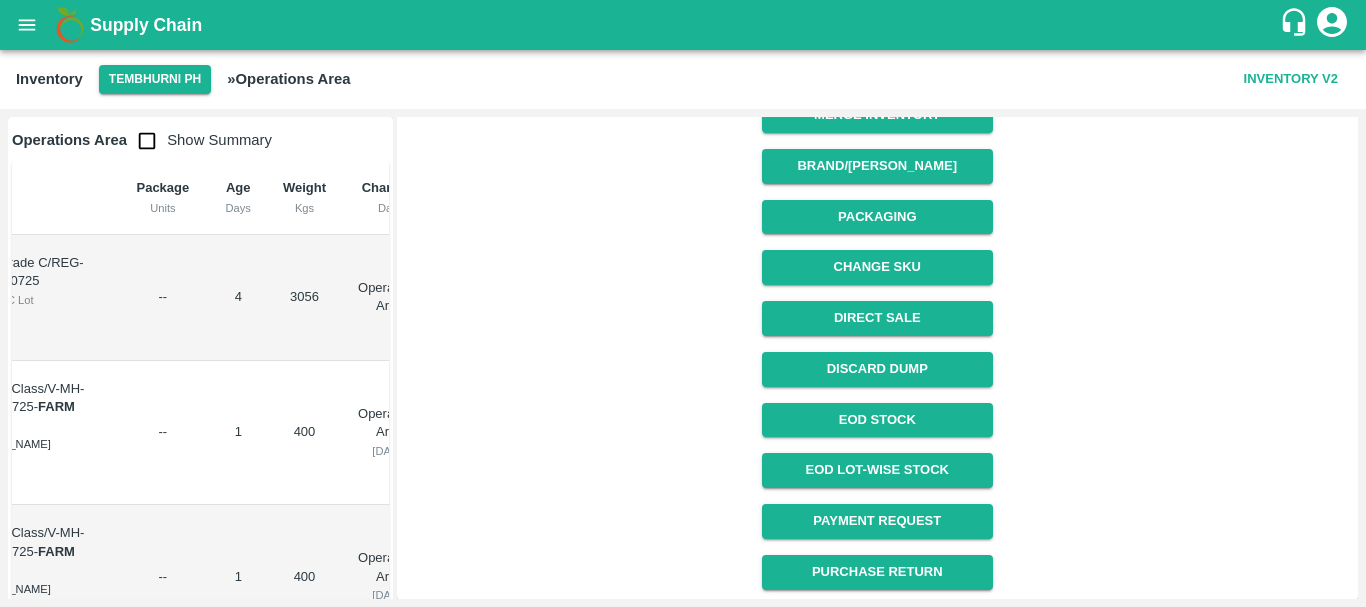 click on "3056" at bounding box center [304, 296] 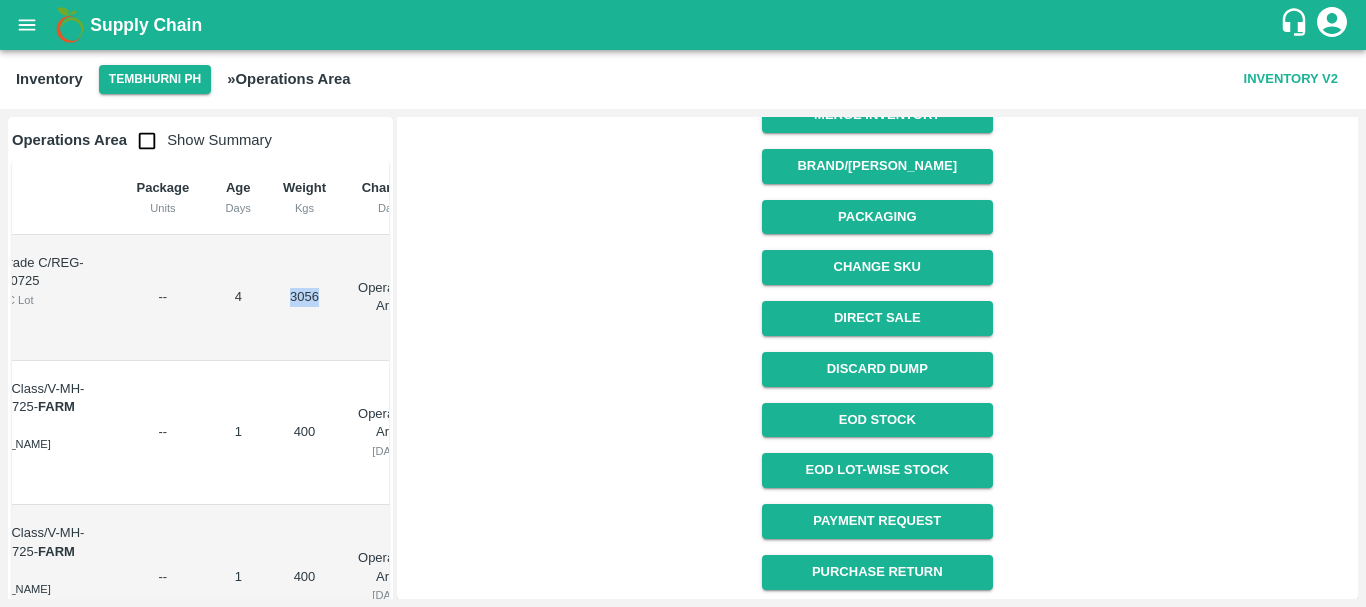 click on "3056" at bounding box center (304, 296) 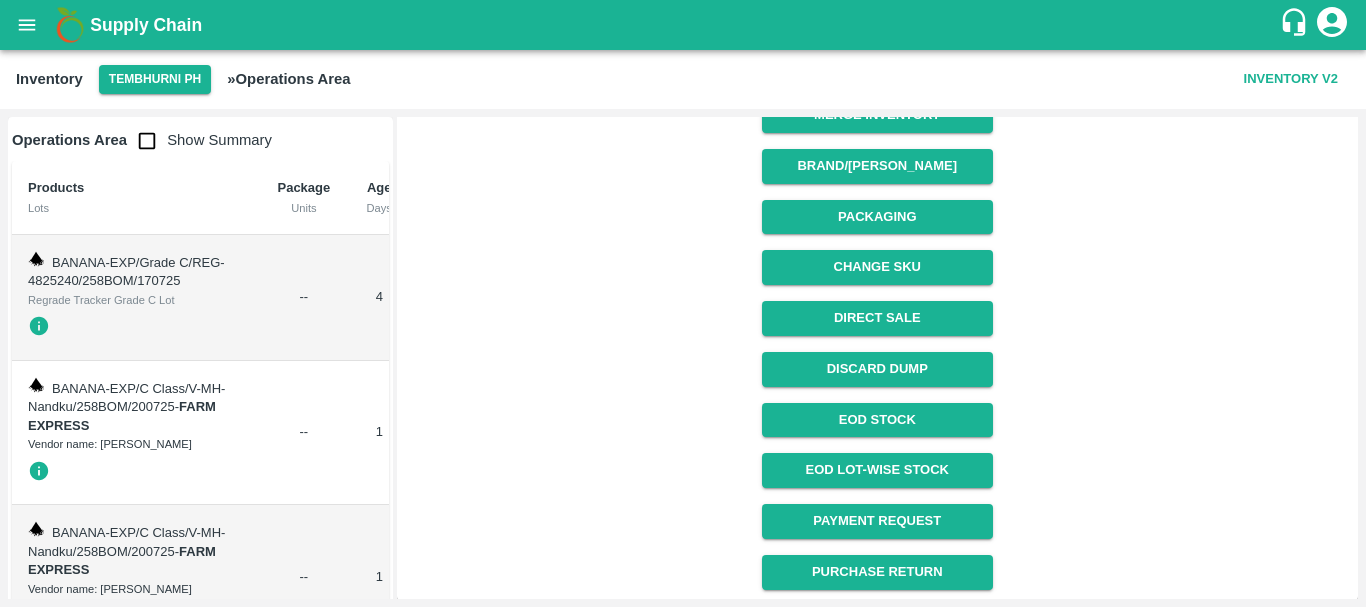 scroll, scrollTop: 0, scrollLeft: 141, axis: horizontal 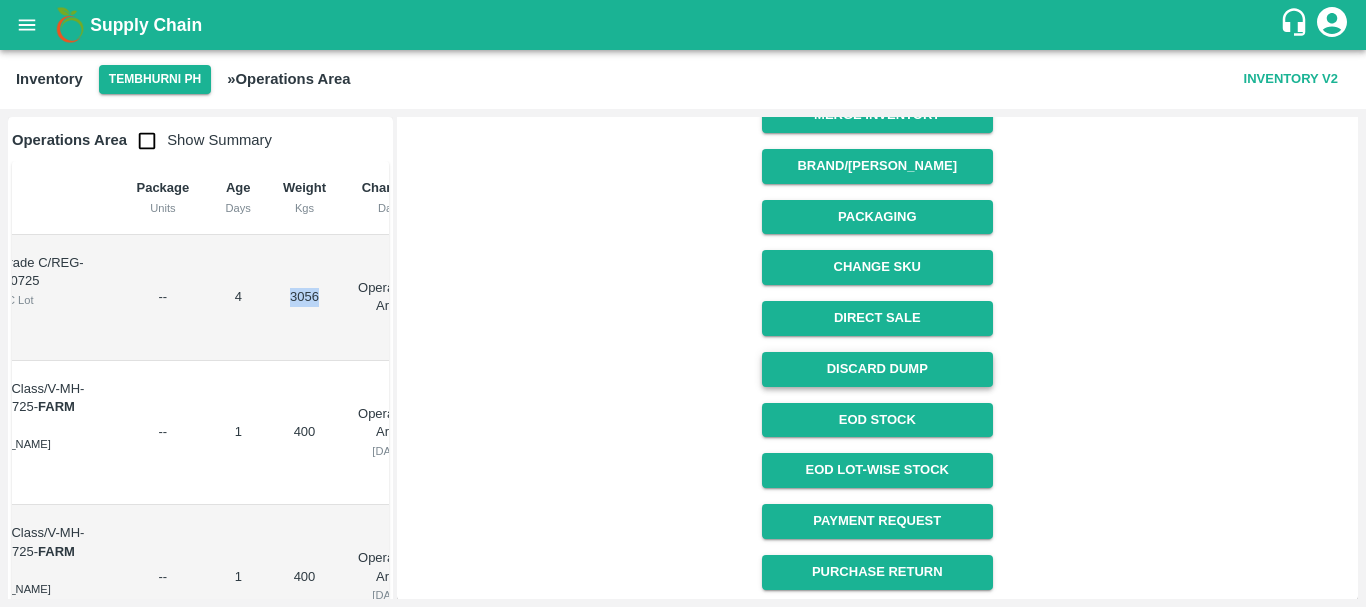 click on "Discard Dump" at bounding box center [877, 369] 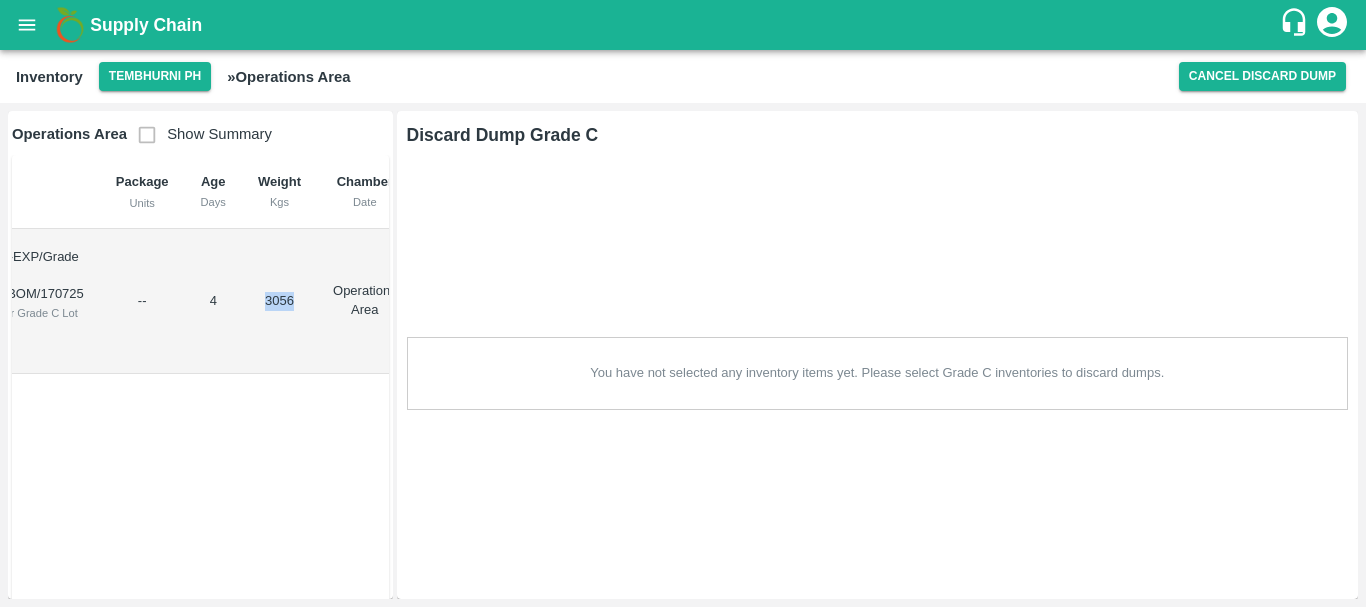 scroll, scrollTop: 0, scrollLeft: 0, axis: both 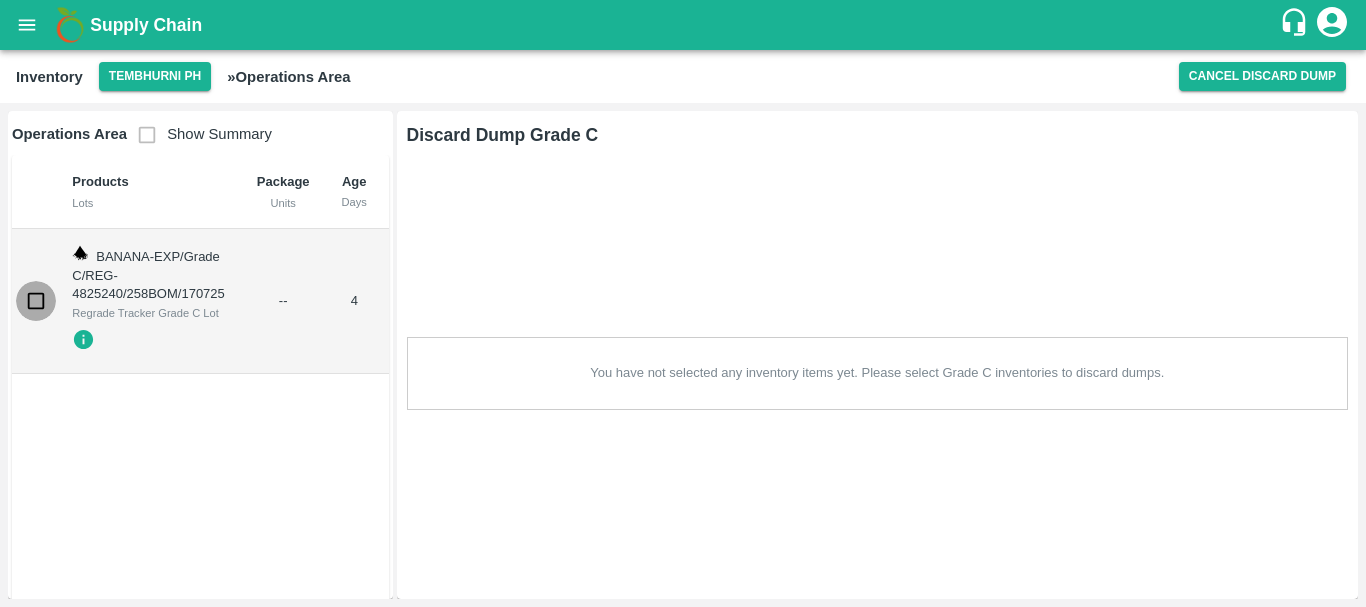 click at bounding box center (36, 301) 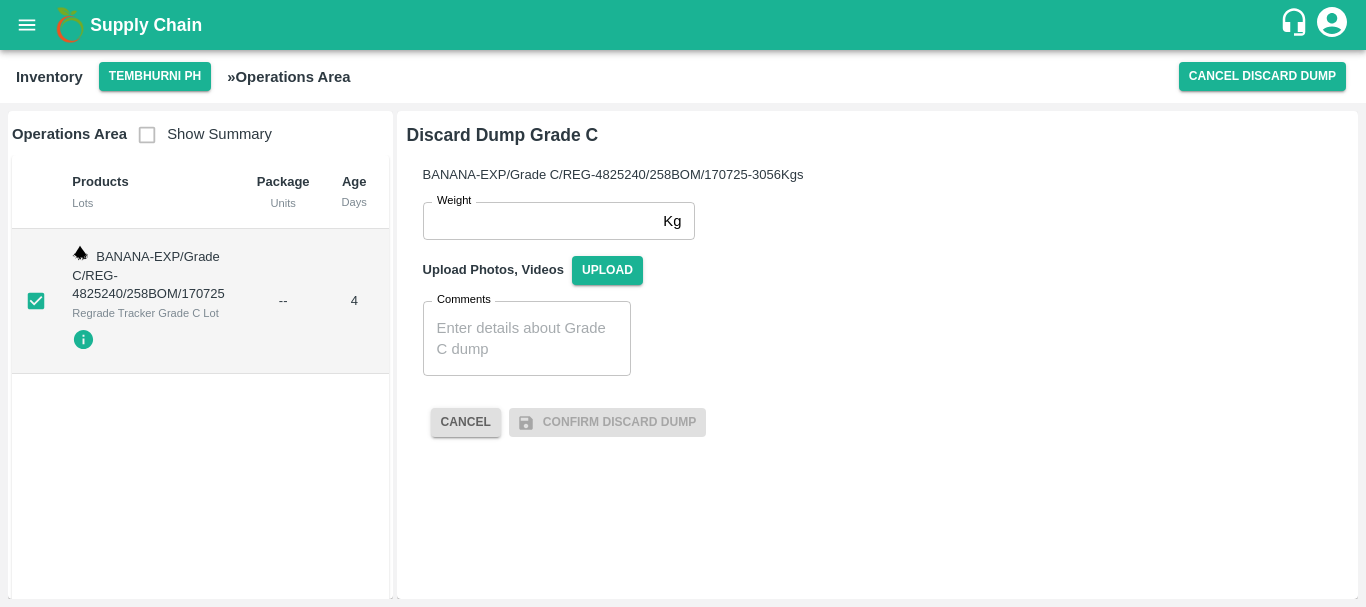 scroll, scrollTop: 0, scrollLeft: 169, axis: horizontal 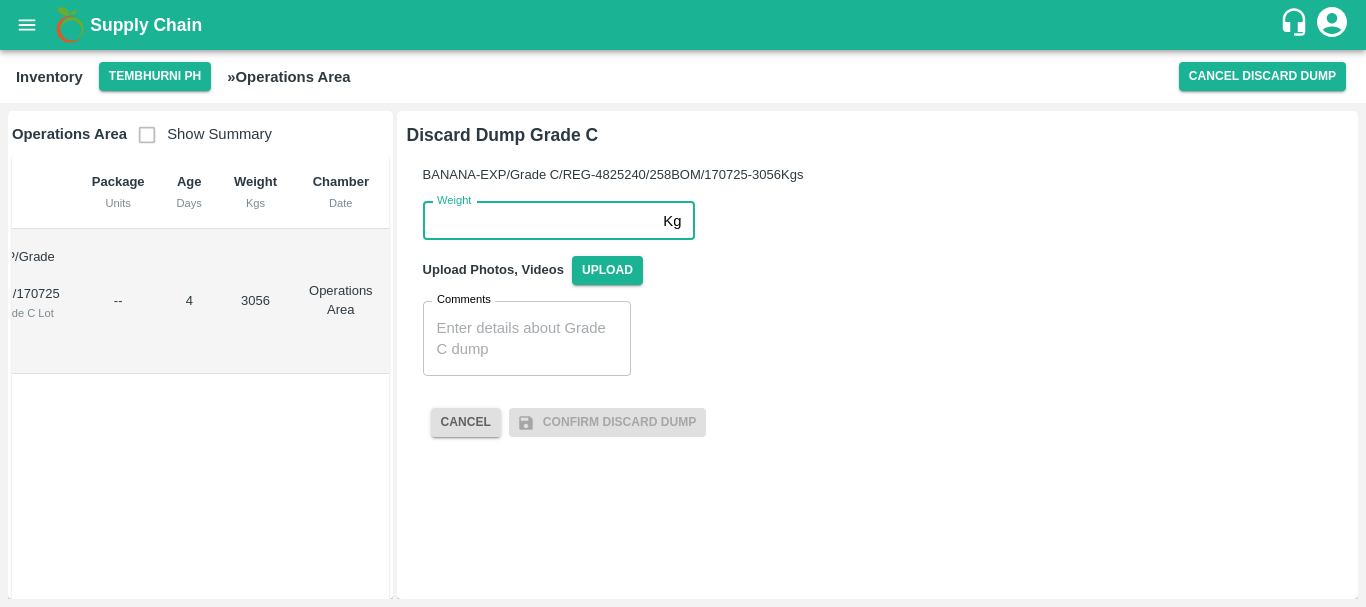 click on "Weight" at bounding box center (539, 221) 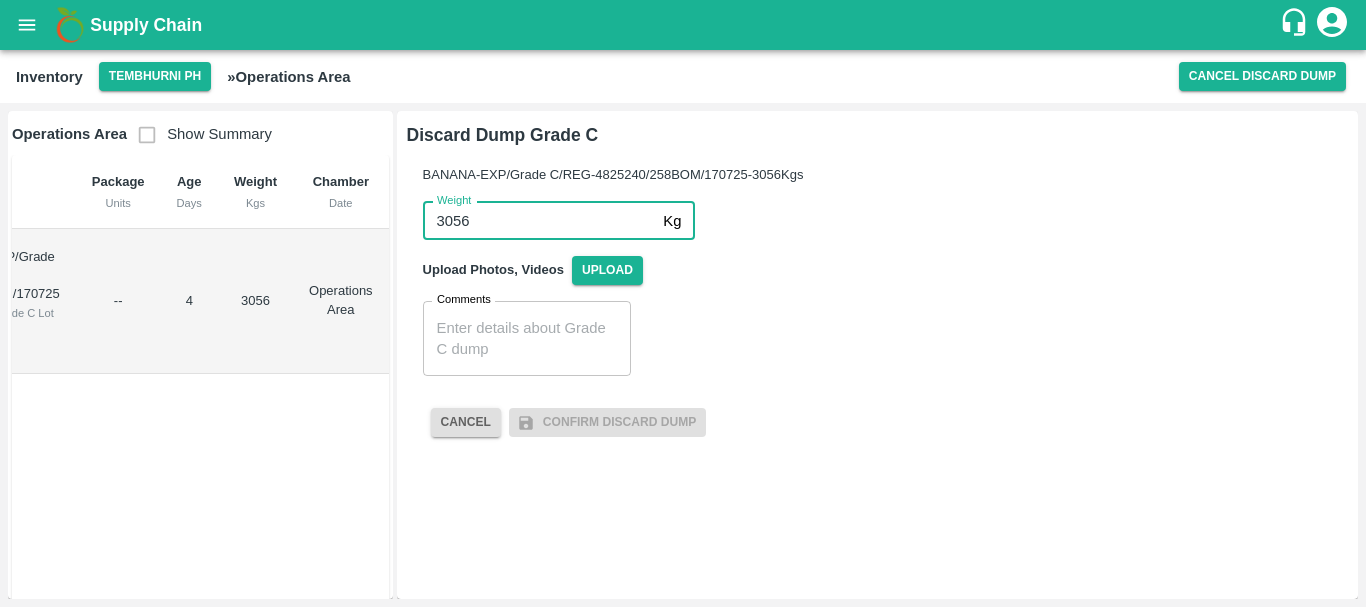 type on "3056" 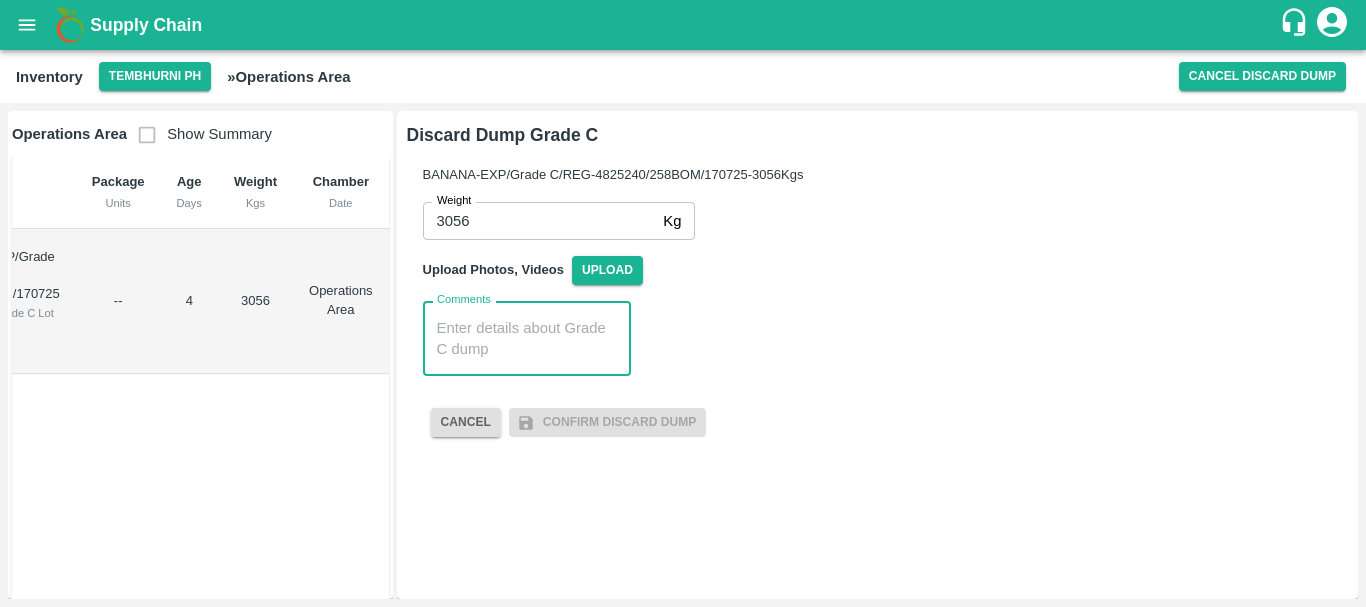 click on "Comments" at bounding box center (527, 339) 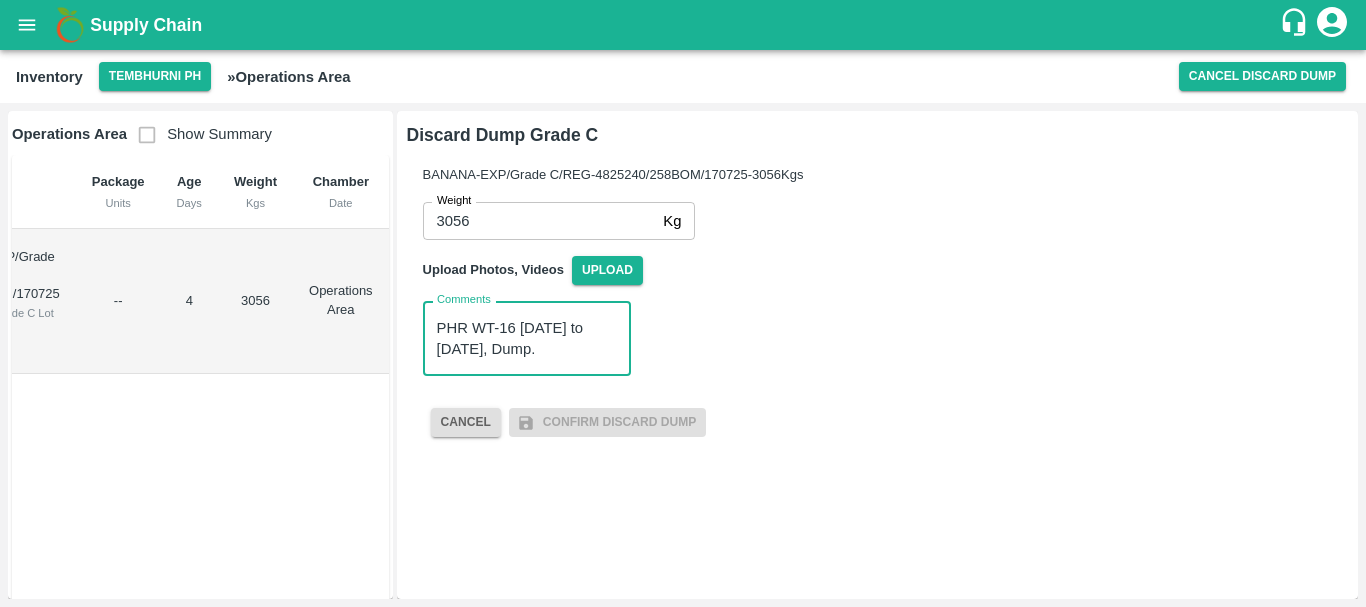 type on "PHR WT-16 Jul to 19 Jul 2025, Dump." 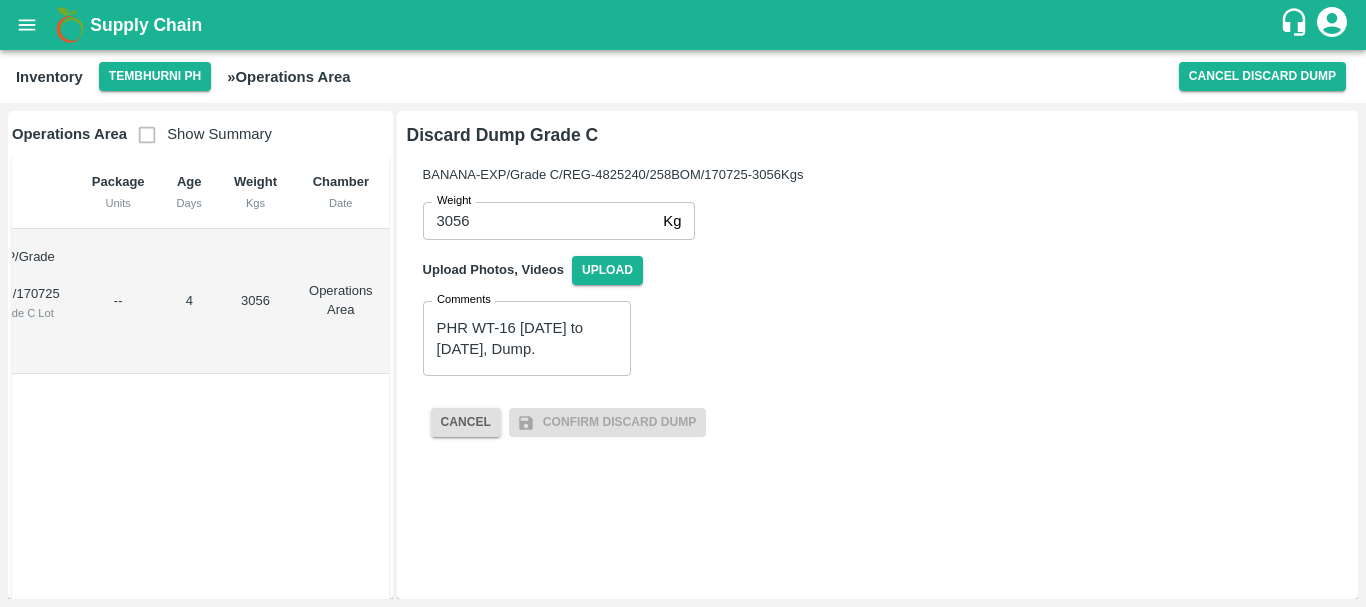 click on "Comments PHR WT-16 Jul to 19 Jul 2025, Dump. x Comments" at bounding box center (869, 330) 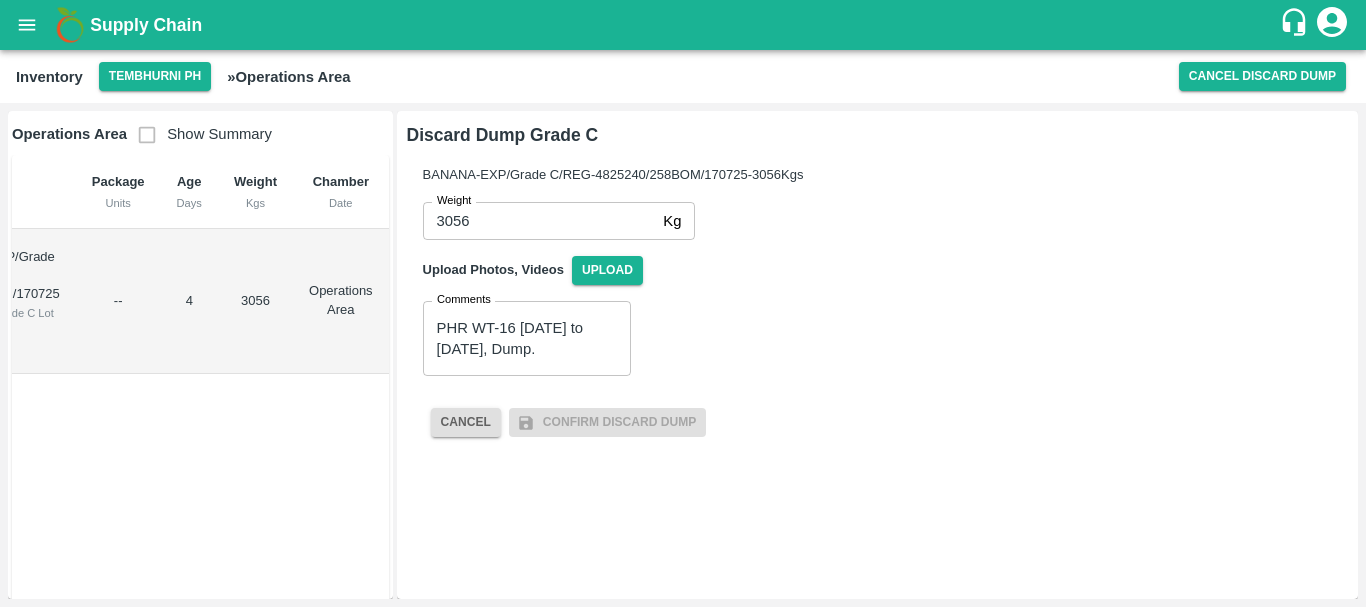 click on "Comments PHR WT-16 Jul to 19 Jul 2025, Dump. x Comments" at bounding box center [869, 330] 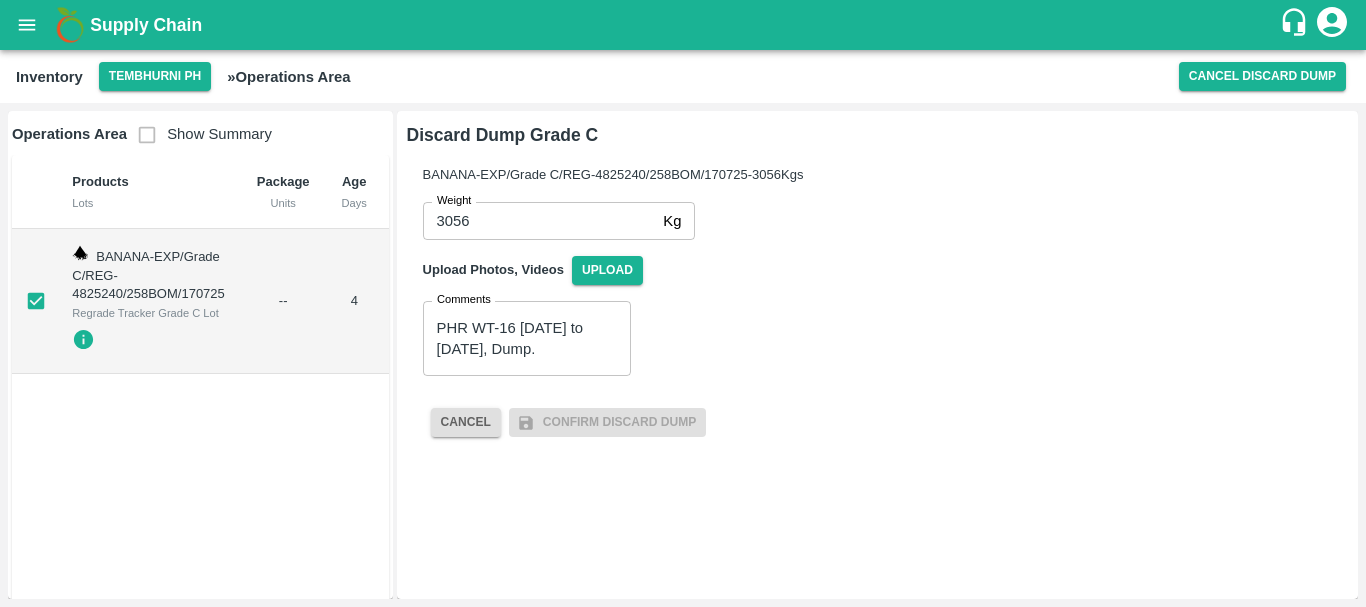 scroll, scrollTop: 0, scrollLeft: 169, axis: horizontal 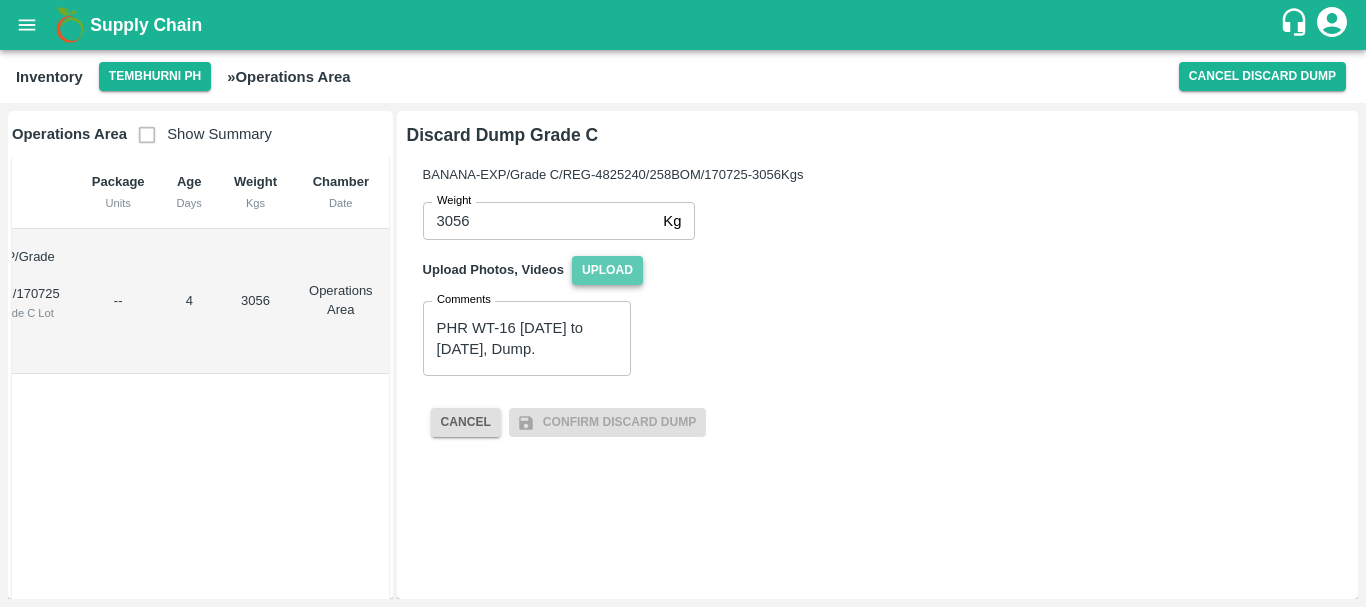 click on "Upload" at bounding box center (607, 270) 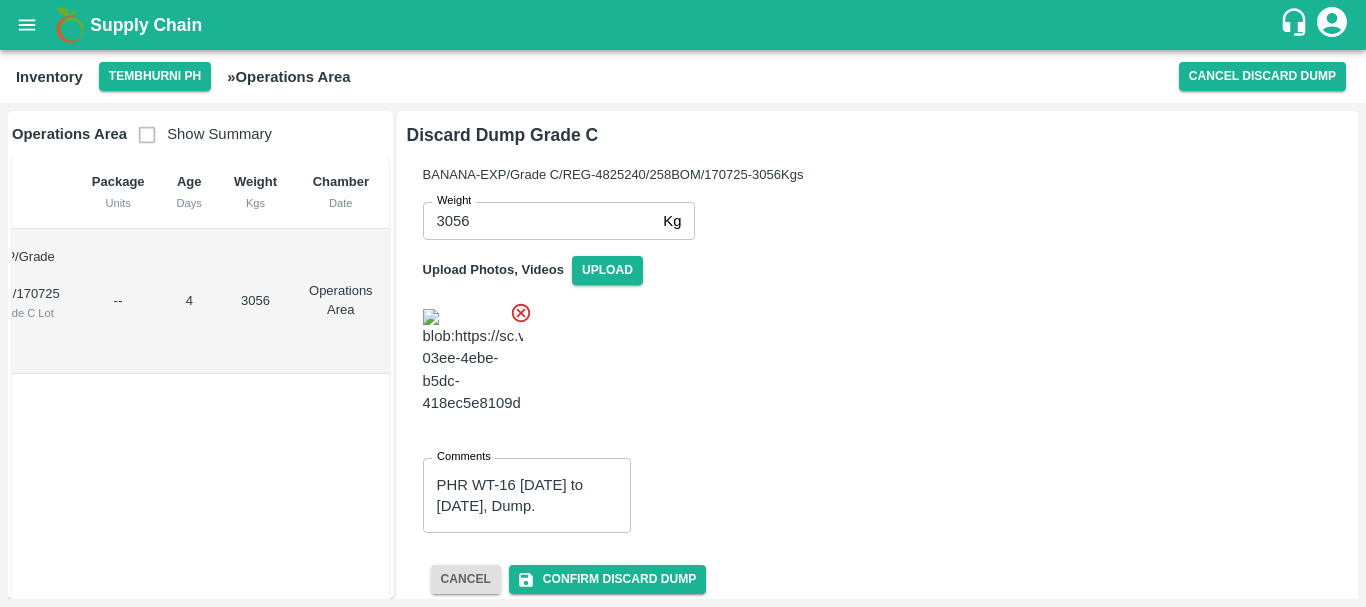 scroll, scrollTop: 139, scrollLeft: 0, axis: vertical 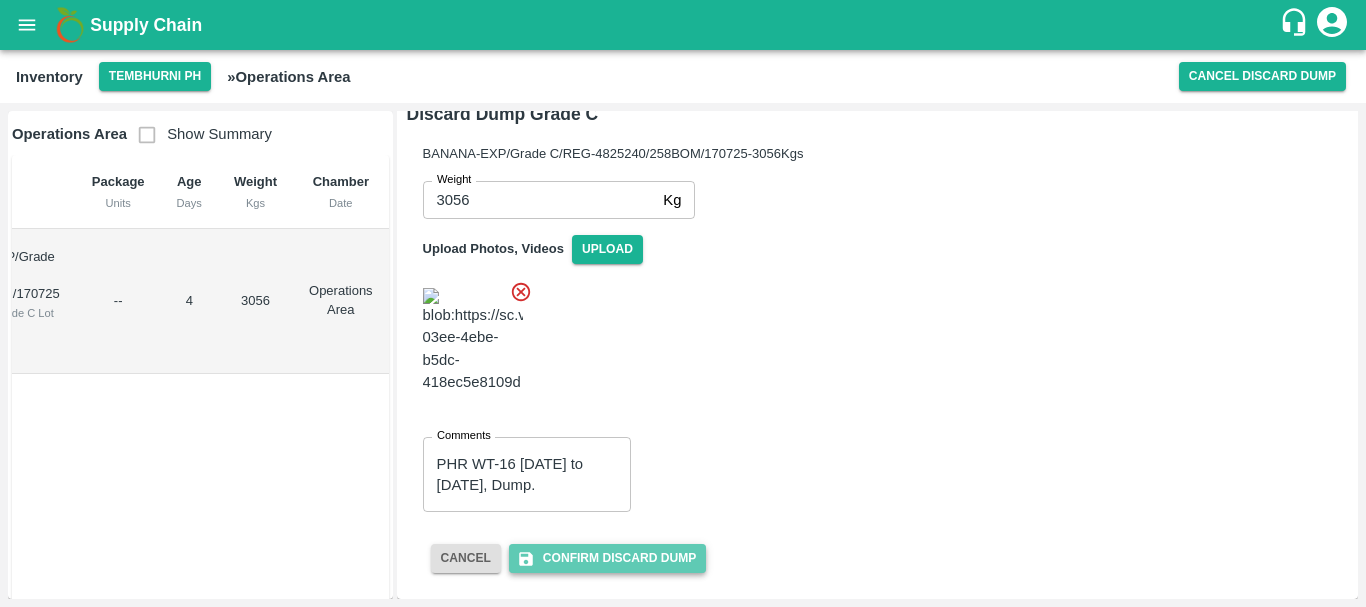 click on "Confirm Discard Dump" at bounding box center (607, 558) 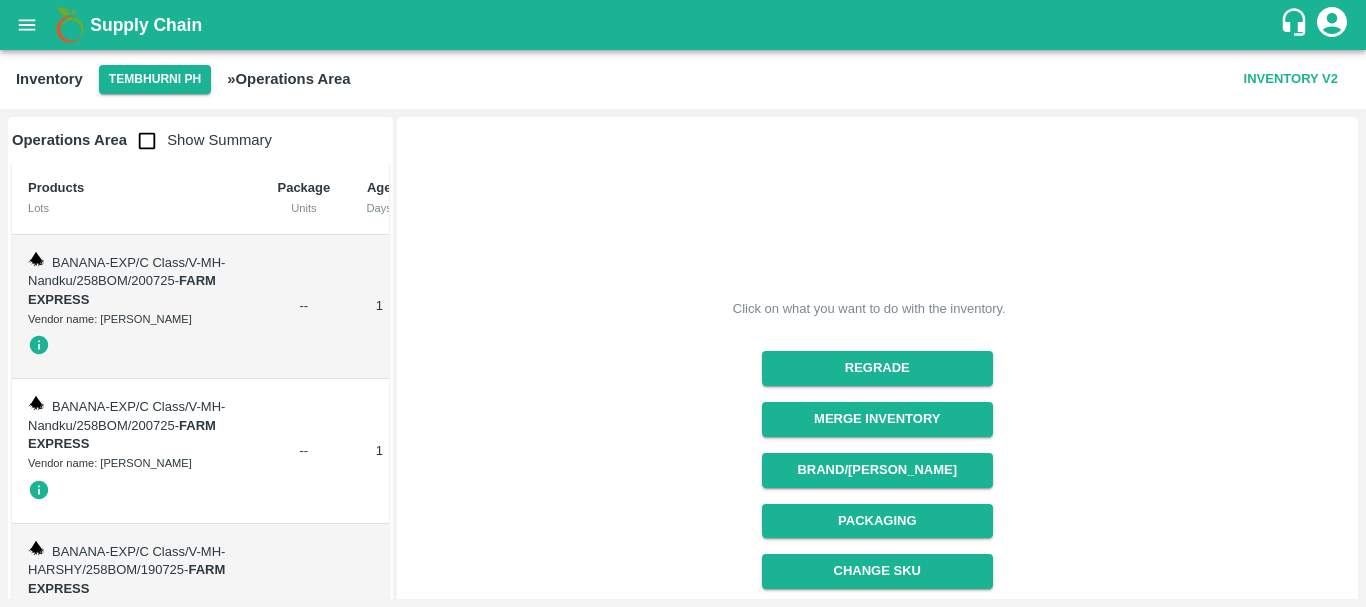 scroll, scrollTop: 0, scrollLeft: 0, axis: both 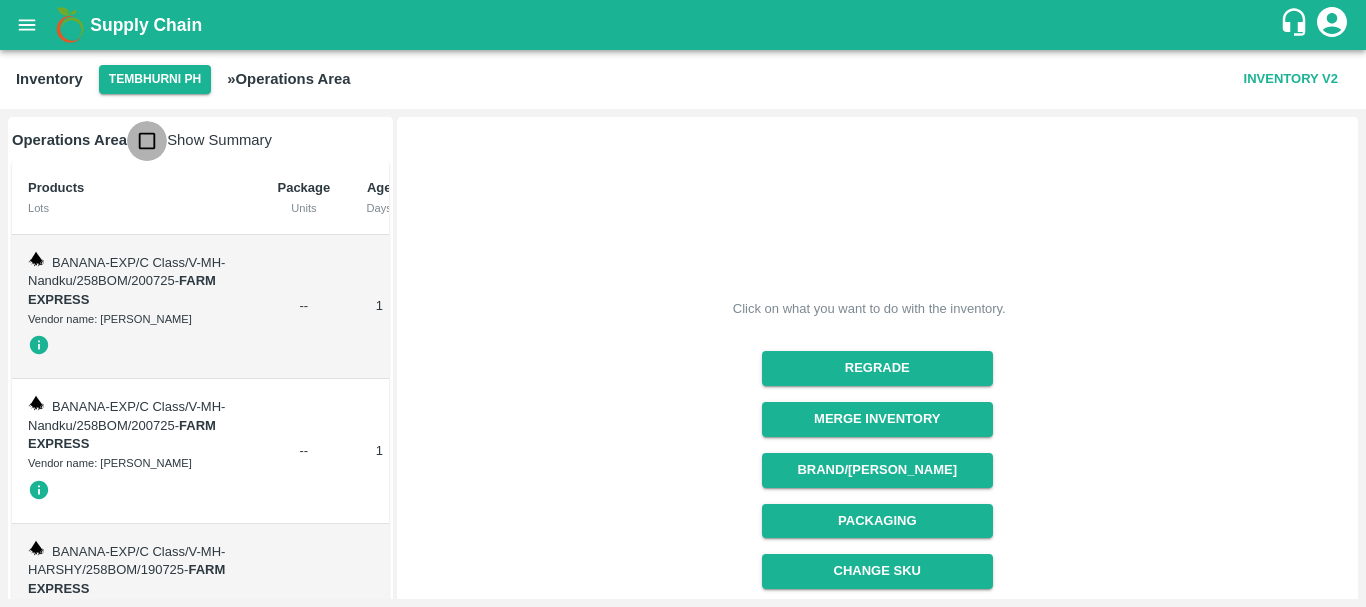click at bounding box center [147, 141] 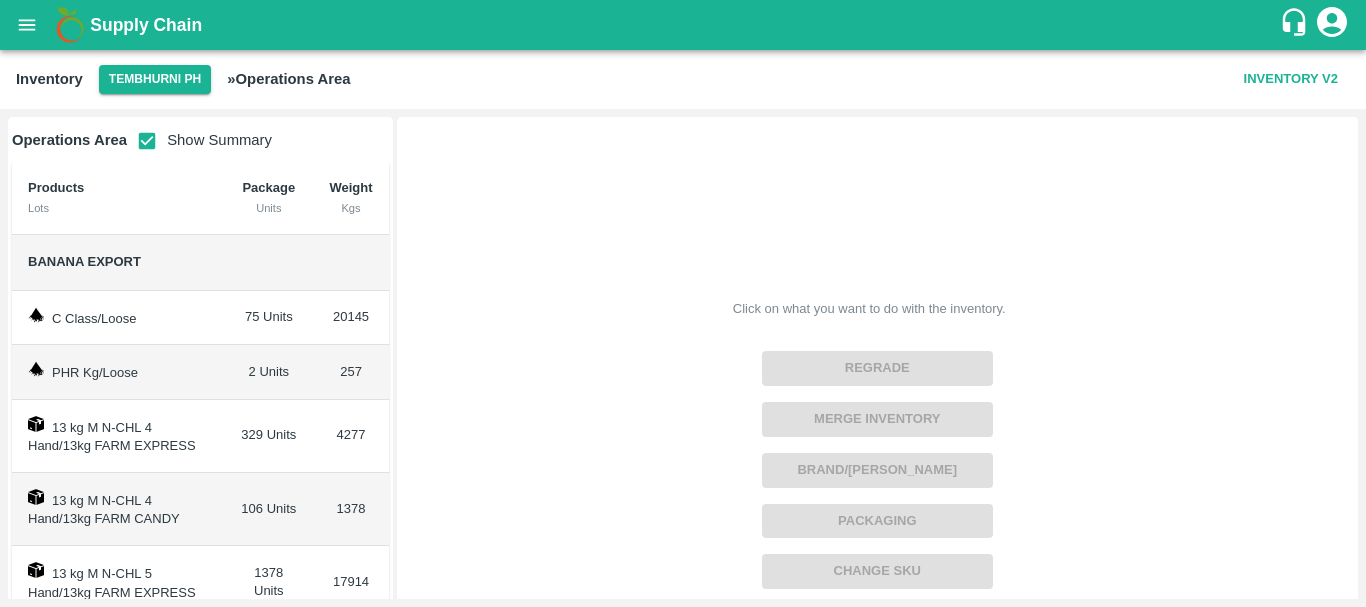 scroll, scrollTop: 573, scrollLeft: 0, axis: vertical 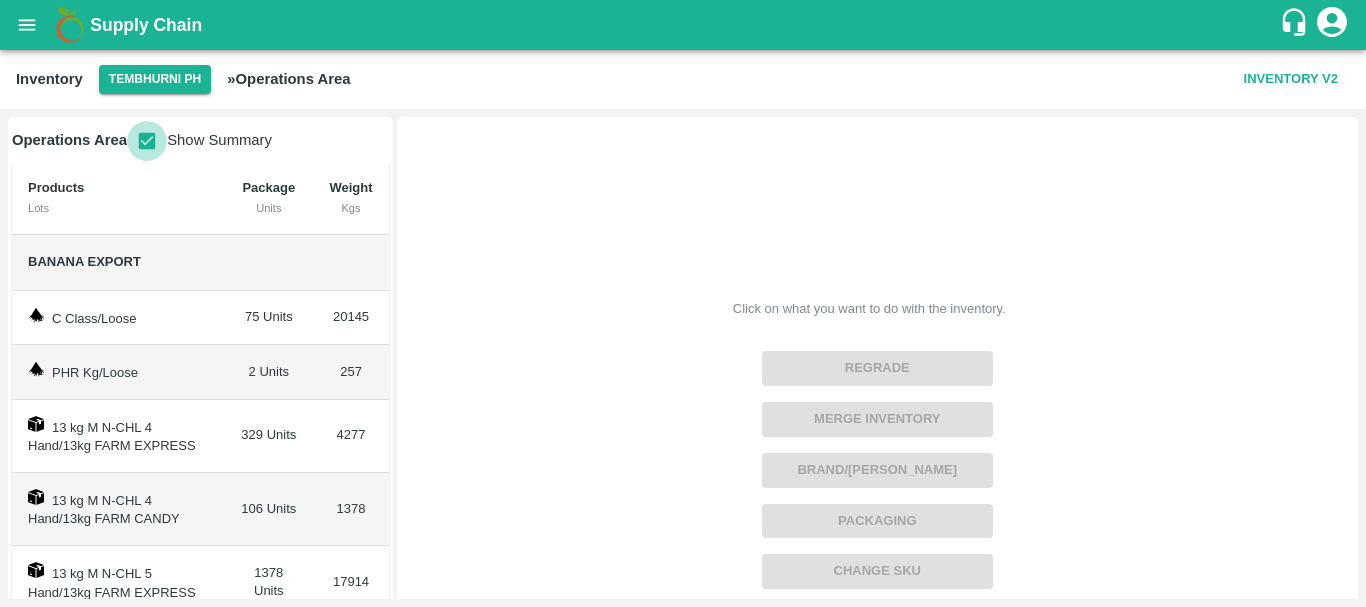 click at bounding box center (147, 141) 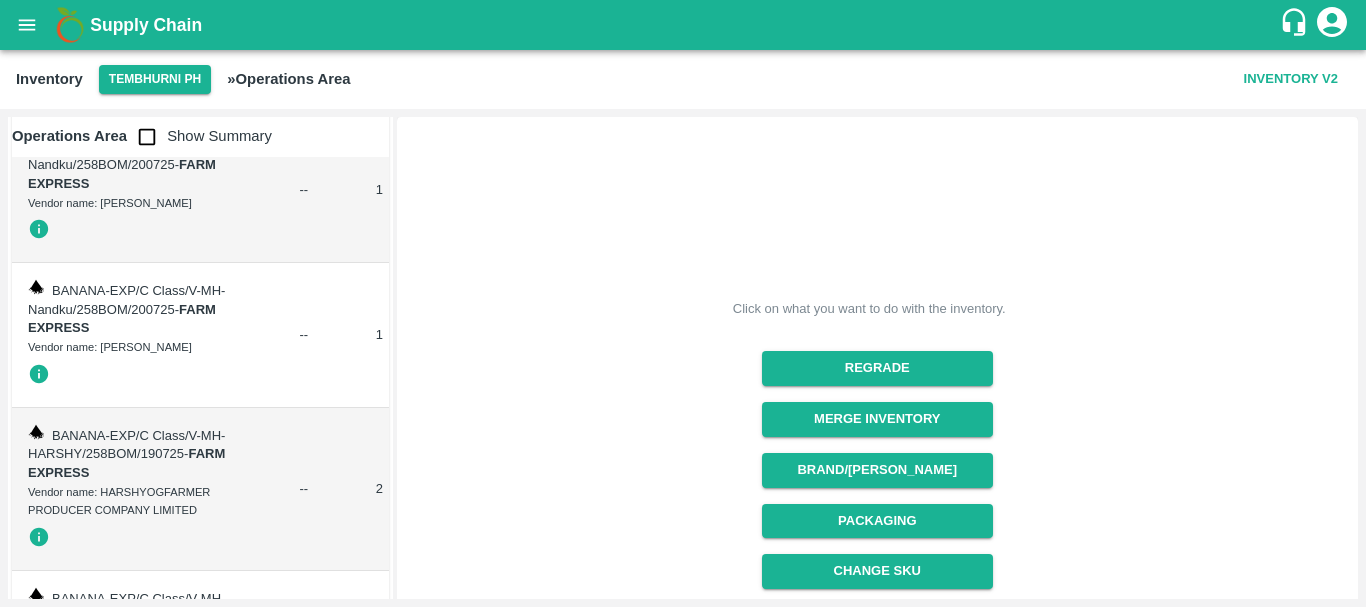 scroll, scrollTop: 0, scrollLeft: 0, axis: both 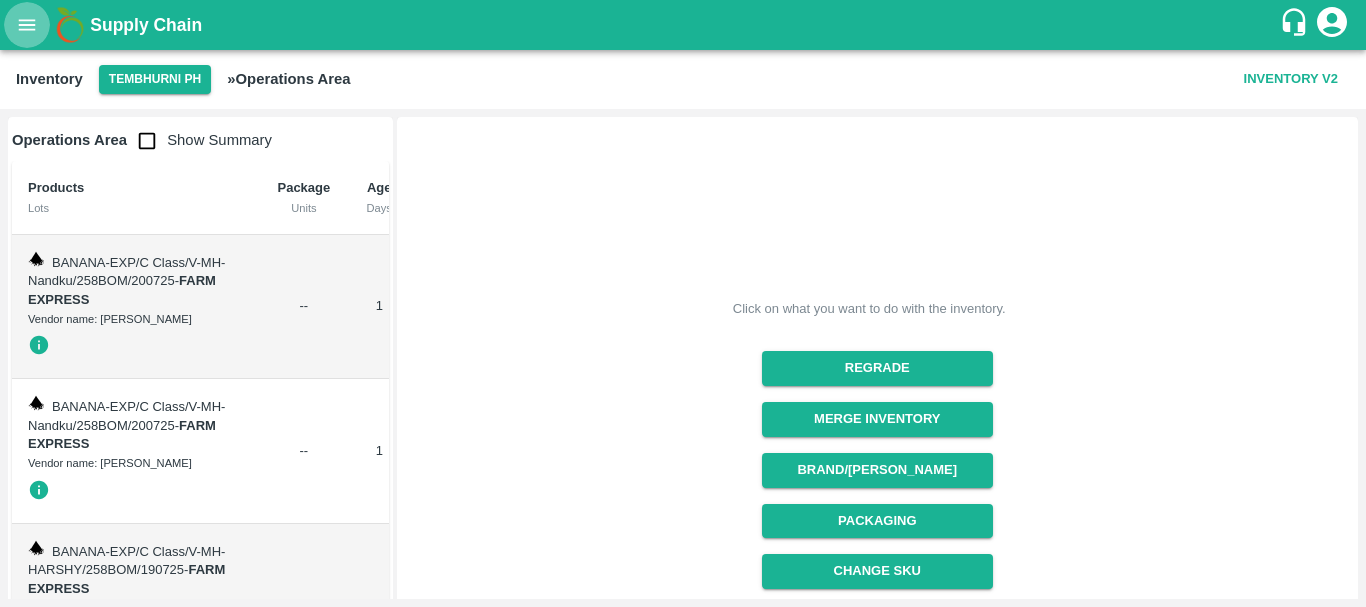 click 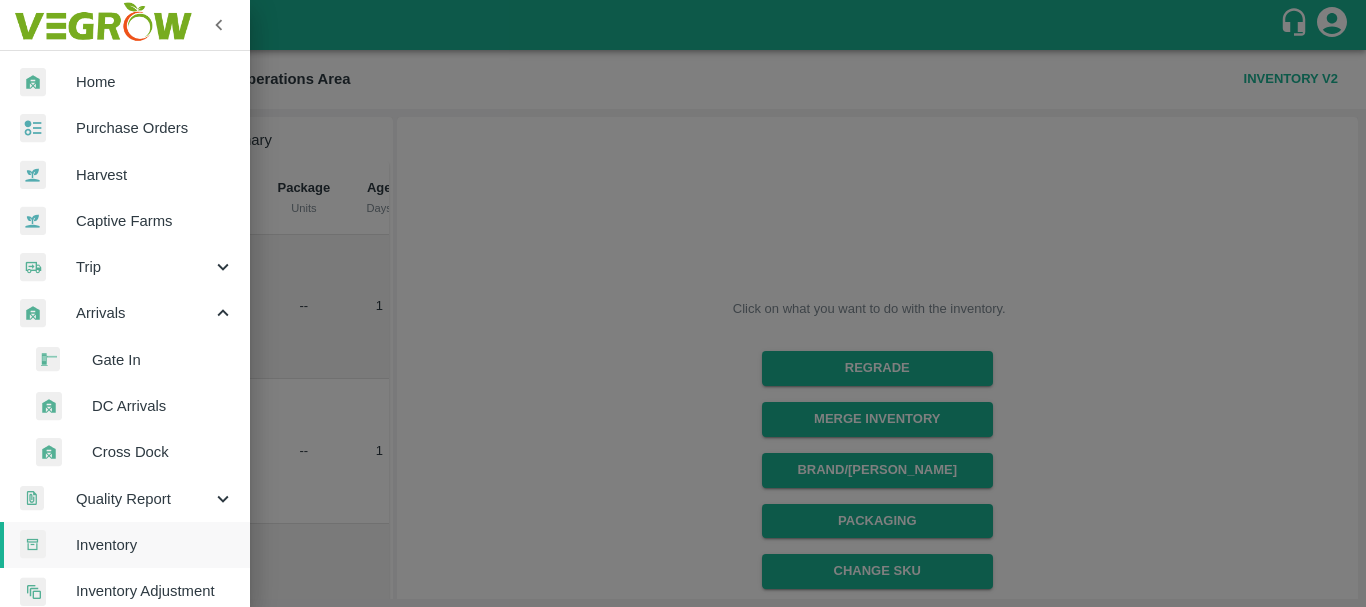 scroll, scrollTop: 111, scrollLeft: 0, axis: vertical 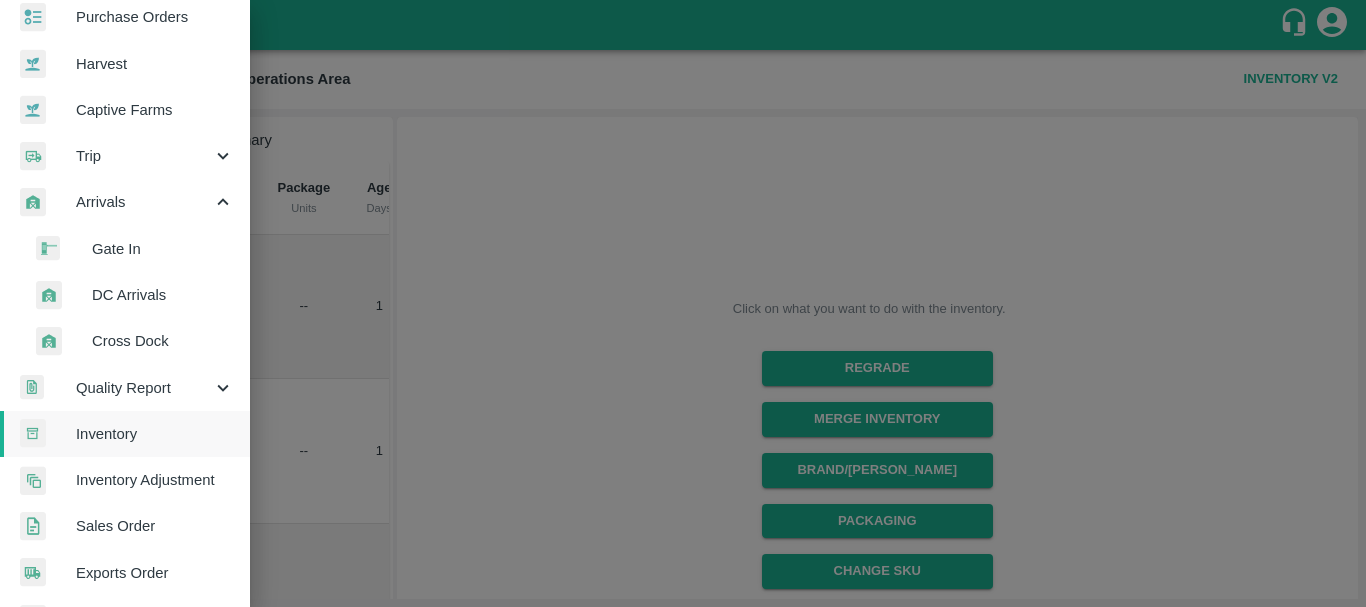 click on "DC Arrivals" at bounding box center (163, 295) 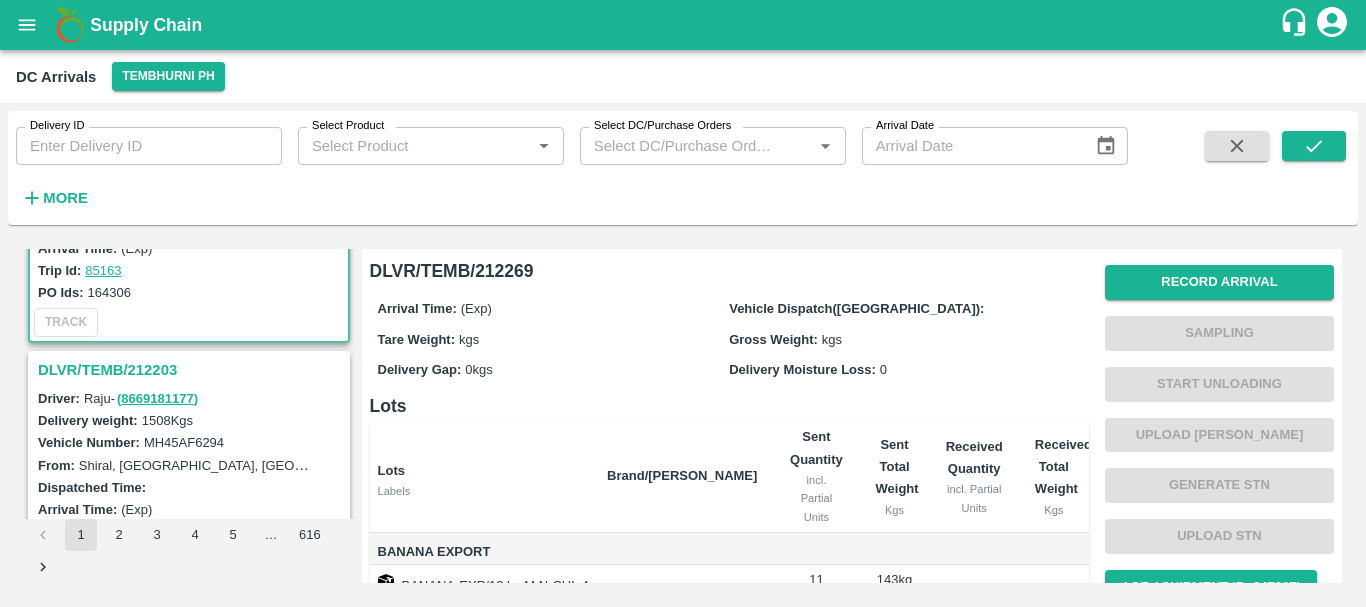 scroll, scrollTop: 0, scrollLeft: 0, axis: both 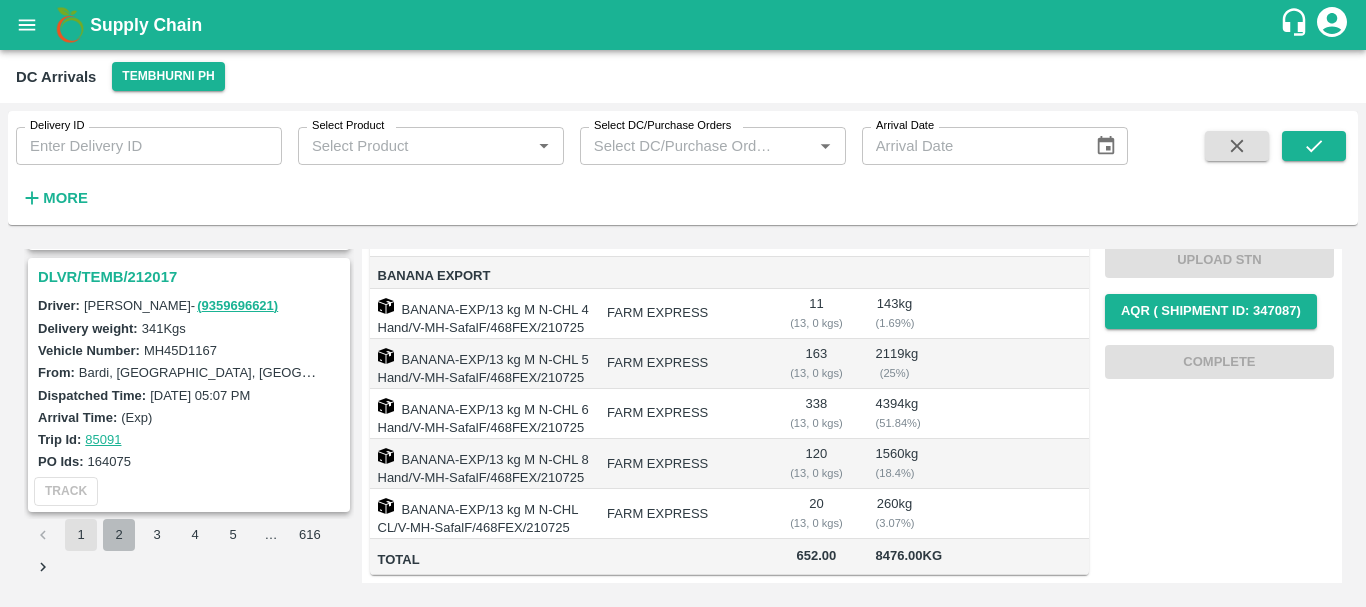 click on "2" at bounding box center (119, 535) 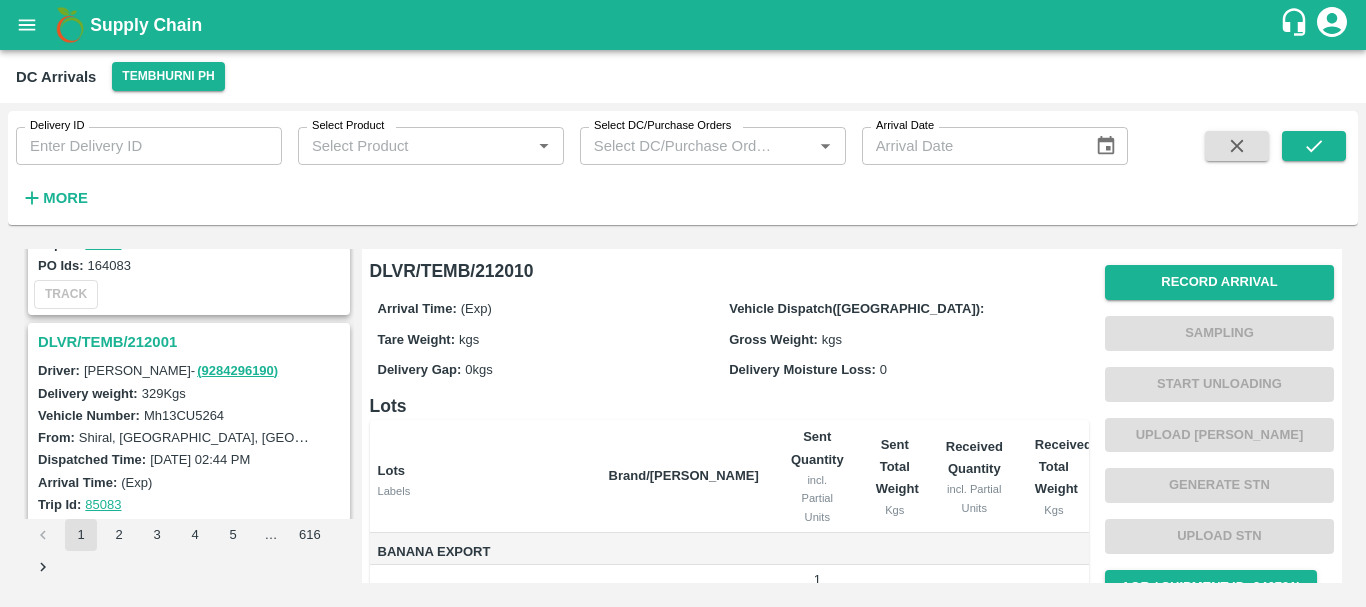 click on "DLVR/TEMB/212001" at bounding box center (192, 342) 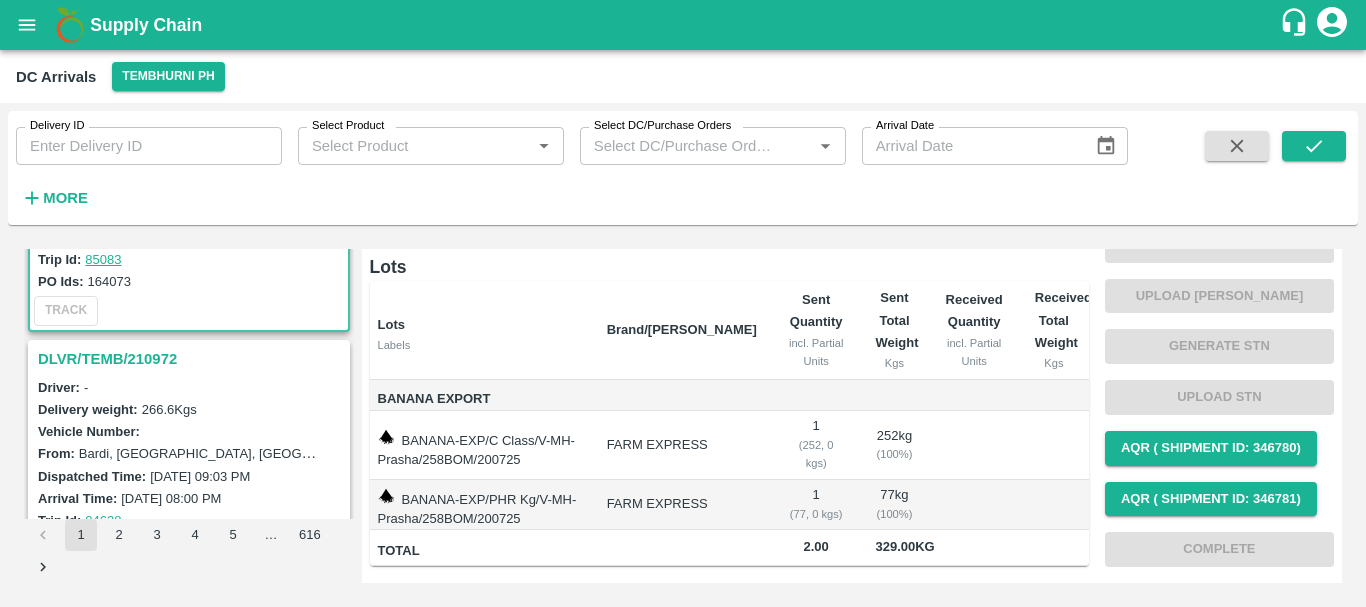 click on "DLVR/TEMB/210972" at bounding box center [192, 359] 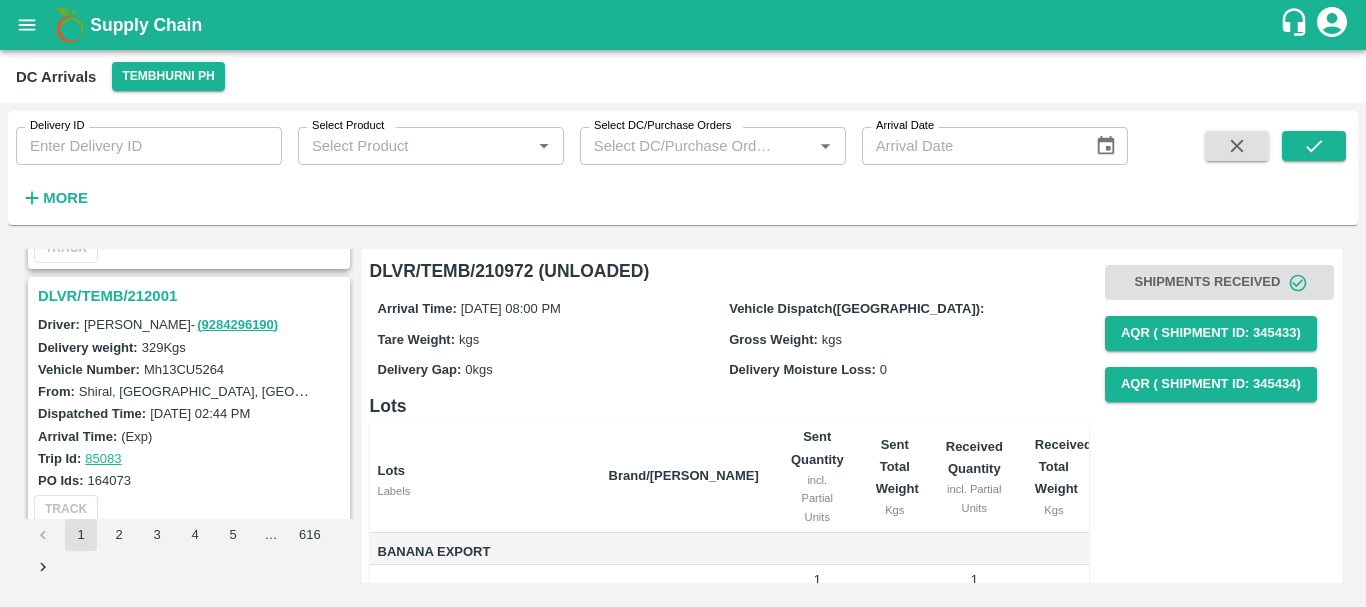 click on "DLVR/TEMB/212001" at bounding box center (192, 296) 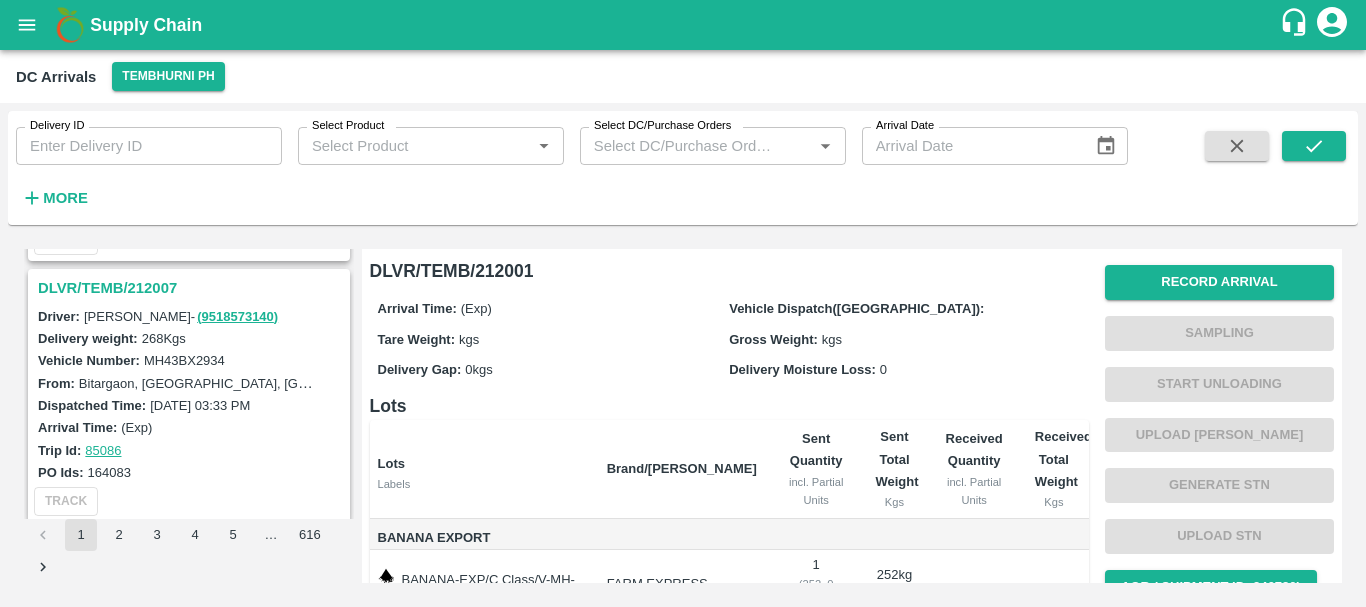 click on "DLVR/TEMB/212007" at bounding box center (192, 288) 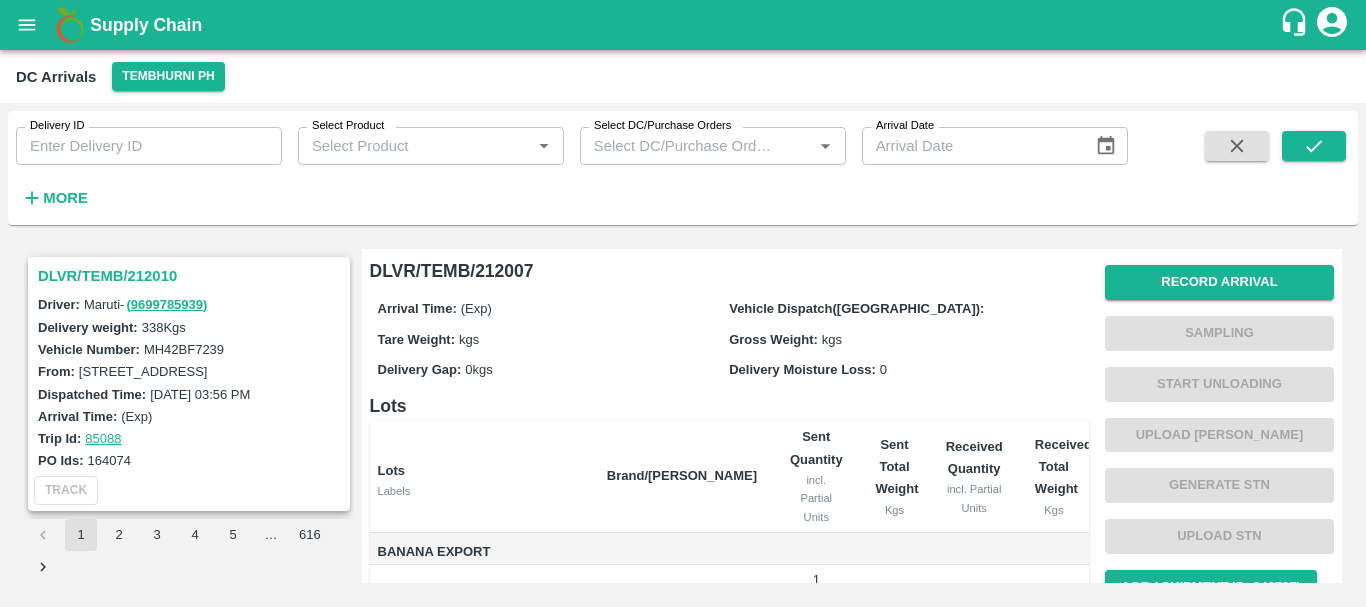 click on "DLVR/TEMB/212010" at bounding box center (192, 276) 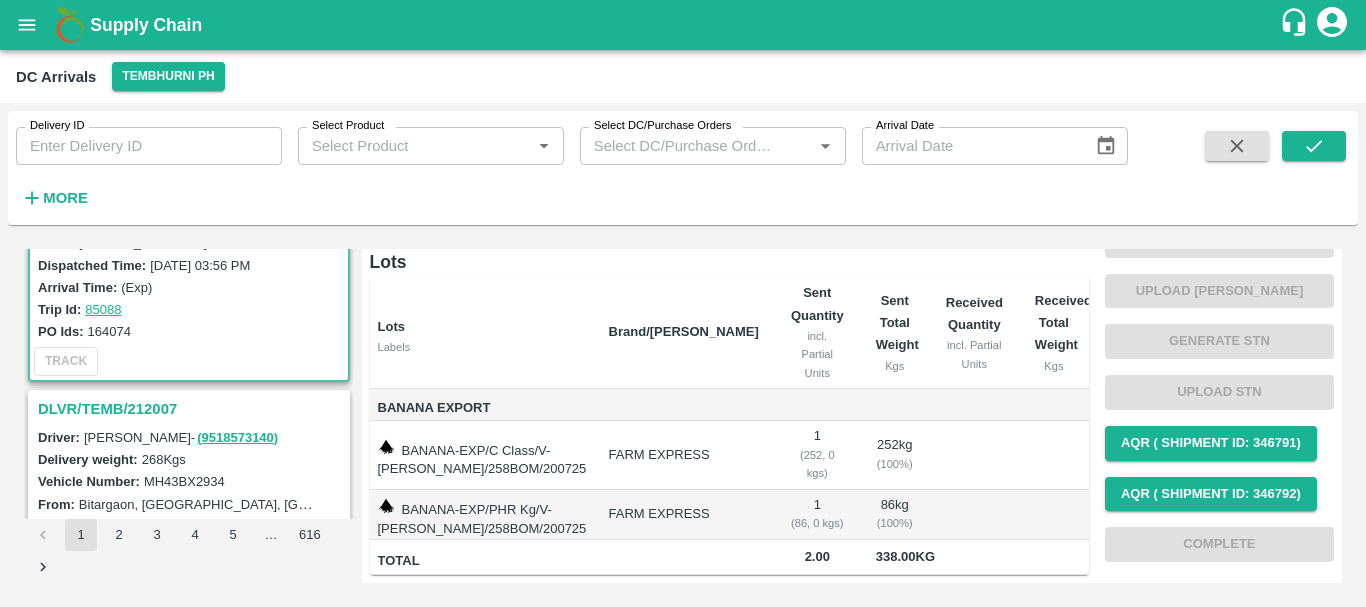click on "DLVR/TEMB/212007" at bounding box center [192, 409] 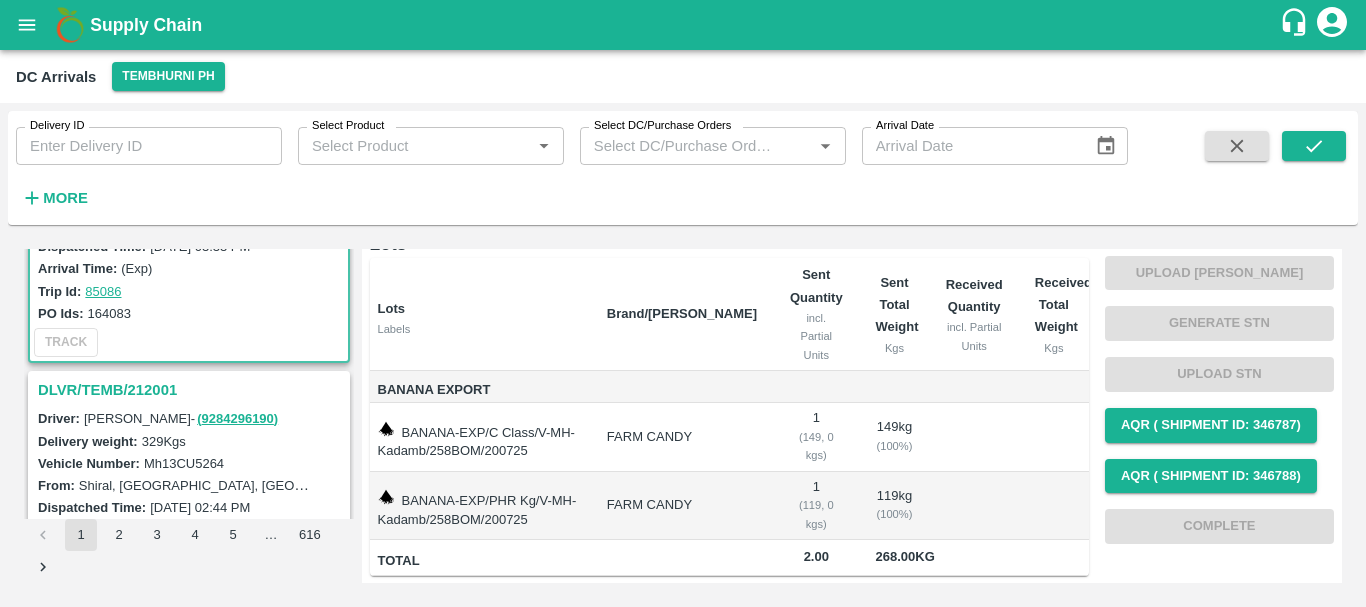 click on "DLVR/TEMB/212001" at bounding box center (192, 390) 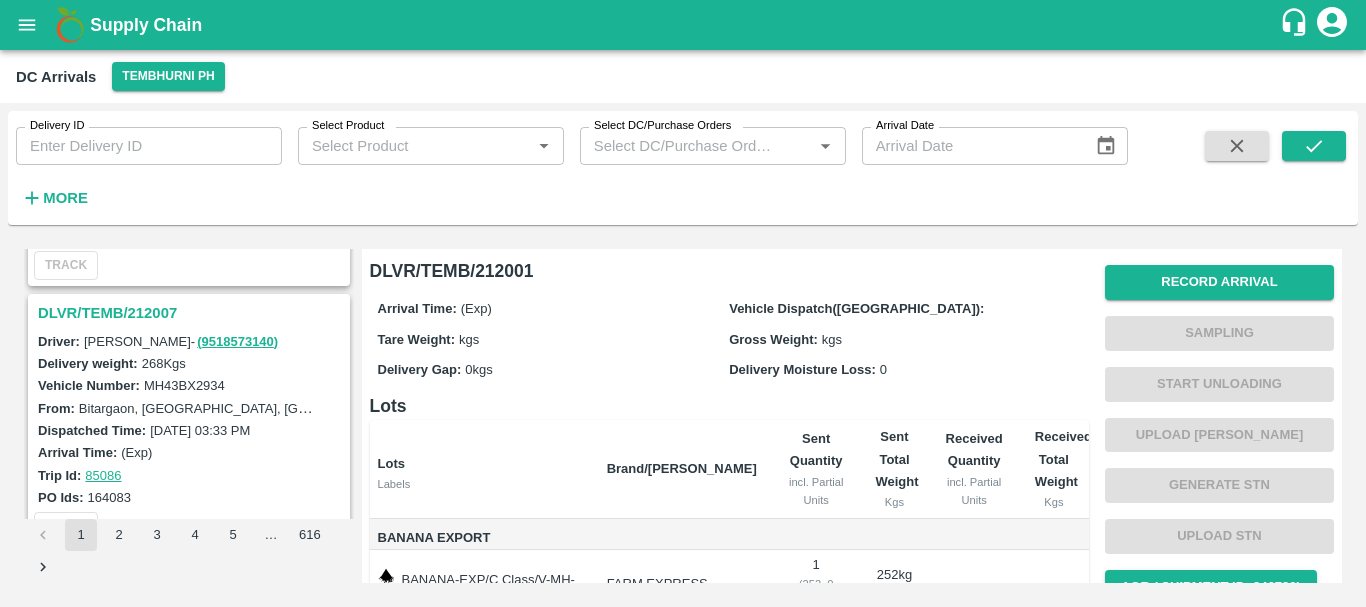 click on "DLVR/TEMB/212007" at bounding box center (192, 313) 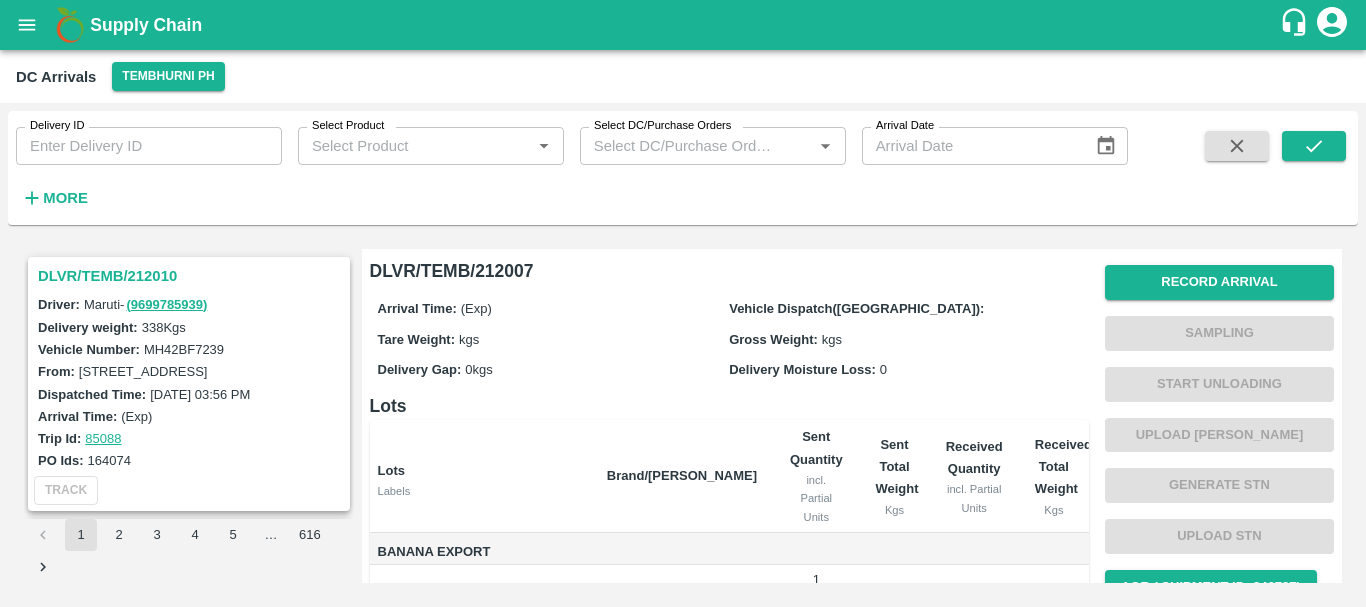 click on "DLVR/TEMB/212010" at bounding box center [192, 276] 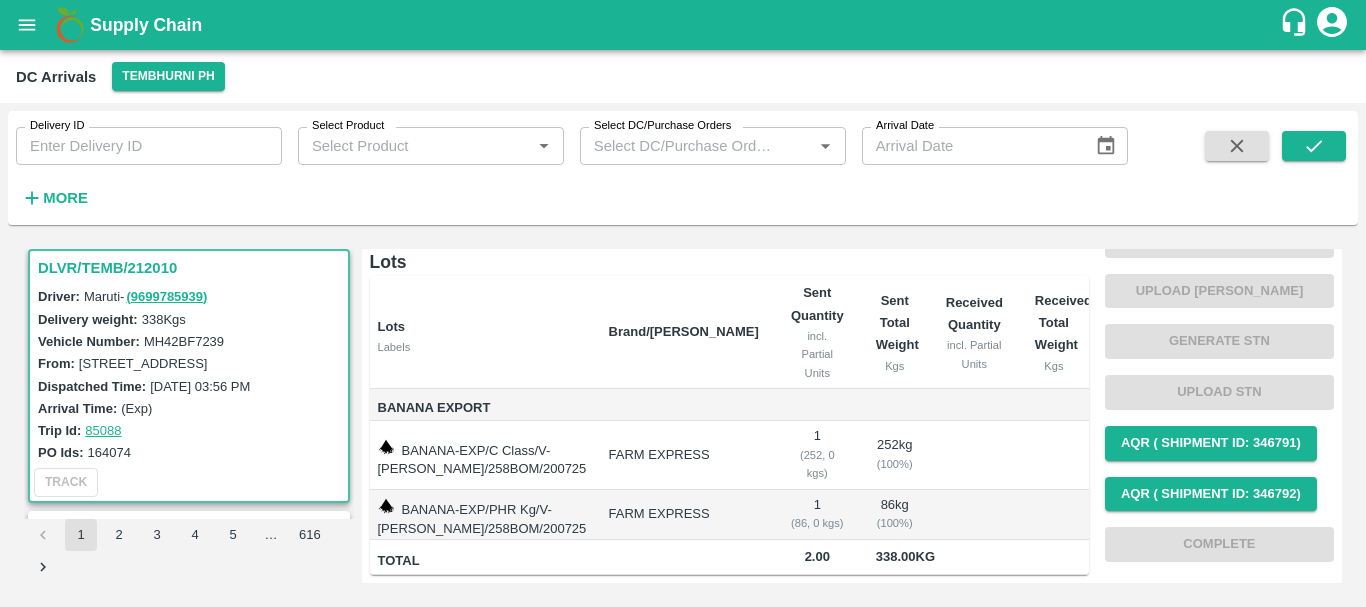 click on "BANANA-EXP/C Class/V-MH-Tuljai/258BOM/200725" at bounding box center (481, 455) 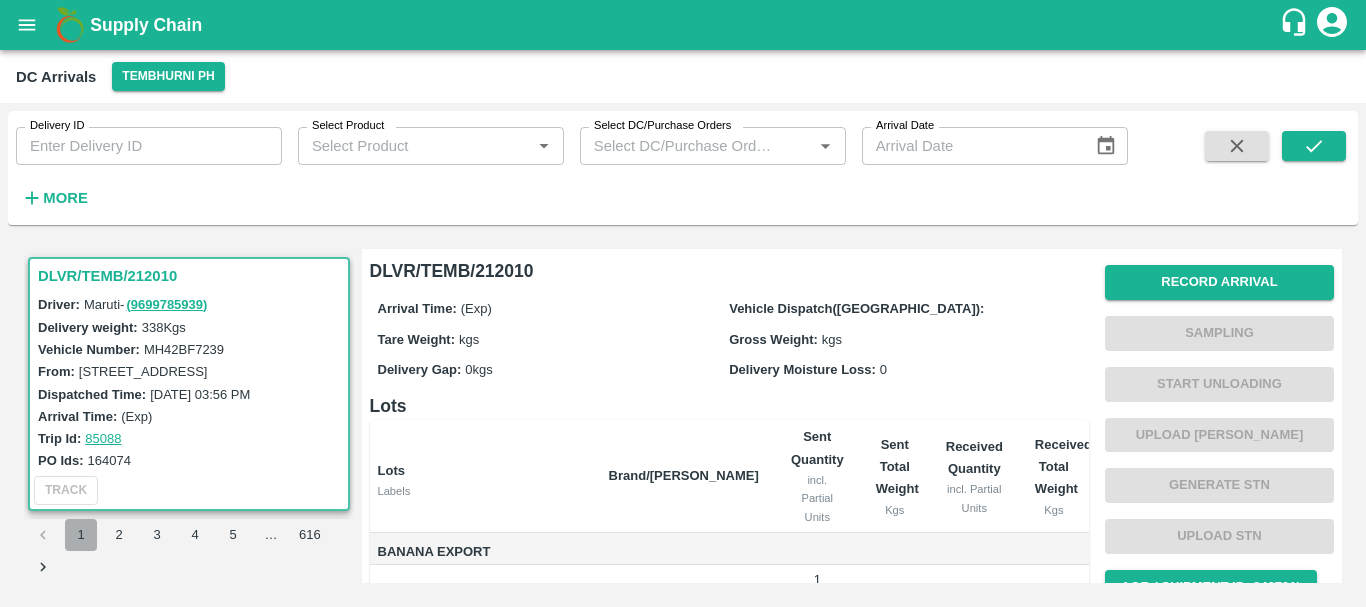 click on "1" at bounding box center (81, 535) 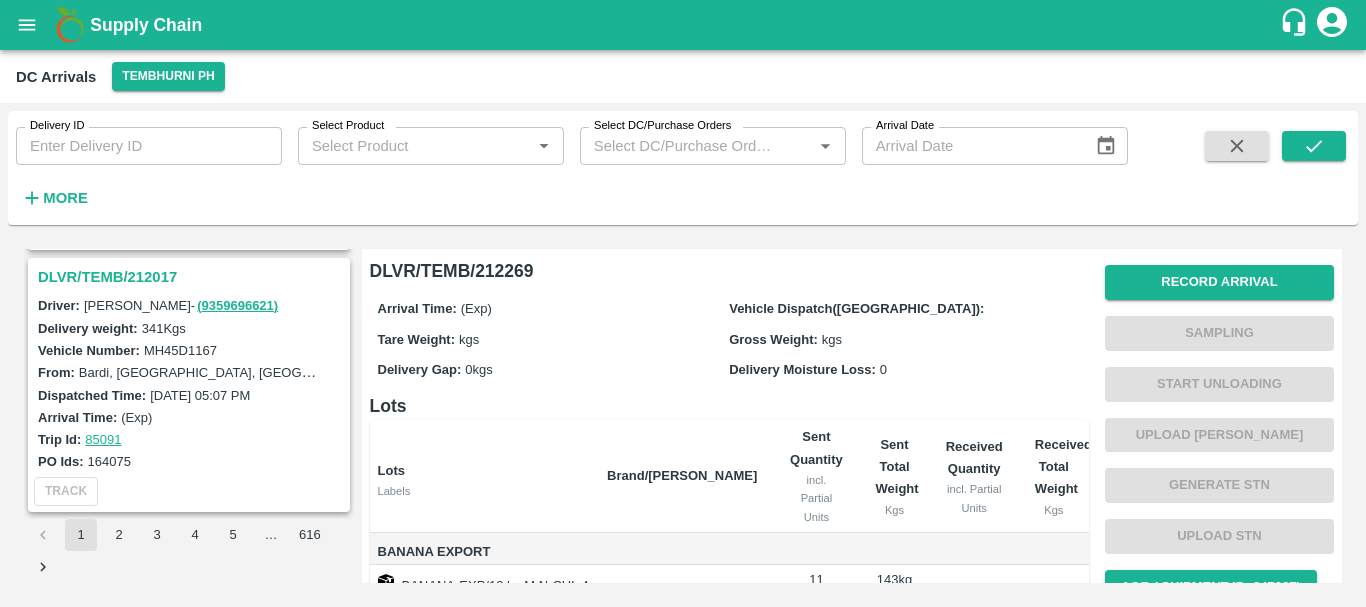 click on "DLVR/TEMB/212017" at bounding box center (192, 277) 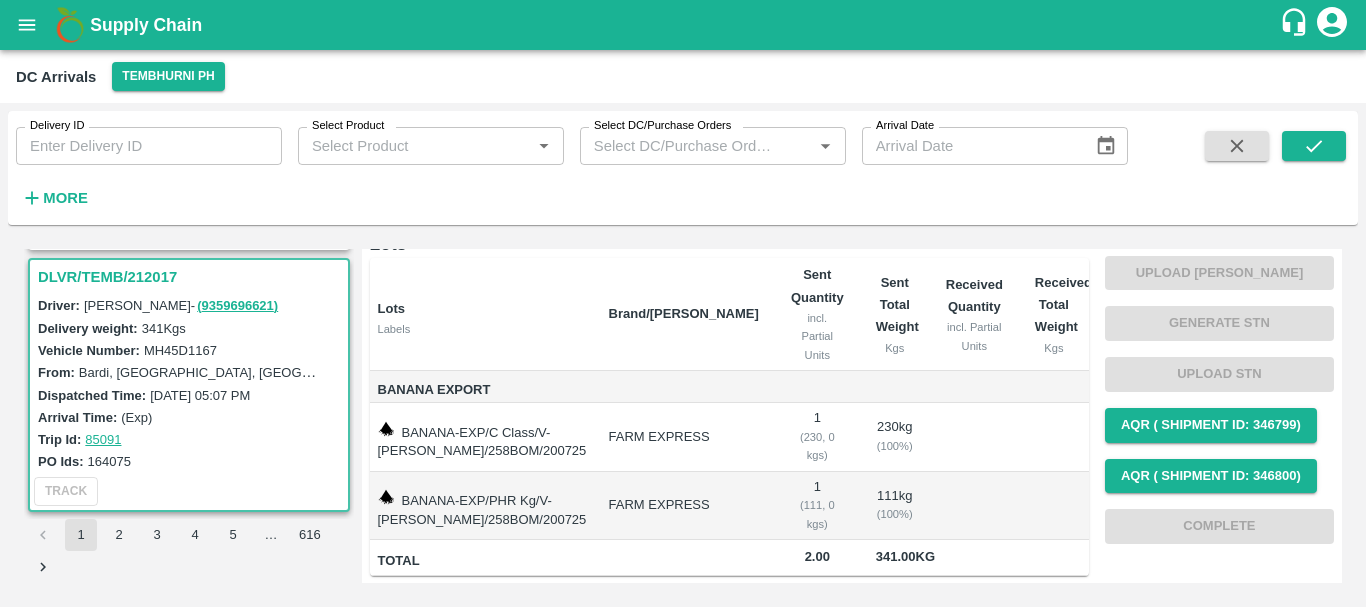 click on "FARM EXPRESS" at bounding box center [684, 437] 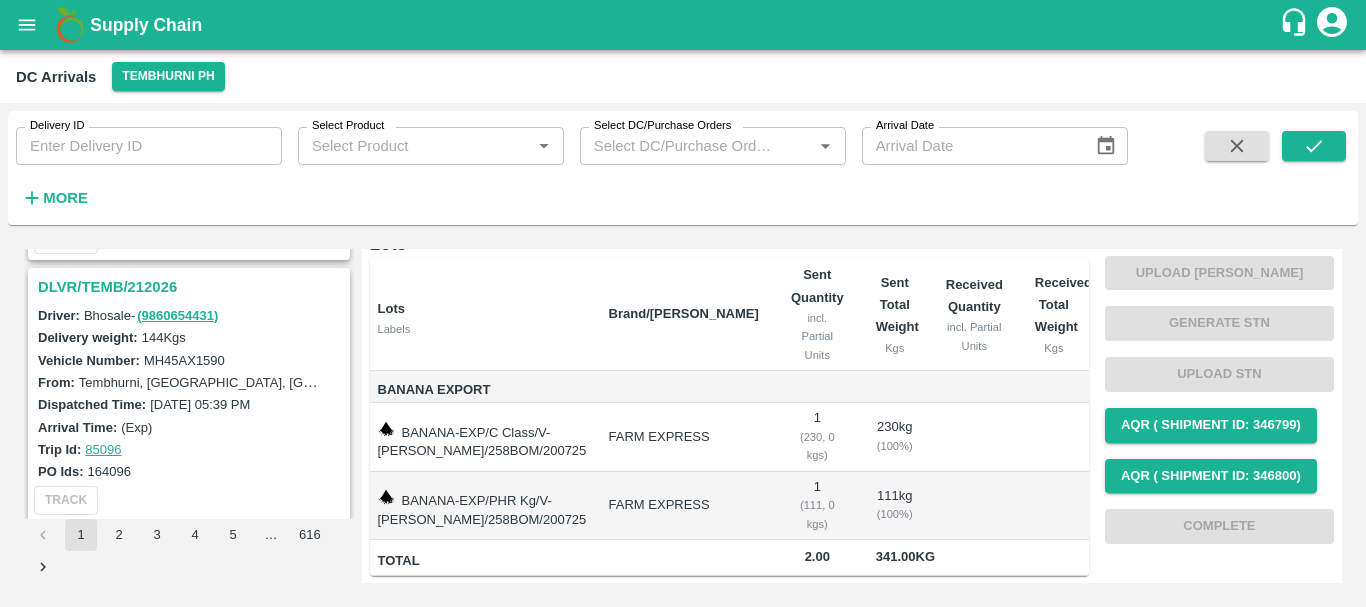 click on "DLVR/TEMB/212026" at bounding box center [192, 287] 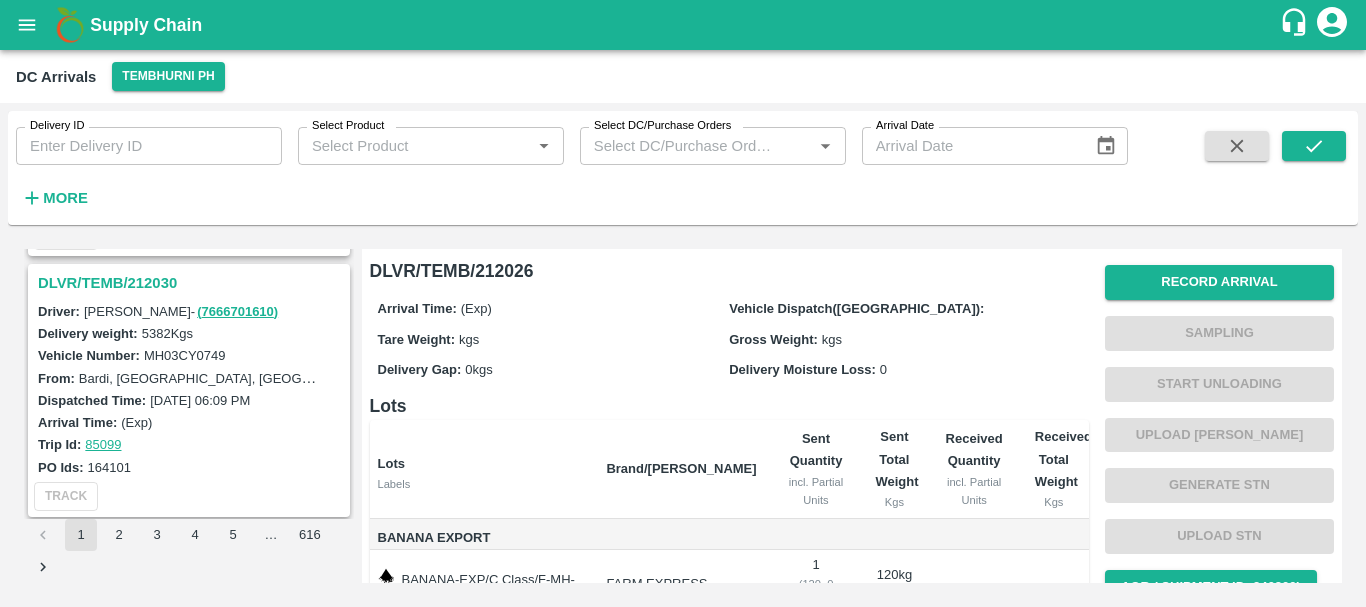 click on "DLVR/TEMB/212030" at bounding box center [192, 283] 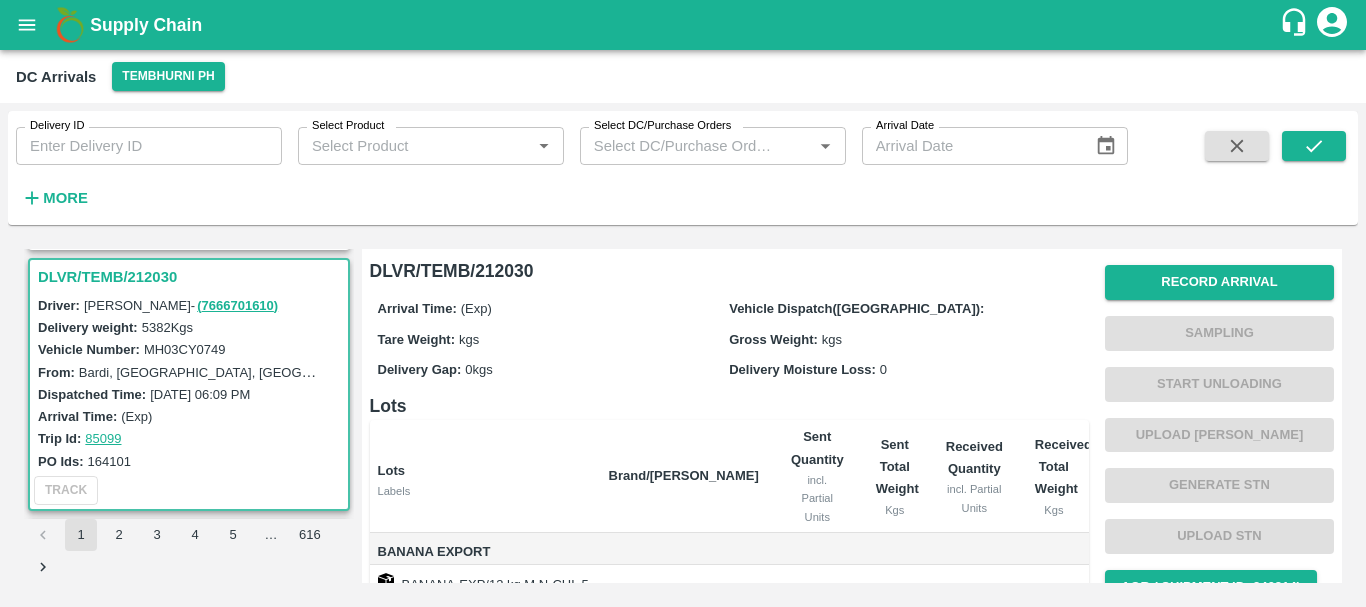 scroll, scrollTop: 316, scrollLeft: 0, axis: vertical 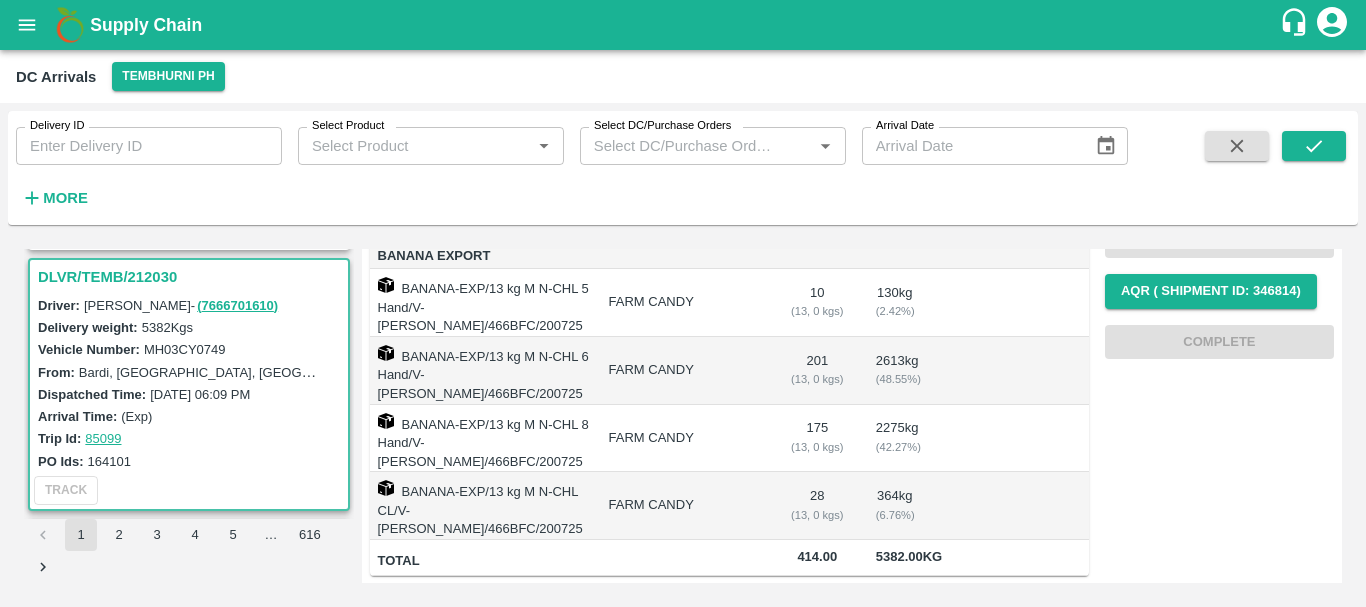click on "Vehicle Number: MH03CY0749" at bounding box center (192, 349) 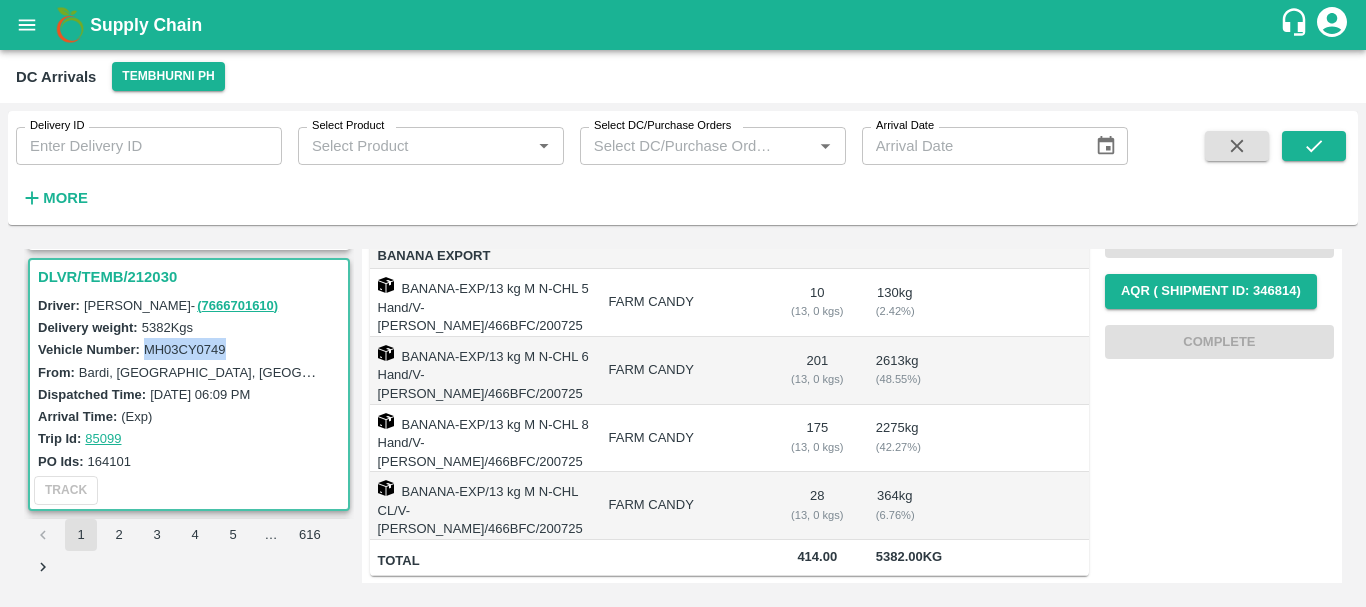 click on "MH03CY0749" at bounding box center [185, 349] 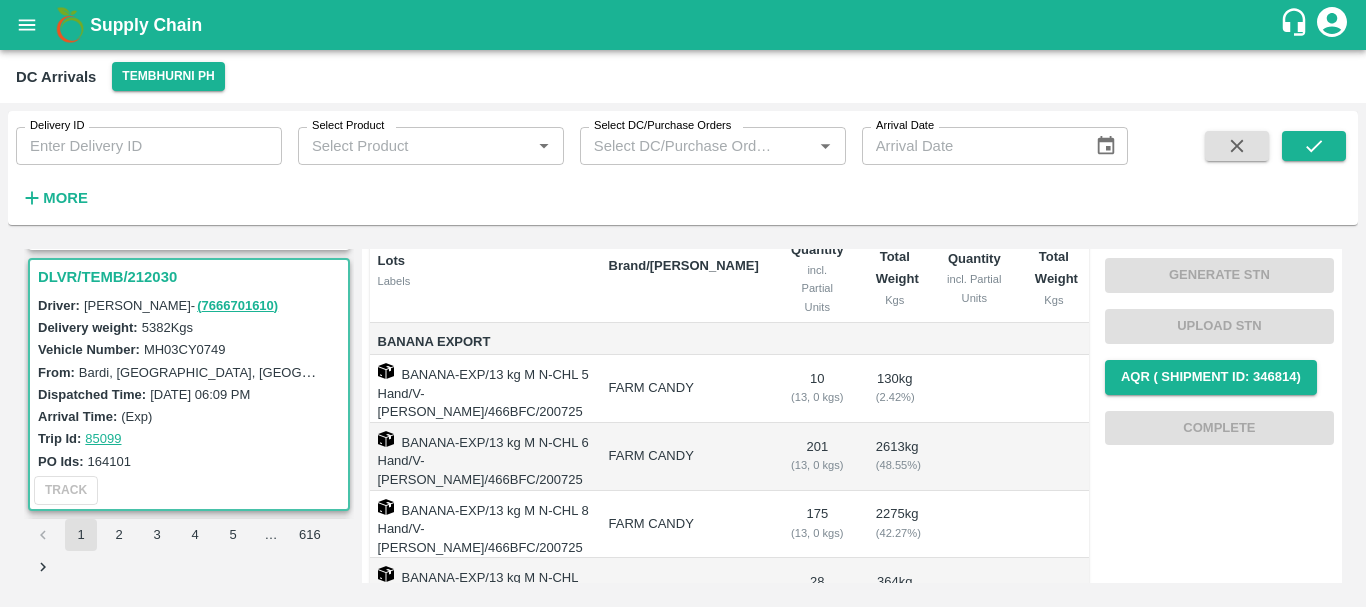 click on "FARM CANDY" at bounding box center [684, 457] 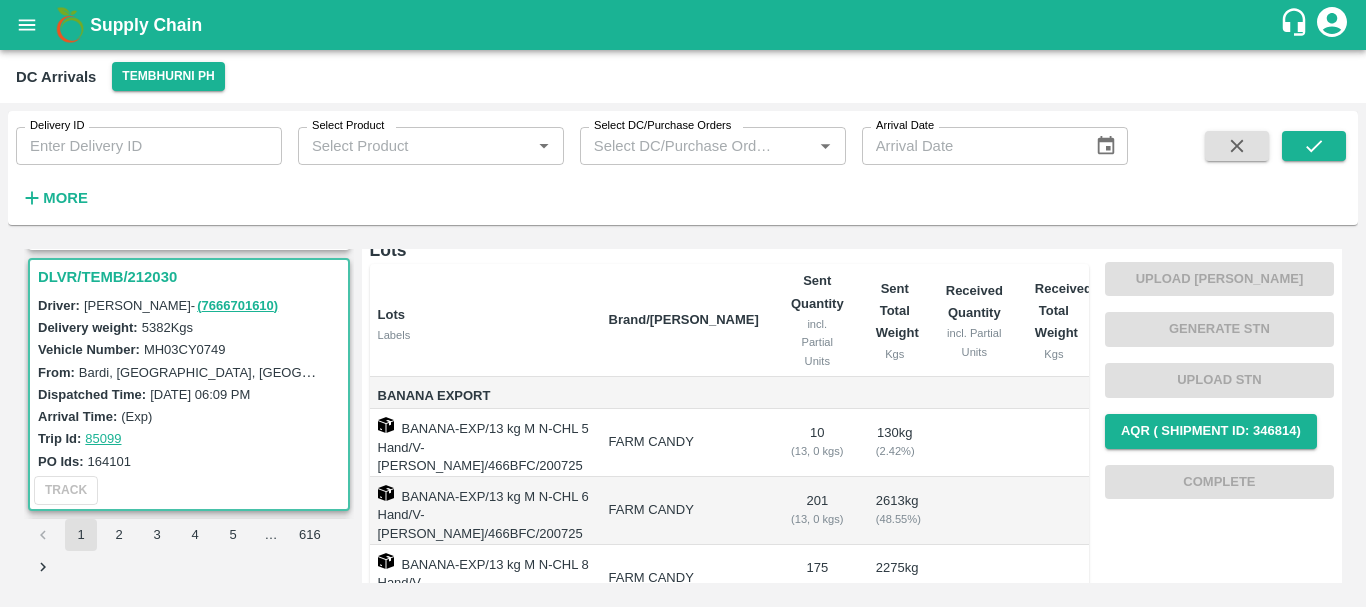 scroll, scrollTop: 316, scrollLeft: 0, axis: vertical 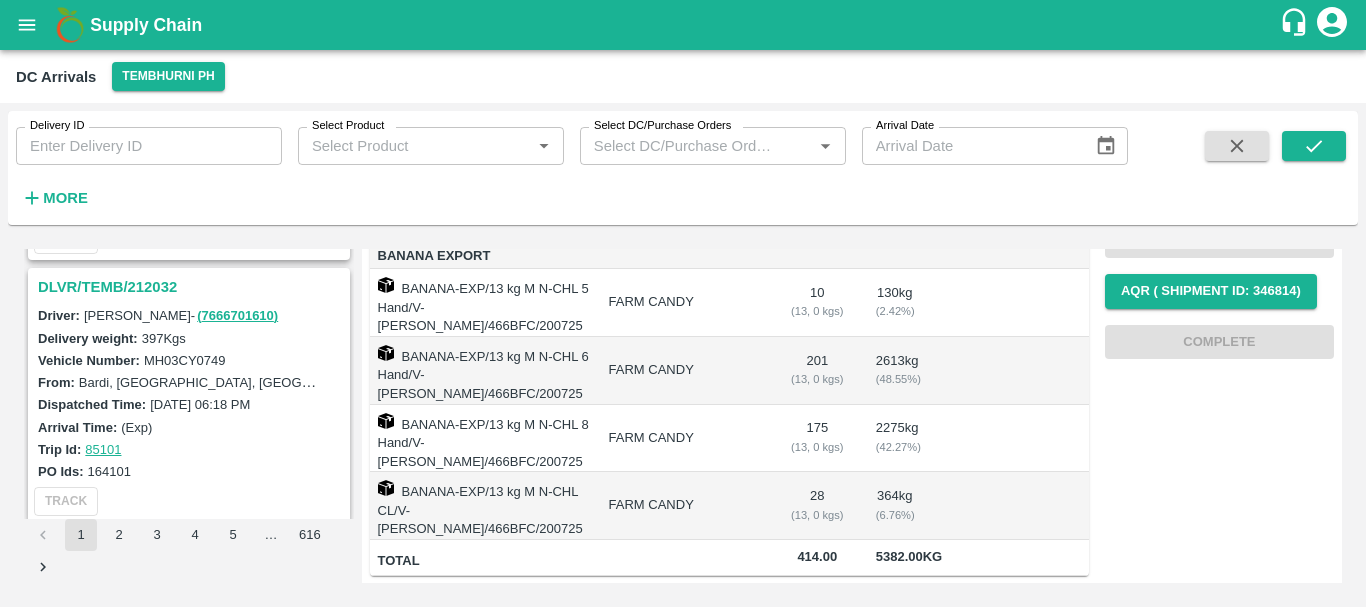 click on "DLVR/TEMB/212032" at bounding box center [192, 287] 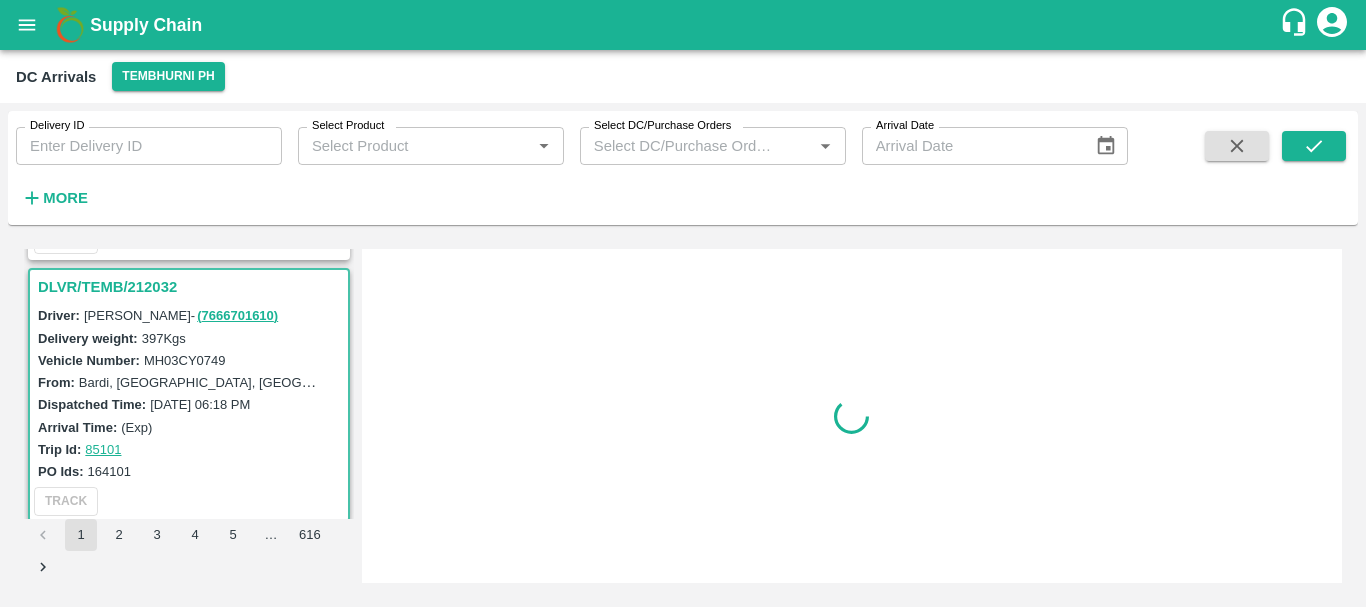 scroll, scrollTop: 0, scrollLeft: 0, axis: both 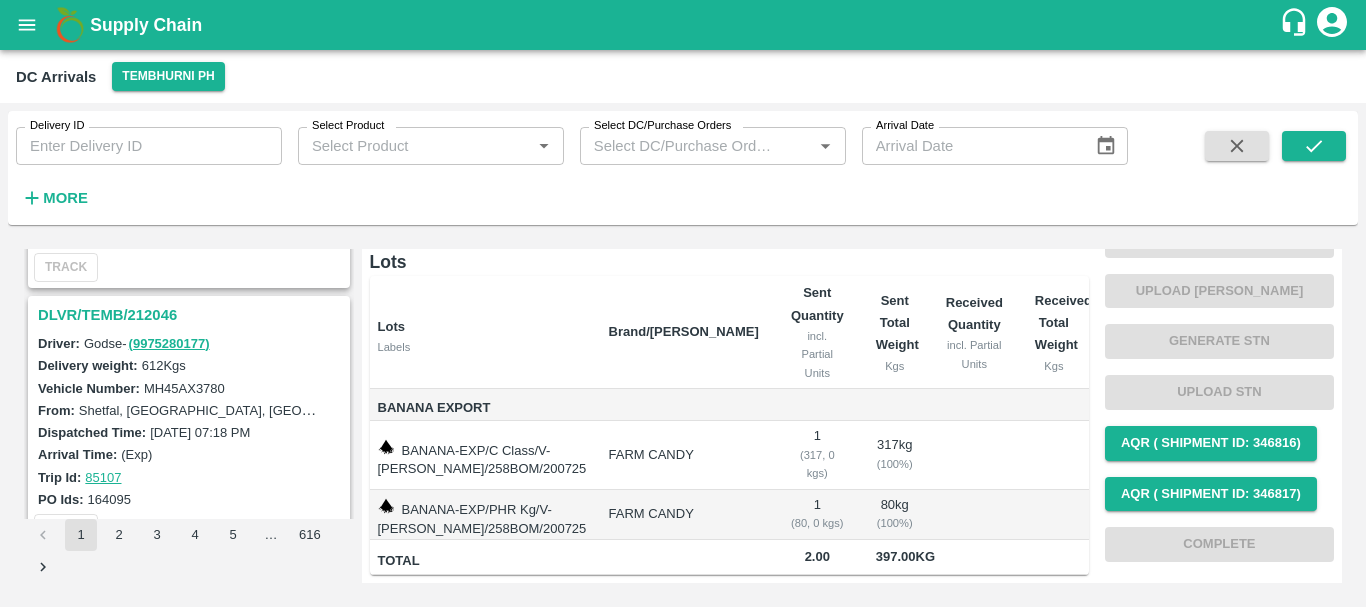 click on "DLVR/TEMB/212046" at bounding box center (192, 315) 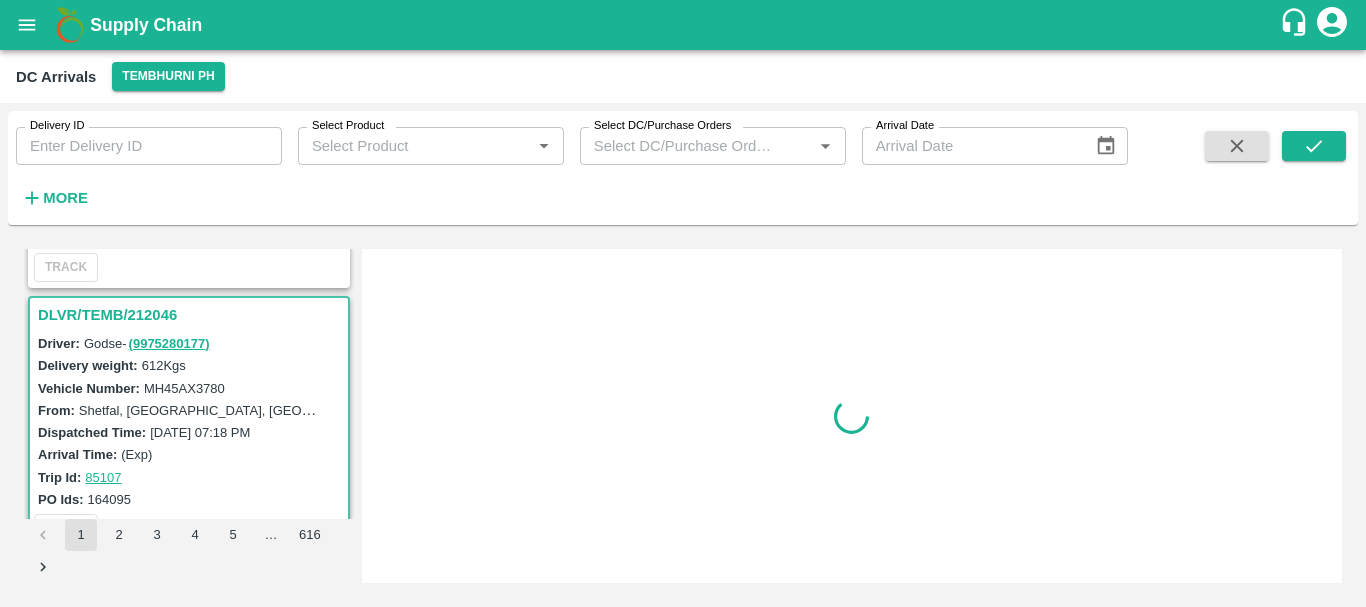scroll, scrollTop: 0, scrollLeft: 0, axis: both 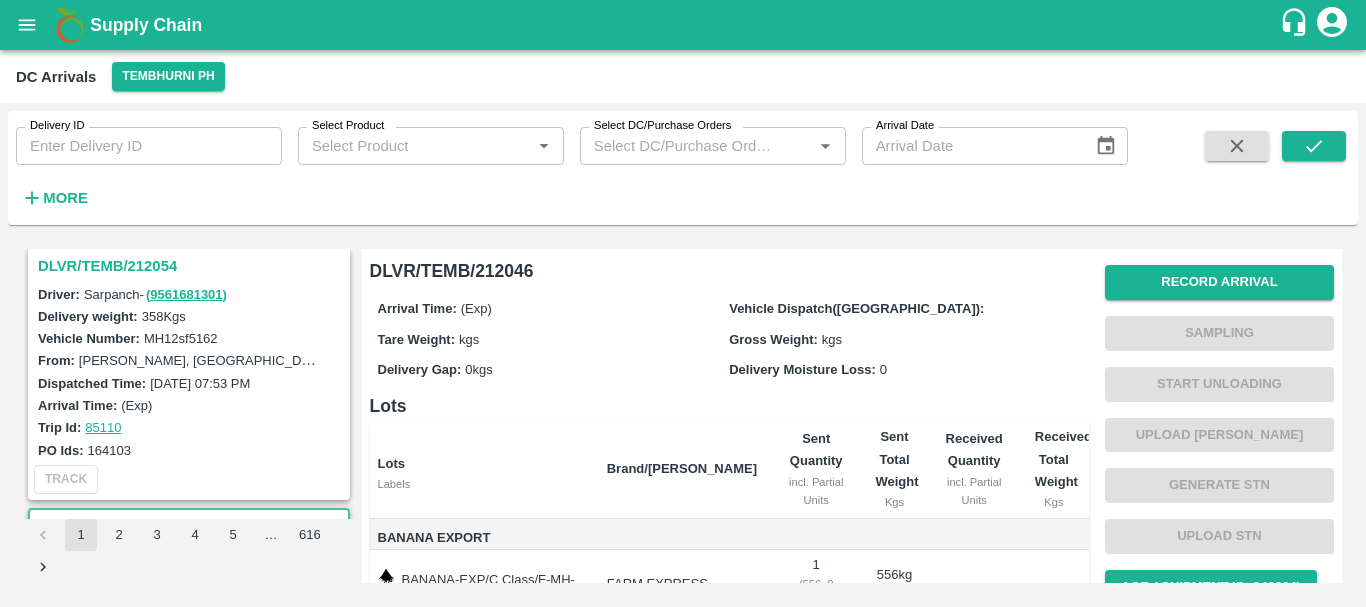 click on "DLVR/TEMB/212054" at bounding box center [192, 266] 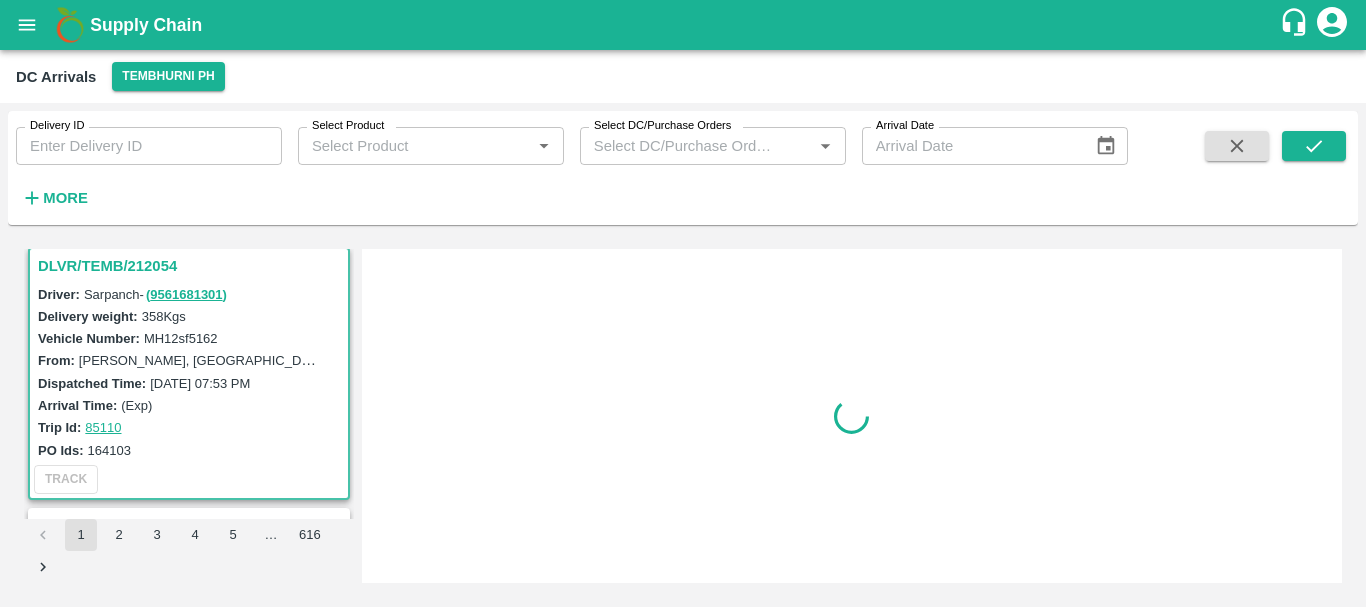scroll, scrollTop: 4974, scrollLeft: 0, axis: vertical 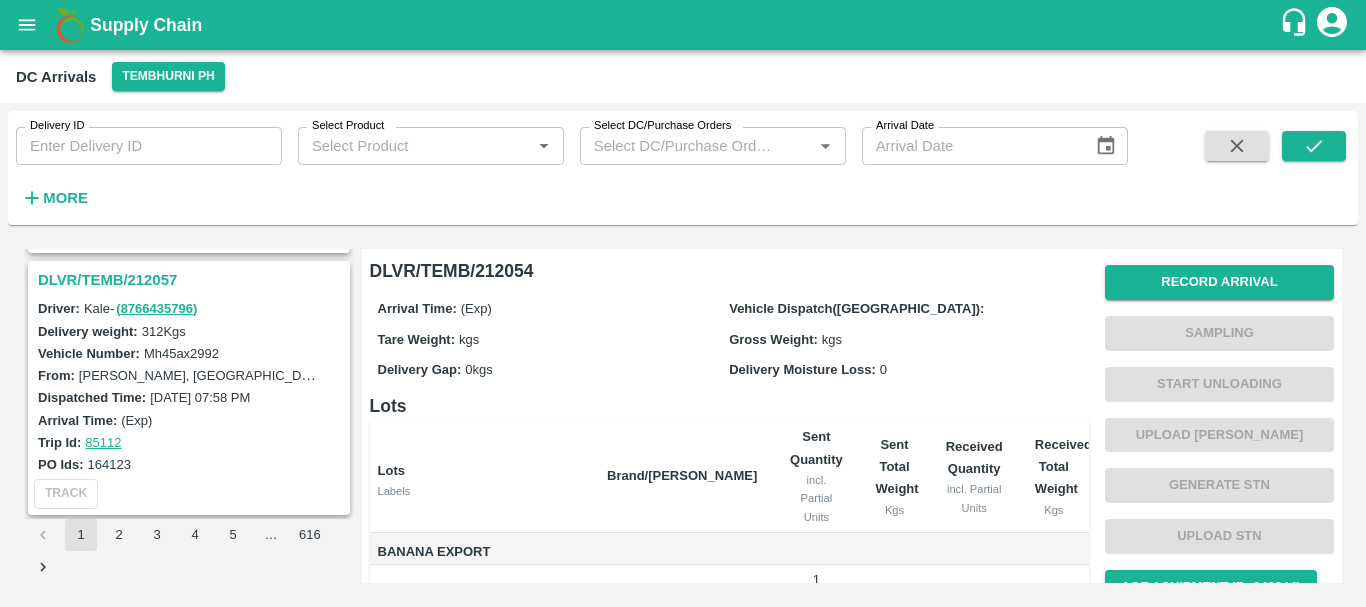 click on "DLVR/TEMB/212057" at bounding box center [192, 280] 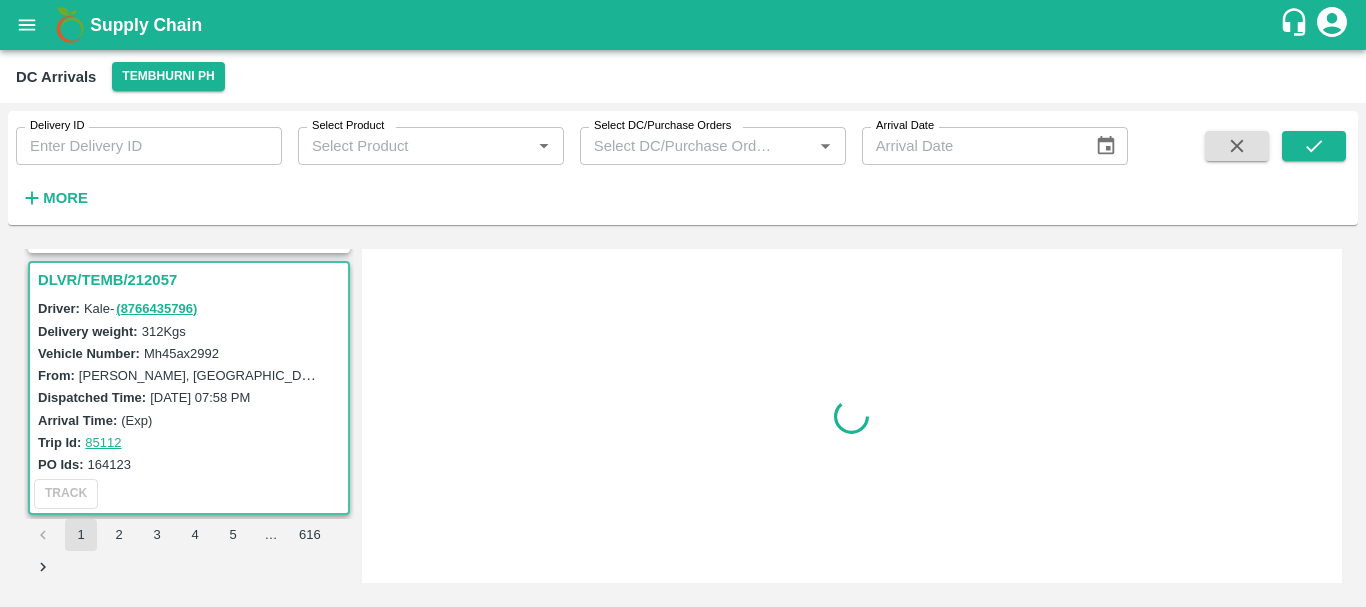 scroll, scrollTop: 4713, scrollLeft: 0, axis: vertical 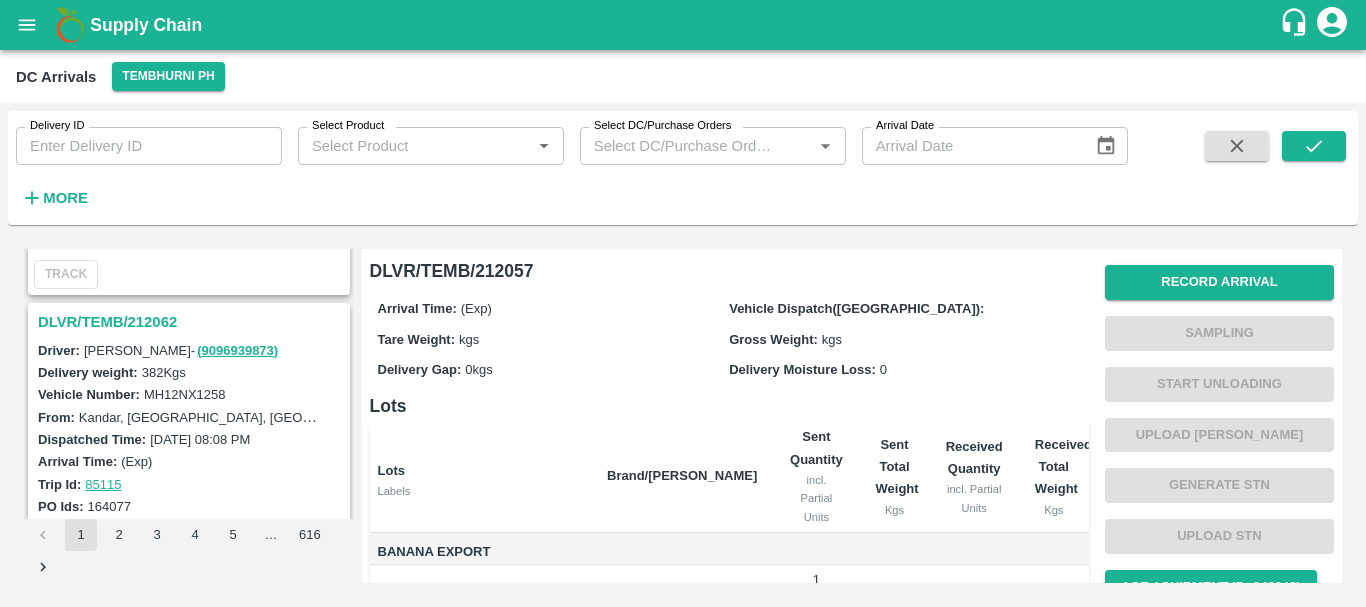 click on "DLVR/TEMB/212062" at bounding box center (192, 322) 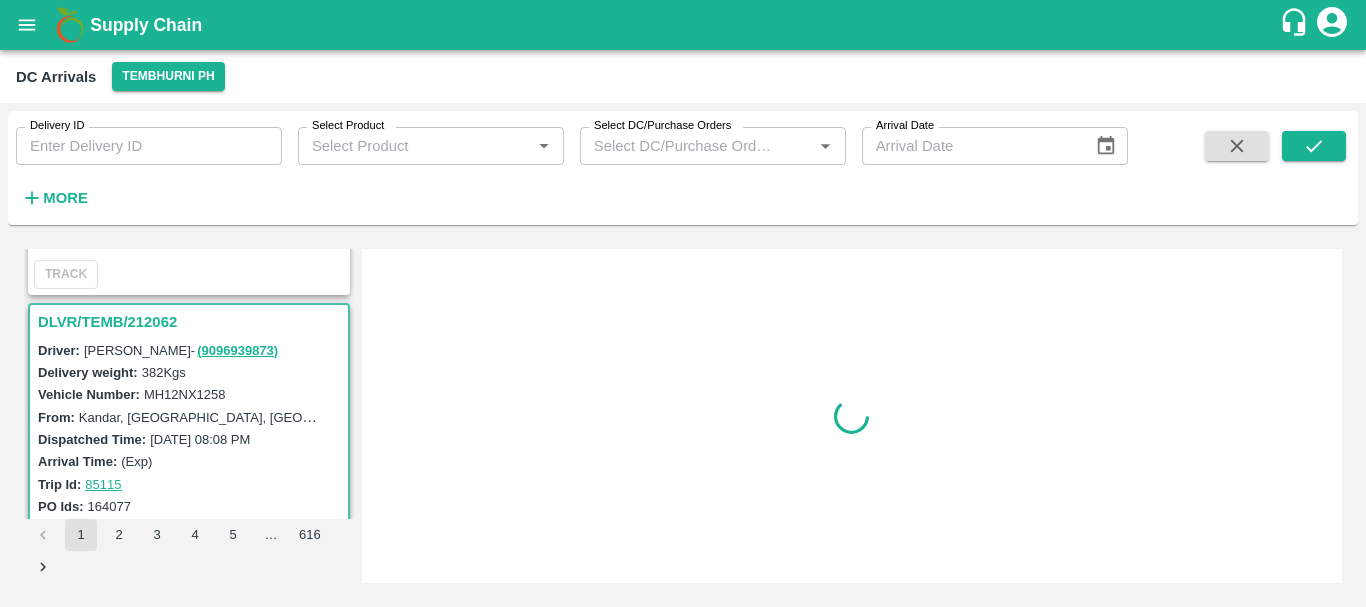 scroll, scrollTop: 4451, scrollLeft: 0, axis: vertical 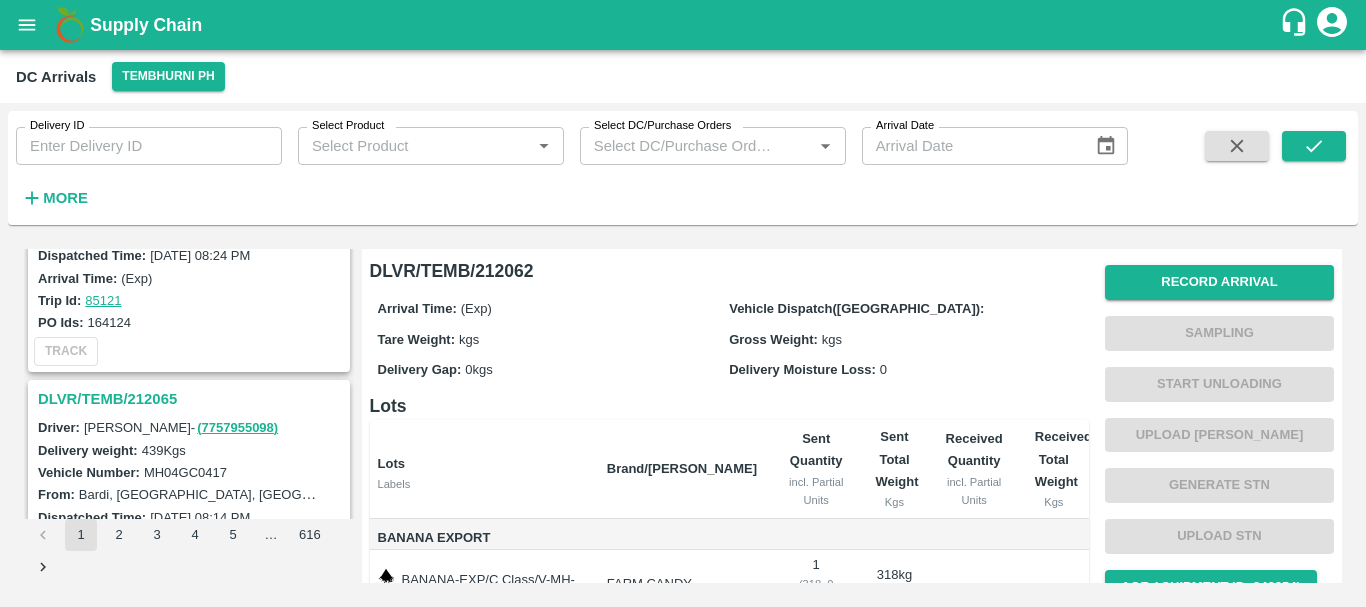 click on "DLVR/TEMB/212065" at bounding box center (192, 399) 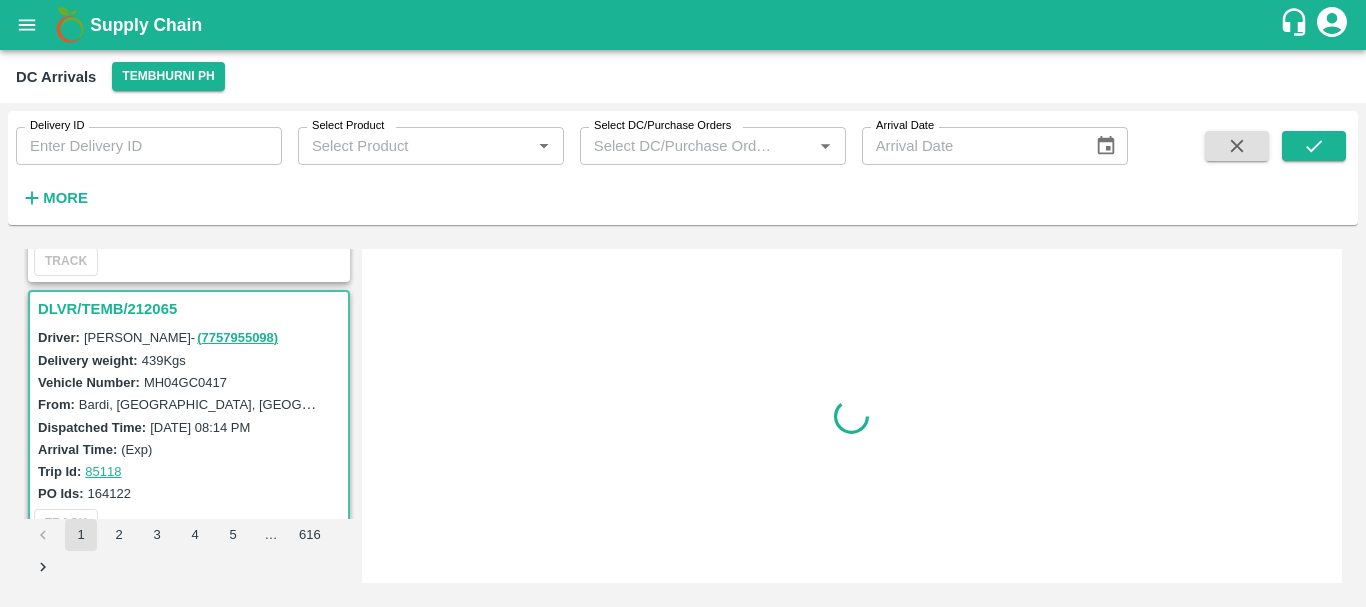 scroll, scrollTop: 4190, scrollLeft: 0, axis: vertical 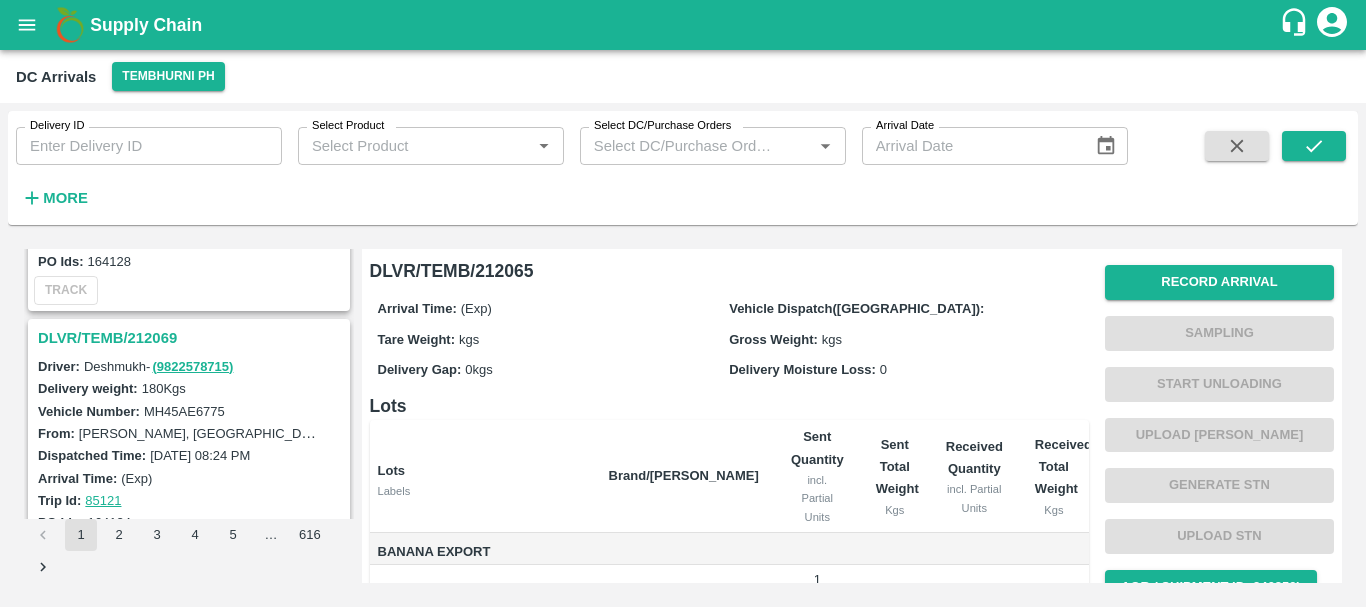 click on "DLVR/TEMB/212069" at bounding box center (192, 338) 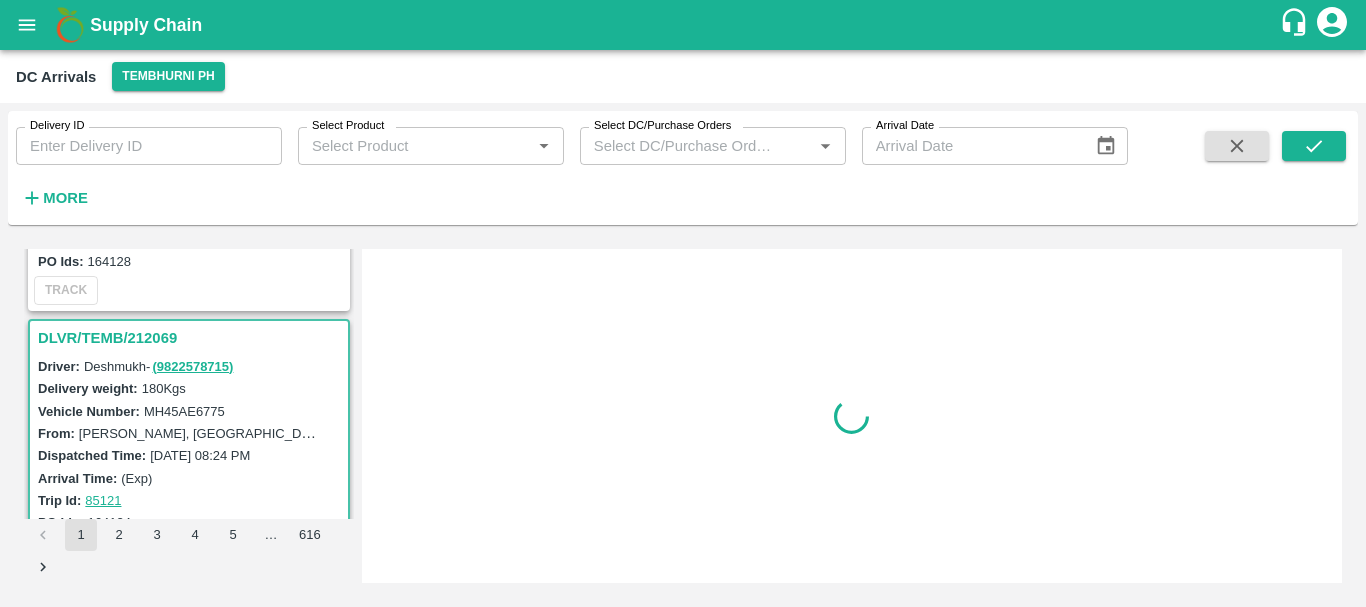 scroll, scrollTop: 3929, scrollLeft: 0, axis: vertical 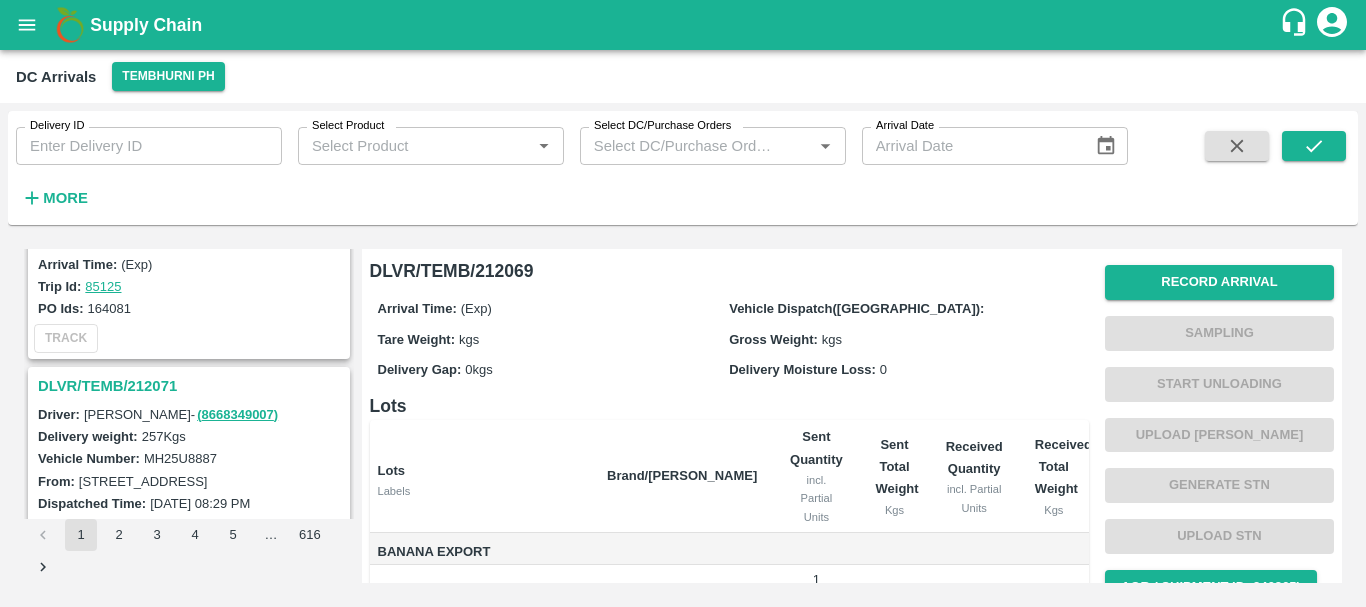 click on "DLVR/TEMB/212071" at bounding box center (192, 386) 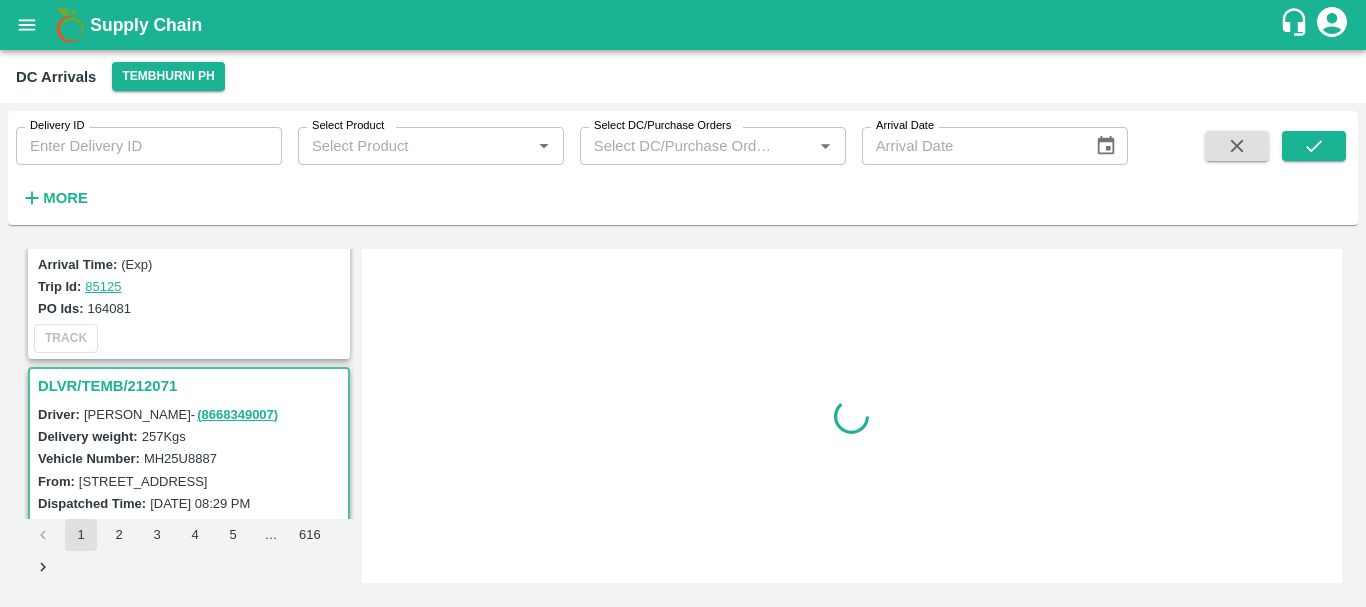 scroll, scrollTop: 3667, scrollLeft: 0, axis: vertical 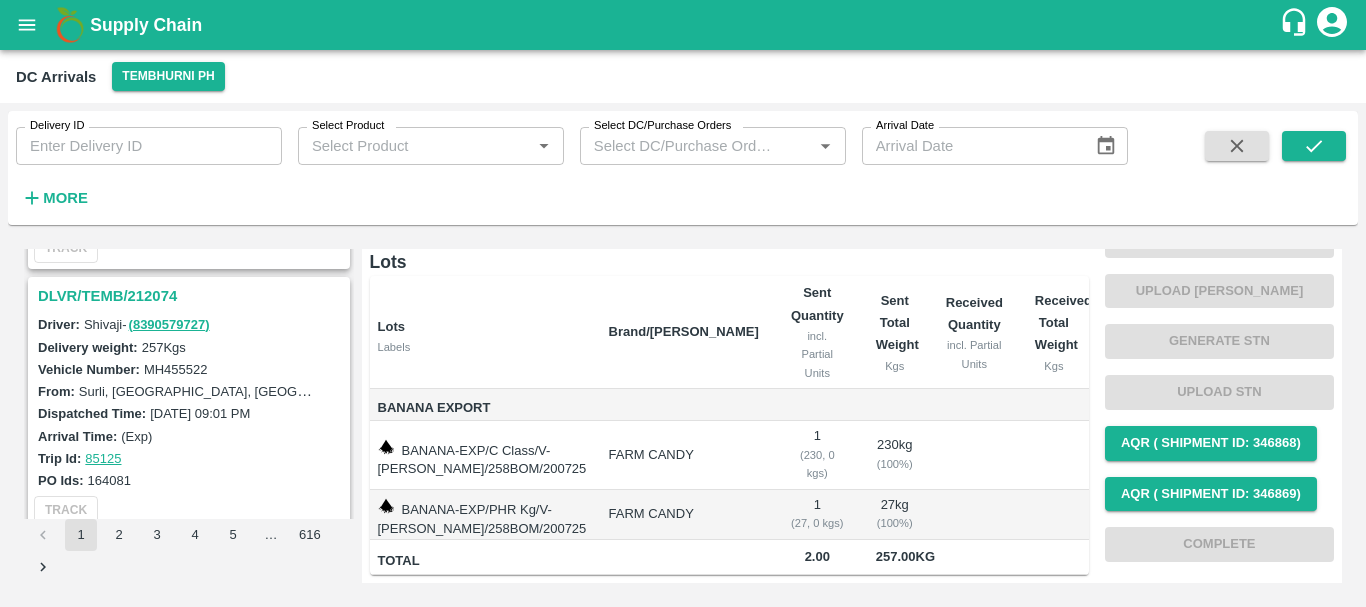click on "DLVR/TEMB/212074" at bounding box center (192, 296) 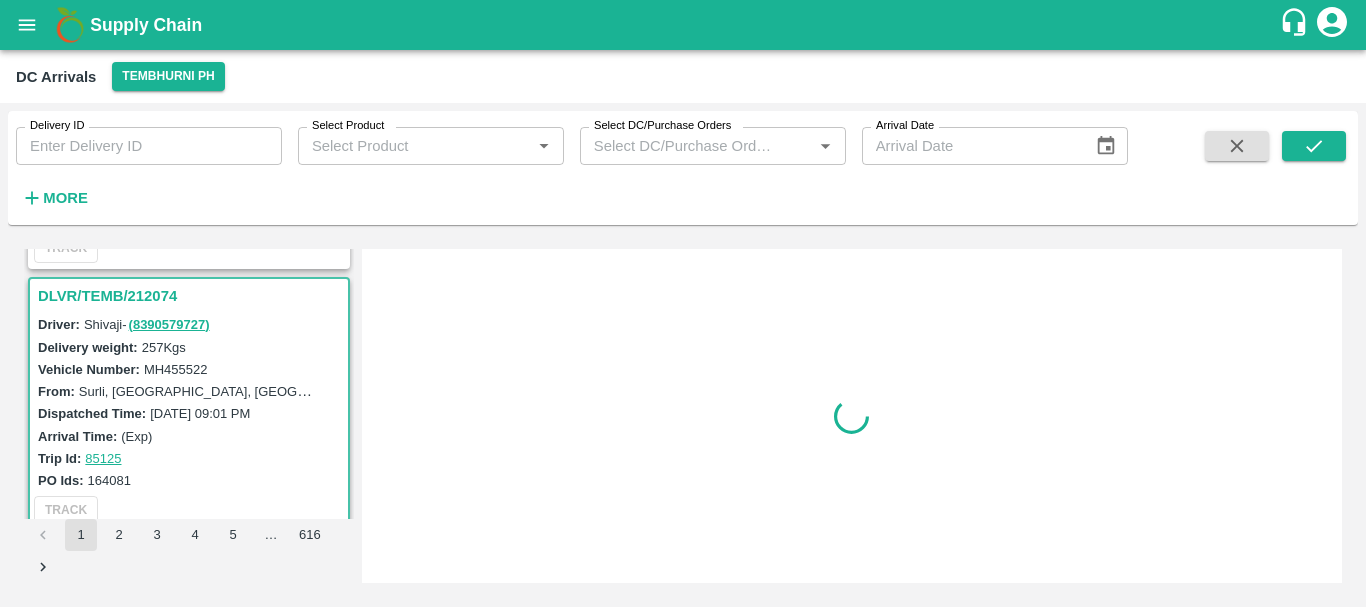 scroll, scrollTop: 0, scrollLeft: 0, axis: both 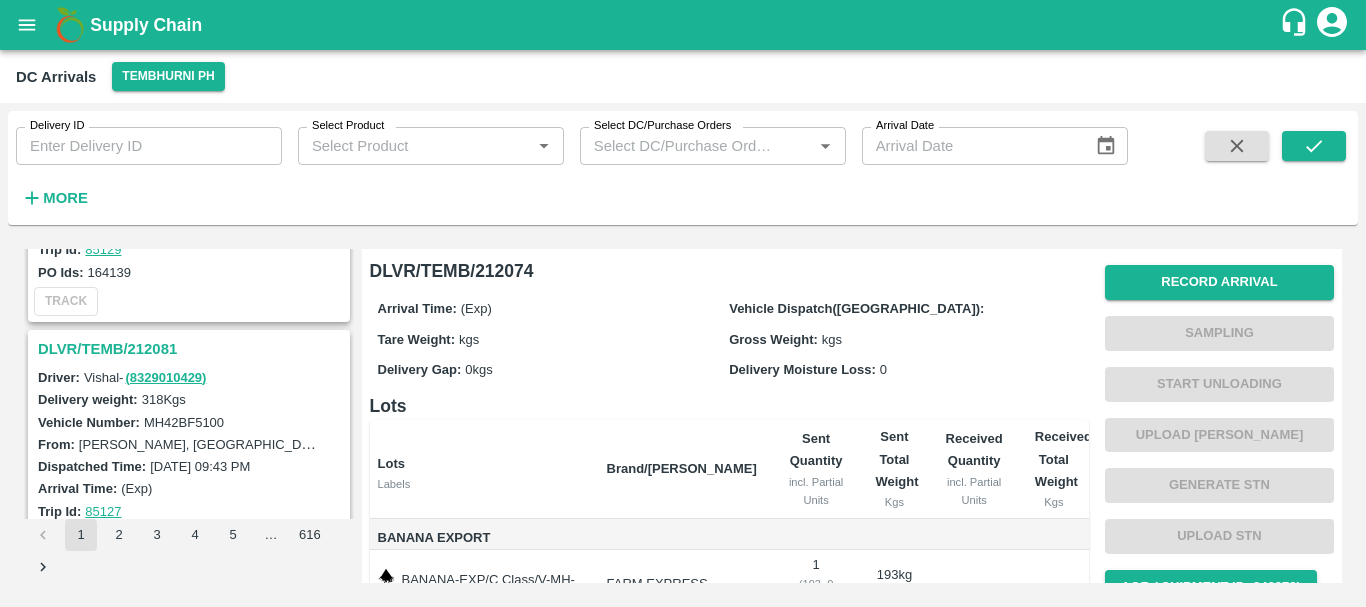click on "DLVR/TEMB/212081" at bounding box center (192, 349) 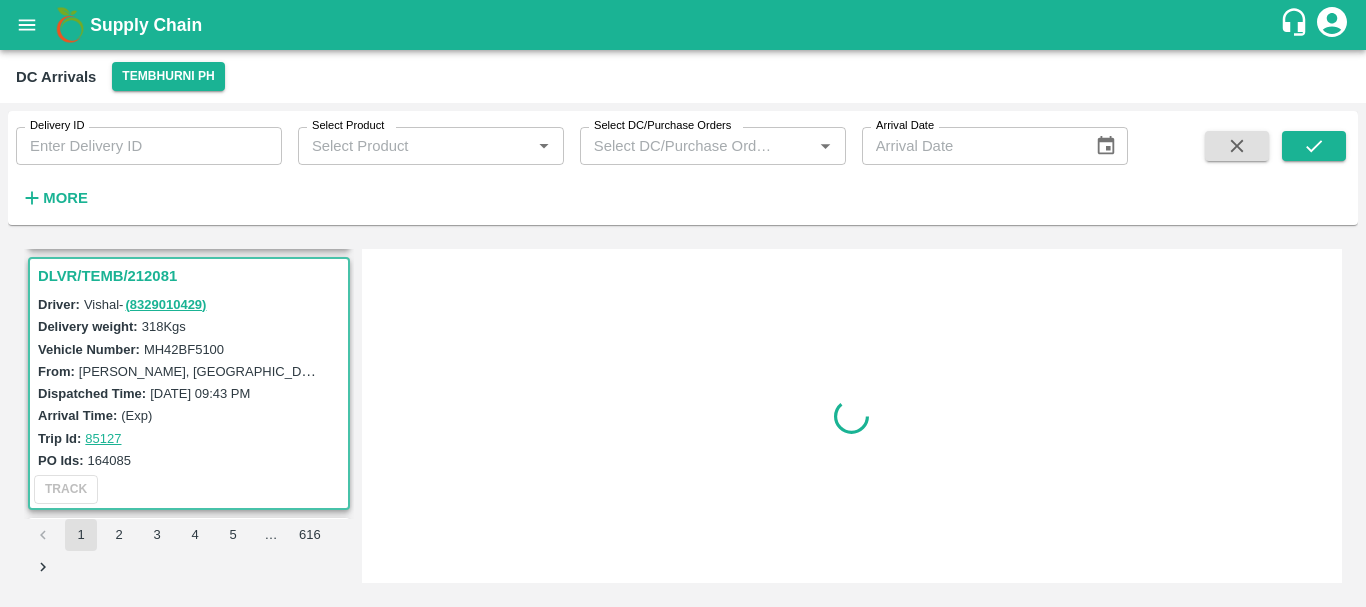 scroll, scrollTop: 3145, scrollLeft: 0, axis: vertical 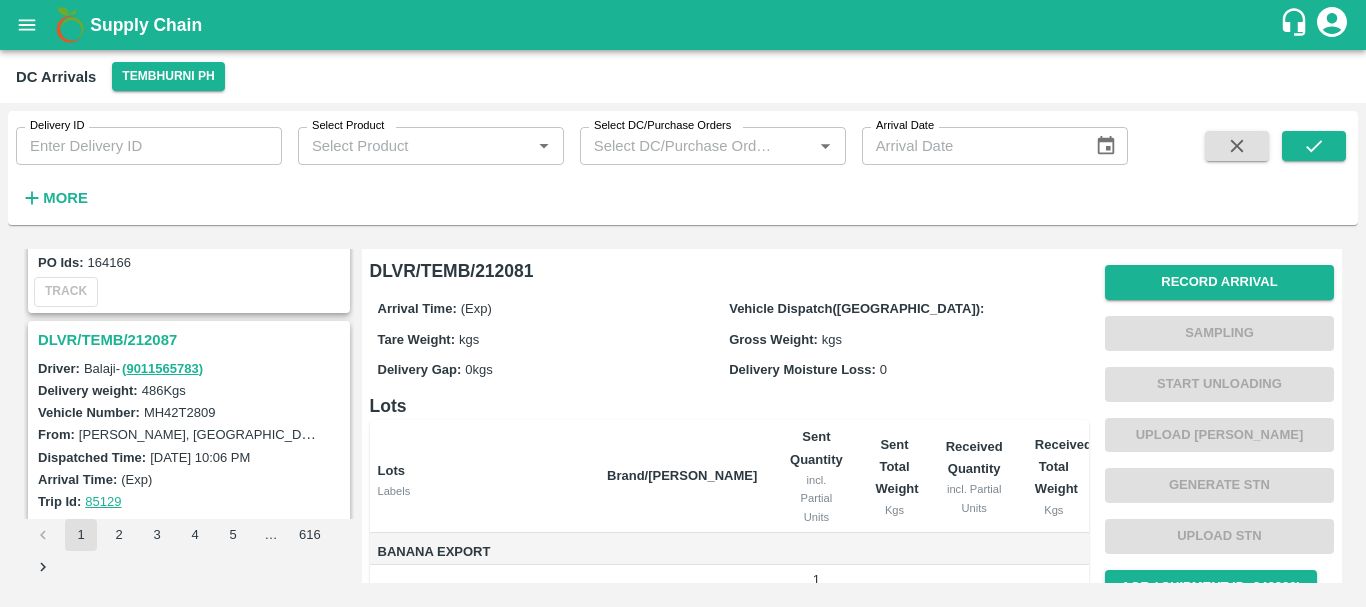 click on "DLVR/TEMB/212087" at bounding box center (192, 340) 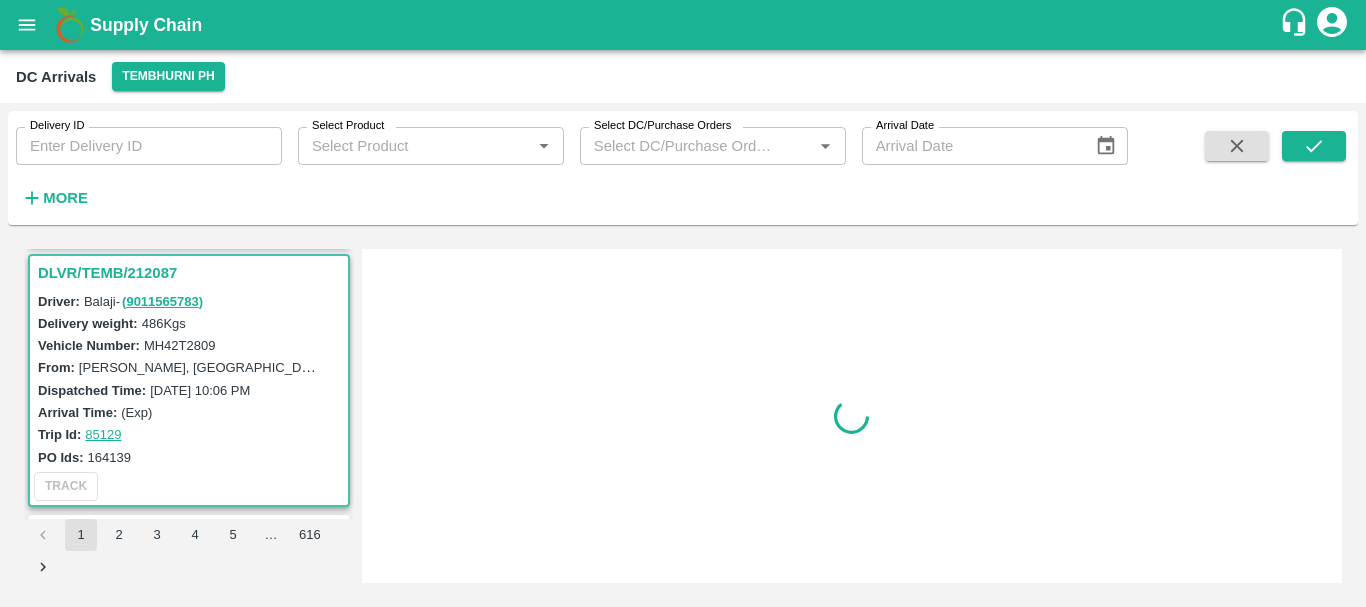 scroll, scrollTop: 2883, scrollLeft: 0, axis: vertical 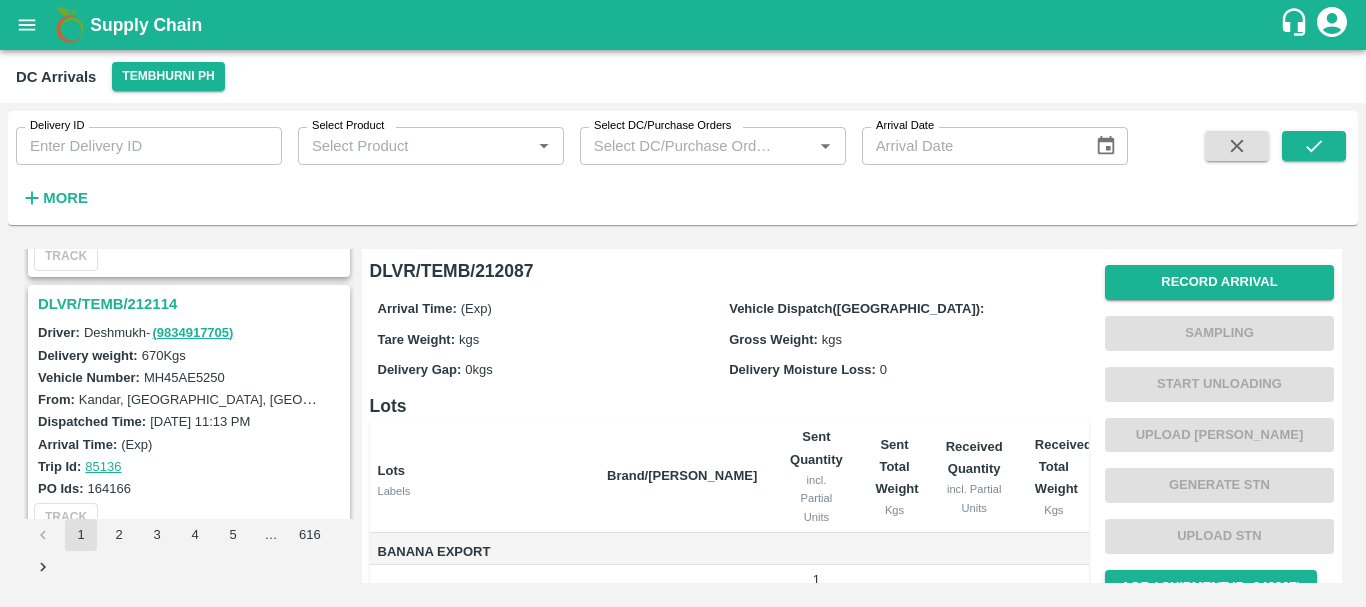 click on "DLVR/TEMB/212114" at bounding box center [192, 304] 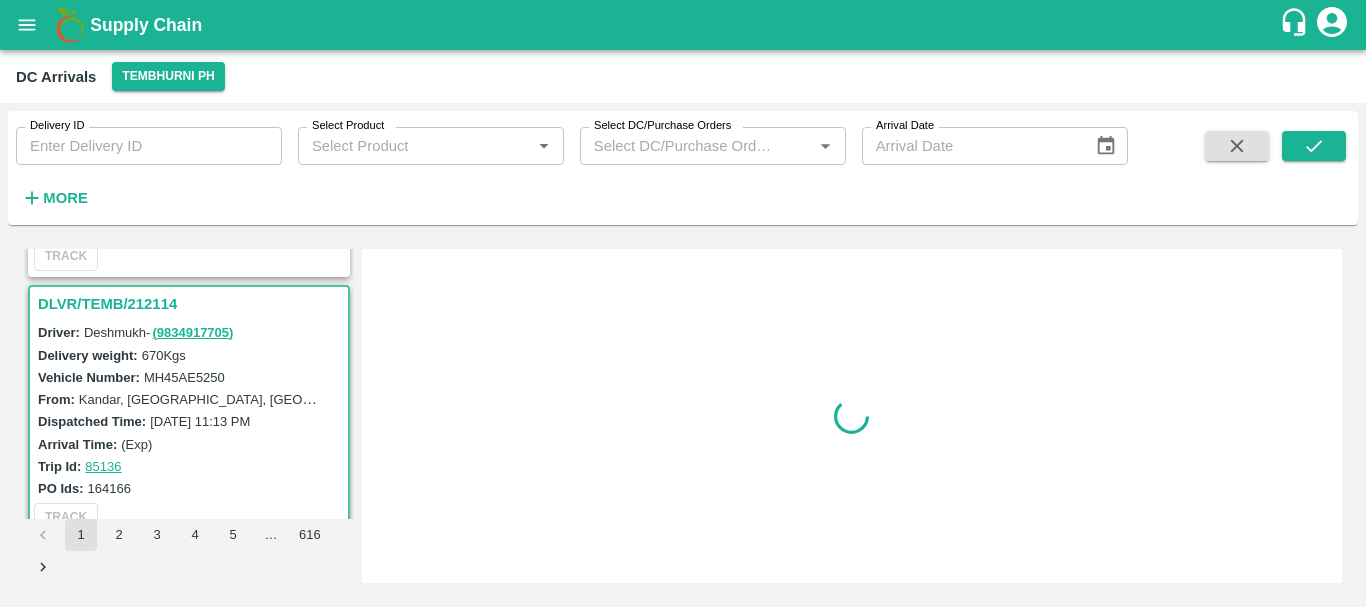 scroll, scrollTop: 2622, scrollLeft: 0, axis: vertical 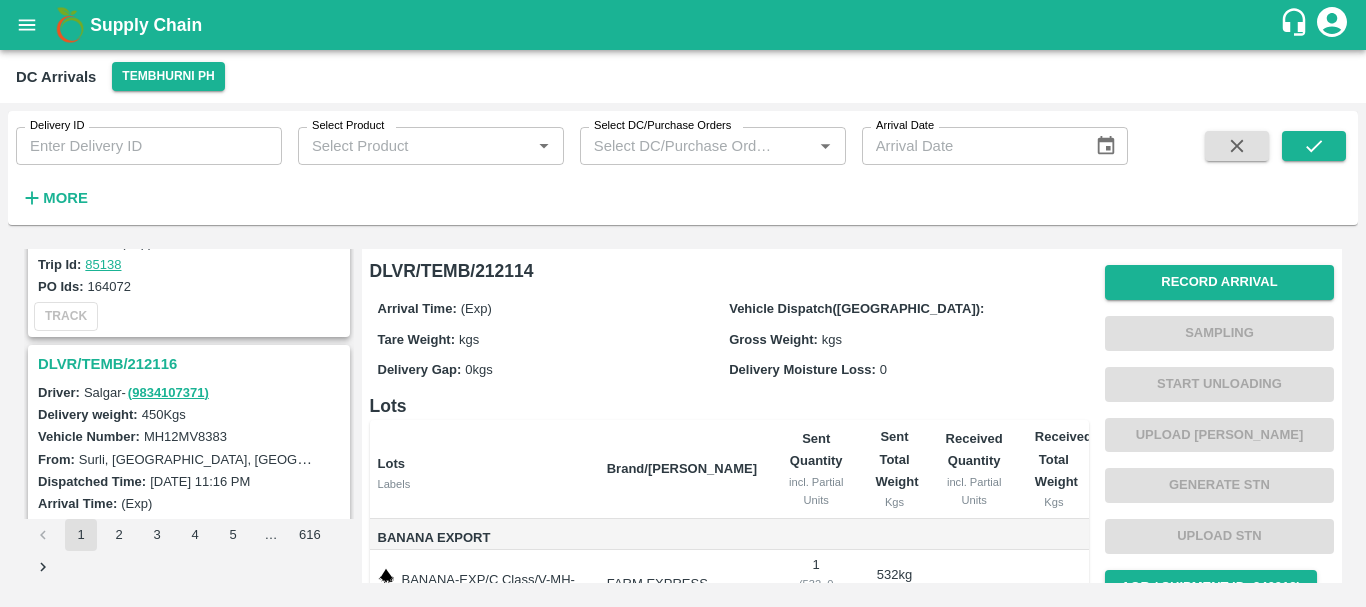 click on "DLVR/TEMB/212116" at bounding box center [192, 364] 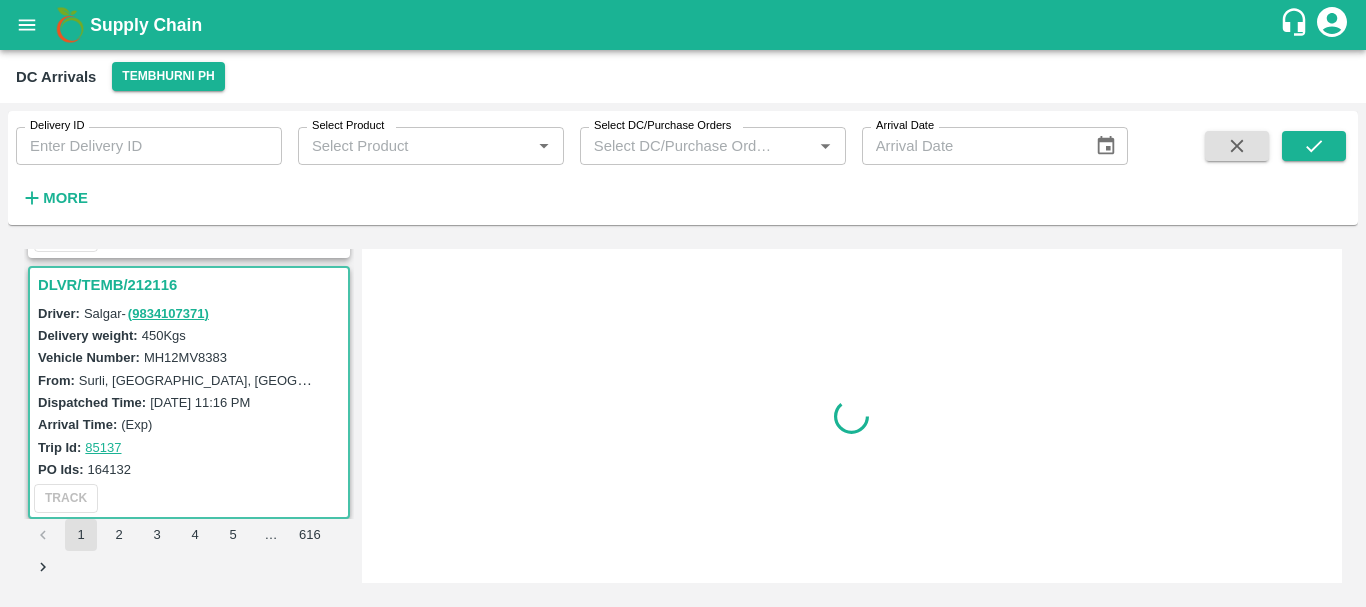 scroll, scrollTop: 2360, scrollLeft: 0, axis: vertical 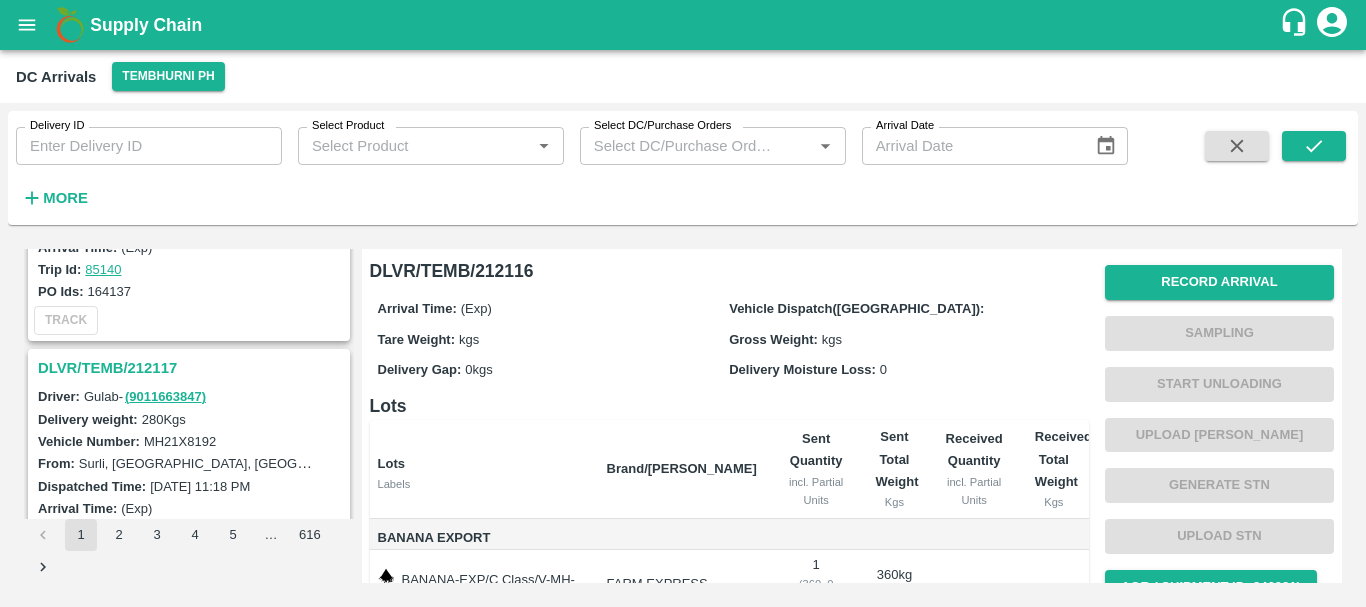 click on "DLVR/TEMB/212117" at bounding box center (192, 368) 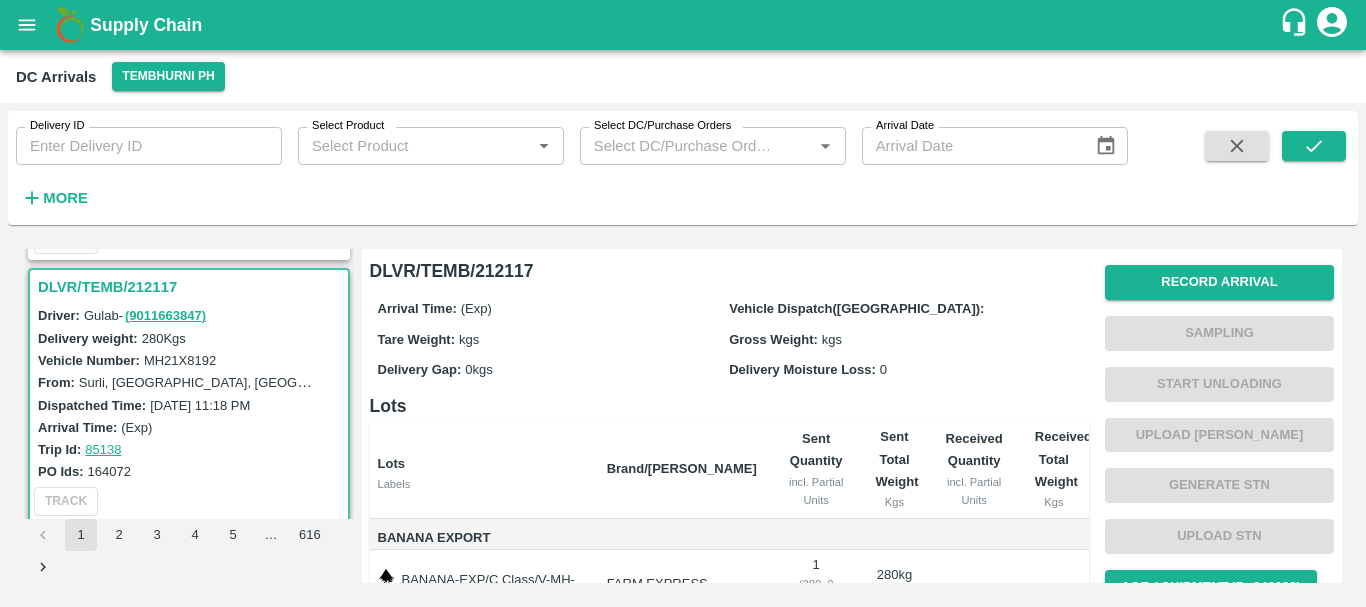 scroll, scrollTop: 2099, scrollLeft: 0, axis: vertical 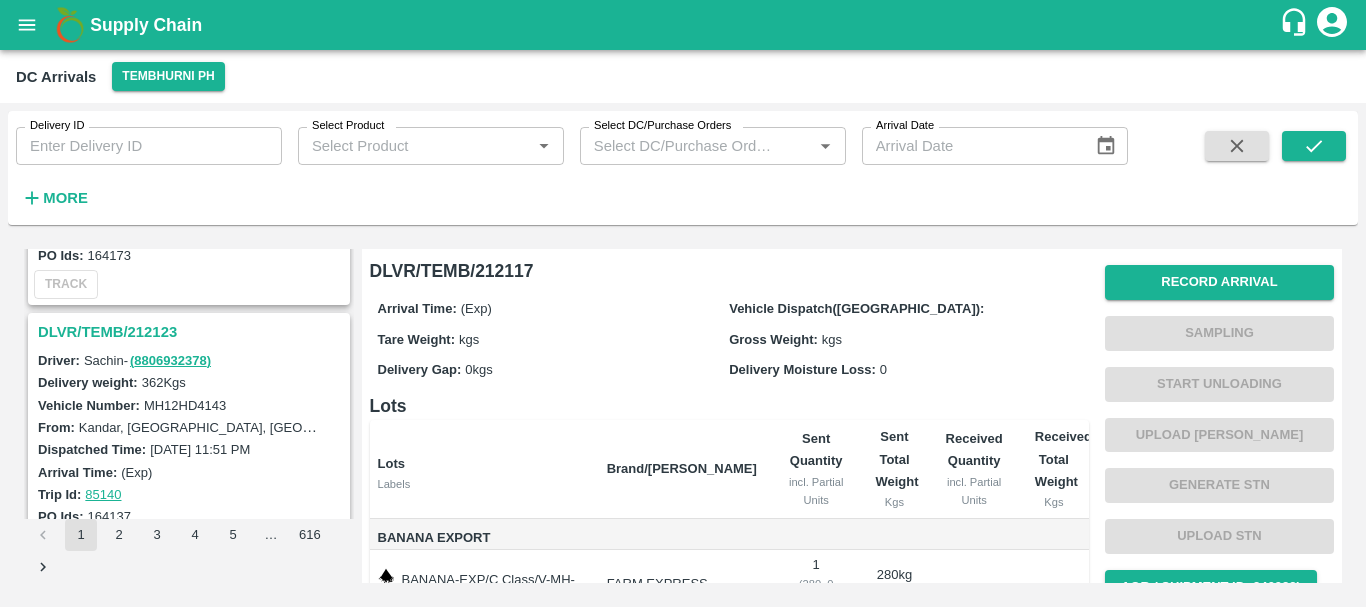 click on "DLVR/TEMB/212123" at bounding box center (192, 332) 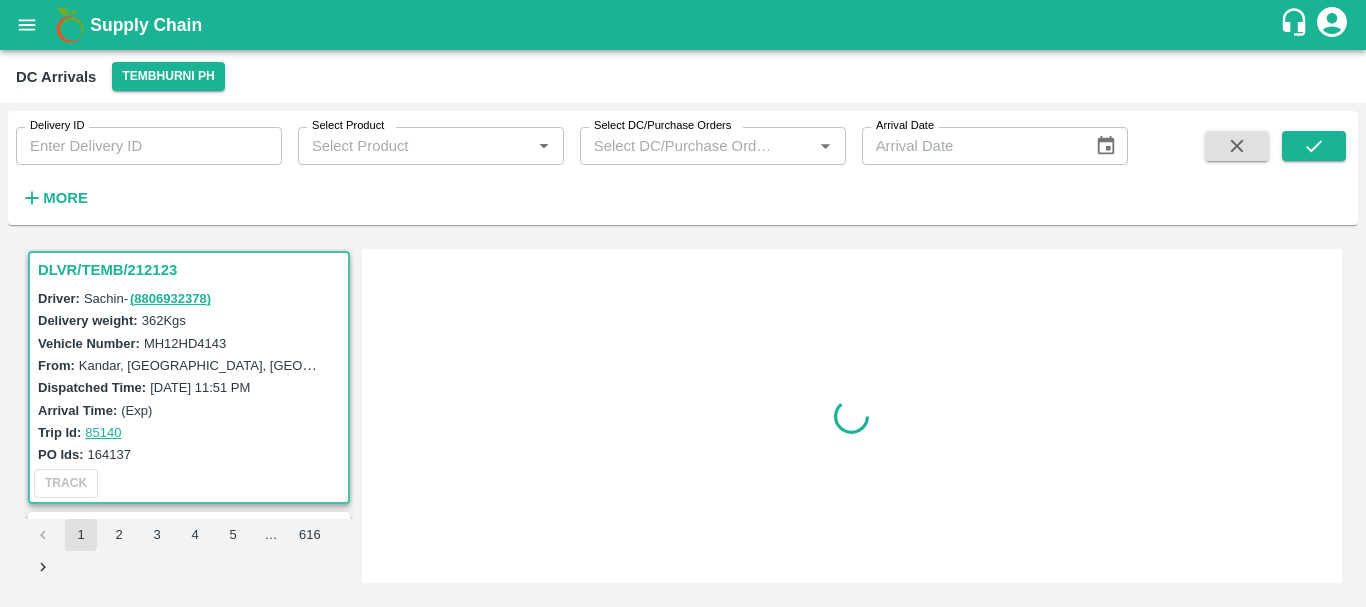 scroll, scrollTop: 1838, scrollLeft: 0, axis: vertical 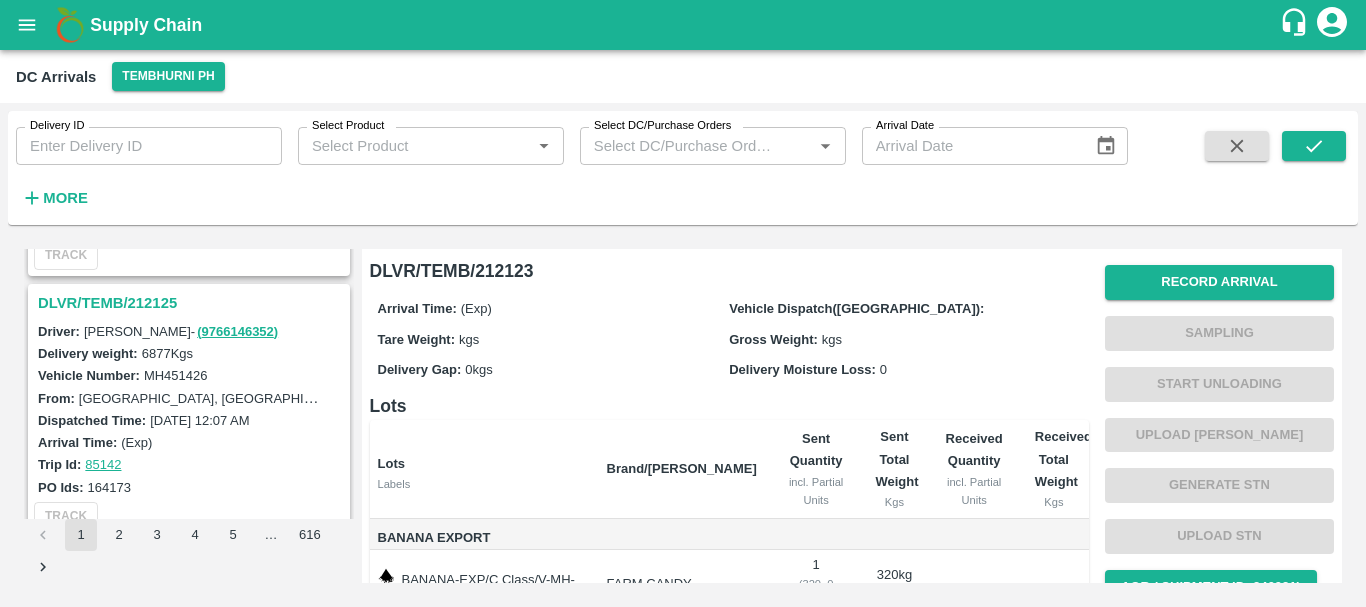 click on "DLVR/TEMB/212125" at bounding box center (192, 303) 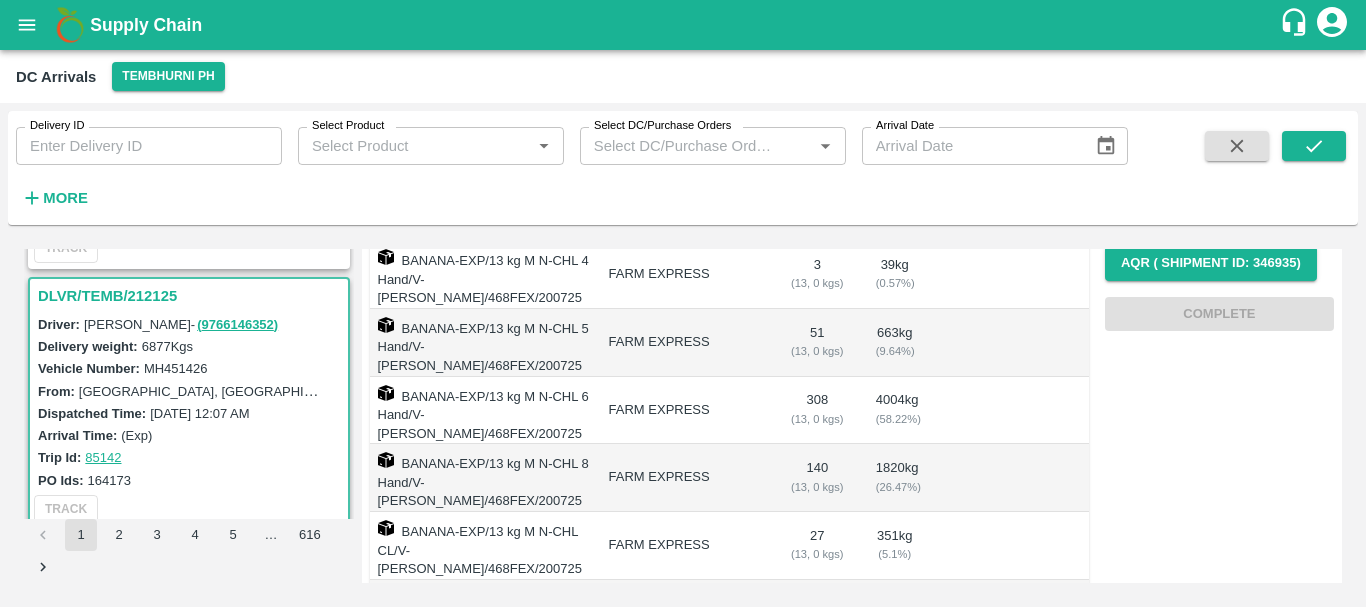 scroll, scrollTop: 366, scrollLeft: 0, axis: vertical 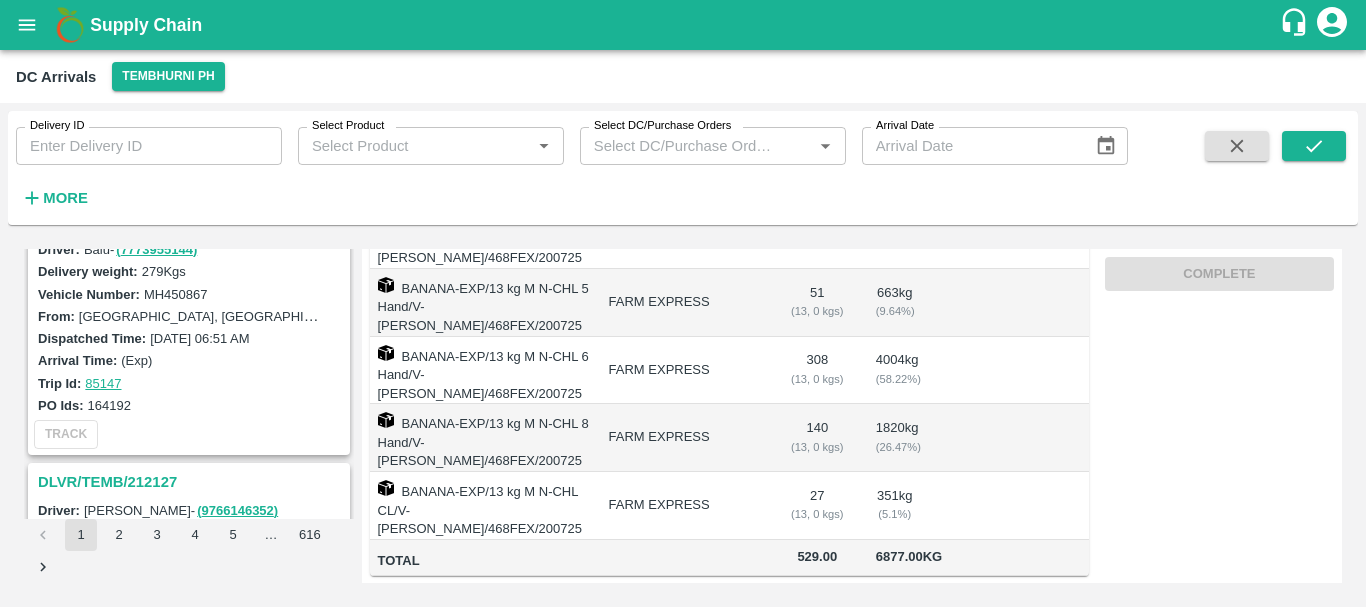 drag, startPoint x: 211, startPoint y: 370, endPoint x: 200, endPoint y: 383, distance: 17.029387 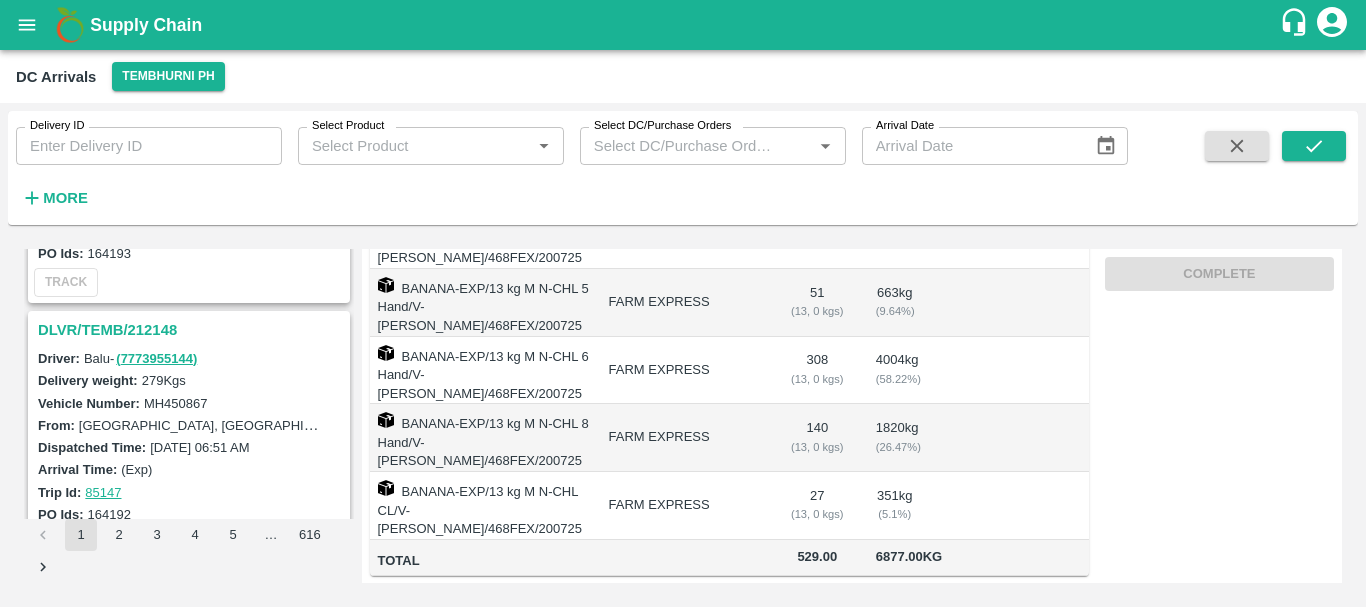 scroll, scrollTop: 988, scrollLeft: 0, axis: vertical 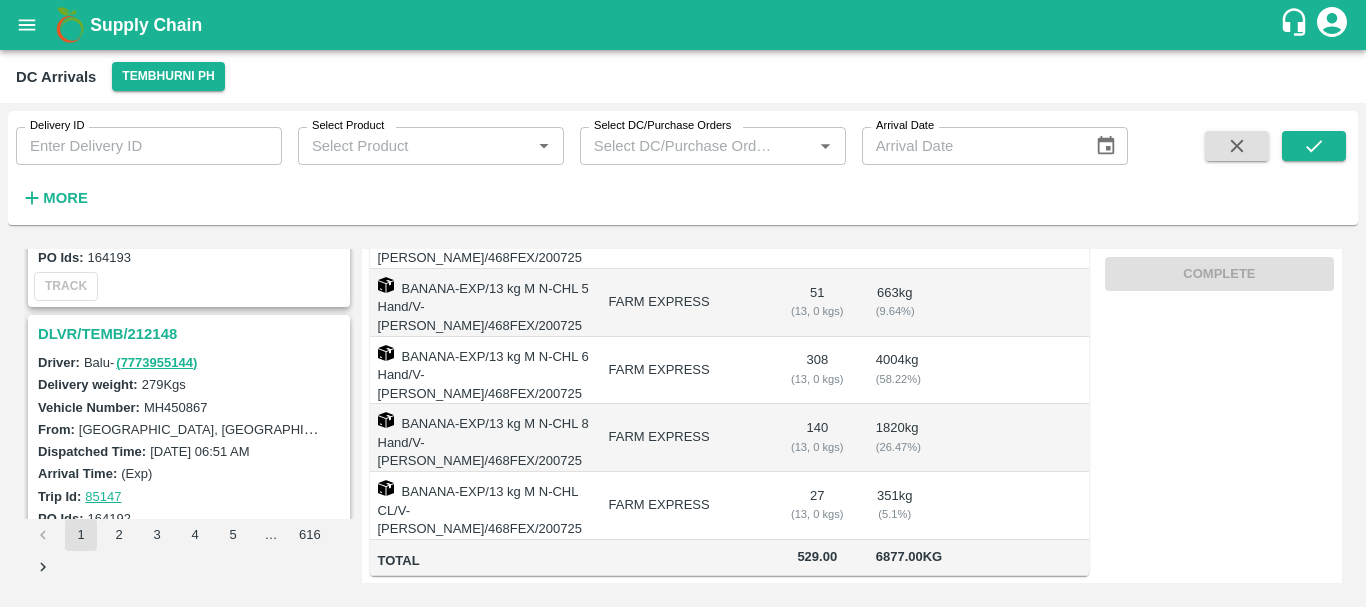 click on "DLVR/TEMB/212148" at bounding box center [192, 334] 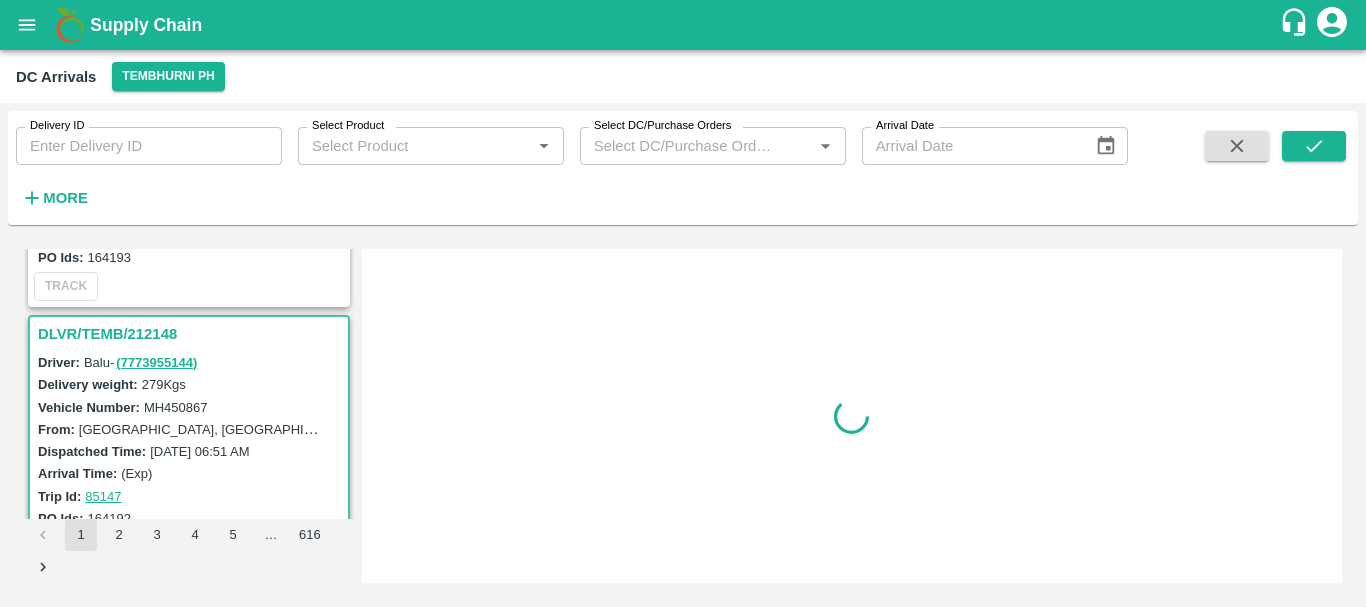 scroll, scrollTop: 0, scrollLeft: 0, axis: both 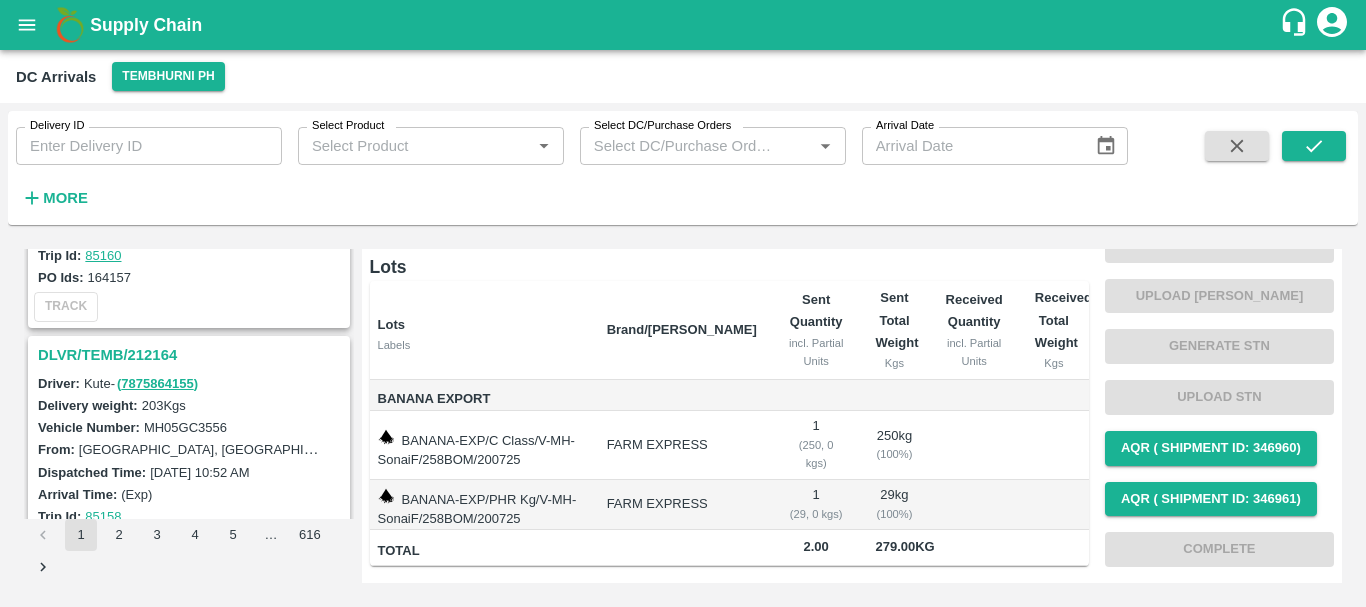 click on "DLVR/TEMB/212164" at bounding box center (192, 355) 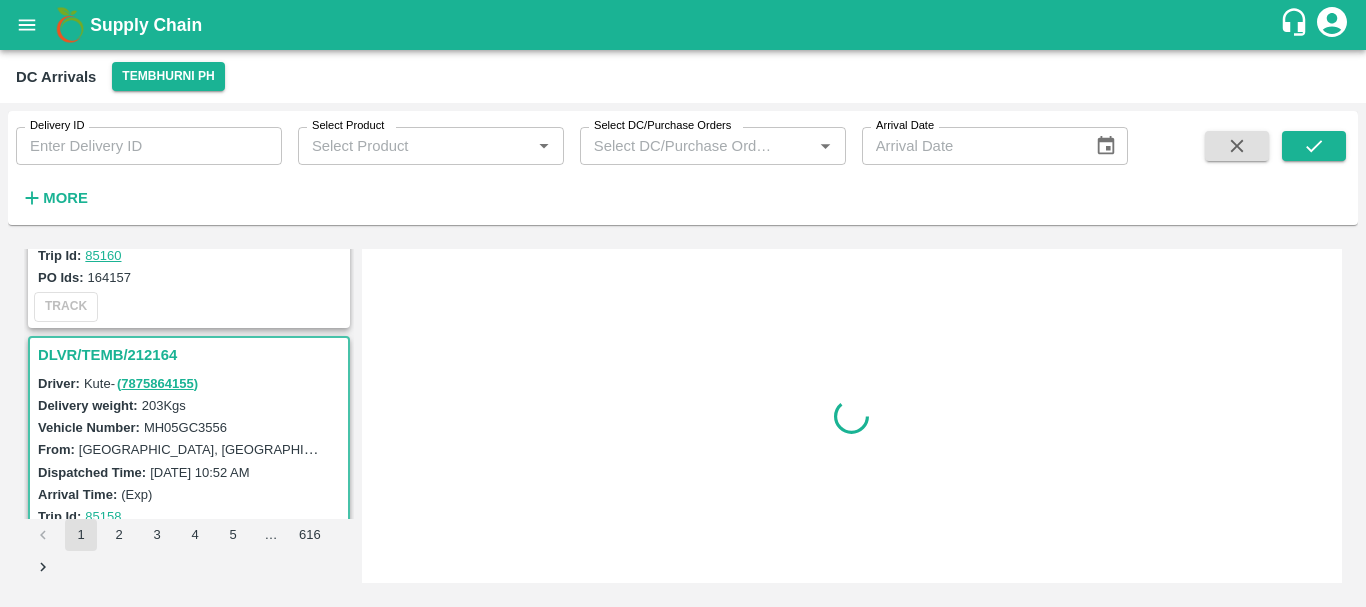 scroll, scrollTop: 0, scrollLeft: 0, axis: both 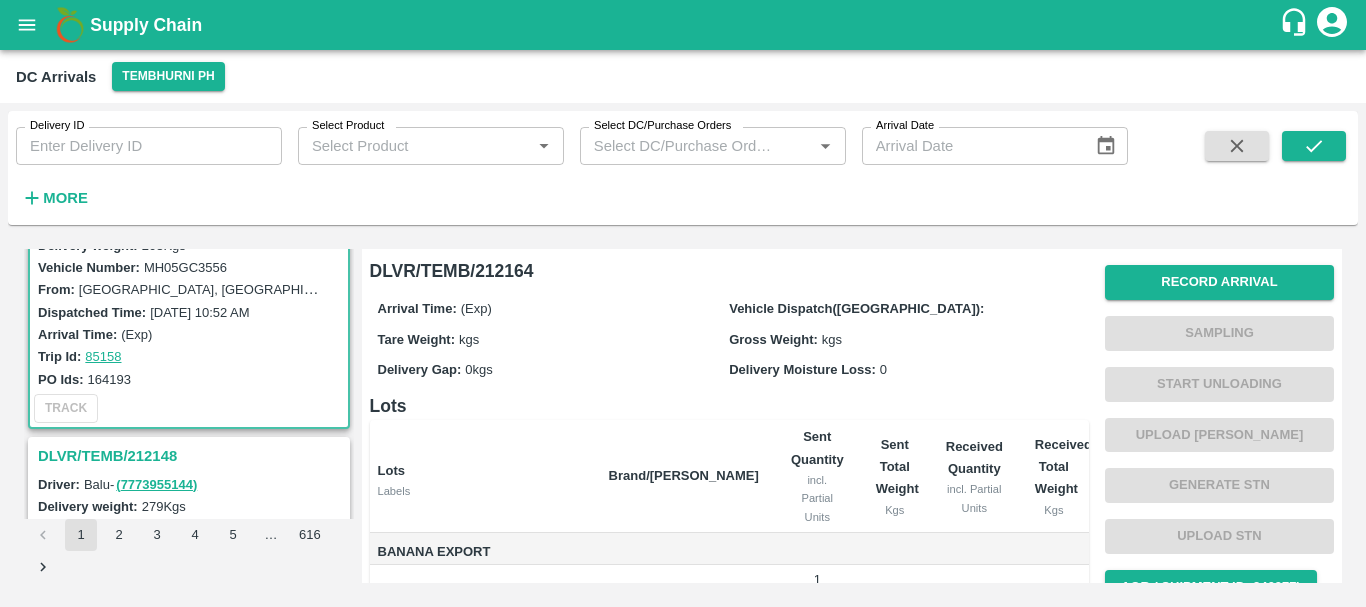 click on "DLVR/TEMB/212148" at bounding box center [192, 456] 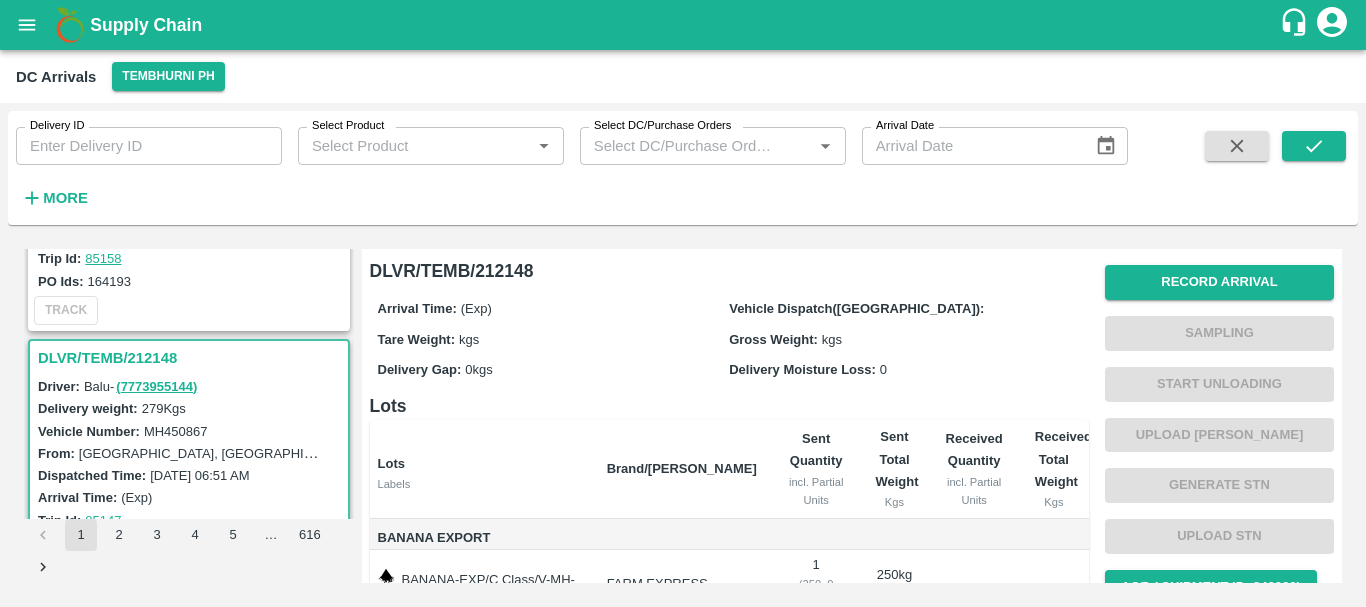 scroll, scrollTop: 1054, scrollLeft: 0, axis: vertical 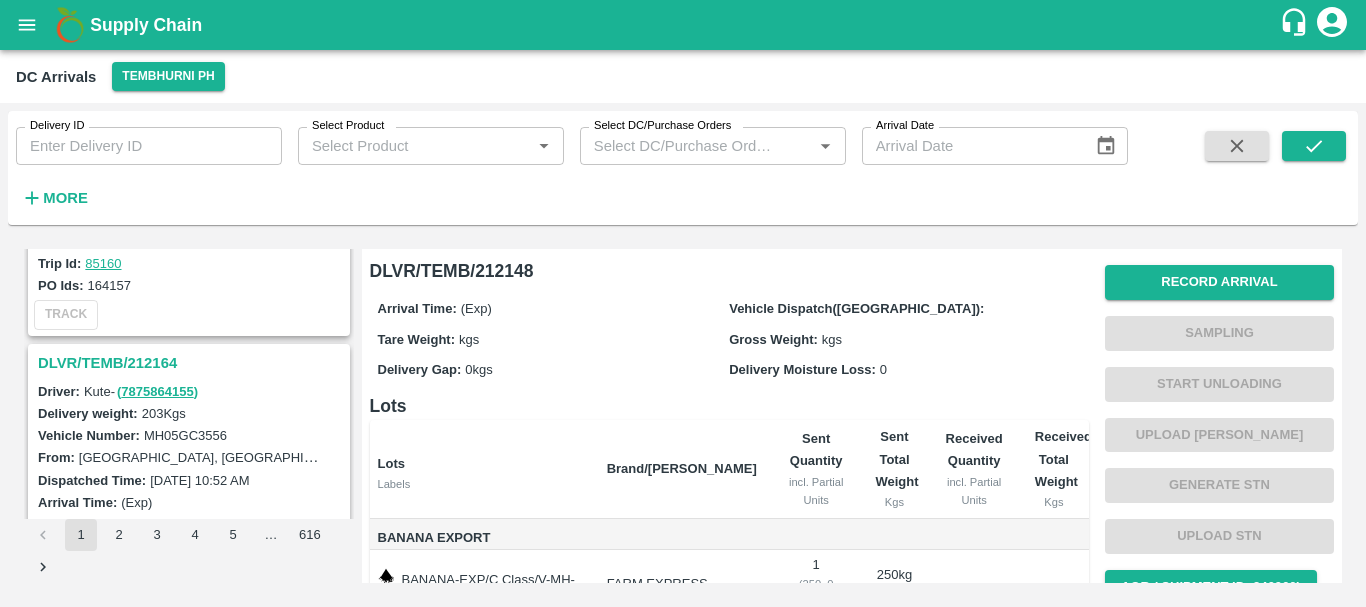 click on "DLVR/TEMB/212164" at bounding box center [192, 363] 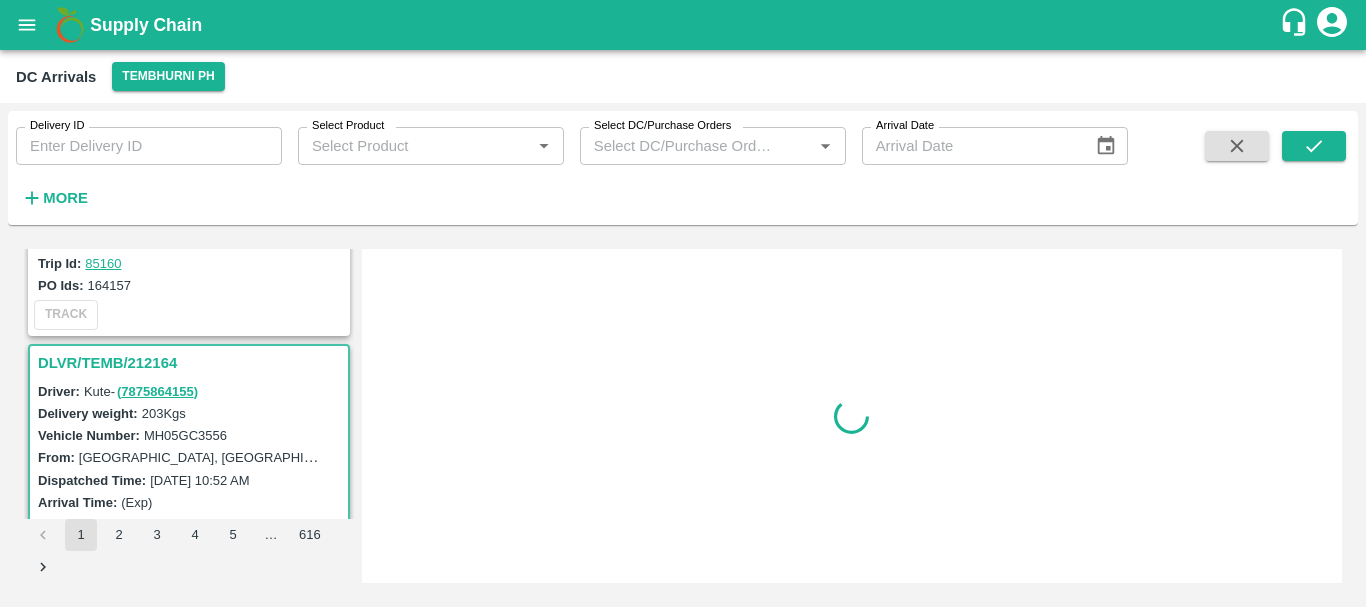 scroll, scrollTop: 792, scrollLeft: 0, axis: vertical 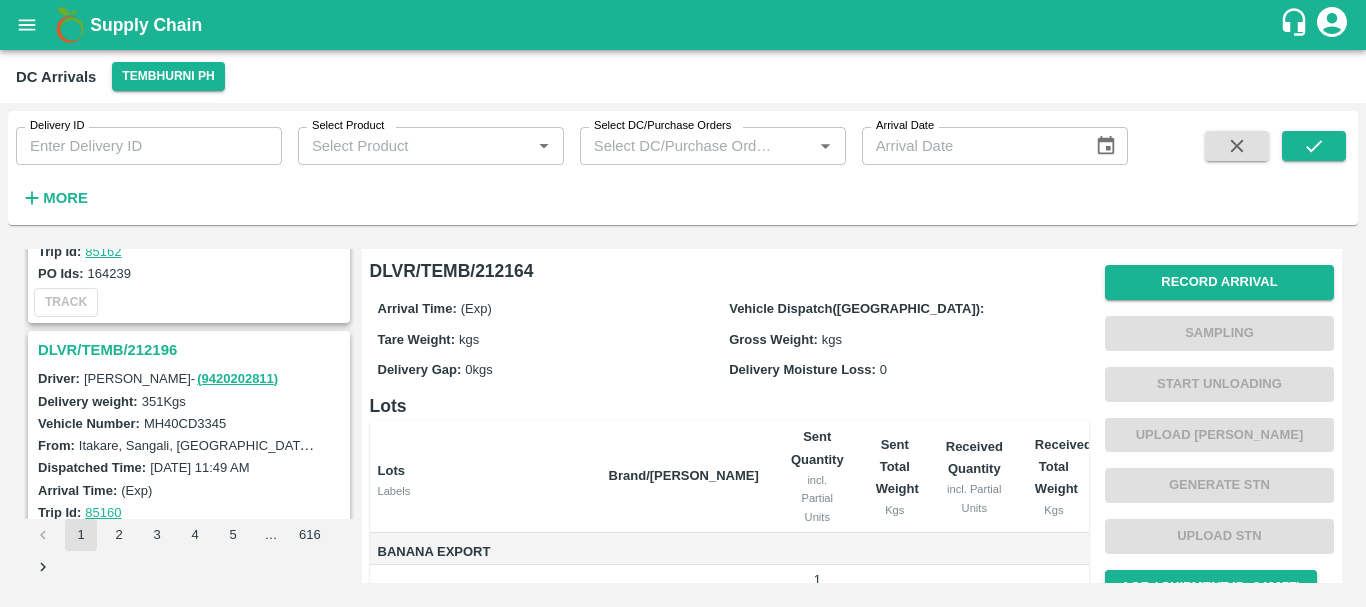 click on "DLVR/TEMB/212196" at bounding box center (192, 350) 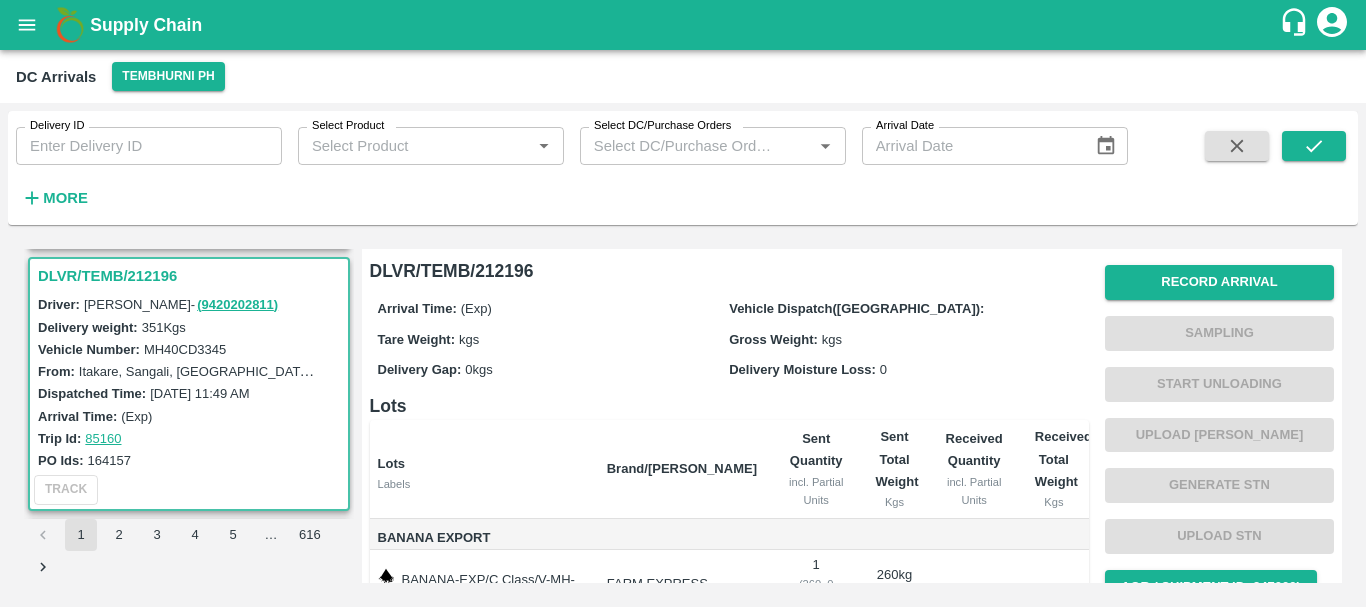 scroll, scrollTop: 531, scrollLeft: 0, axis: vertical 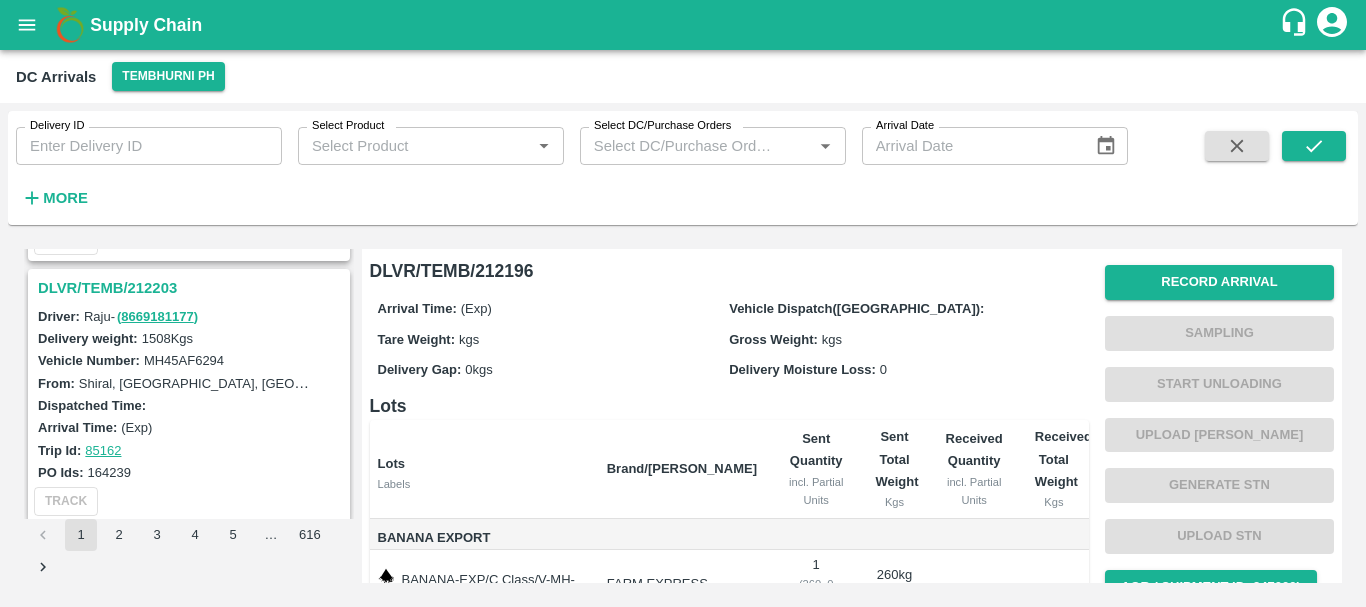 click on "DLVR/TEMB/212203" at bounding box center (192, 288) 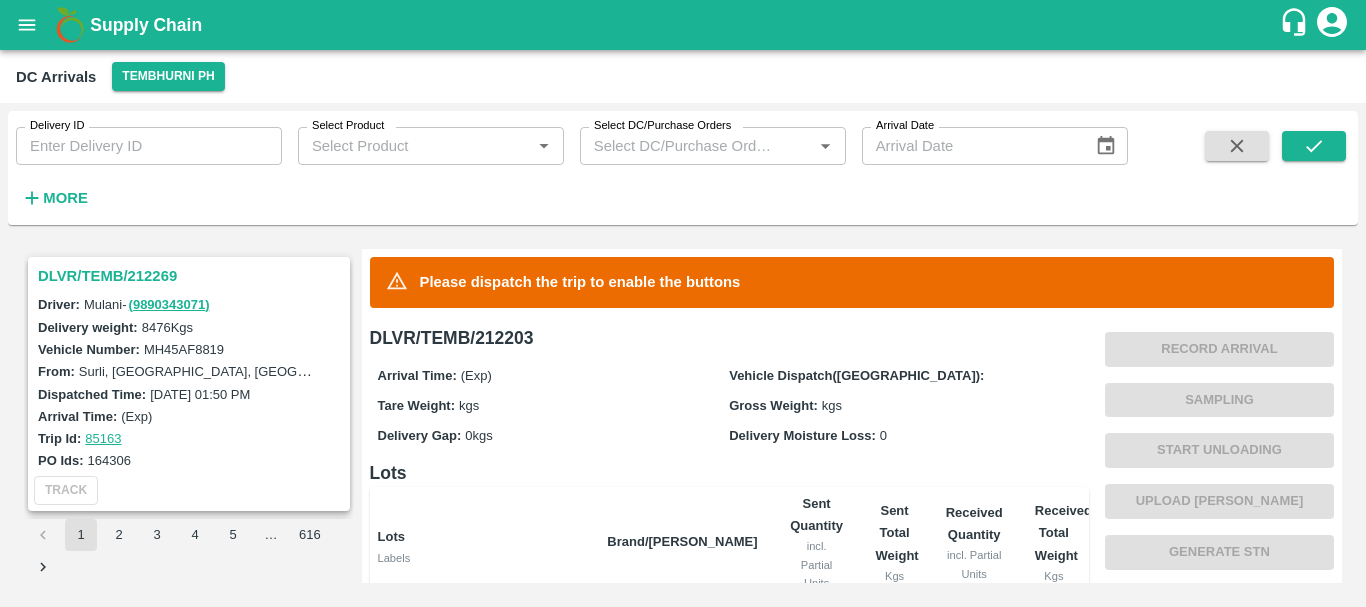 click on "DLVR/TEMB/212269" at bounding box center (192, 276) 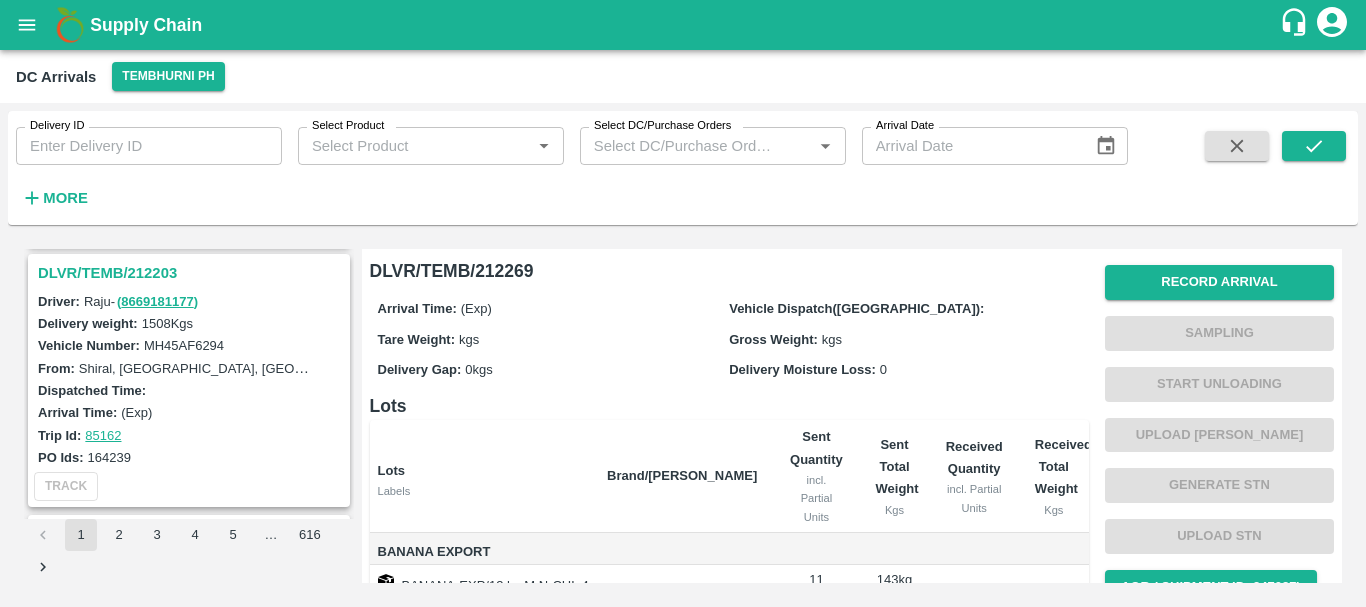 click on "DLVR/TEMB/212203" at bounding box center (192, 273) 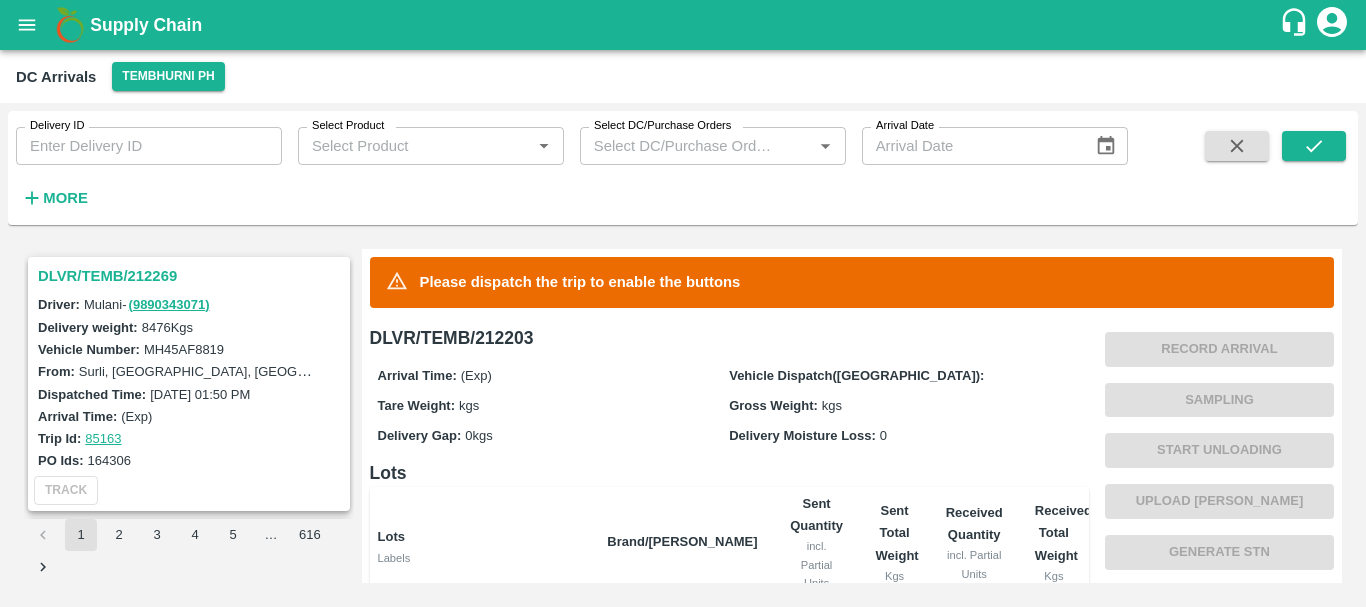 click on "DLVR/TEMB/212269" at bounding box center [192, 276] 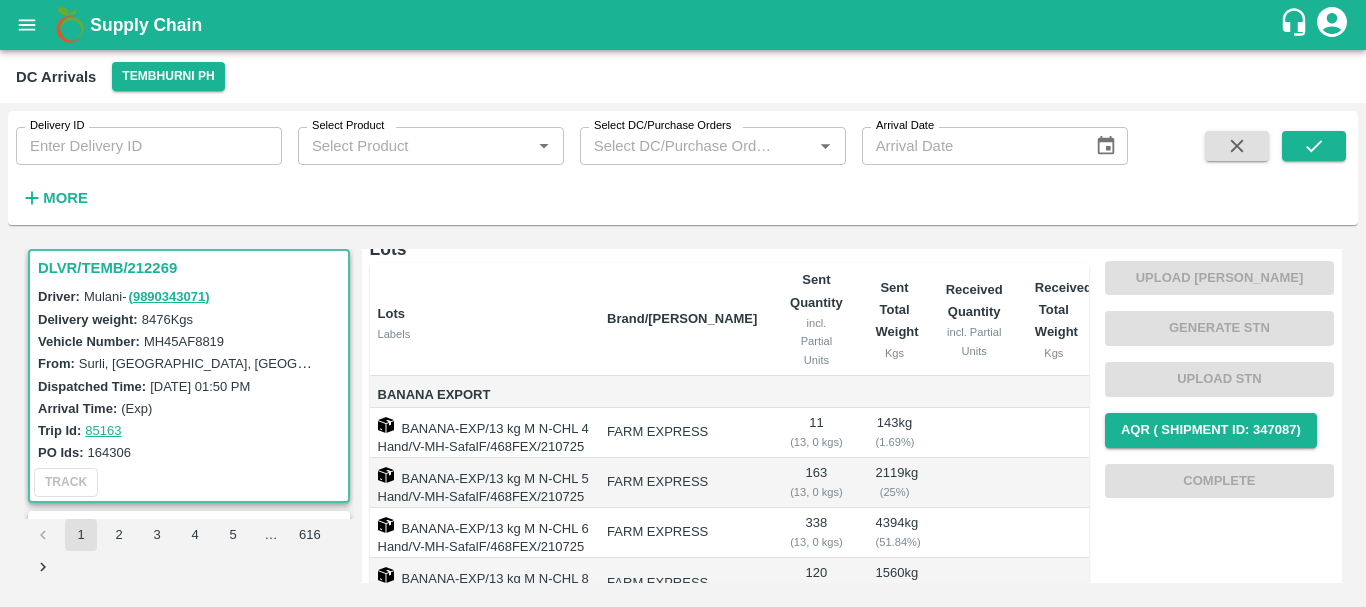 scroll, scrollTop: 385, scrollLeft: 0, axis: vertical 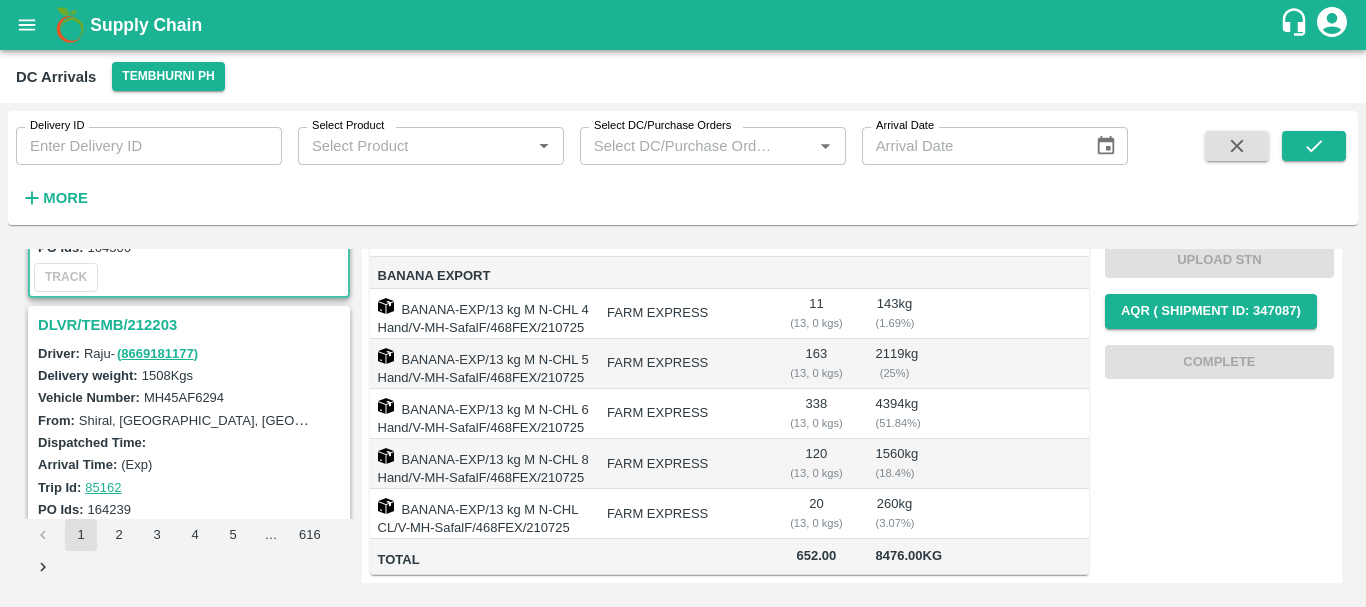 click on "DLVR/TEMB/212203" at bounding box center [192, 325] 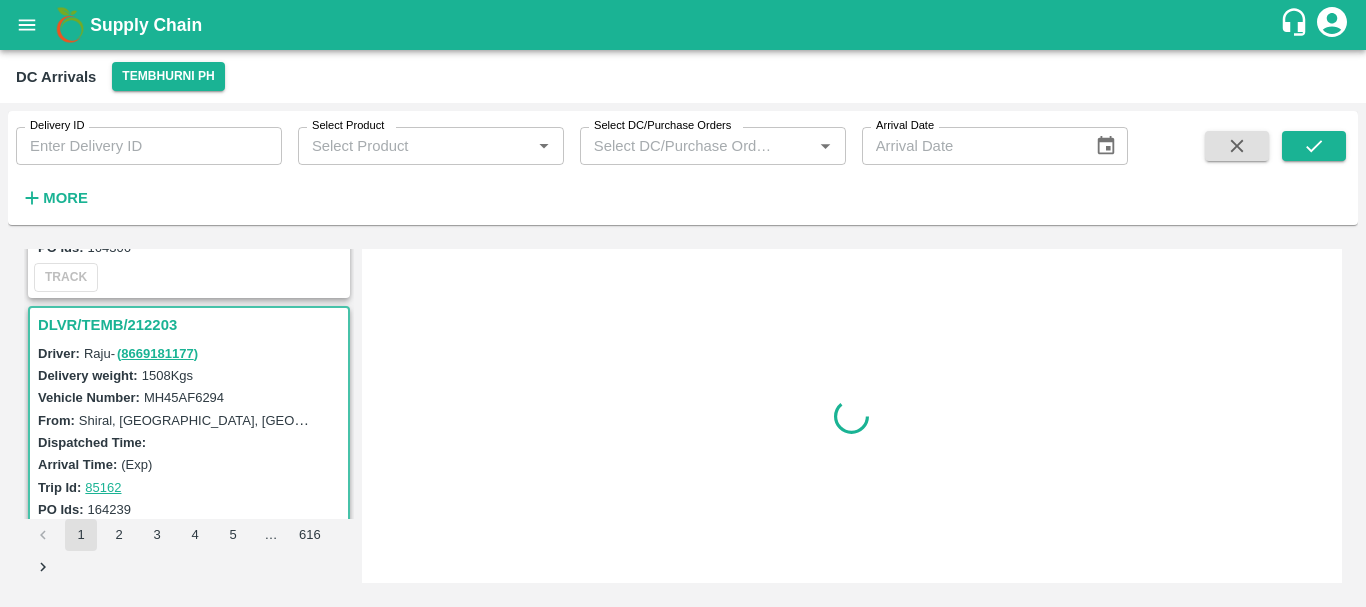 scroll, scrollTop: 0, scrollLeft: 0, axis: both 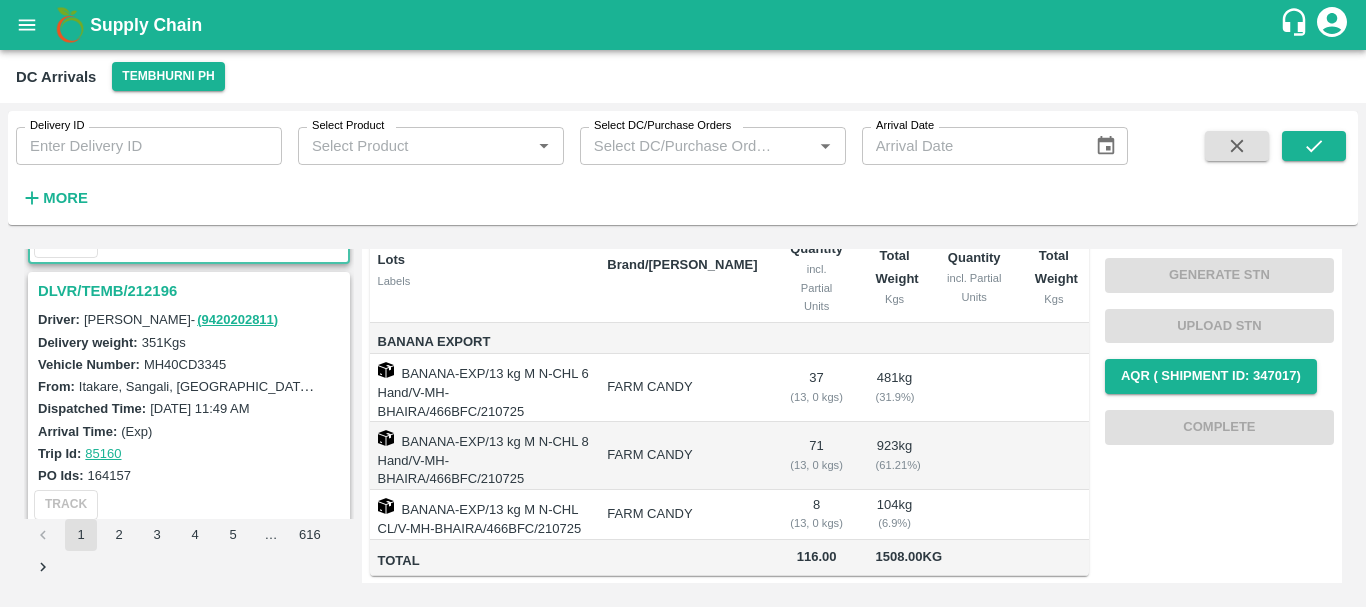 click on "DLVR/TEMB/212196" at bounding box center [192, 291] 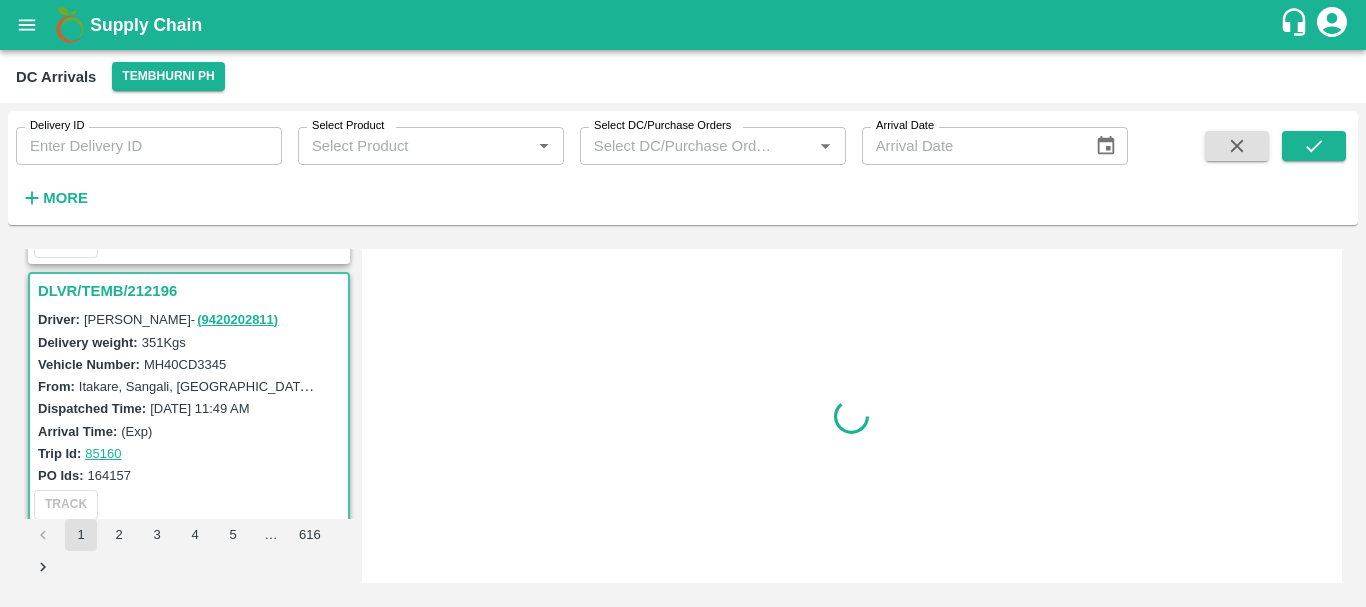 scroll, scrollTop: 0, scrollLeft: 0, axis: both 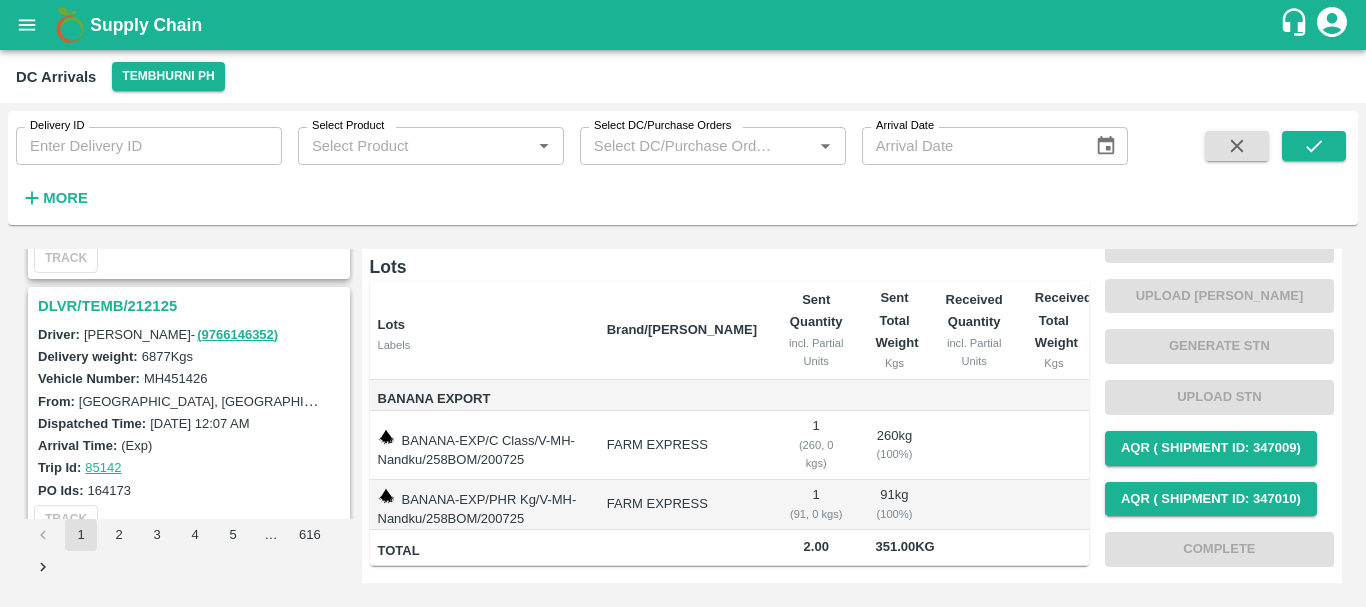 click on "DLVR/TEMB/212125" at bounding box center (192, 306) 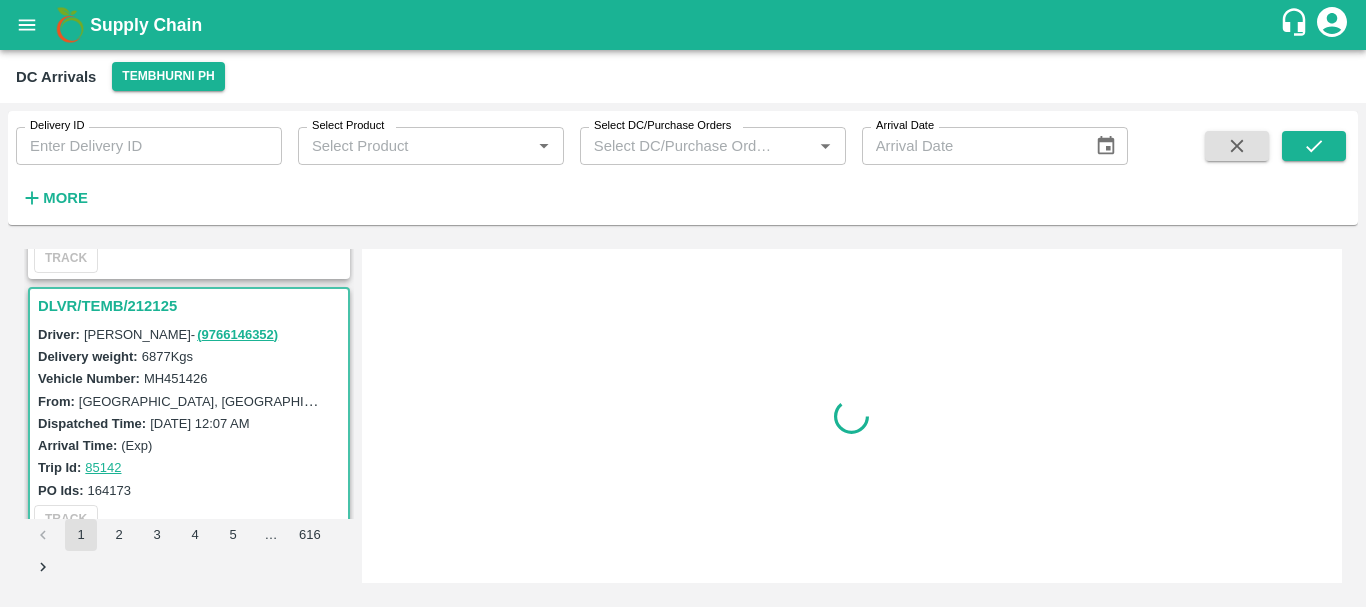 scroll, scrollTop: 0, scrollLeft: 0, axis: both 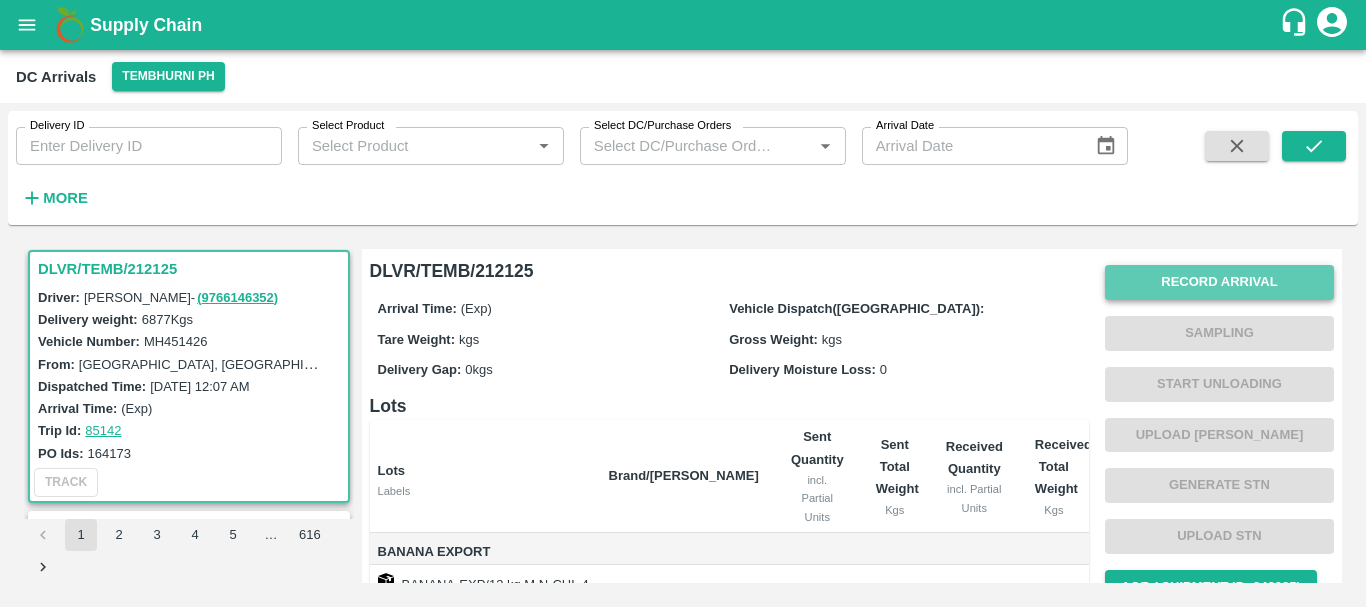 click on "Record Arrival" at bounding box center [1219, 282] 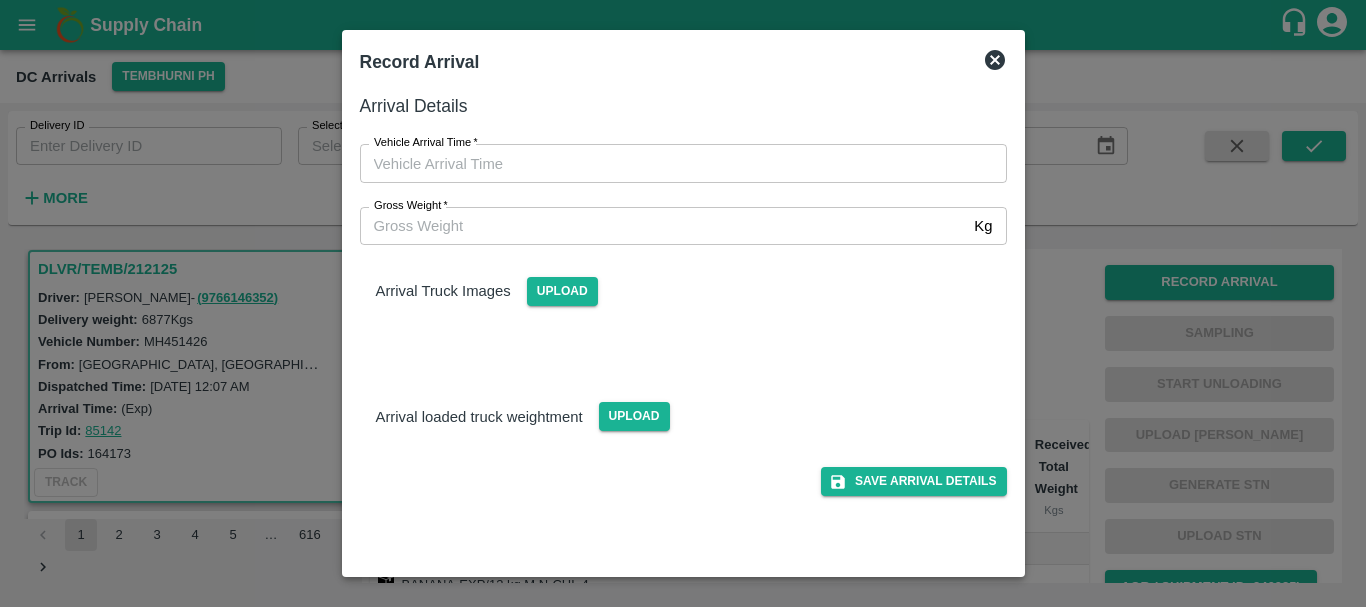 type on "DD/MM/YYYY hh:mm aa" 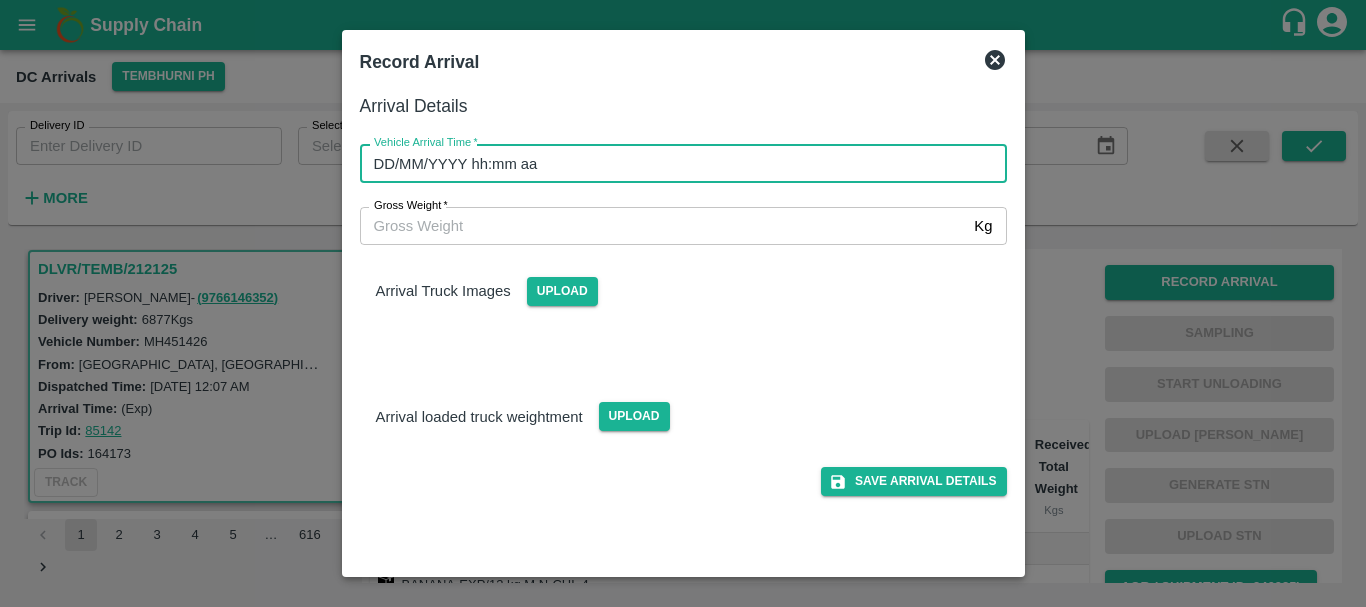 click on "DD/MM/YYYY hh:mm aa" at bounding box center (676, 163) 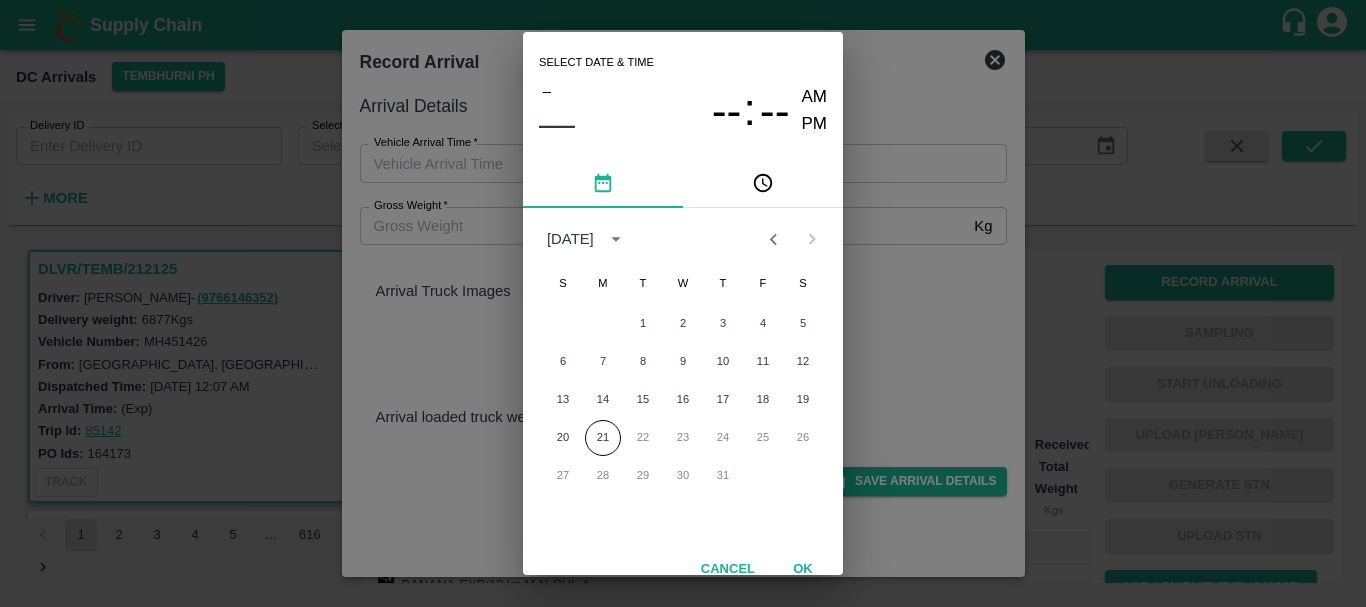click on "Select date & time – –– -- : -- AM PM July 2025 S M T W T F S 1 2 3 4 5 6 7 8 9 10 11 12 13 14 15 16 17 18 19 20 21 22 23 24 25 26 27 28 29 30 31 Cancel OK" at bounding box center [683, 303] 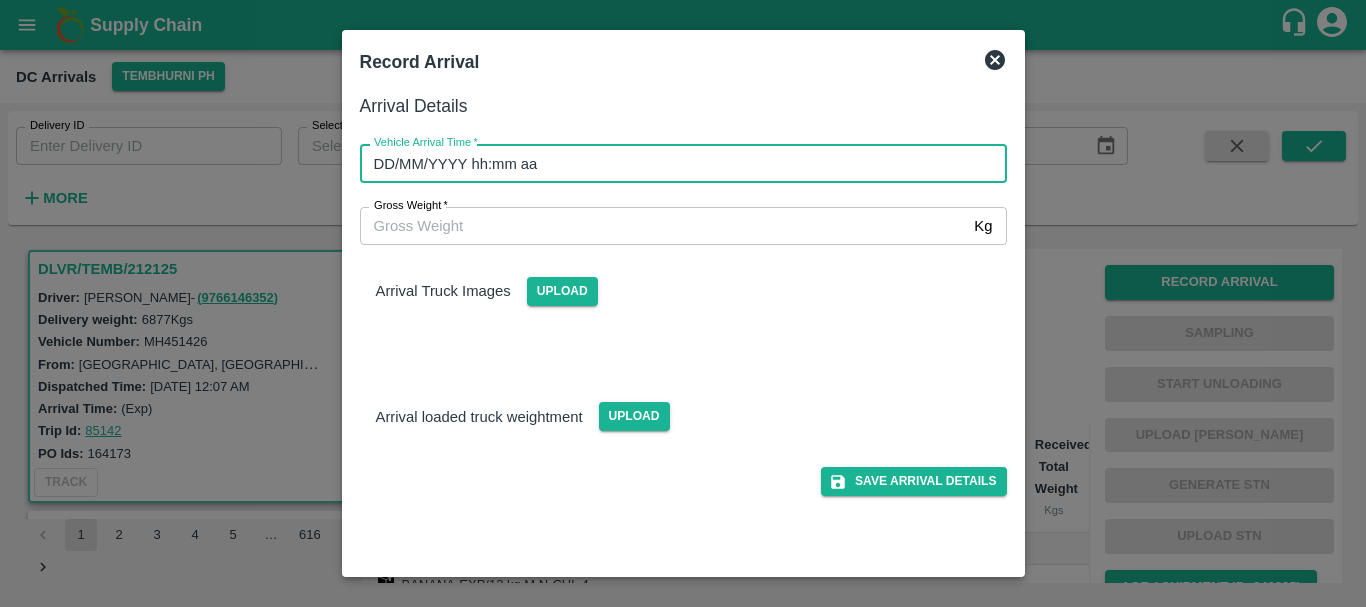 click on "DD/MM/YYYY hh:mm aa" at bounding box center (676, 163) 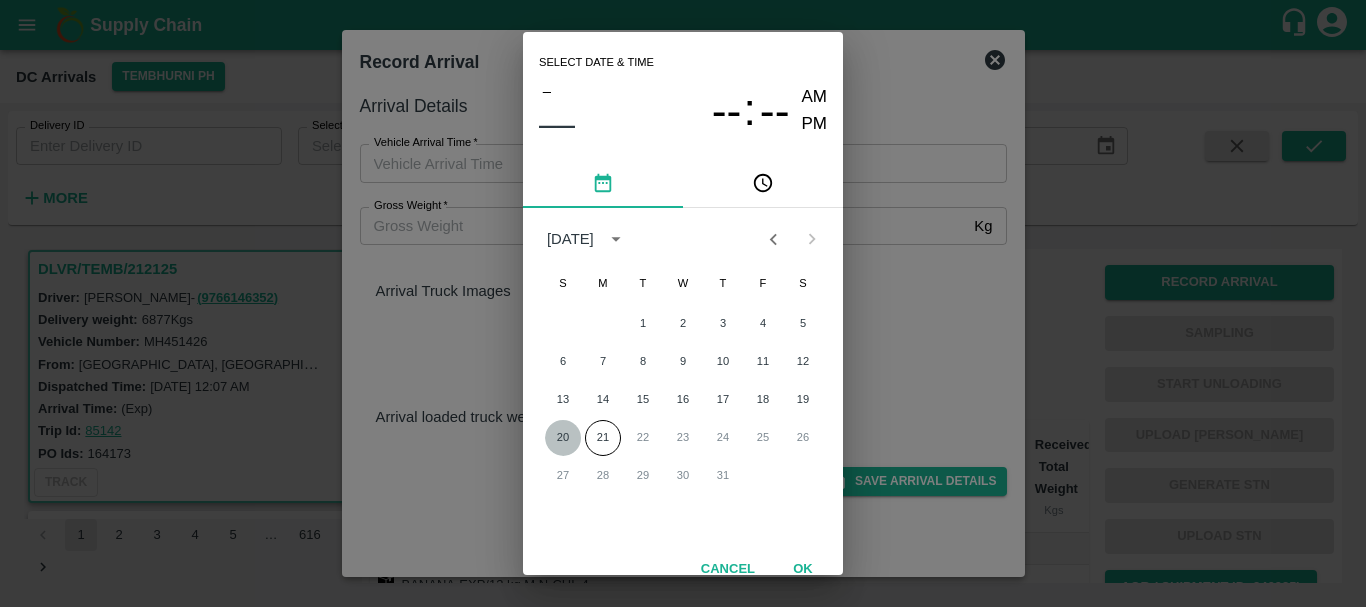 click on "20" at bounding box center [563, 438] 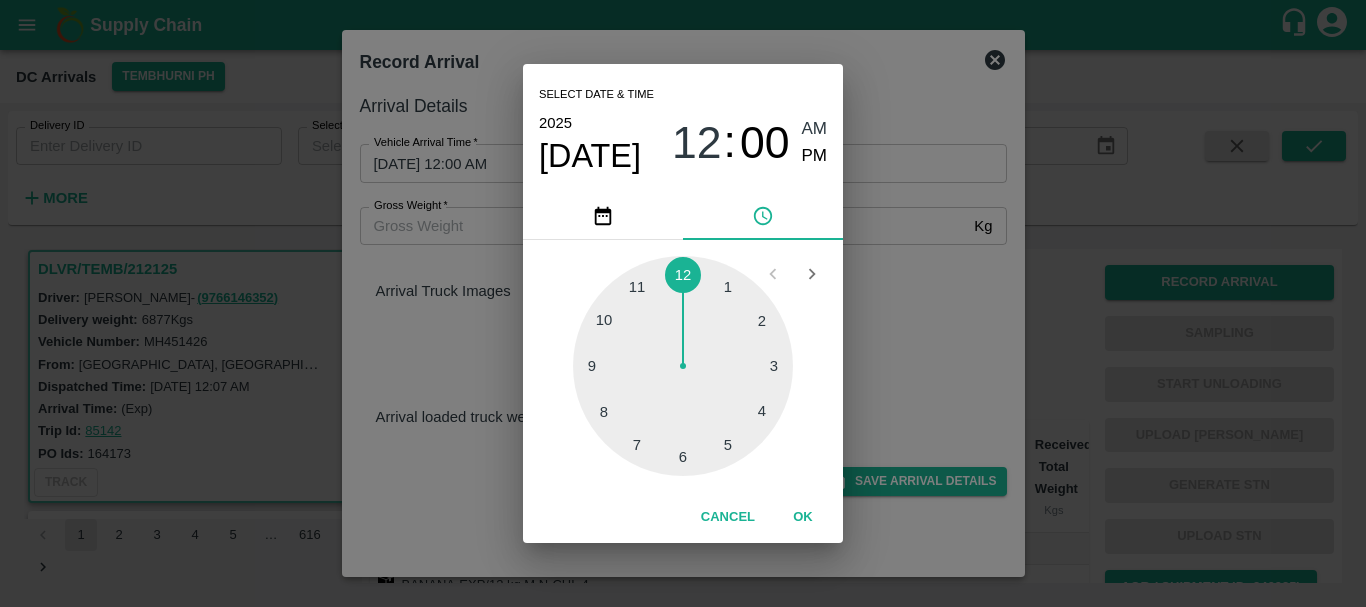 click at bounding box center [683, 366] 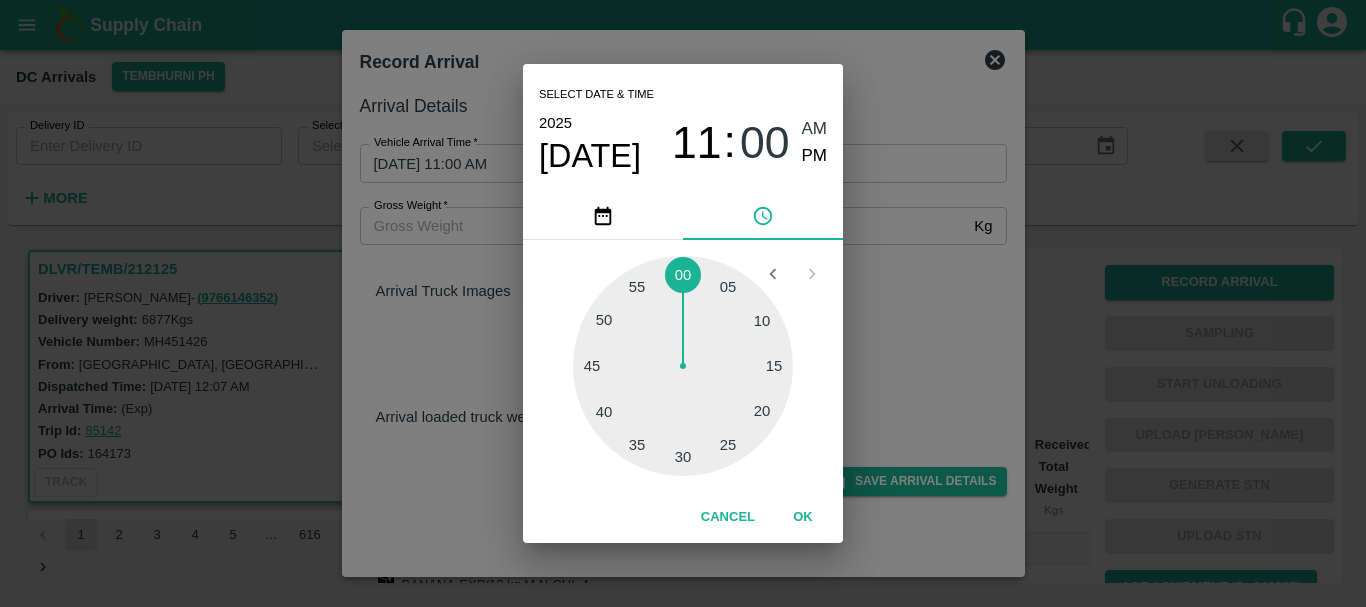 click at bounding box center [683, 366] 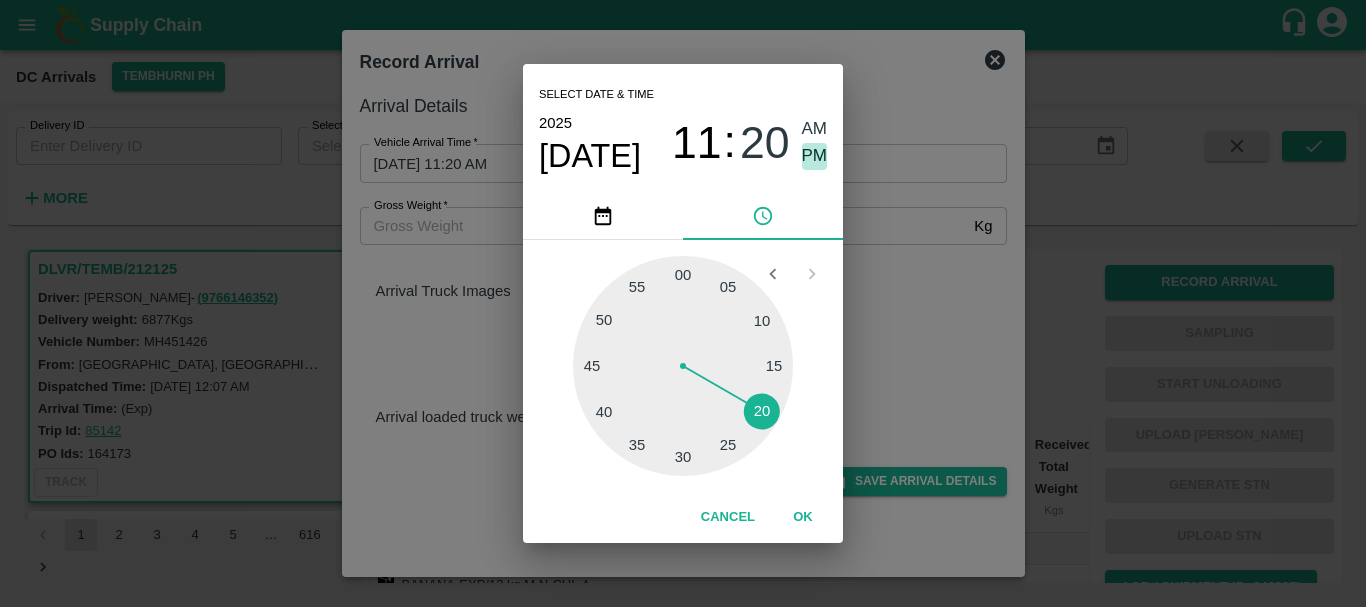 click on "PM" at bounding box center (815, 156) 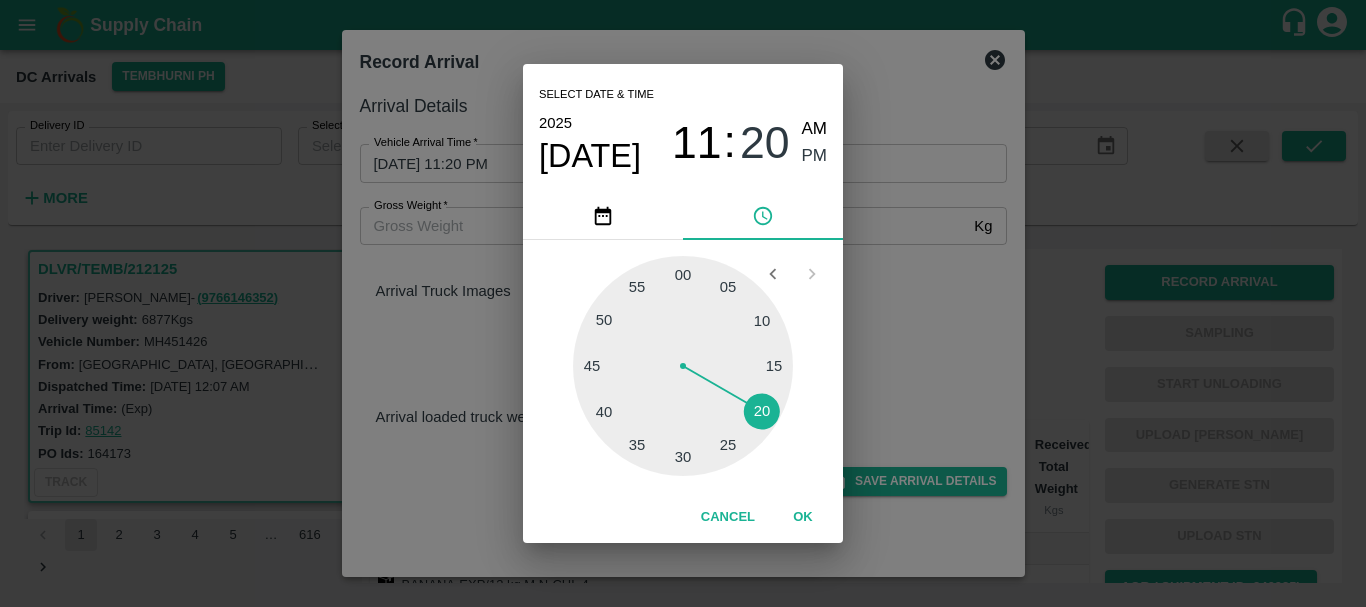 click on "Select date & time 2025 Jul 20 11 : 20 AM PM 05 10 15 20 25 30 35 40 45 50 55 00 Cancel OK" at bounding box center [683, 303] 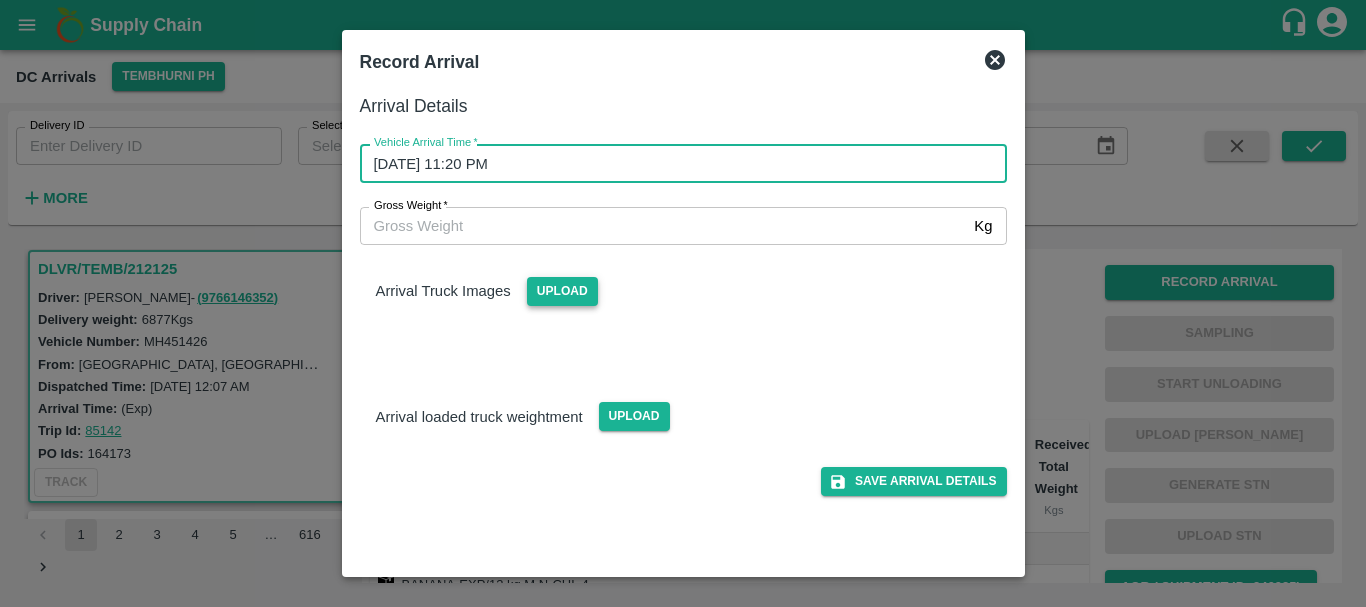 click on "Upload" at bounding box center [562, 291] 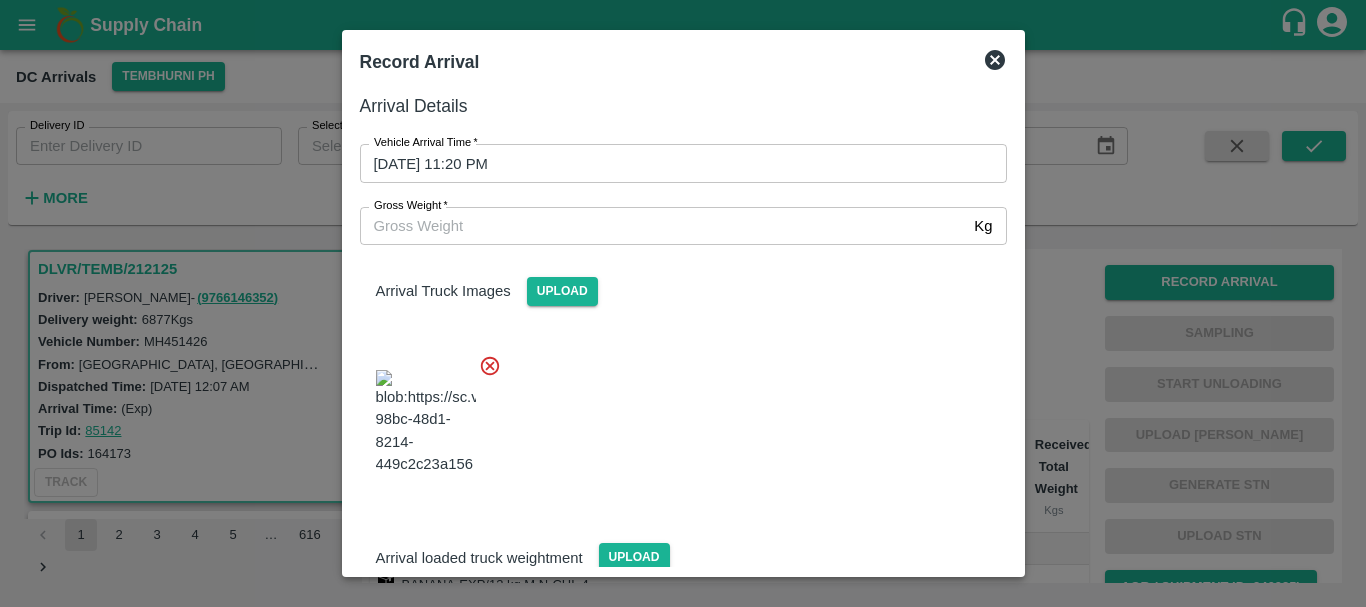 scroll, scrollTop: 151, scrollLeft: 0, axis: vertical 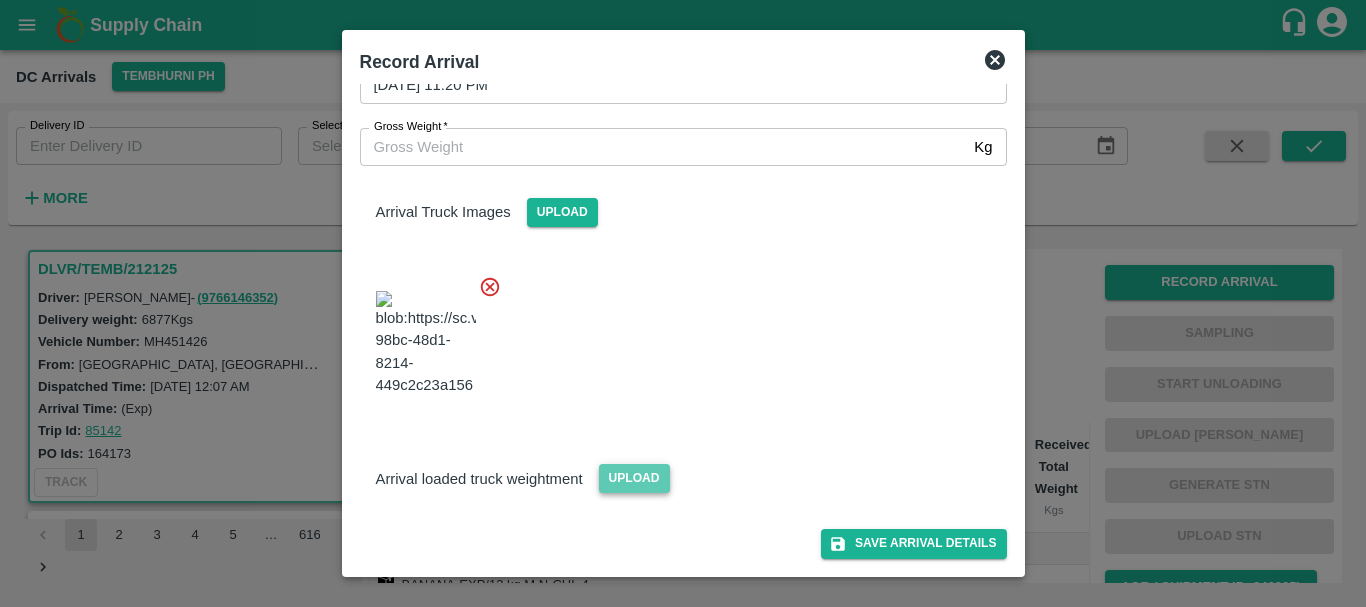 click on "Upload" at bounding box center (634, 478) 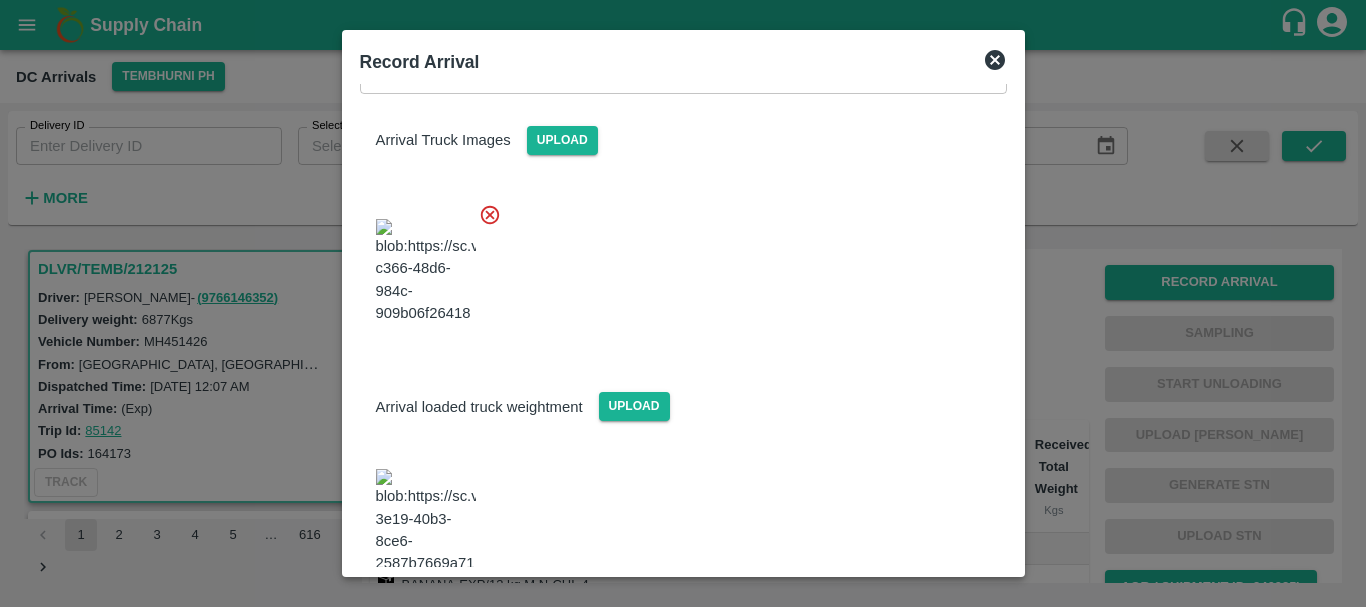 scroll, scrollTop: 235, scrollLeft: 0, axis: vertical 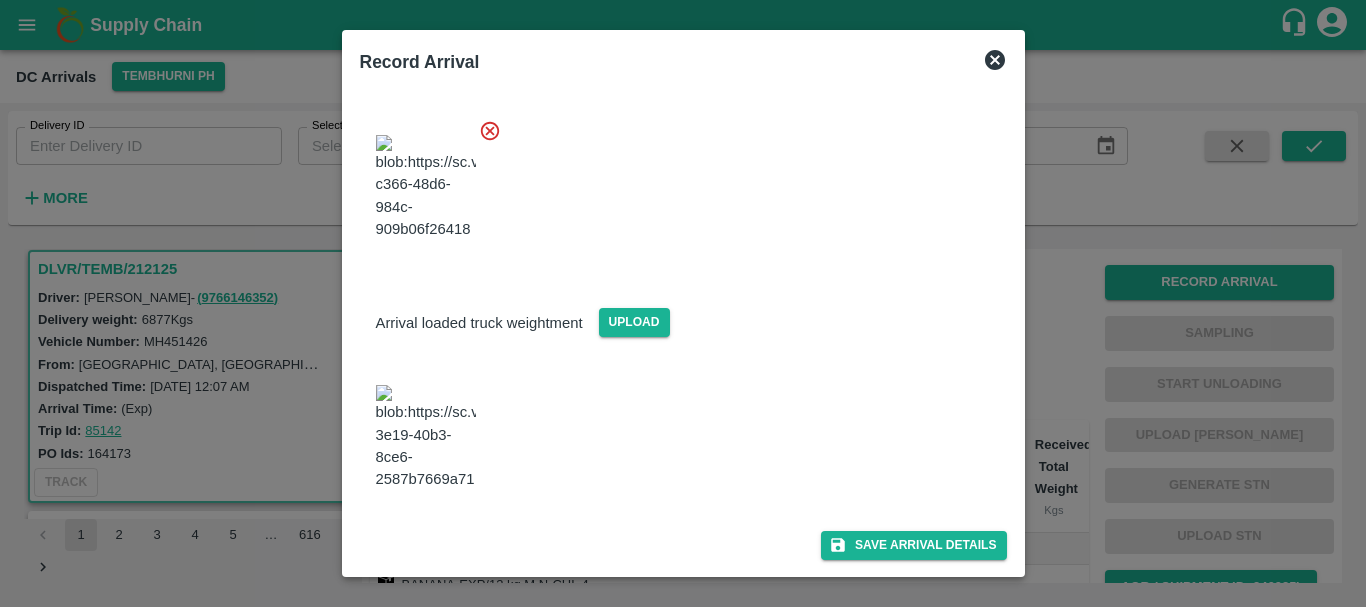 click at bounding box center [426, 437] 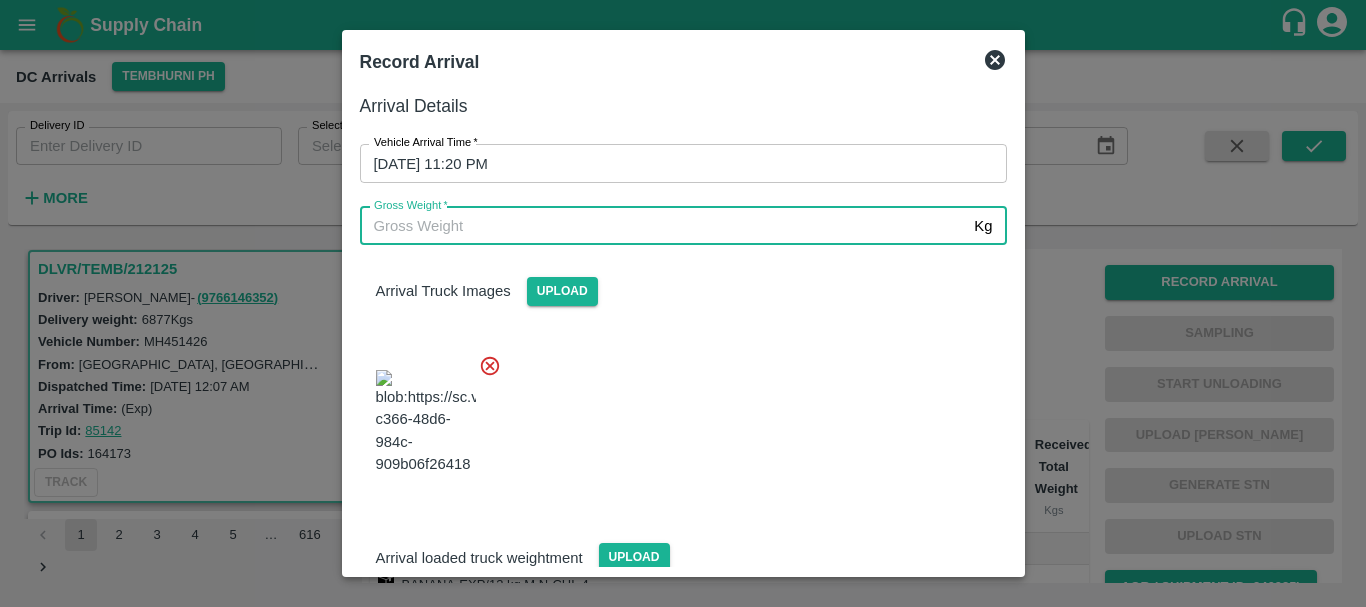 click on "Gross Weight   *" at bounding box center (663, 226) 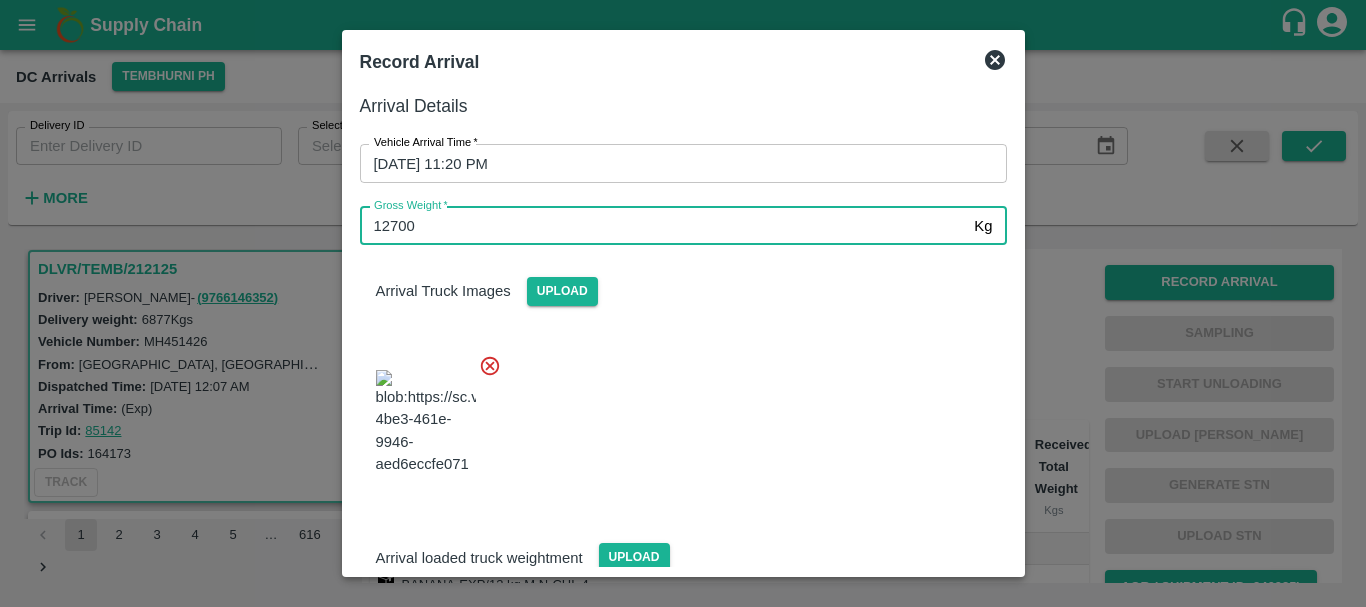 type on "12700" 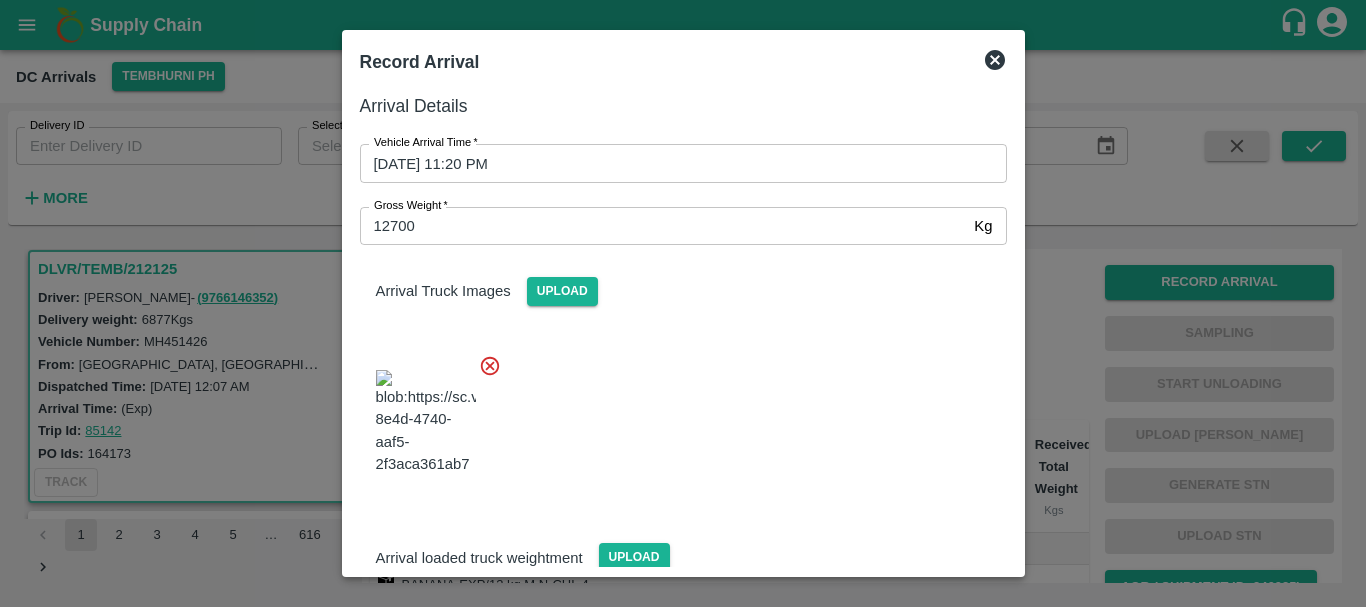 click at bounding box center [675, 416] 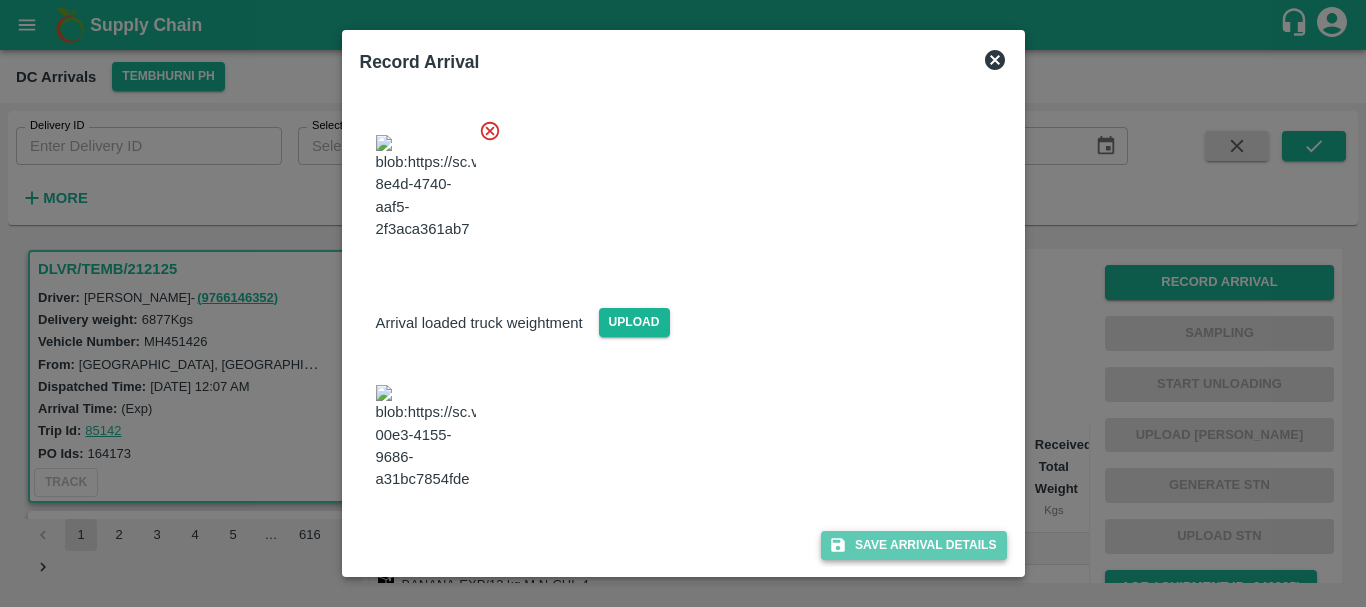 click on "Save Arrival Details" at bounding box center [913, 545] 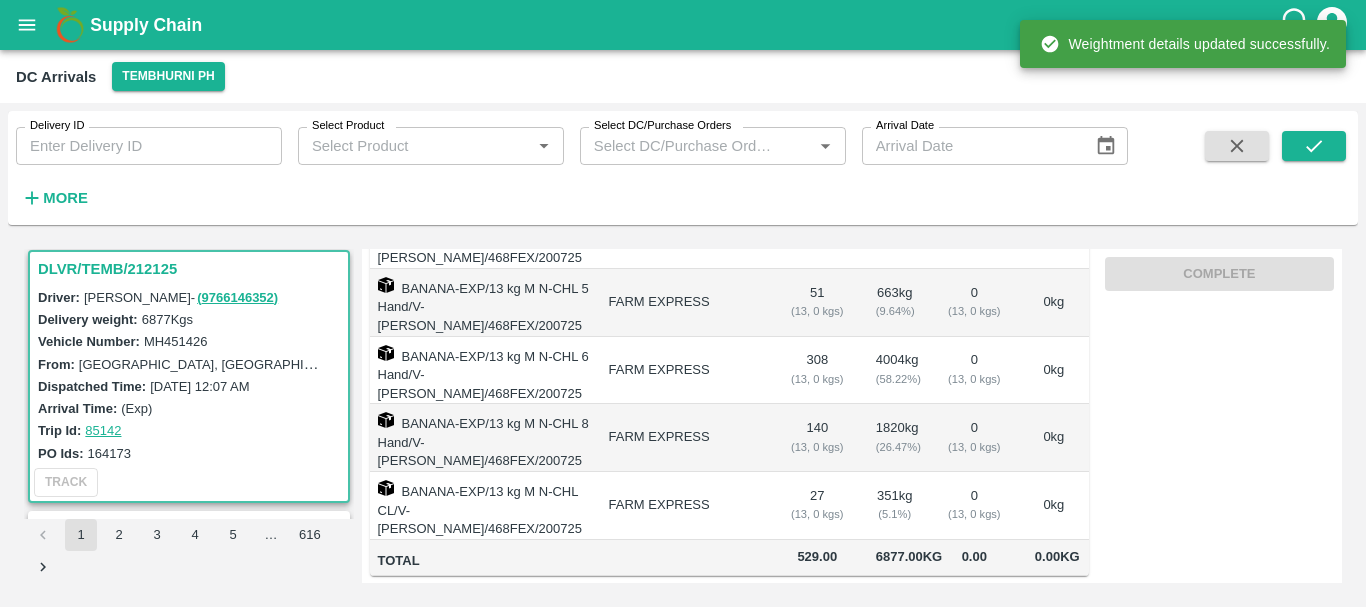 scroll, scrollTop: 0, scrollLeft: 0, axis: both 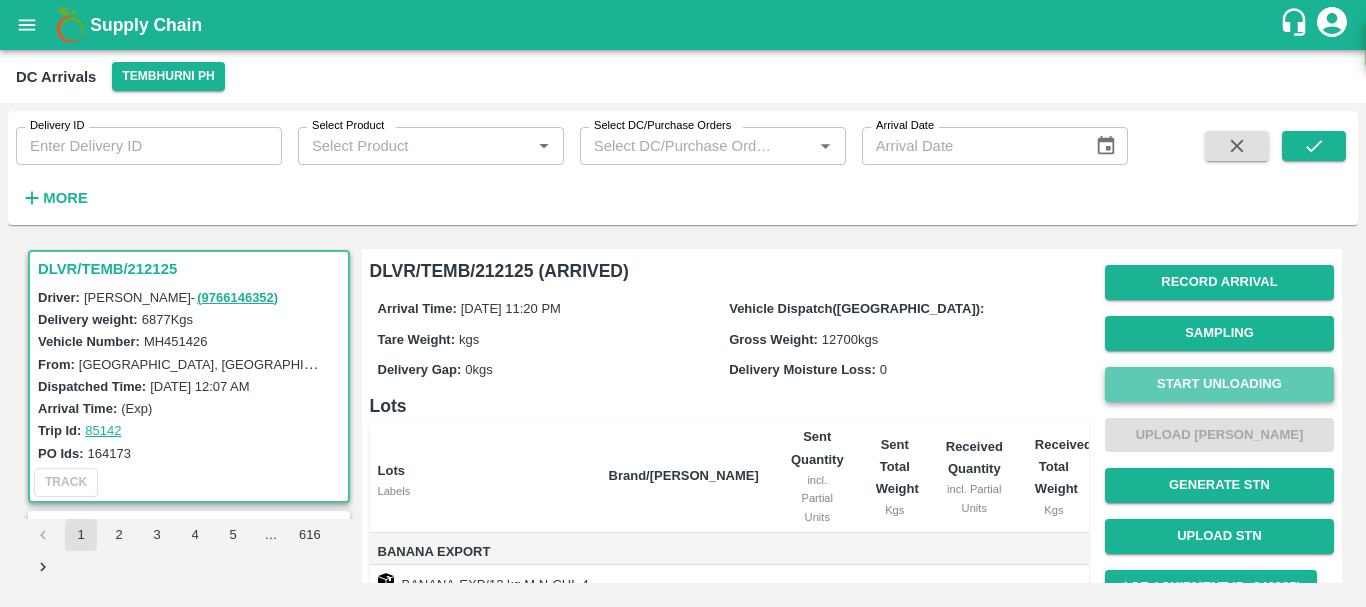 click on "Start Unloading" at bounding box center [1219, 384] 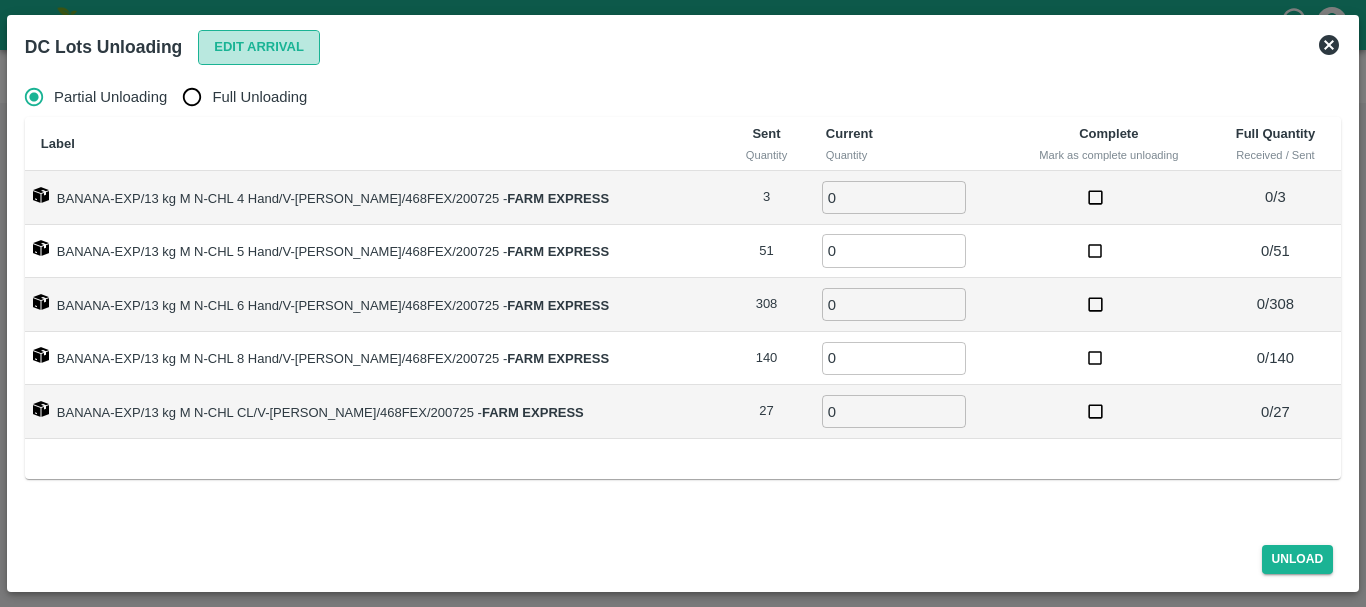 click on "Edit Arrival" at bounding box center (259, 47) 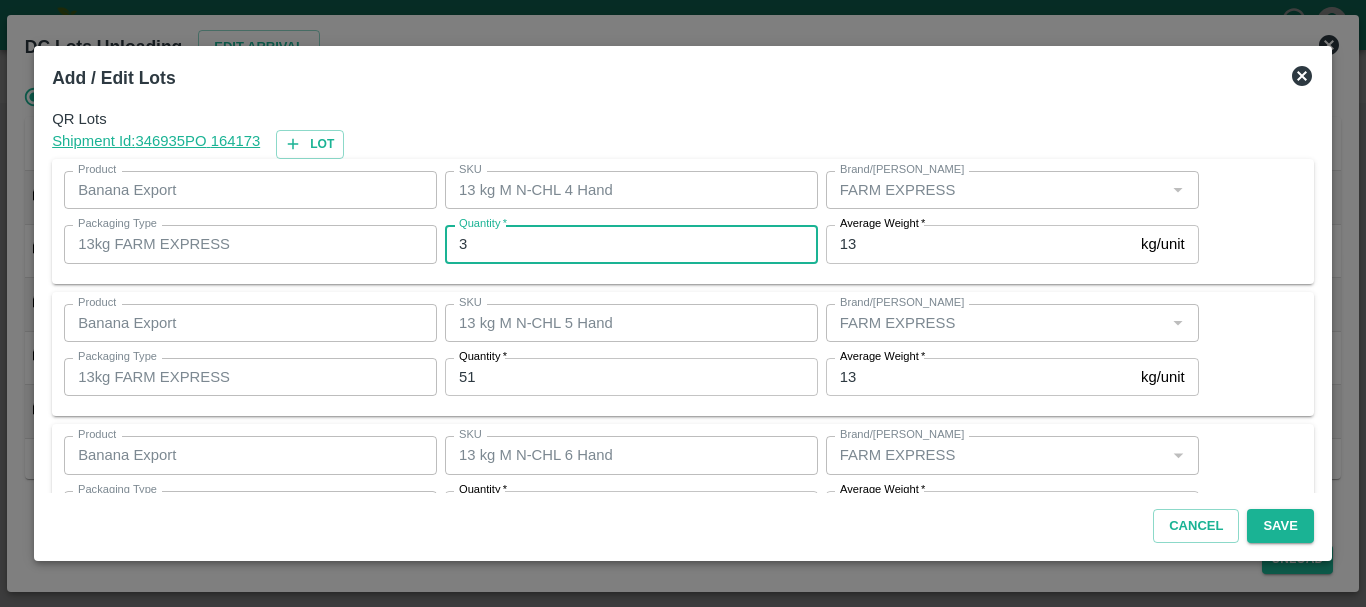 click on "3" at bounding box center (631, 244) 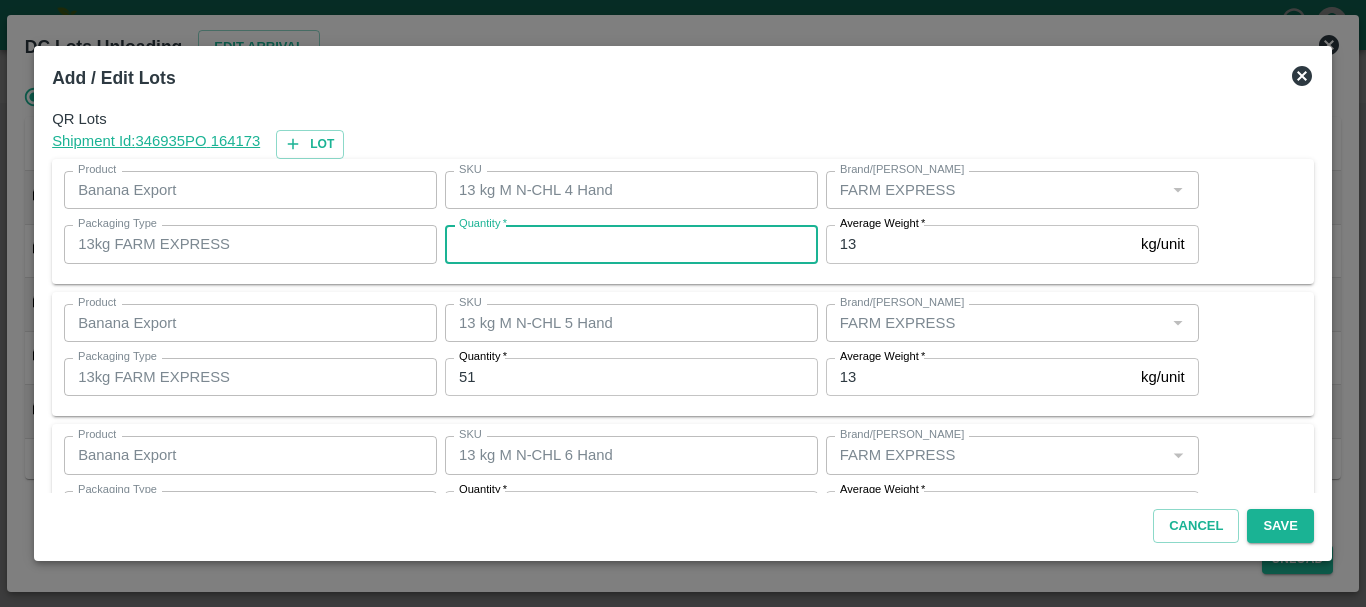 type on "3" 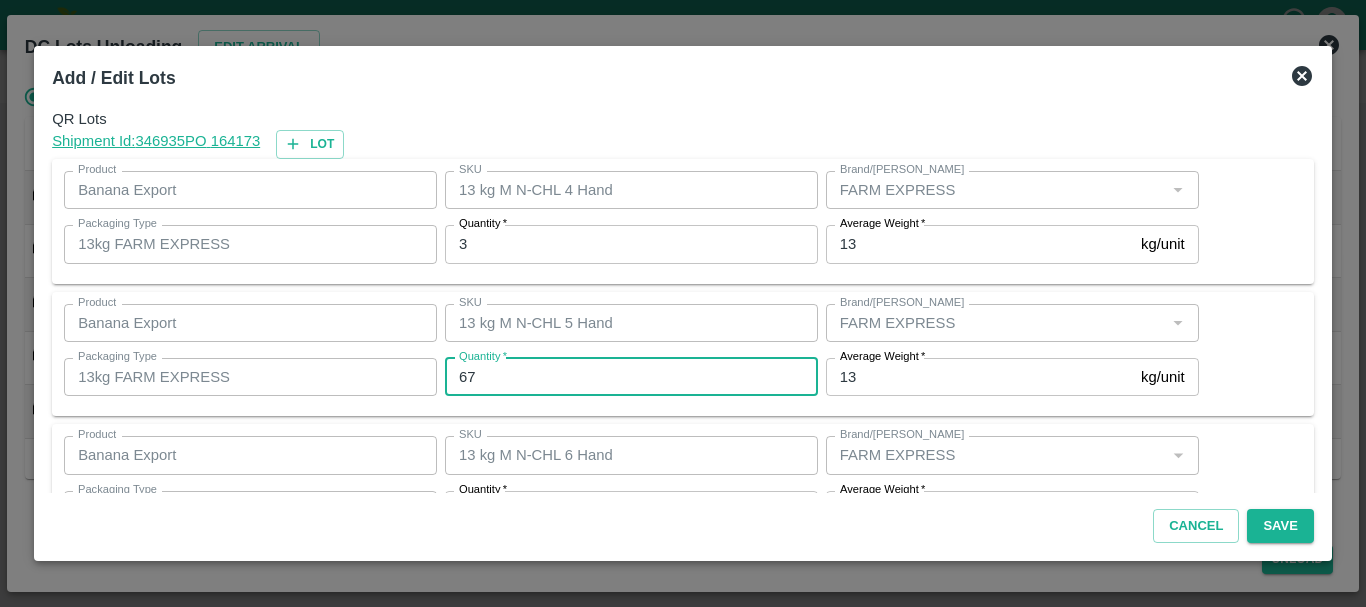 type on "67" 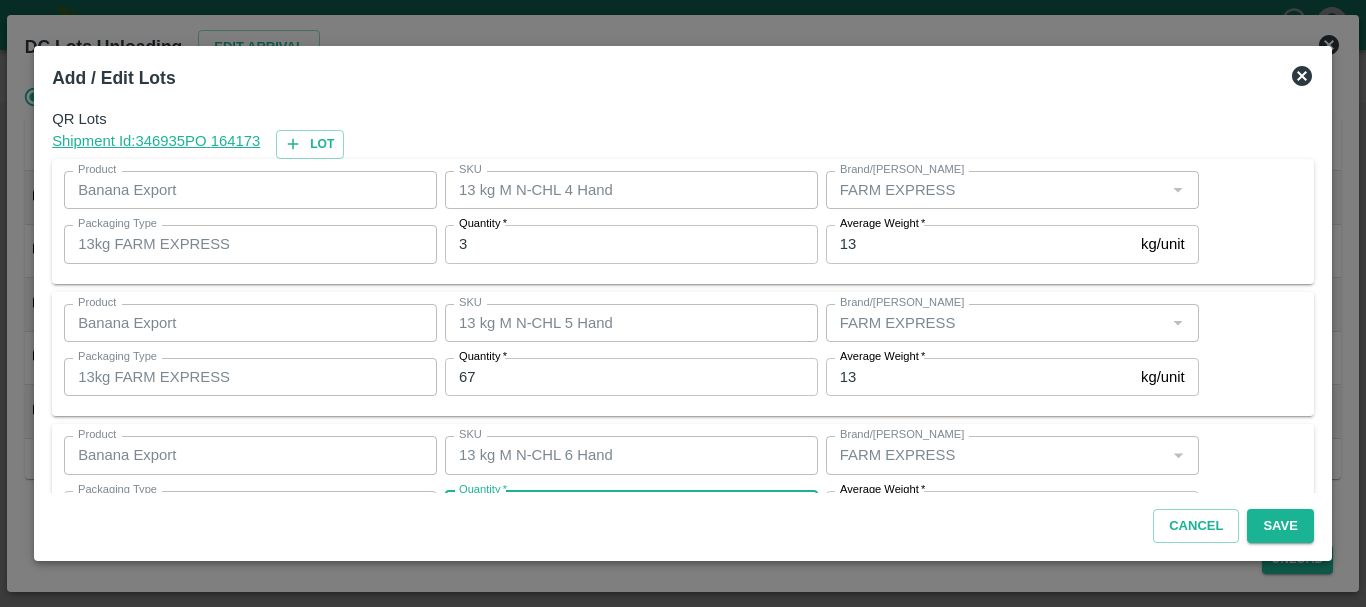 scroll, scrollTop: 36, scrollLeft: 0, axis: vertical 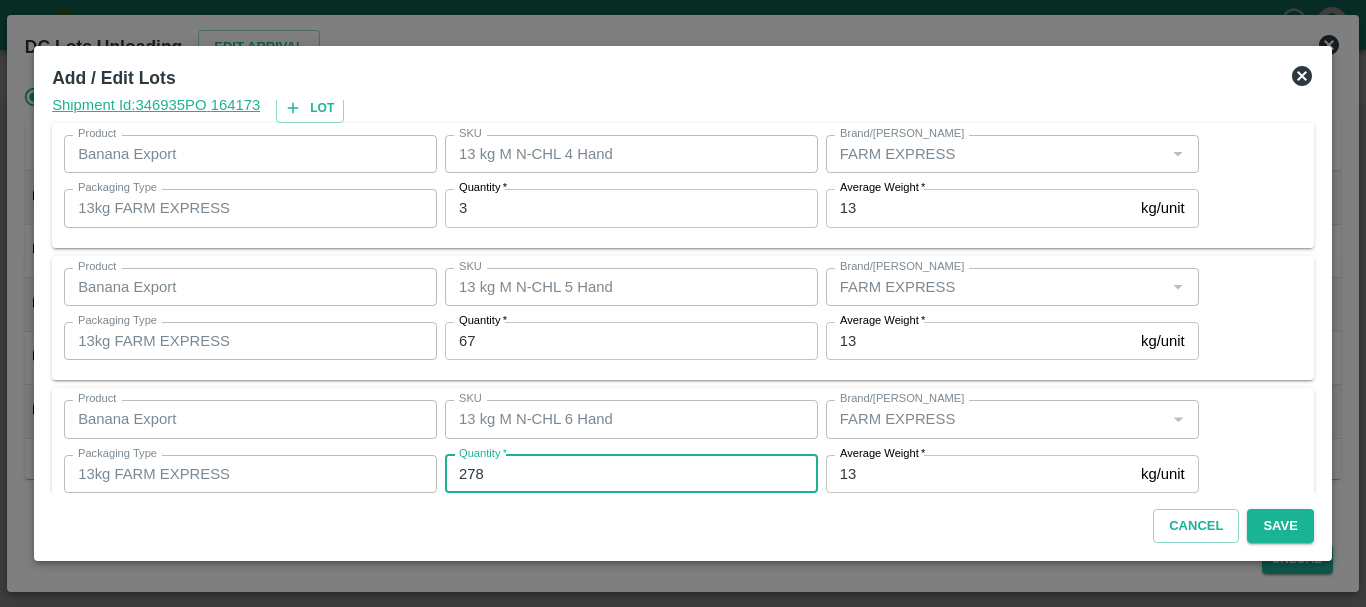 type on "278" 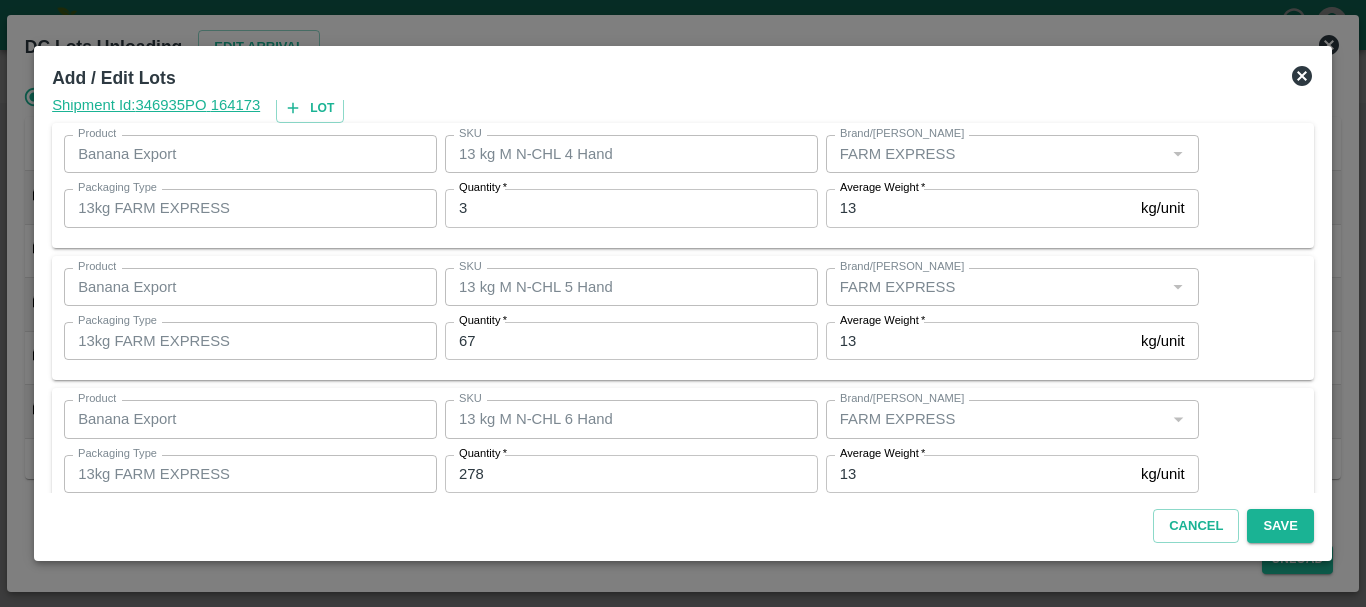 scroll, scrollTop: 338, scrollLeft: 0, axis: vertical 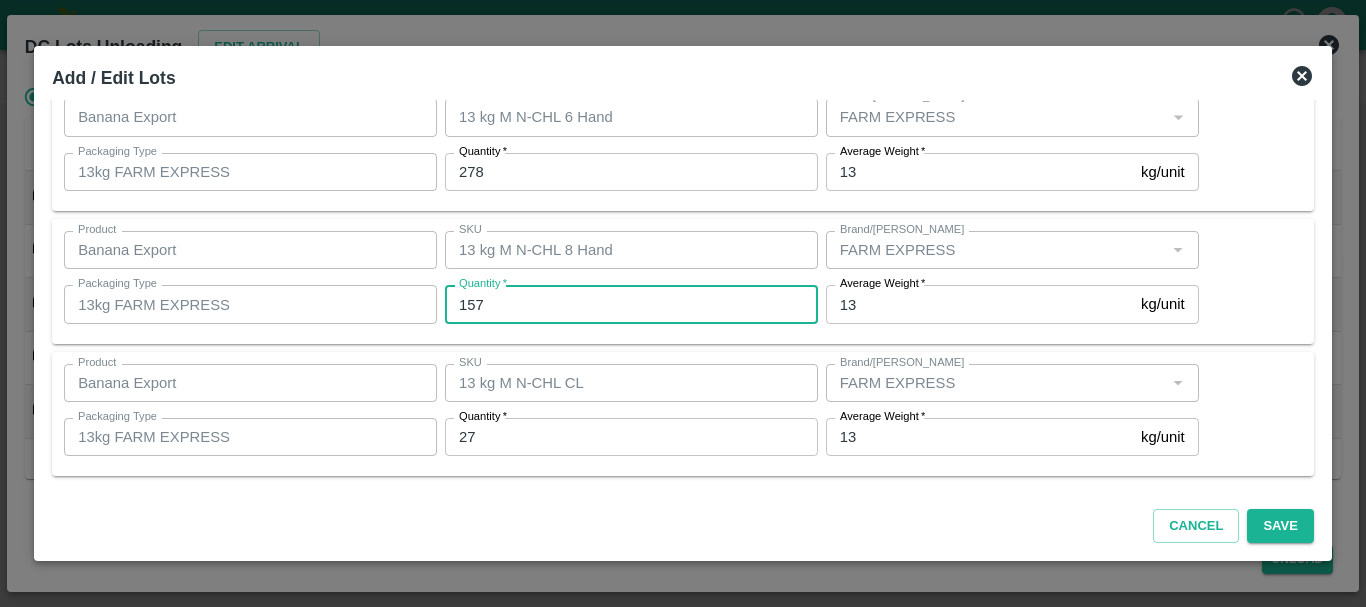 type on "157" 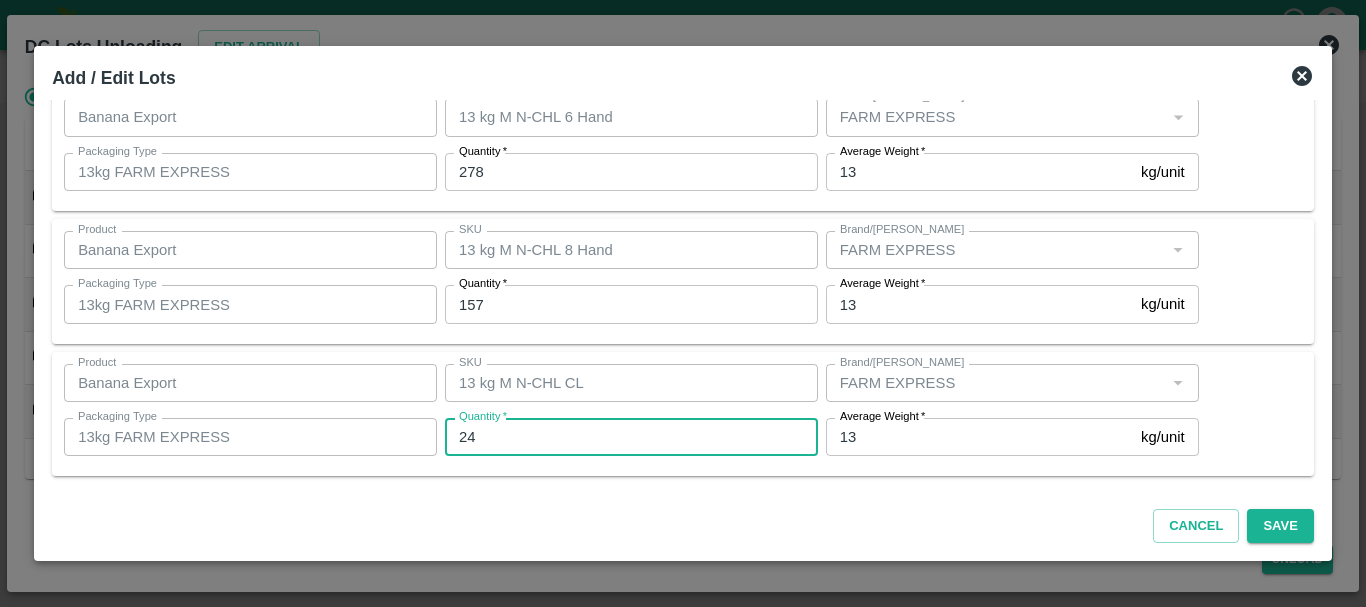 type on "24" 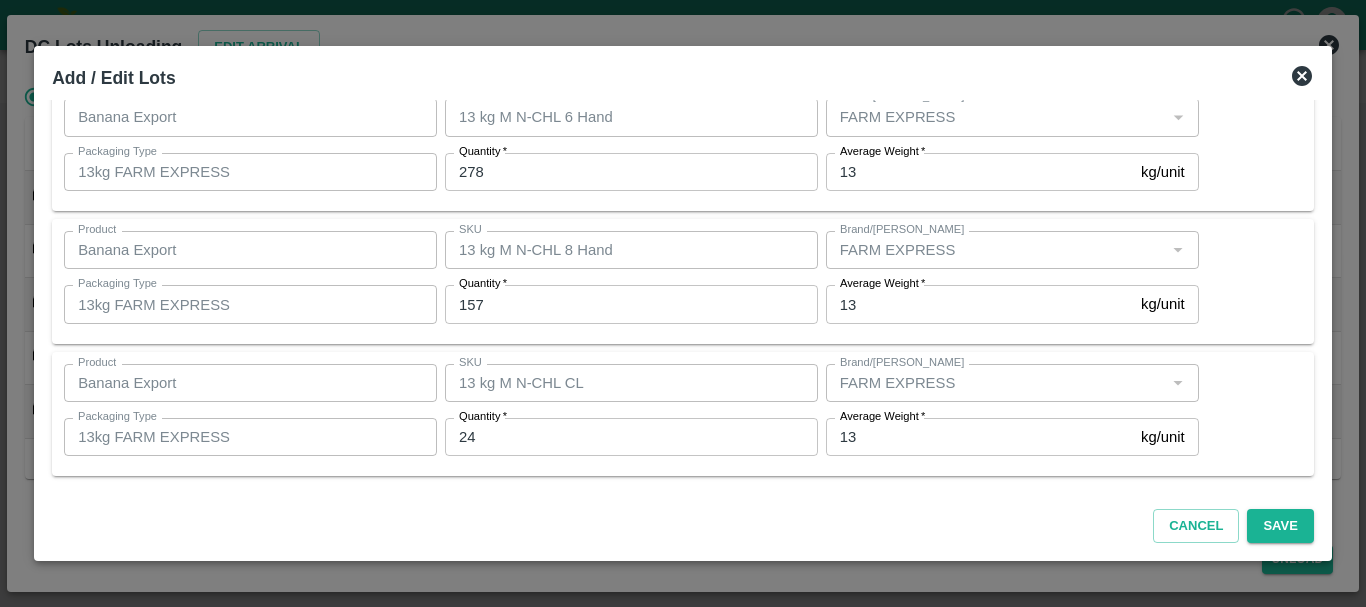 click on "Cancel Save" at bounding box center [683, 522] 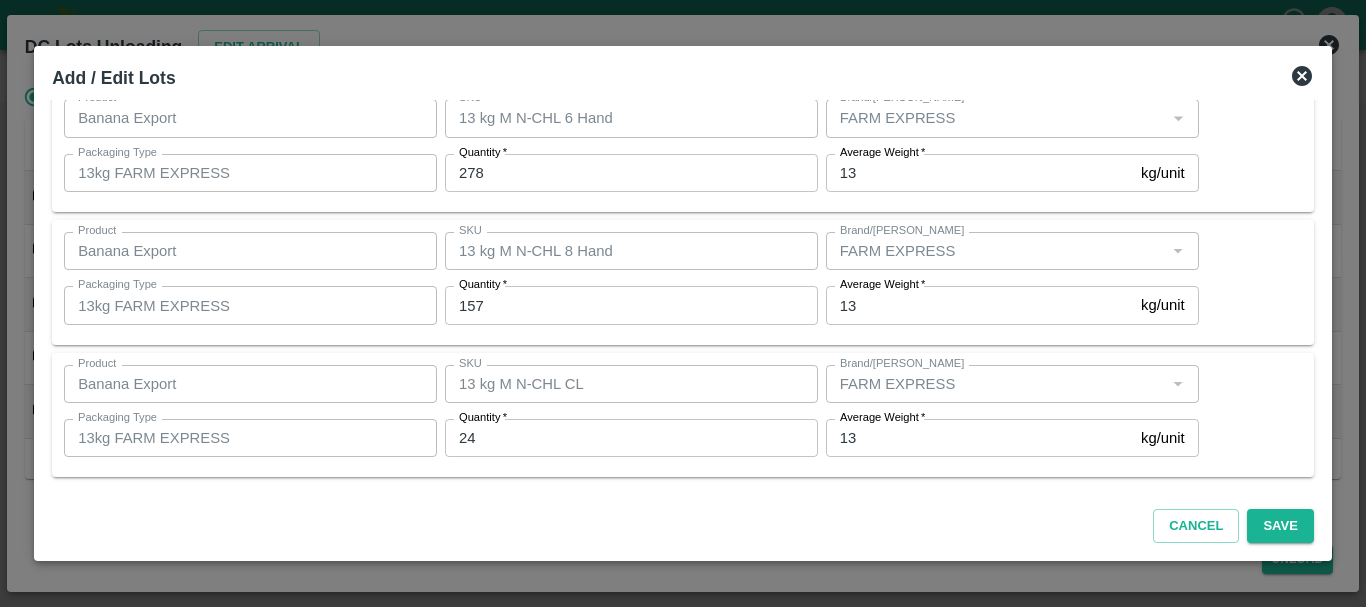 click on "Cancel Save" at bounding box center (683, 522) 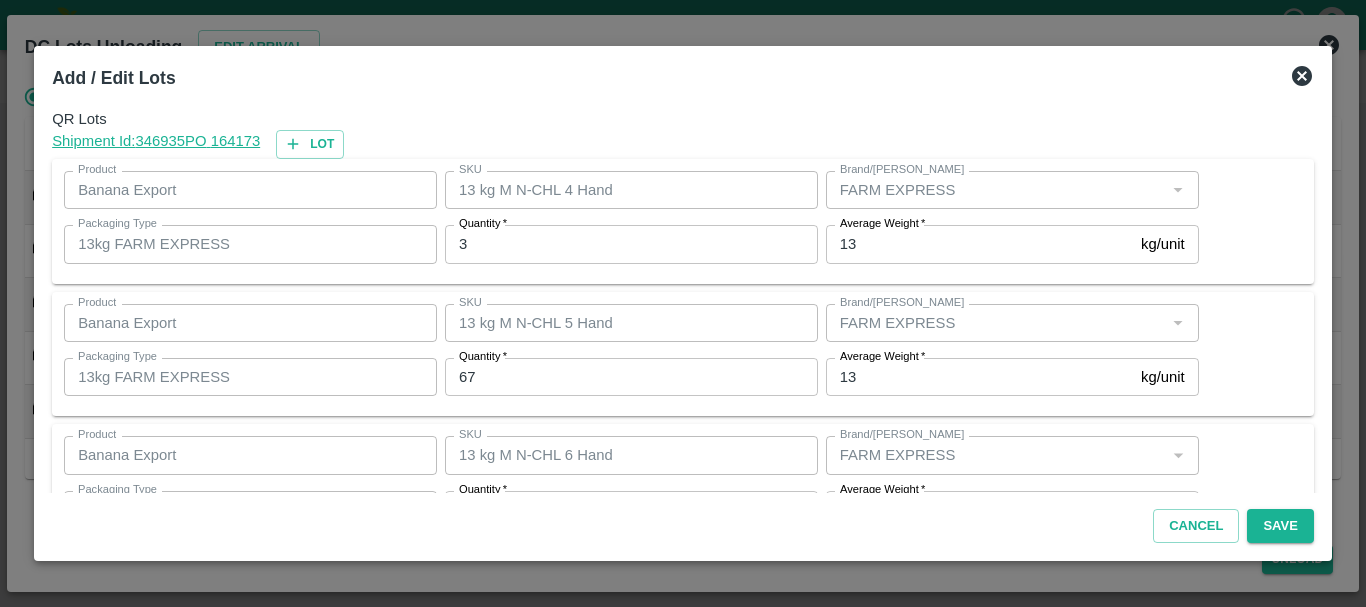 scroll, scrollTop: 337, scrollLeft: 0, axis: vertical 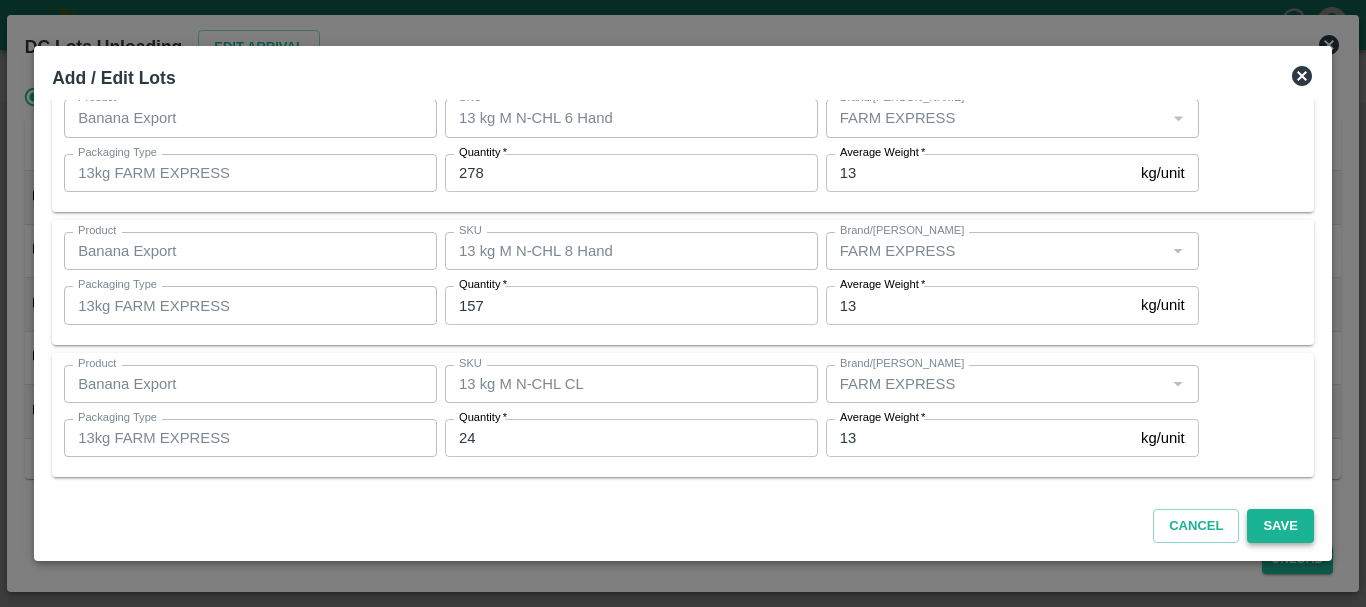 click on "Save" at bounding box center [1280, 526] 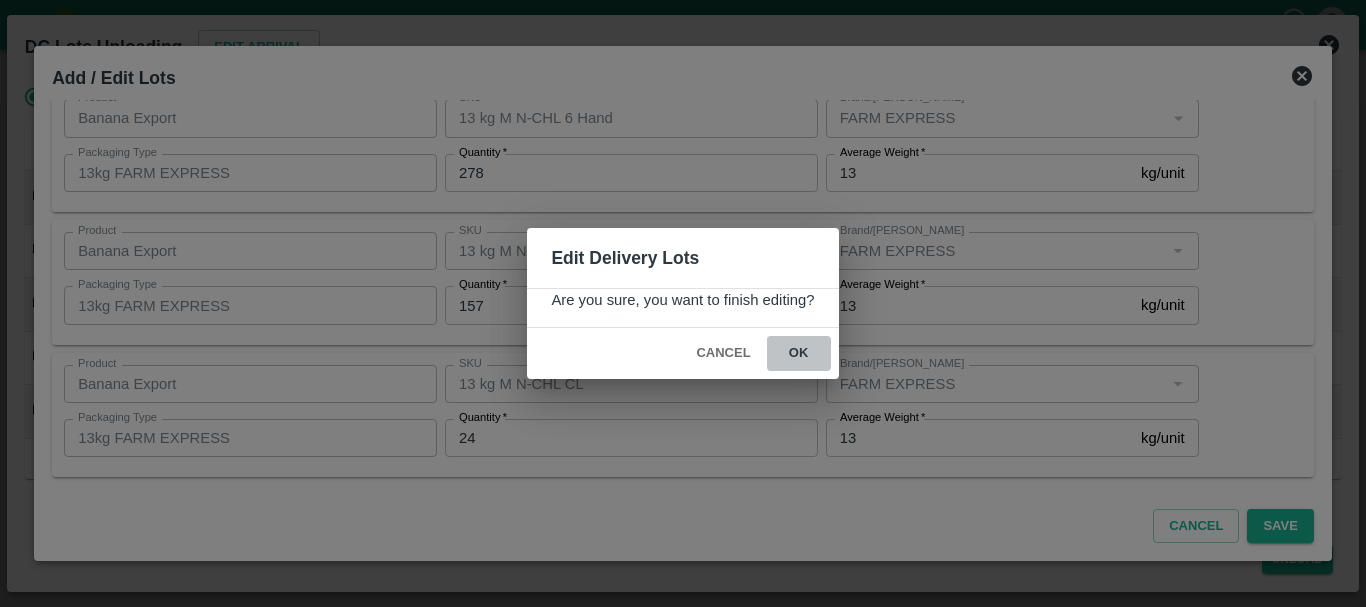 click on "ok" at bounding box center [799, 353] 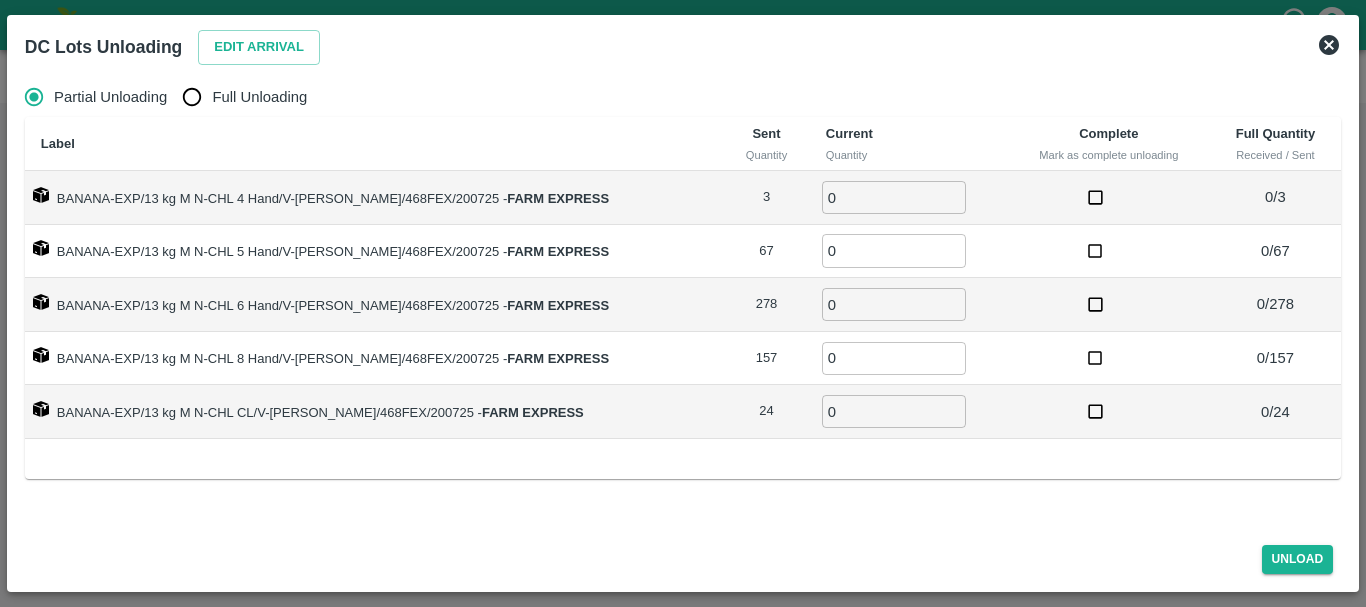 click on "Label" at bounding box center (374, 144) 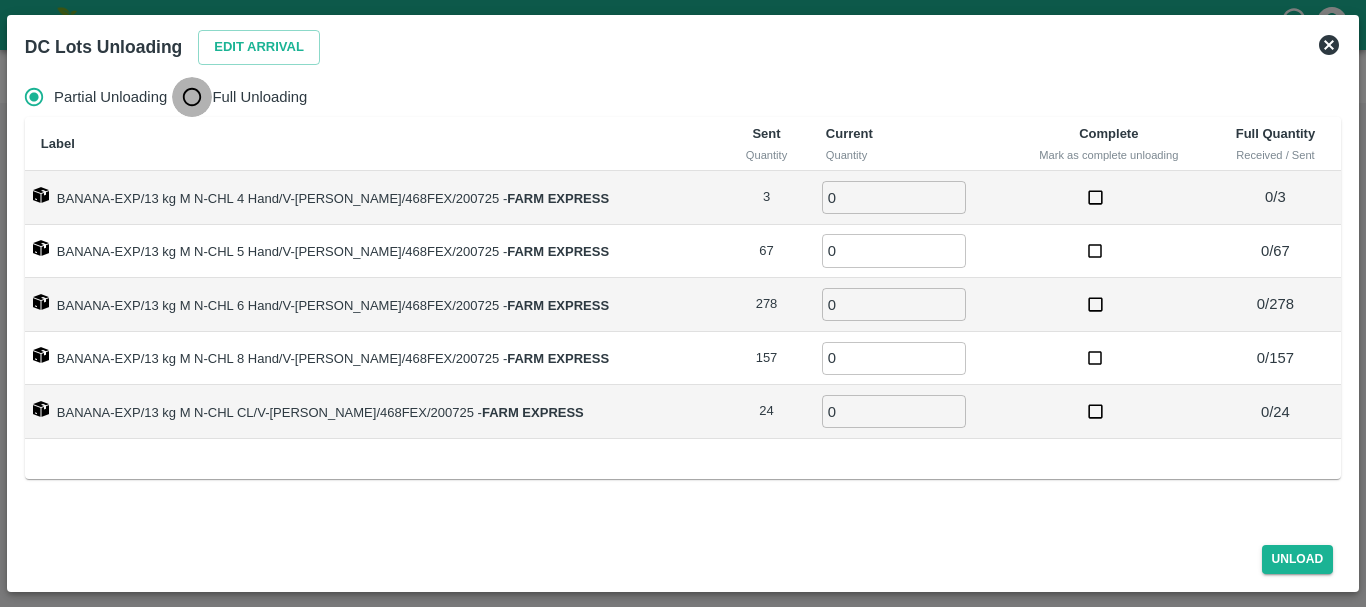 click on "Full Unloading" at bounding box center (192, 97) 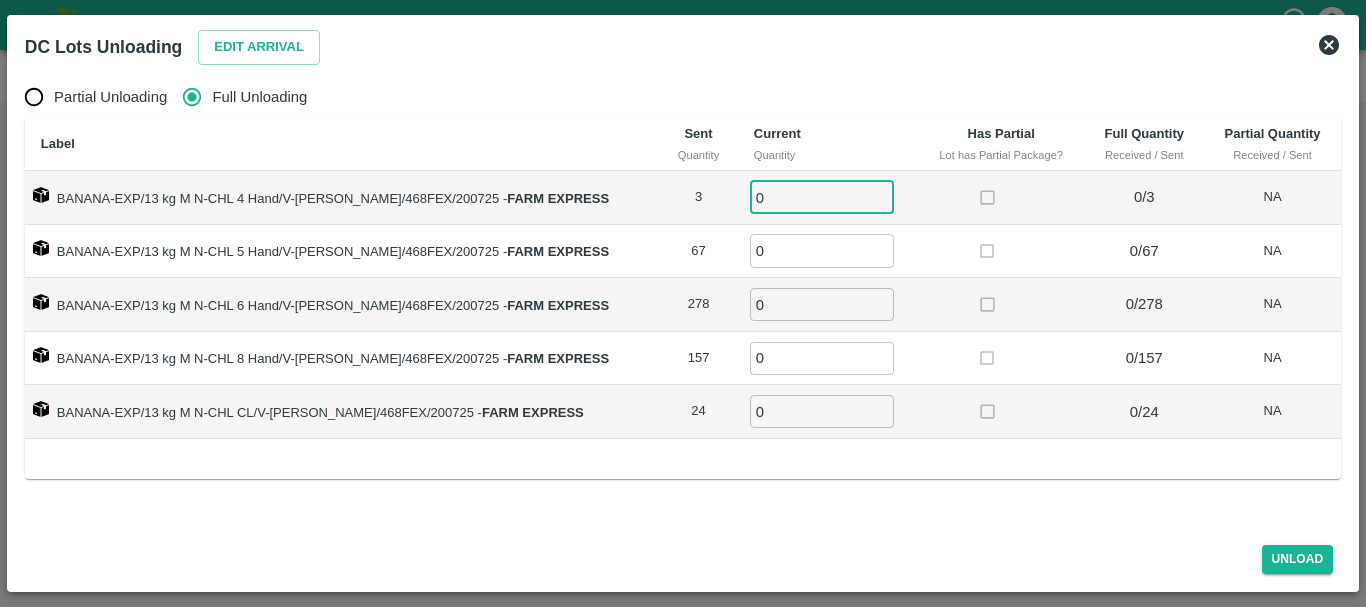 click on "0" at bounding box center (822, 197) 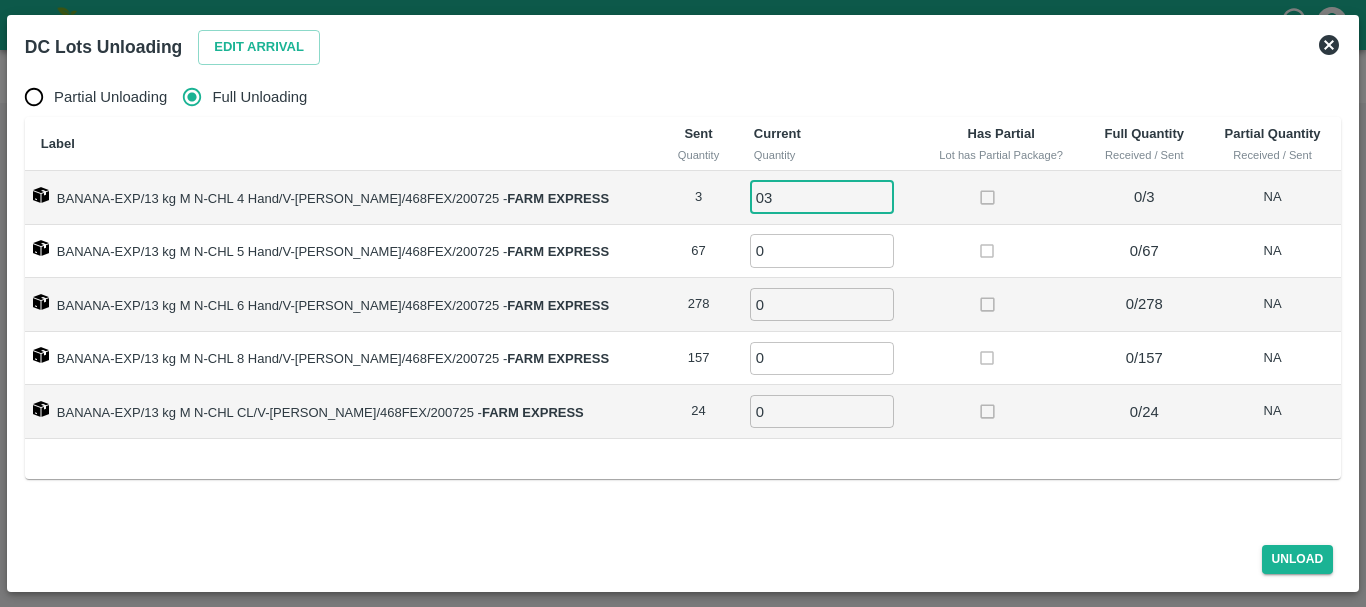type on "03" 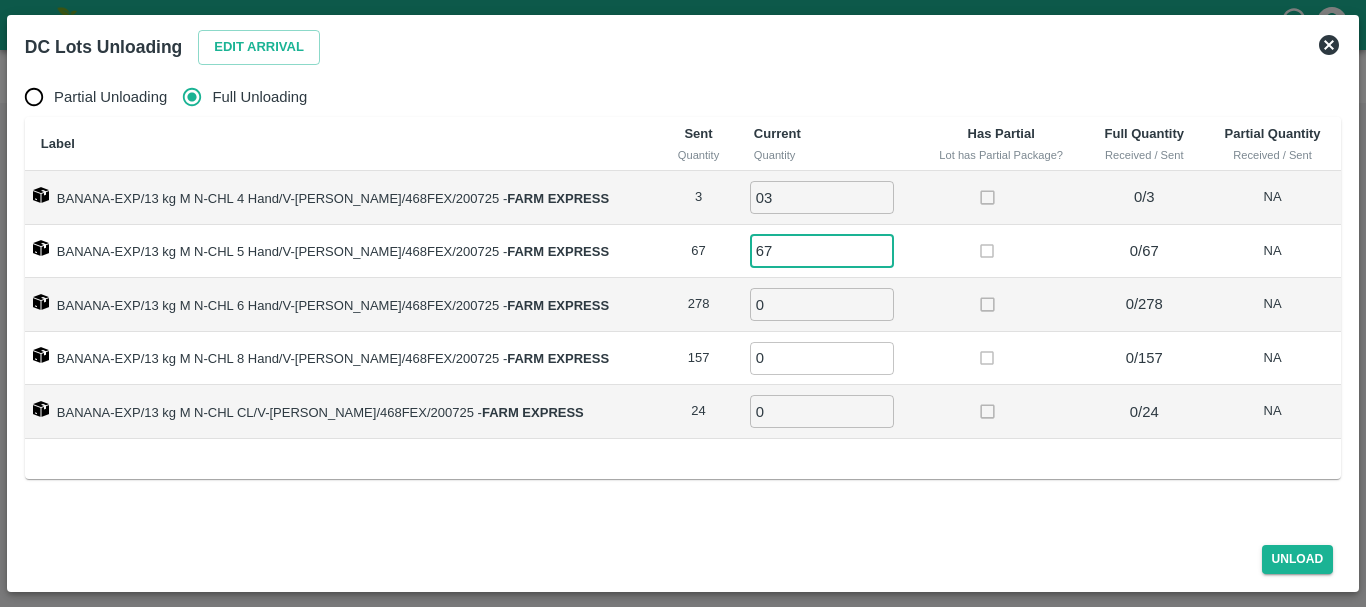 type on "67" 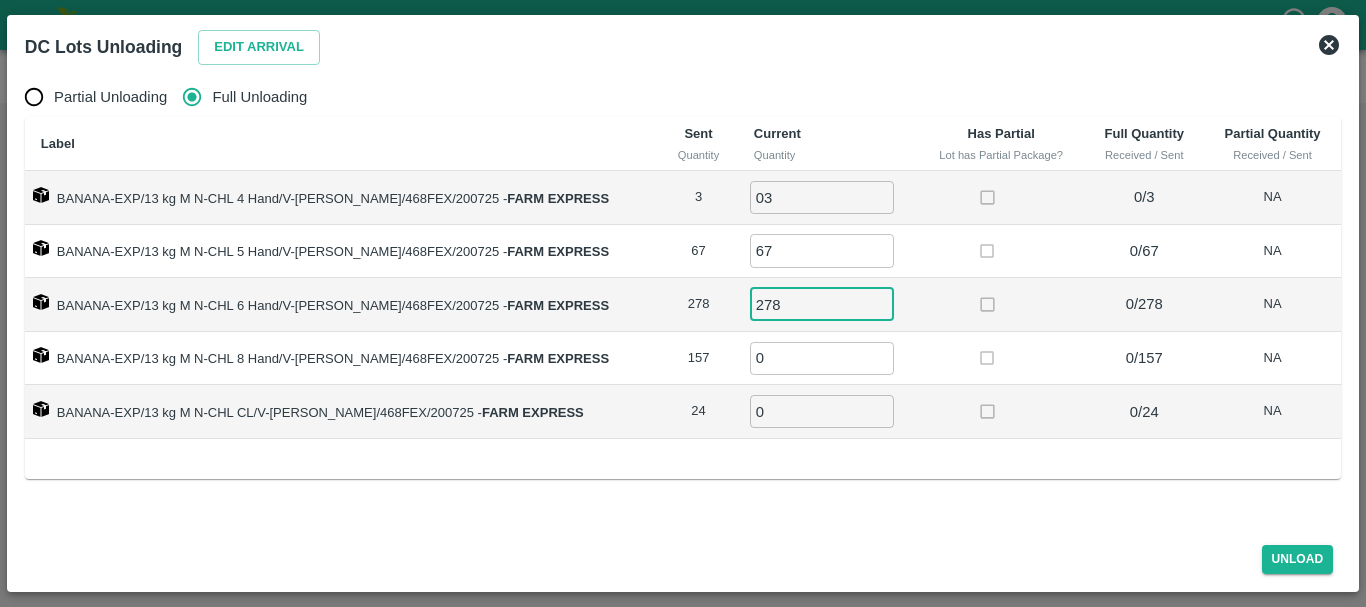type on "278" 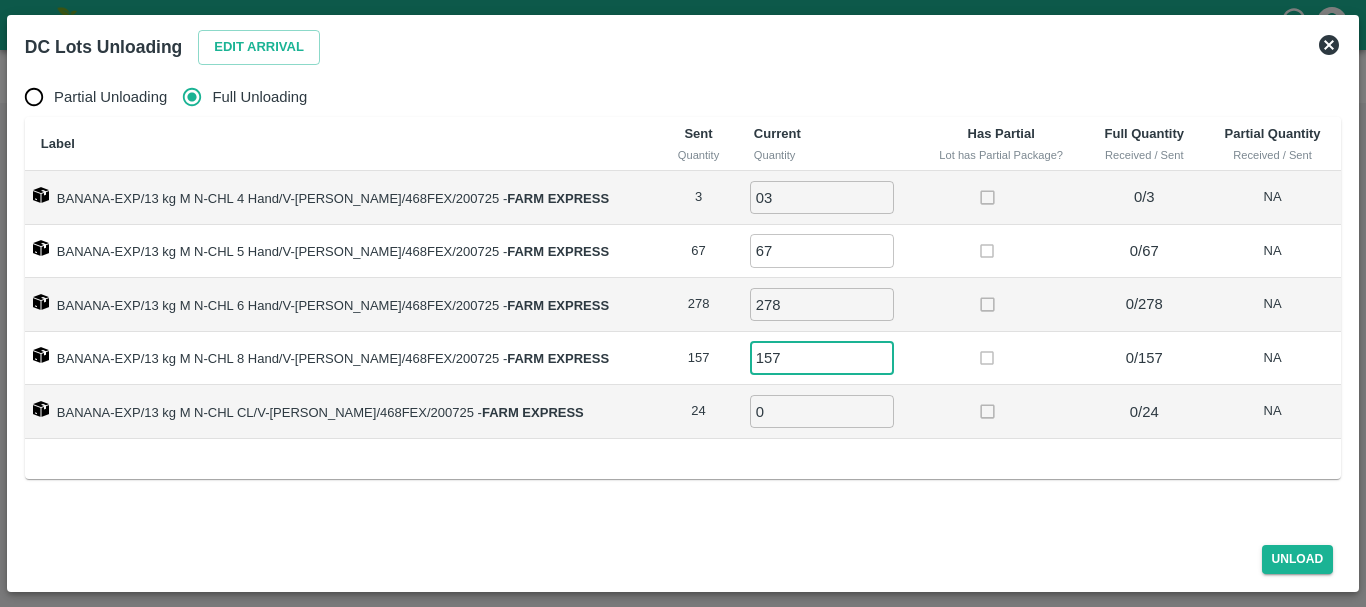 type on "157" 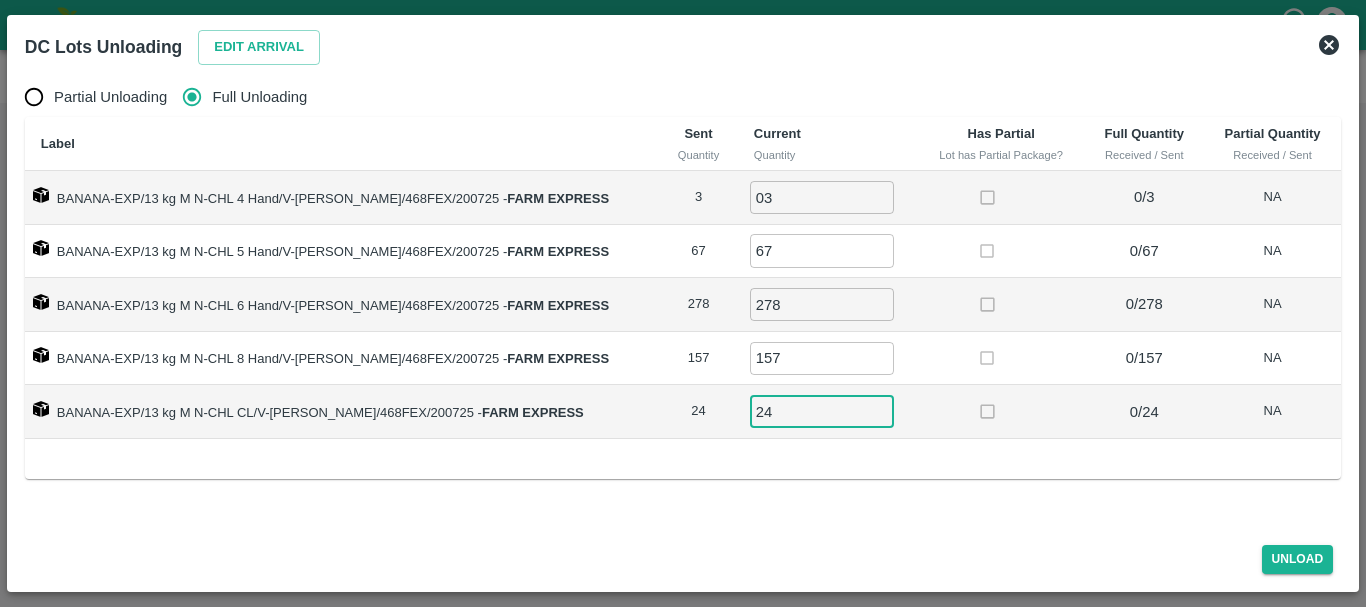 type on "24" 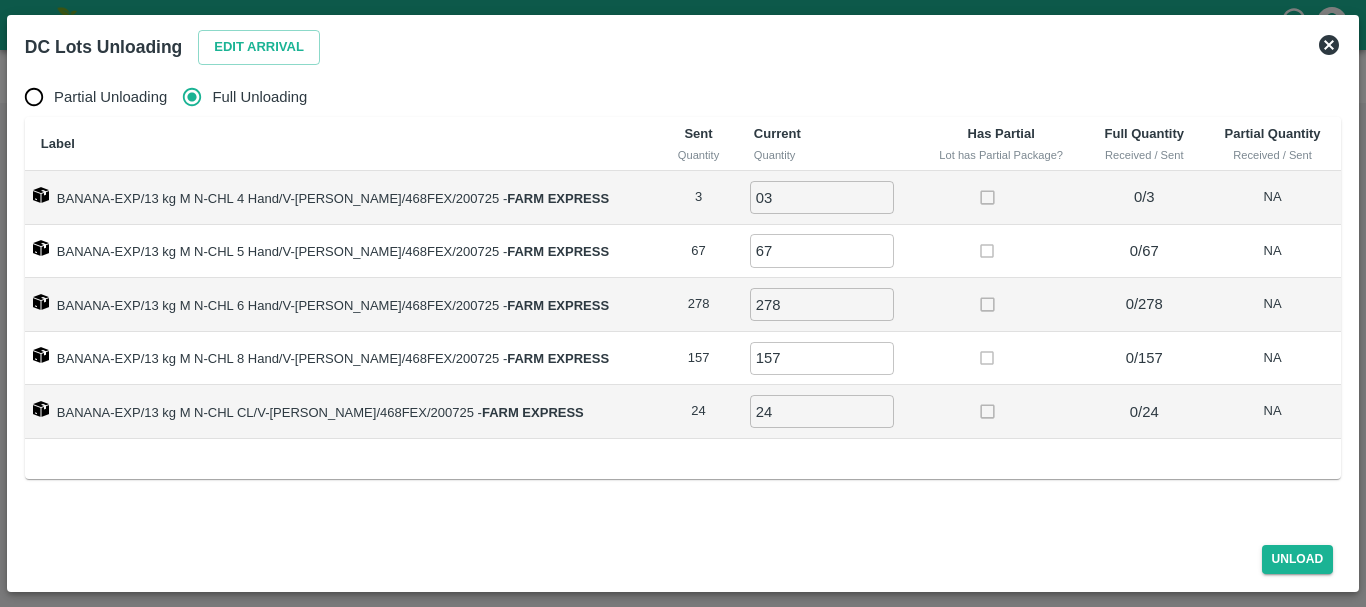 click at bounding box center (1001, 412) 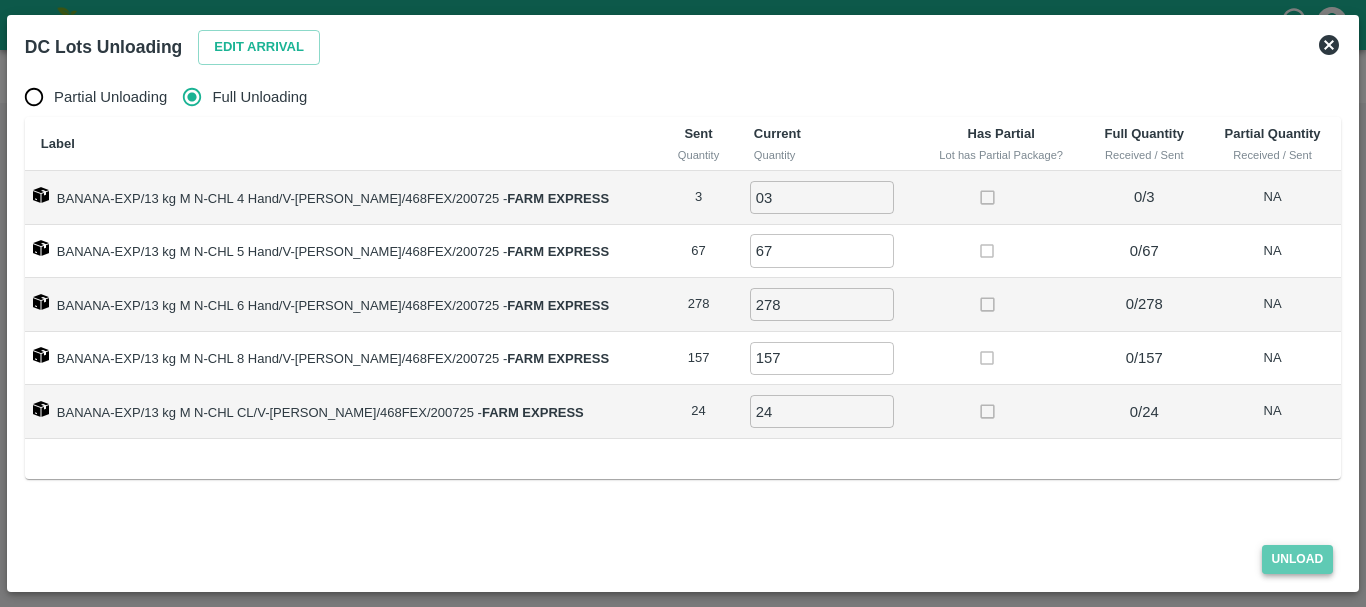 click on "Unload" at bounding box center [1298, 559] 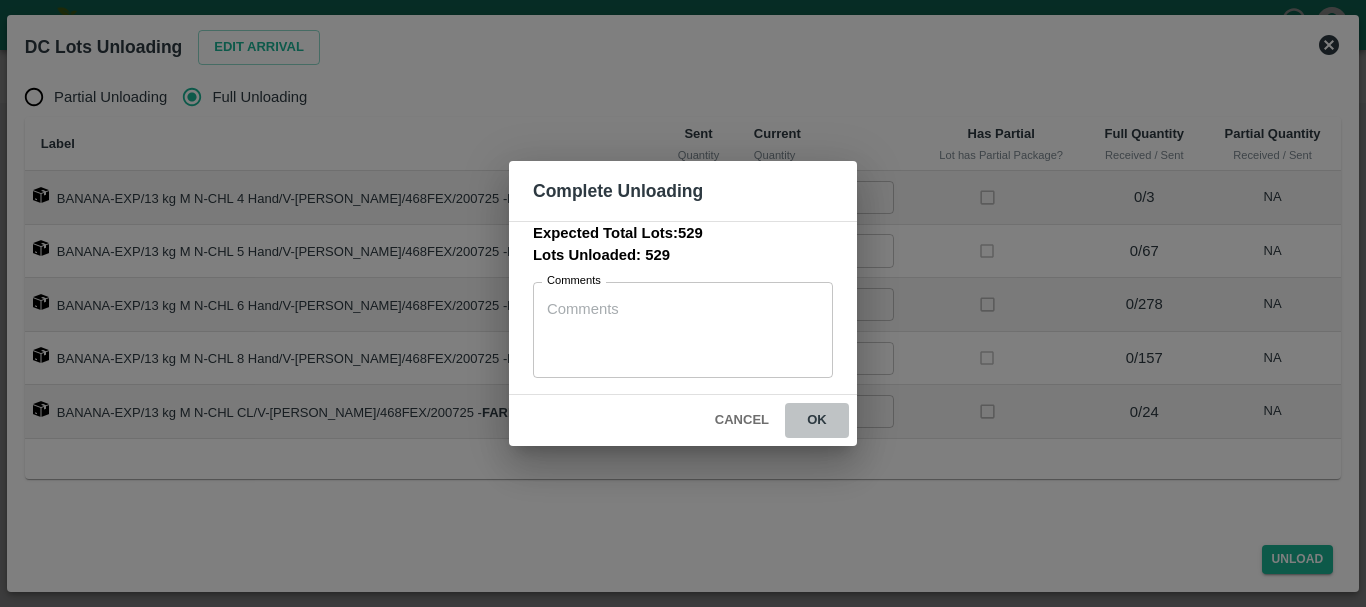 click on "ok" at bounding box center (817, 420) 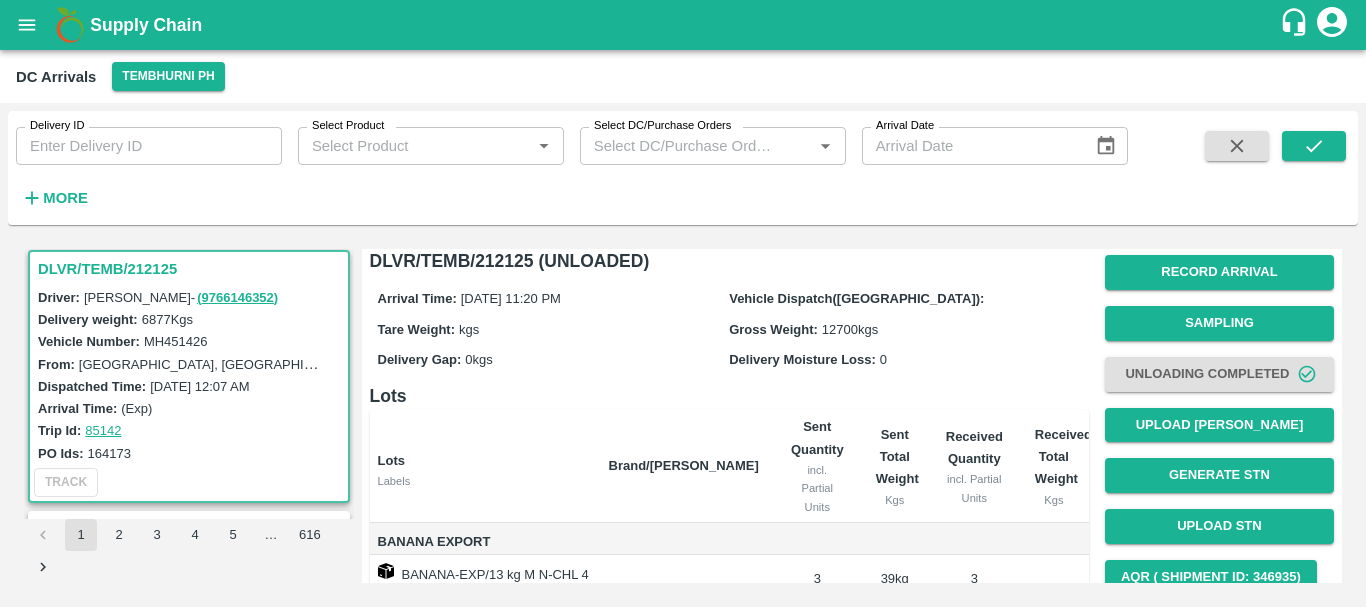 scroll, scrollTop: 0, scrollLeft: 0, axis: both 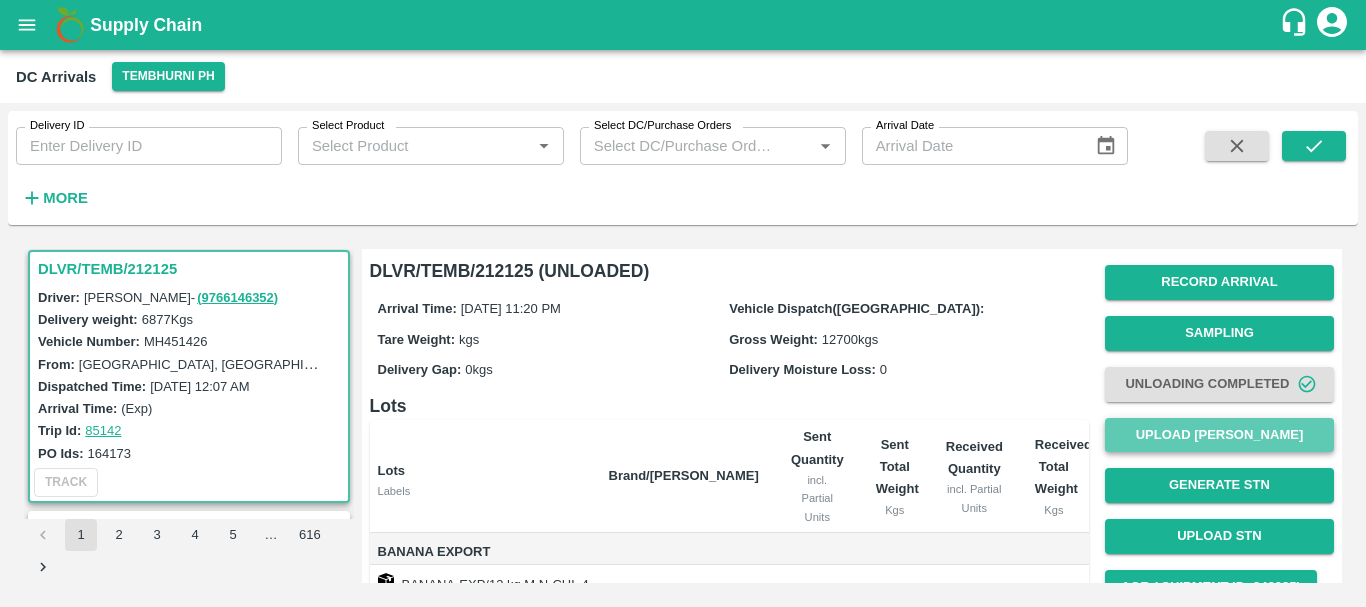 click on "Upload Tare Weight" at bounding box center [1219, 435] 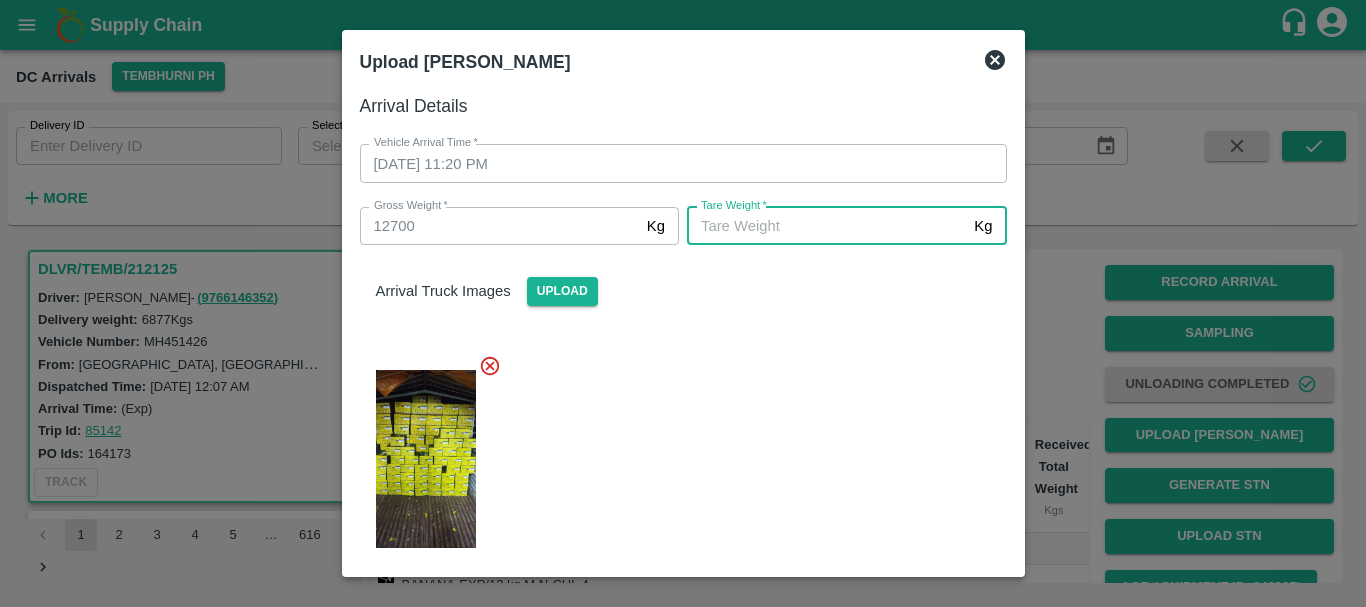 click on "Tare Weight   *" at bounding box center [826, 226] 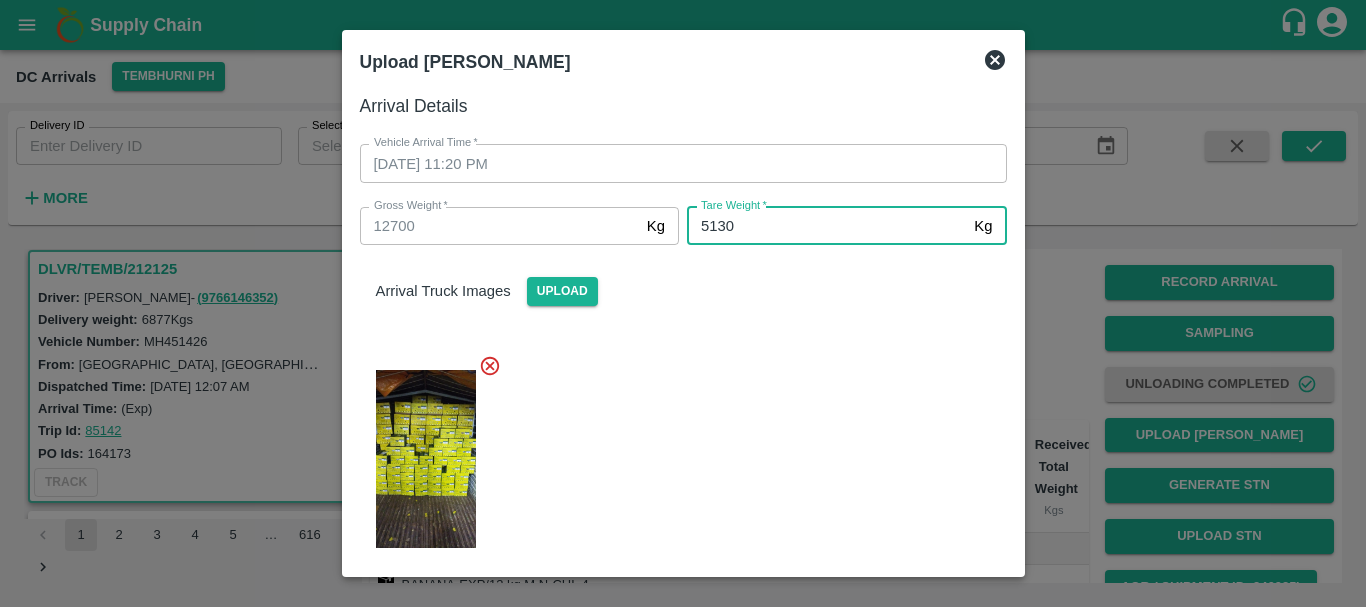 scroll, scrollTop: 235, scrollLeft: 0, axis: vertical 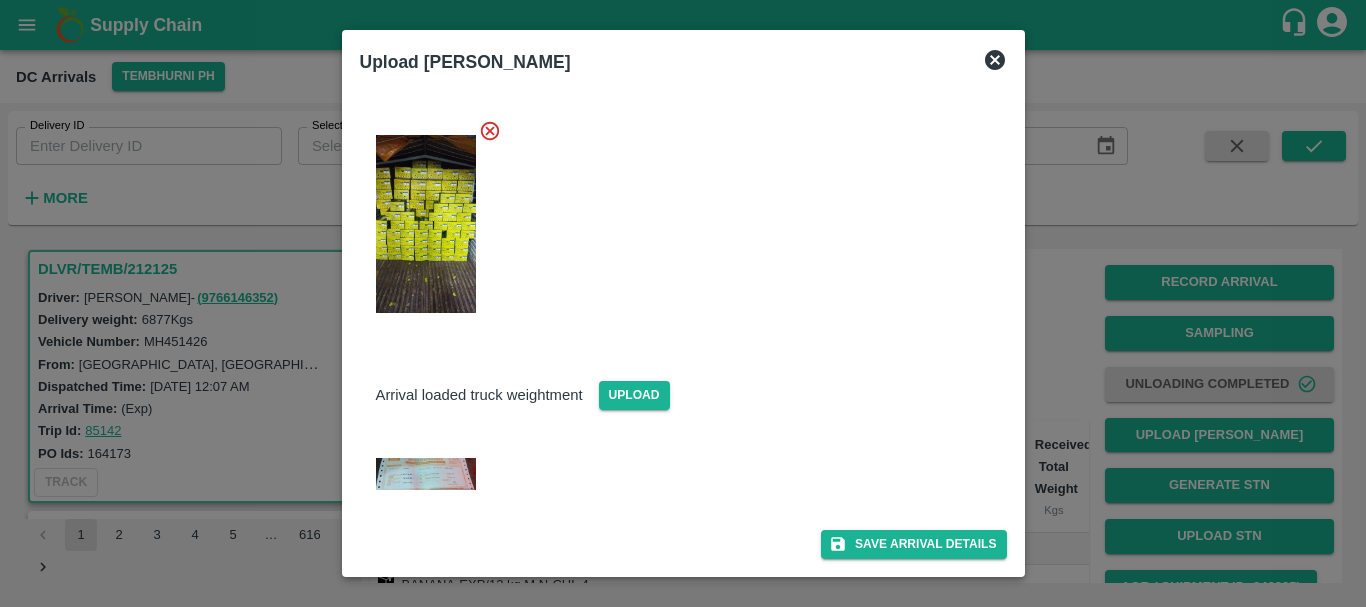 type on "5130" 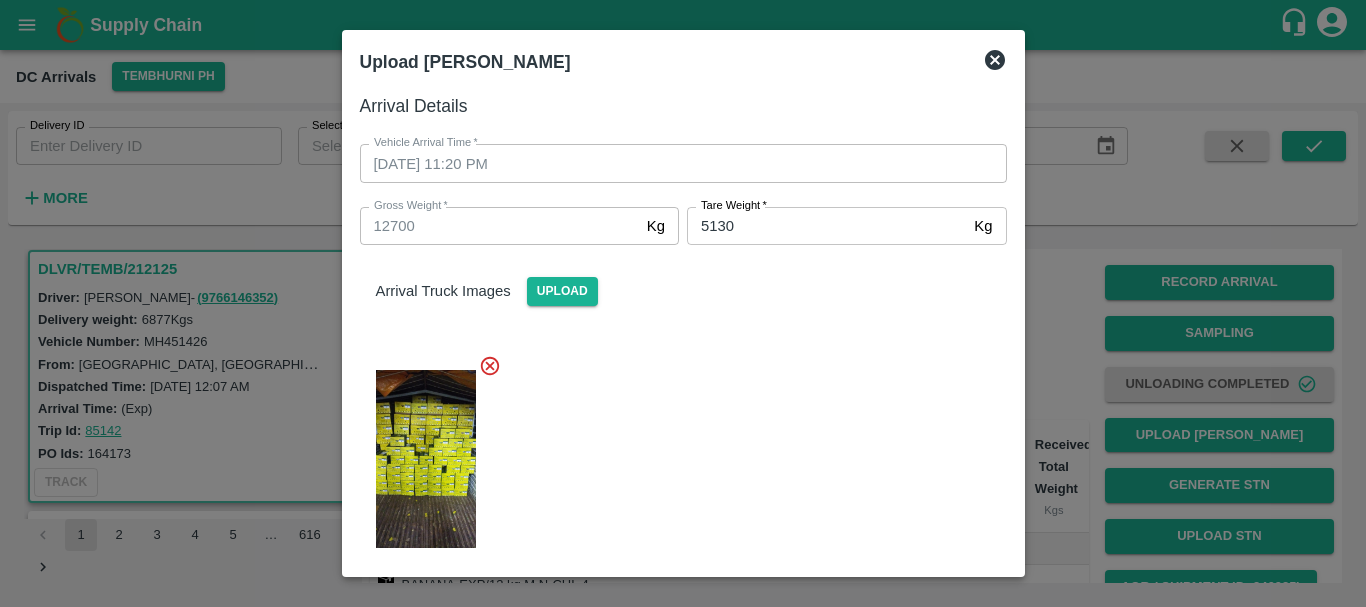 scroll, scrollTop: 235, scrollLeft: 0, axis: vertical 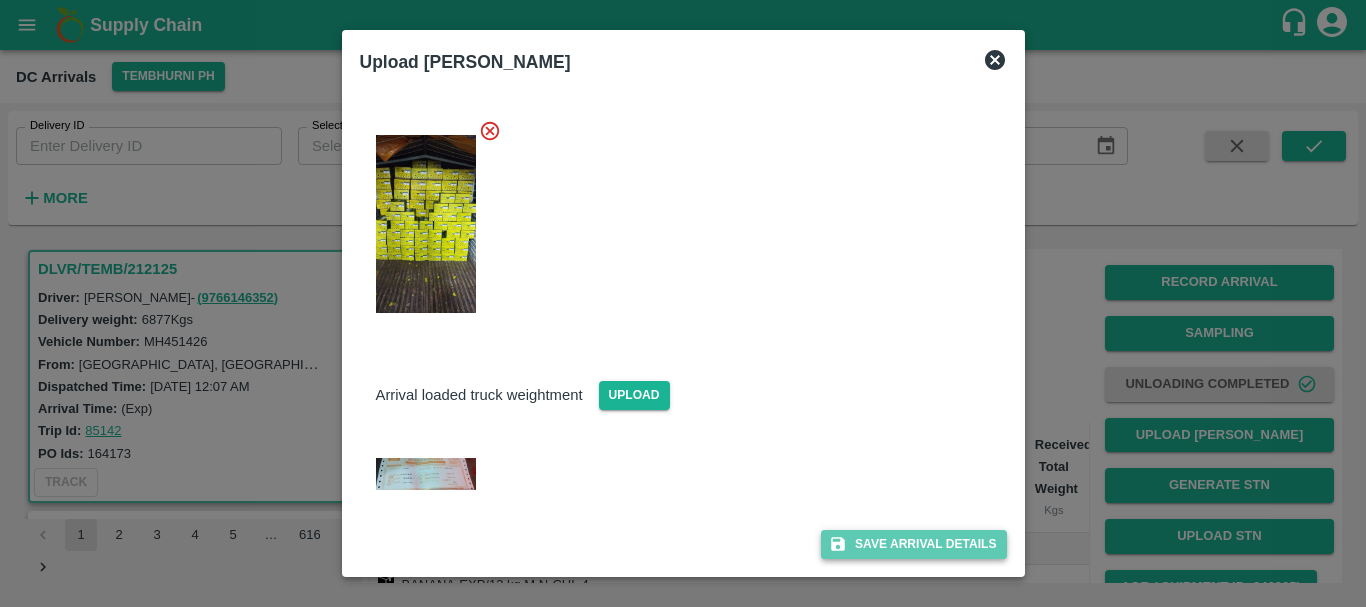 click on "Save Arrival Details" at bounding box center [913, 544] 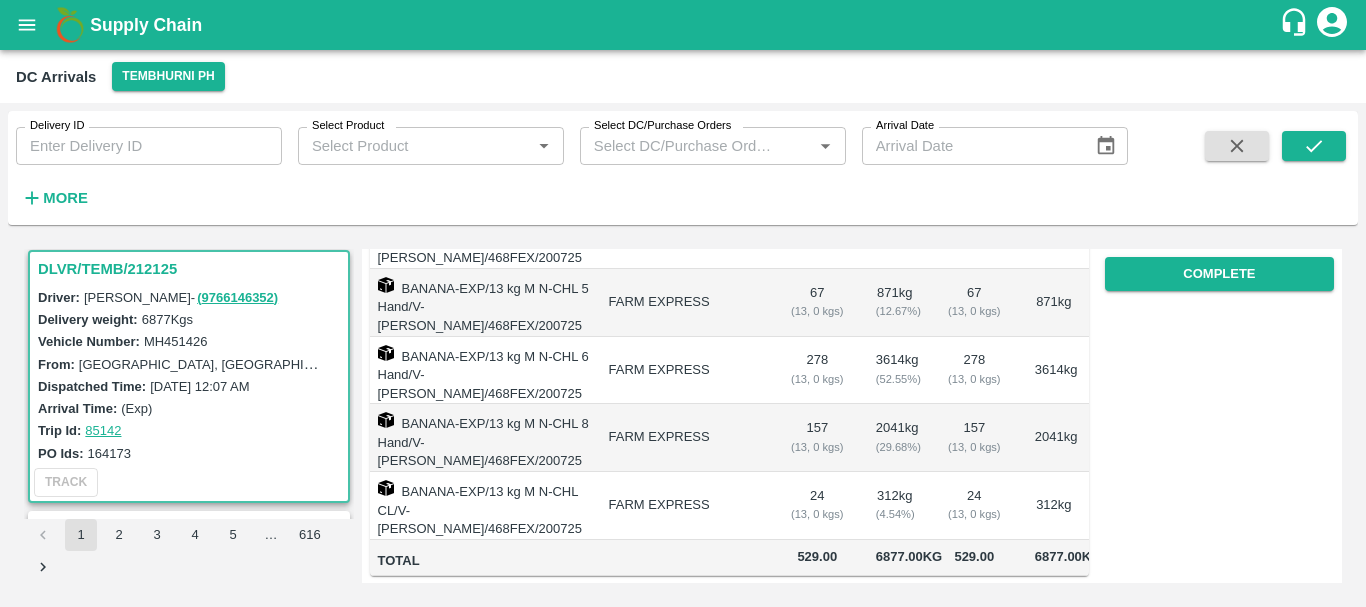 scroll, scrollTop: 286, scrollLeft: 0, axis: vertical 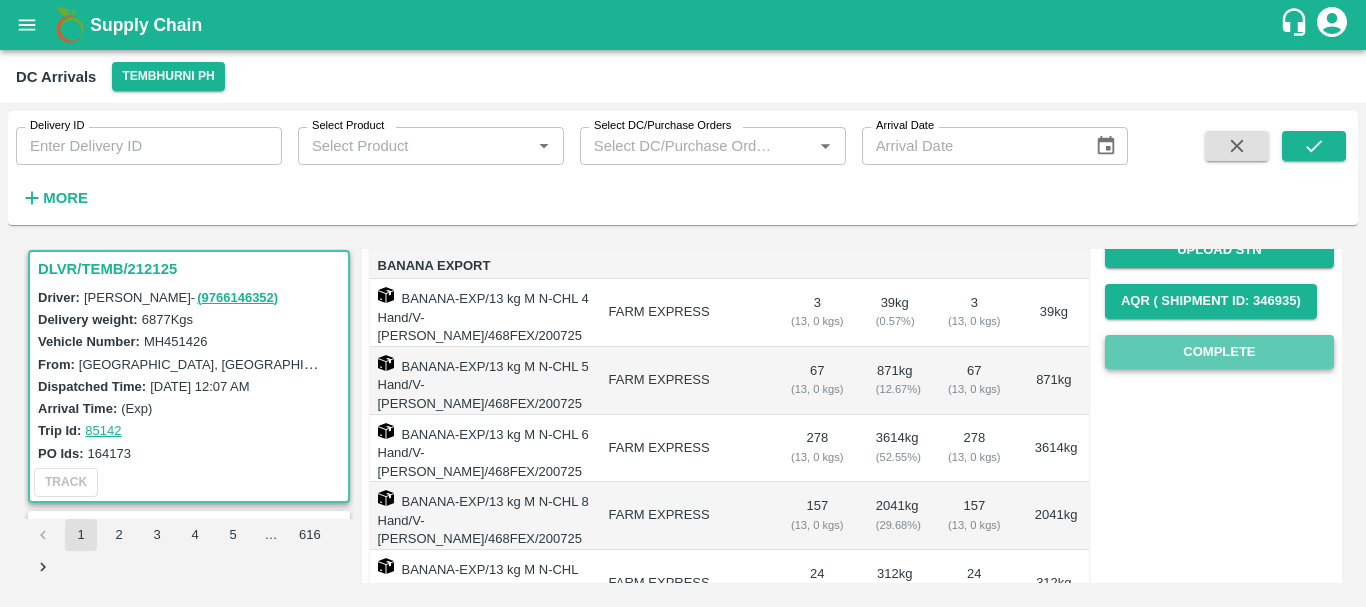 click on "Complete" at bounding box center (1219, 352) 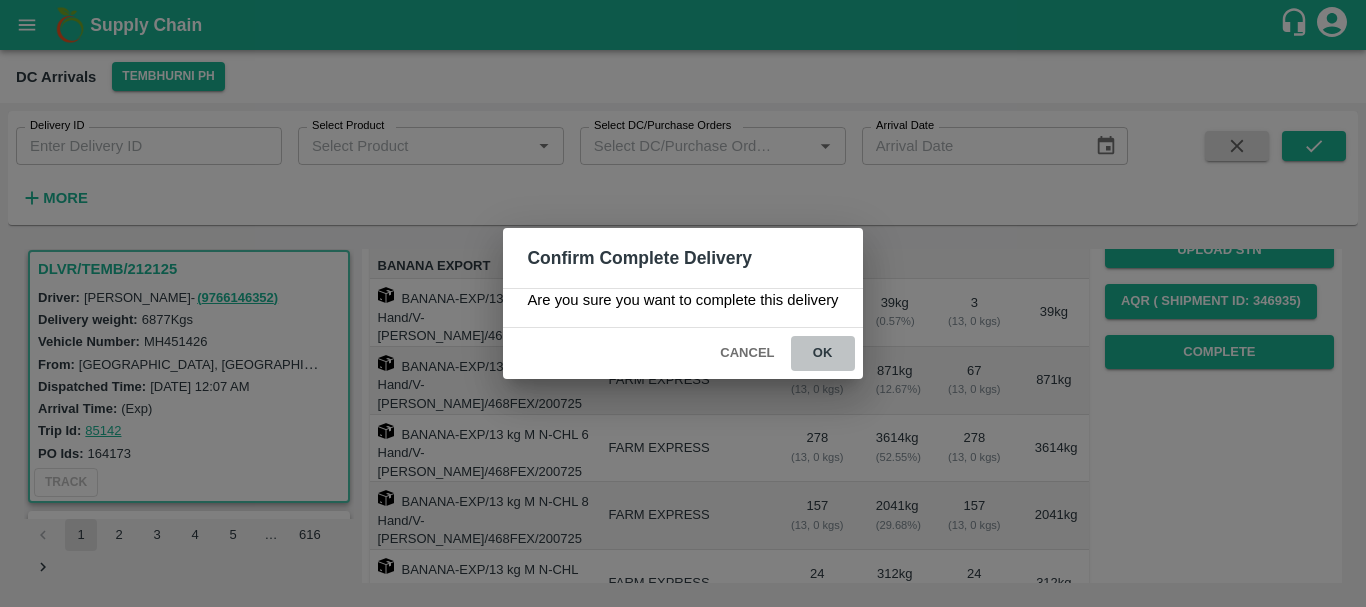 click on "ok" at bounding box center [823, 353] 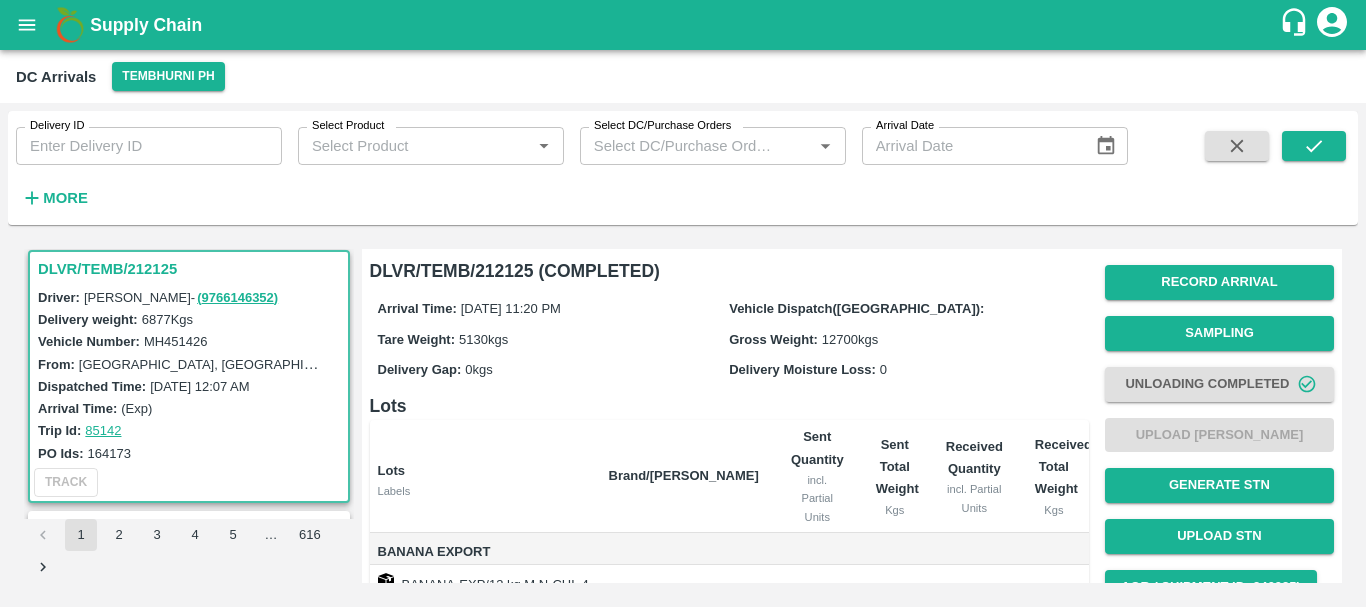 scroll, scrollTop: 366, scrollLeft: 0, axis: vertical 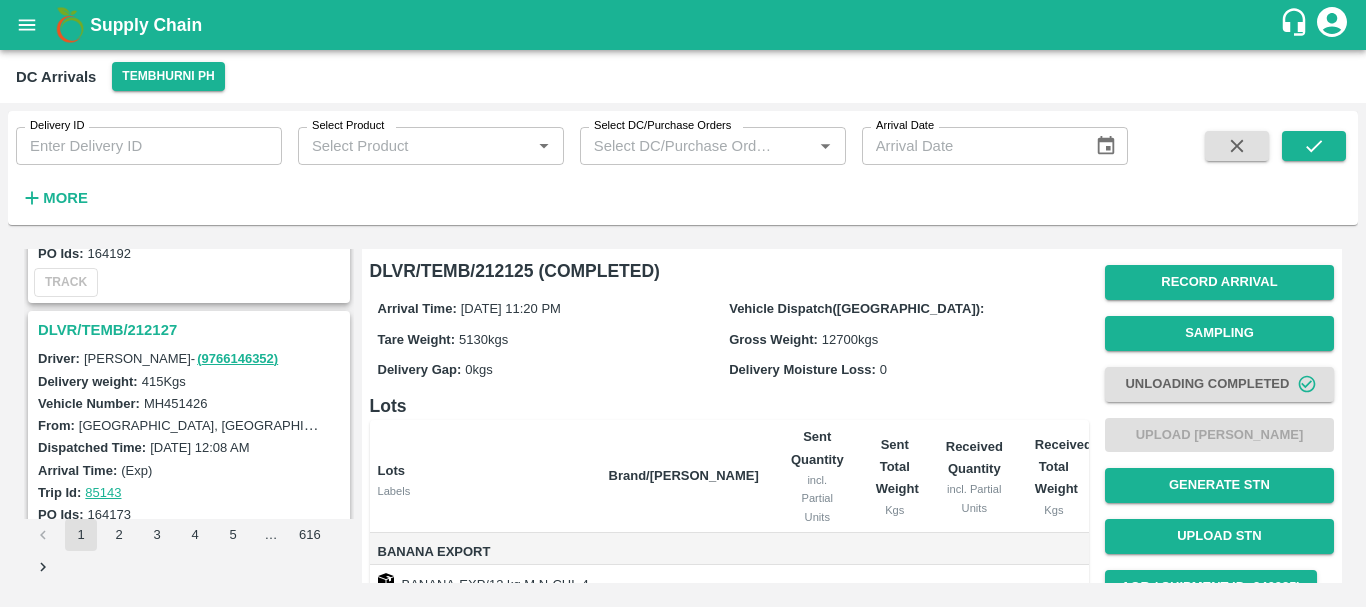 click on "DLVR/TEMB/212127" at bounding box center (189, 330) 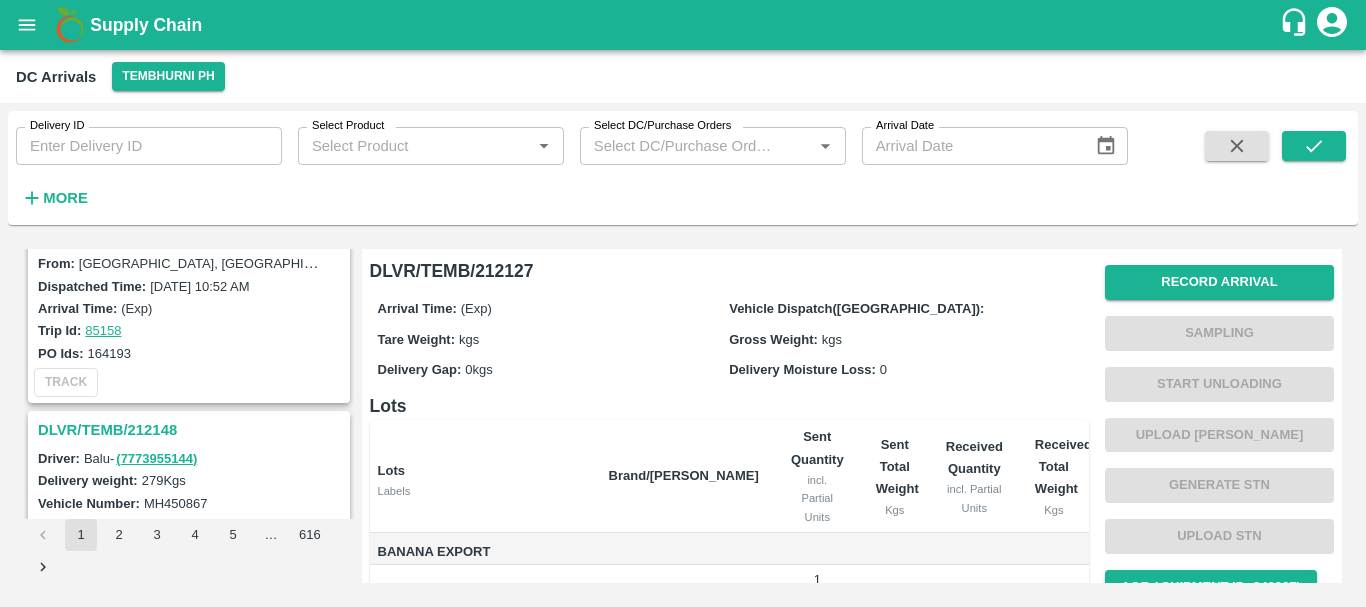 click on "DLVR/TEMB/212148" at bounding box center [192, 430] 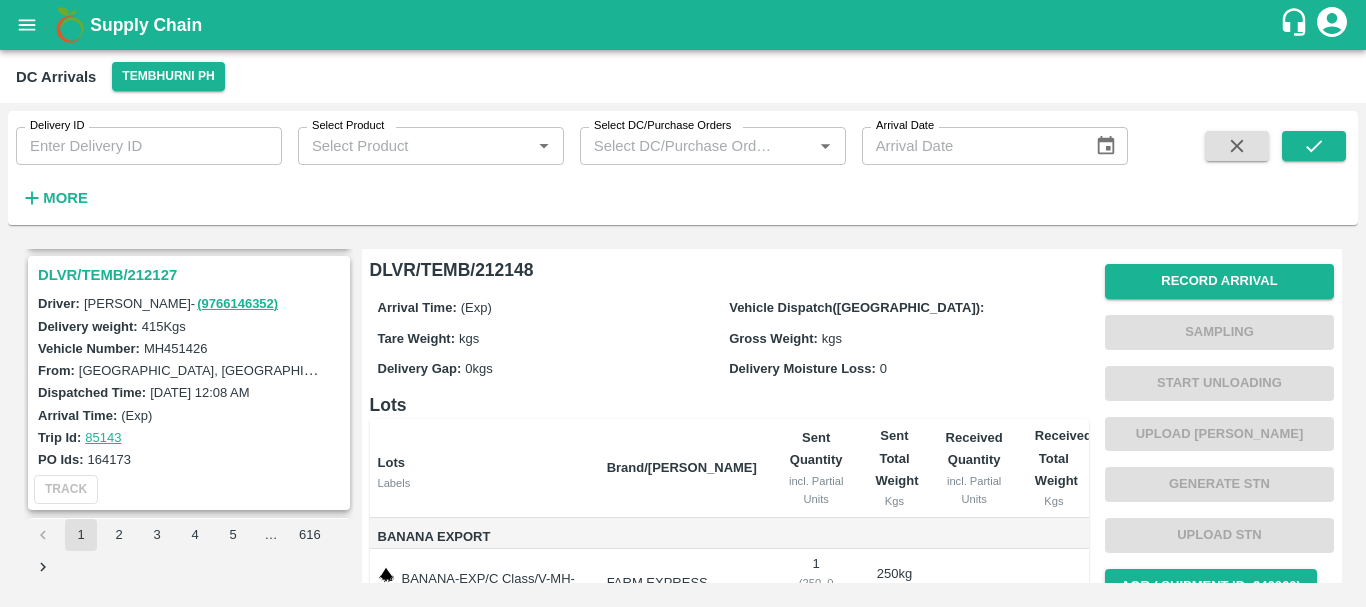 click on "DLVR/TEMB/212127" at bounding box center (192, 275) 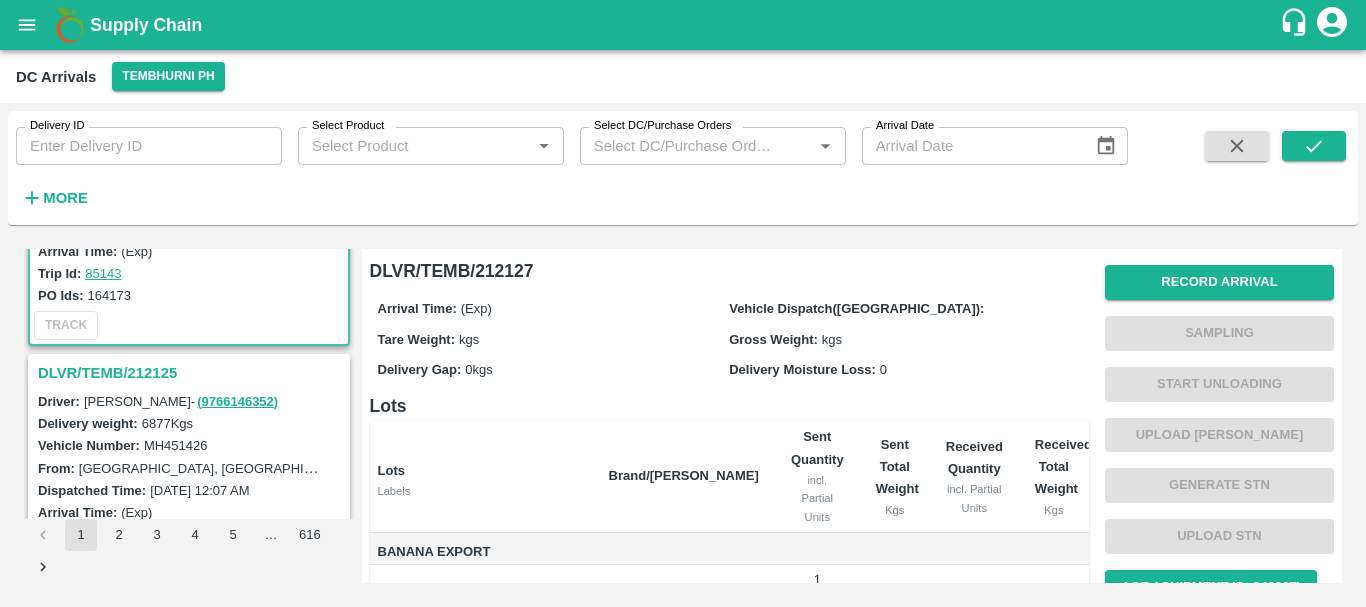 click on "DLVR/TEMB/212125" at bounding box center [192, 373] 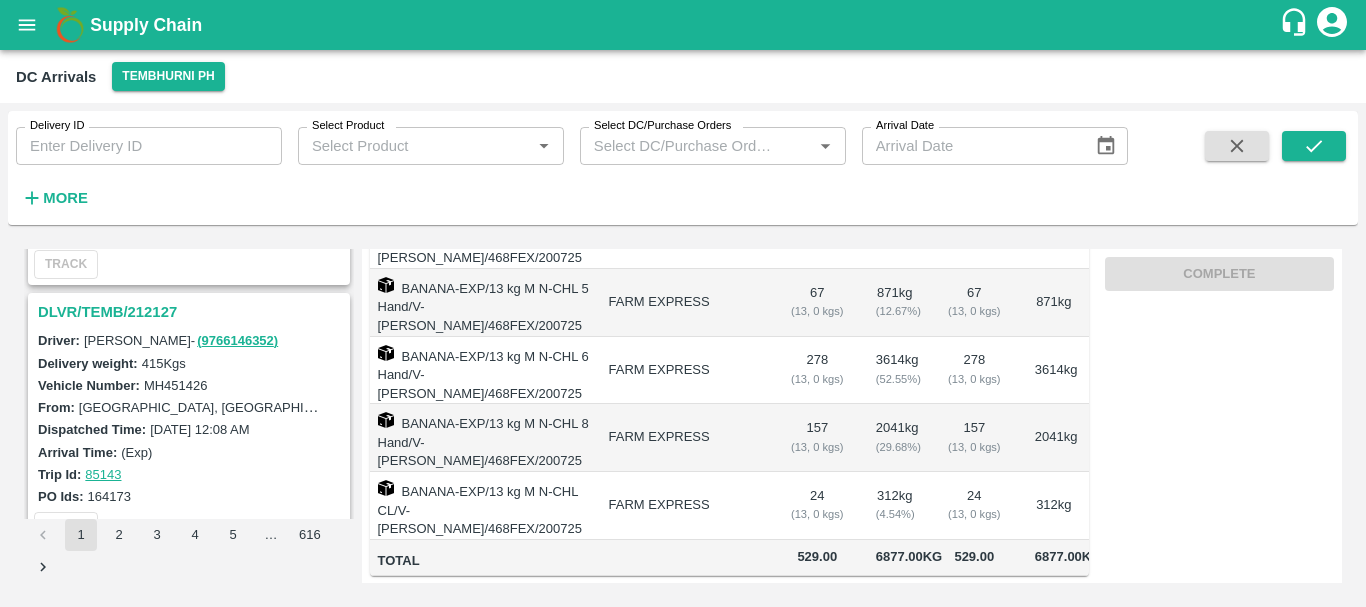 click on "DLVR/TEMB/212127" at bounding box center (192, 312) 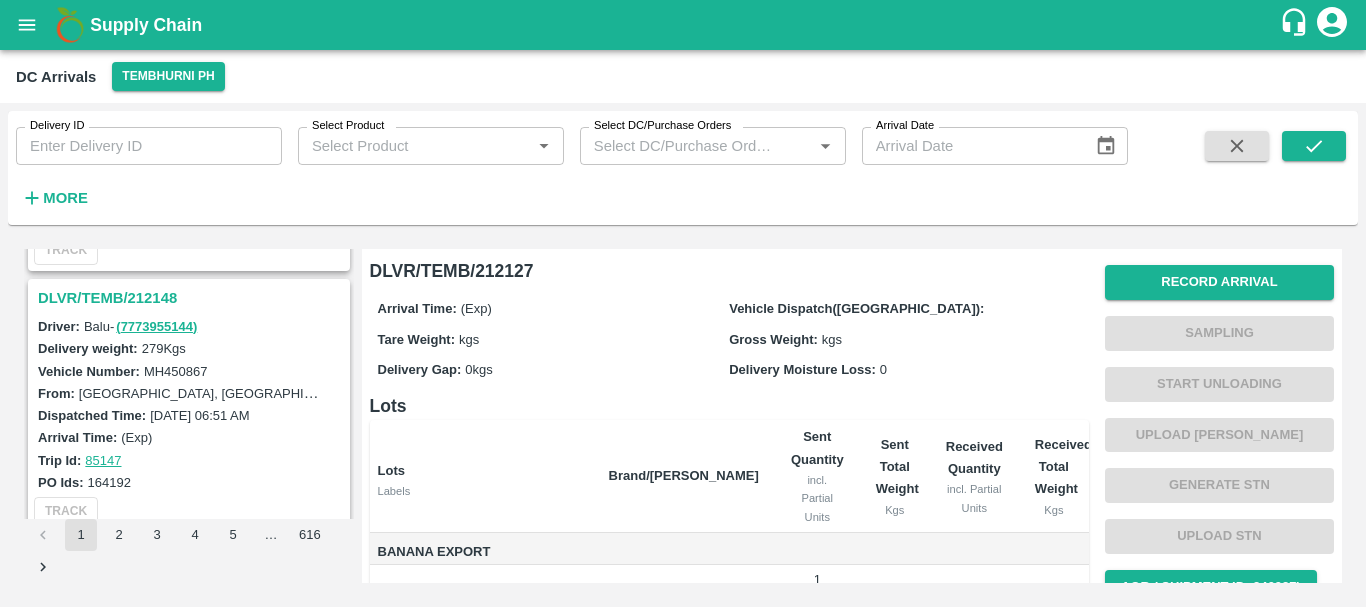 click on "DLVR/TEMB/212148" at bounding box center (192, 298) 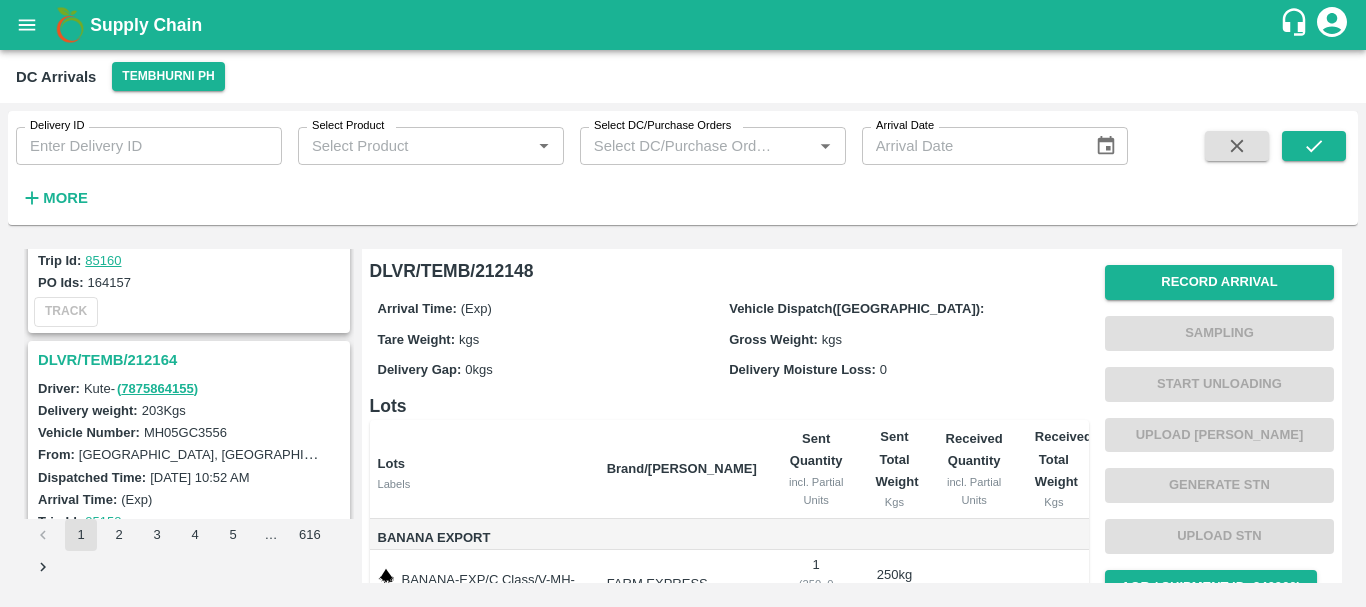 click on "DLVR/TEMB/212164" at bounding box center (192, 360) 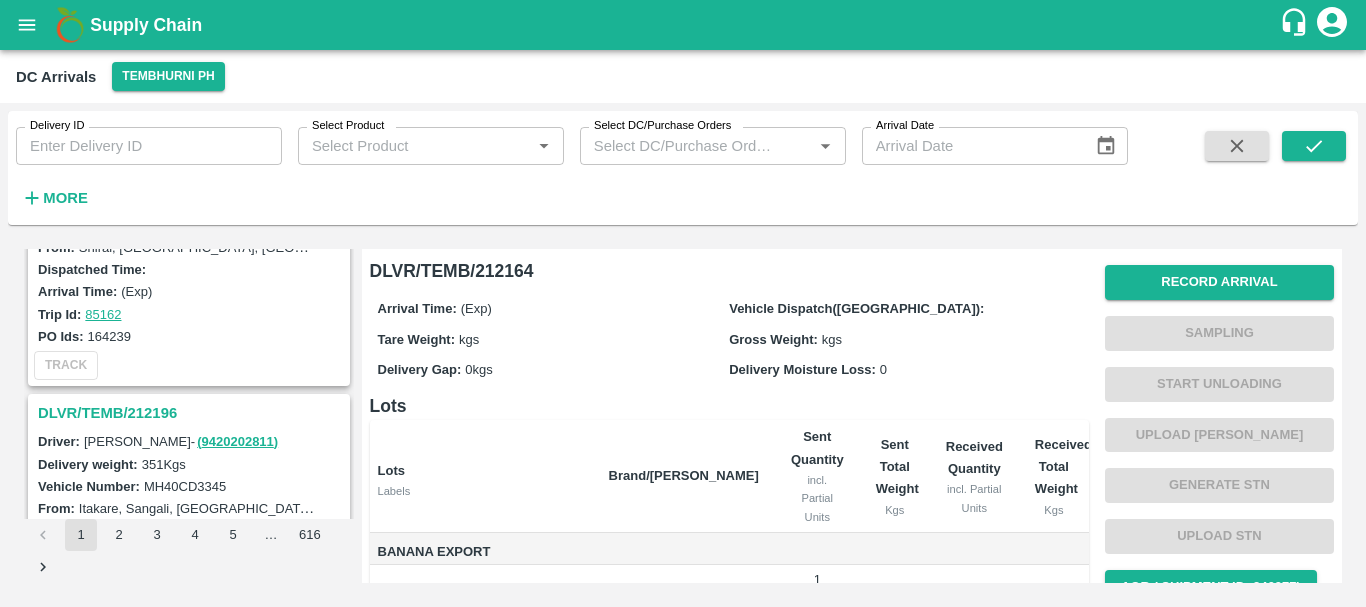 click on "DLVR/TEMB/212196" at bounding box center [192, 413] 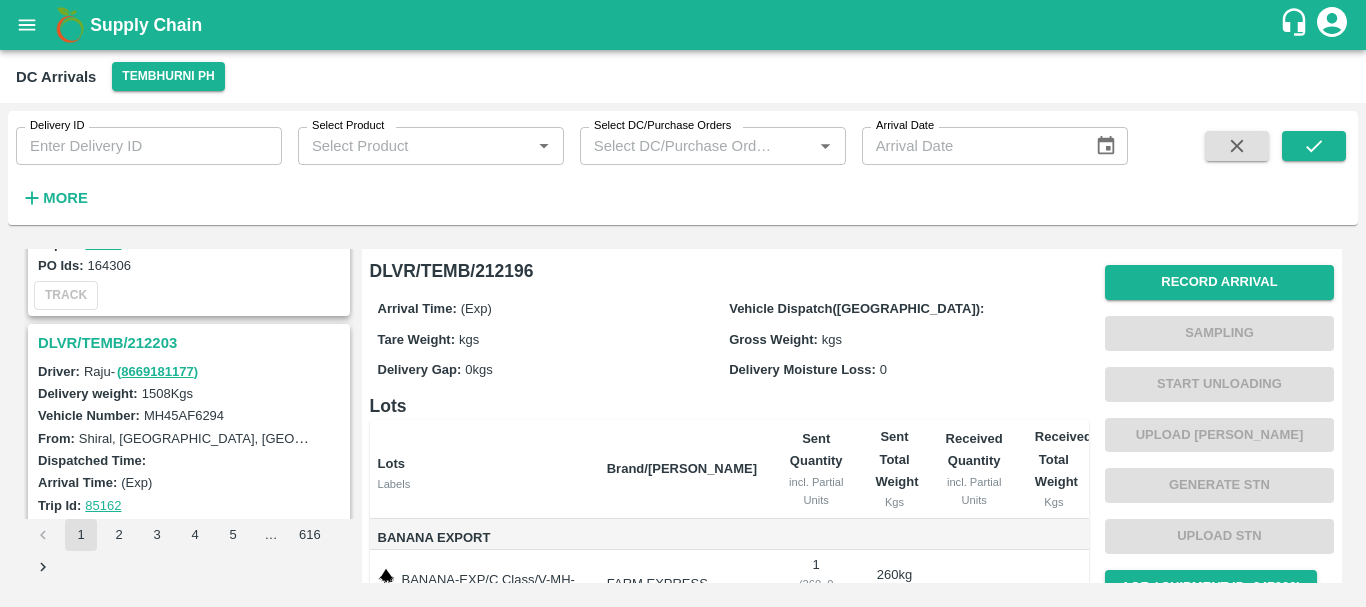 click on "DLVR/TEMB/212203" at bounding box center (192, 343) 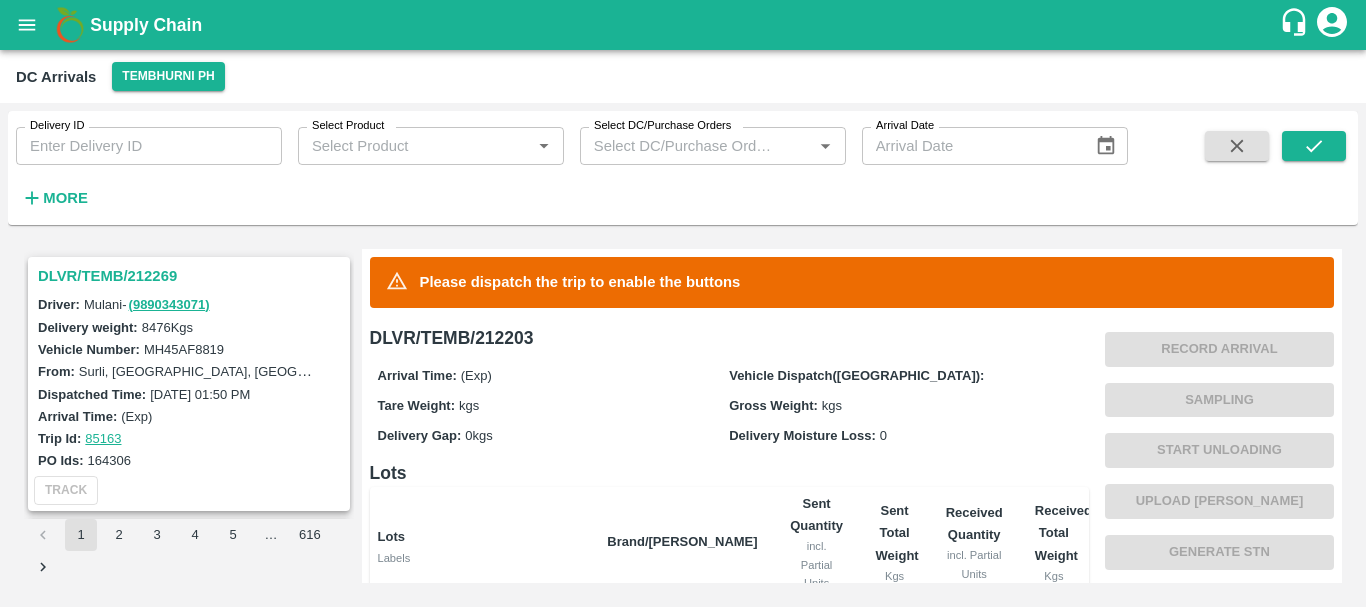 click on "DLVR/TEMB/212269" at bounding box center (192, 276) 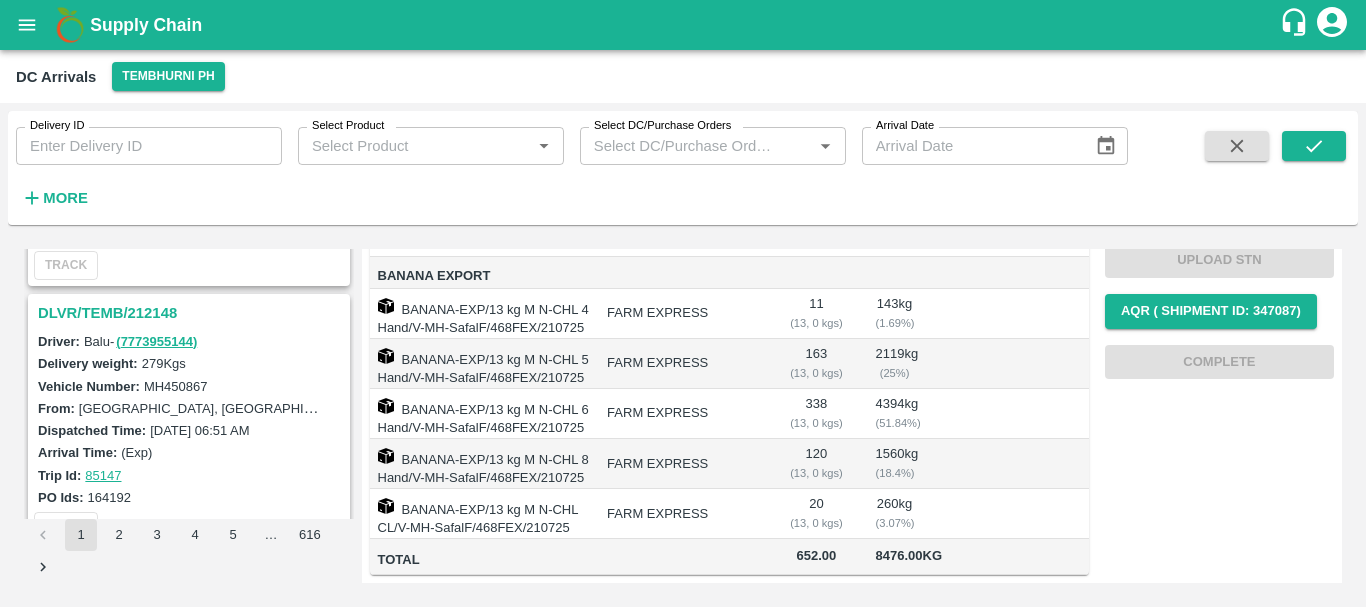 scroll, scrollTop: 1007, scrollLeft: 0, axis: vertical 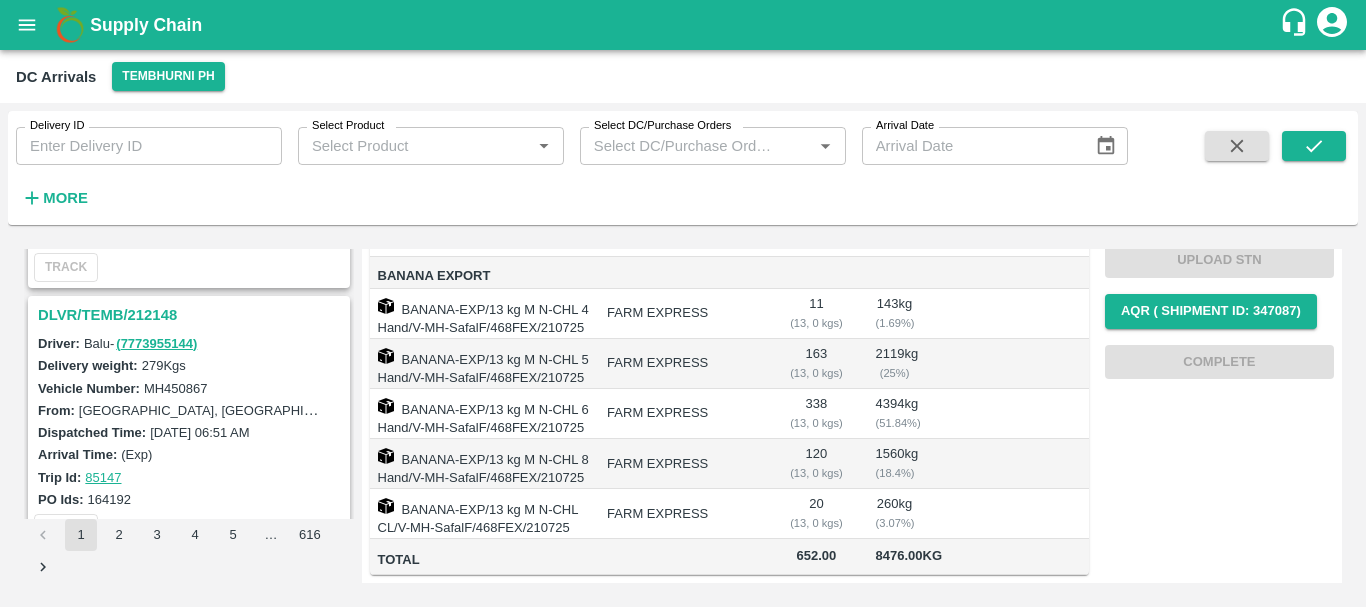 click on "DLVR/TEMB/212148" at bounding box center (192, 315) 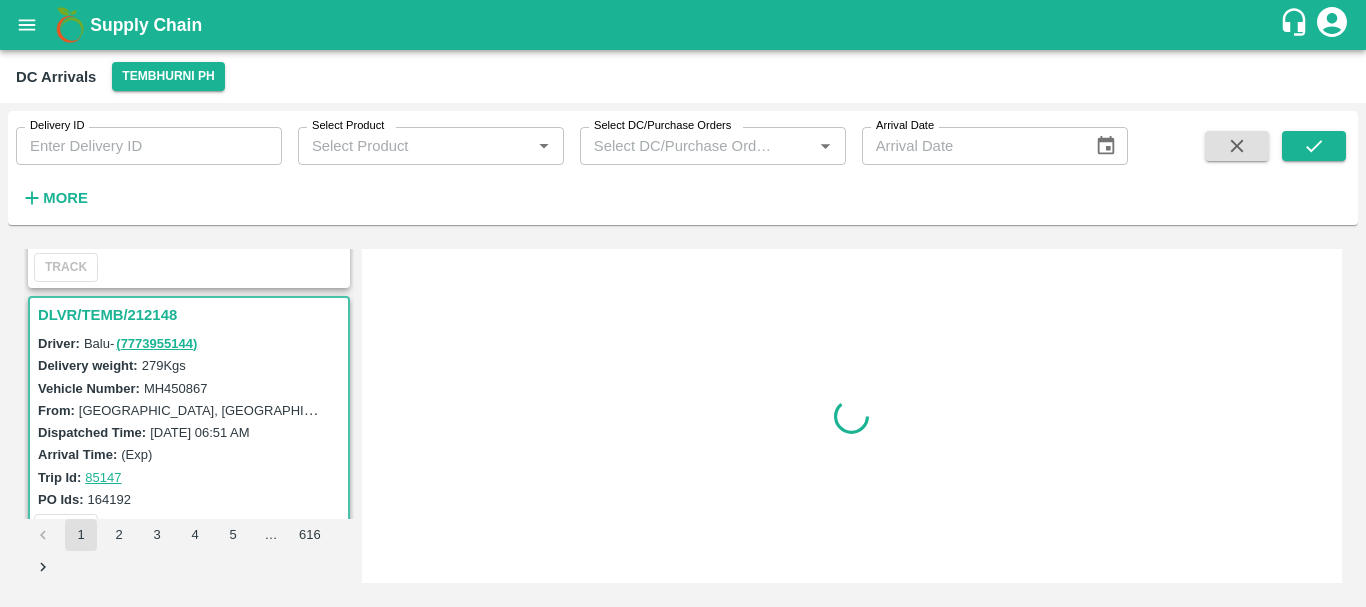 scroll, scrollTop: 0, scrollLeft: 0, axis: both 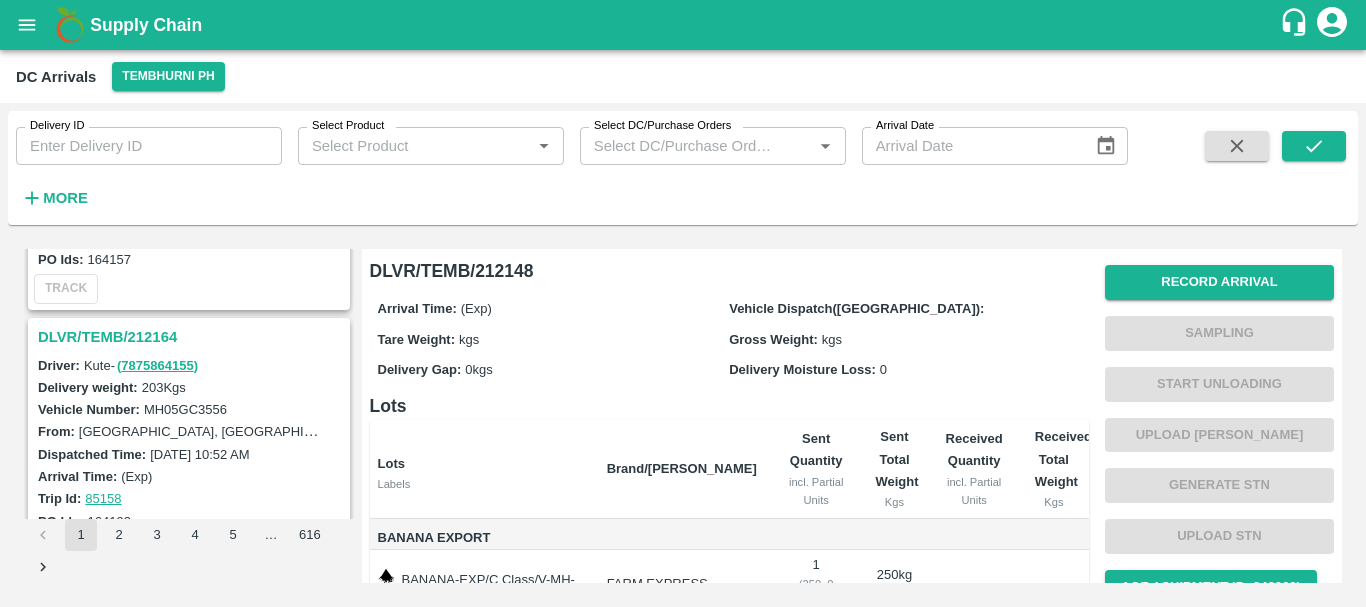 click on "DLVR/TEMB/212164" at bounding box center (192, 337) 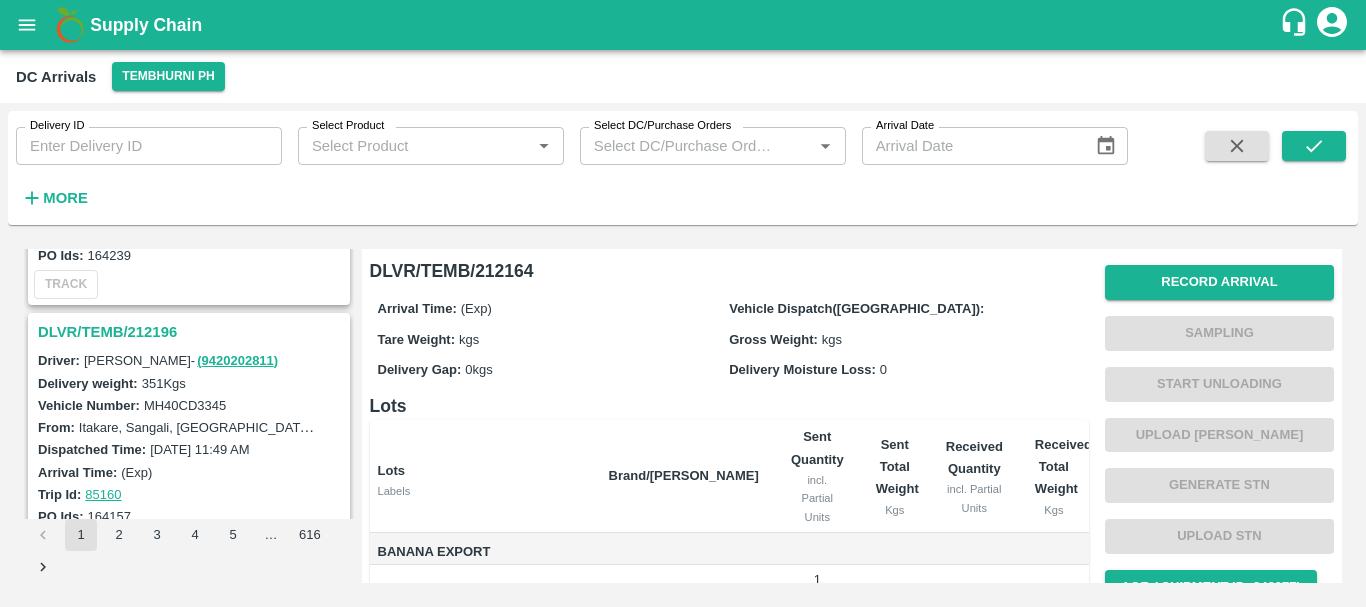 click on "DLVR/TEMB/212196" at bounding box center [192, 332] 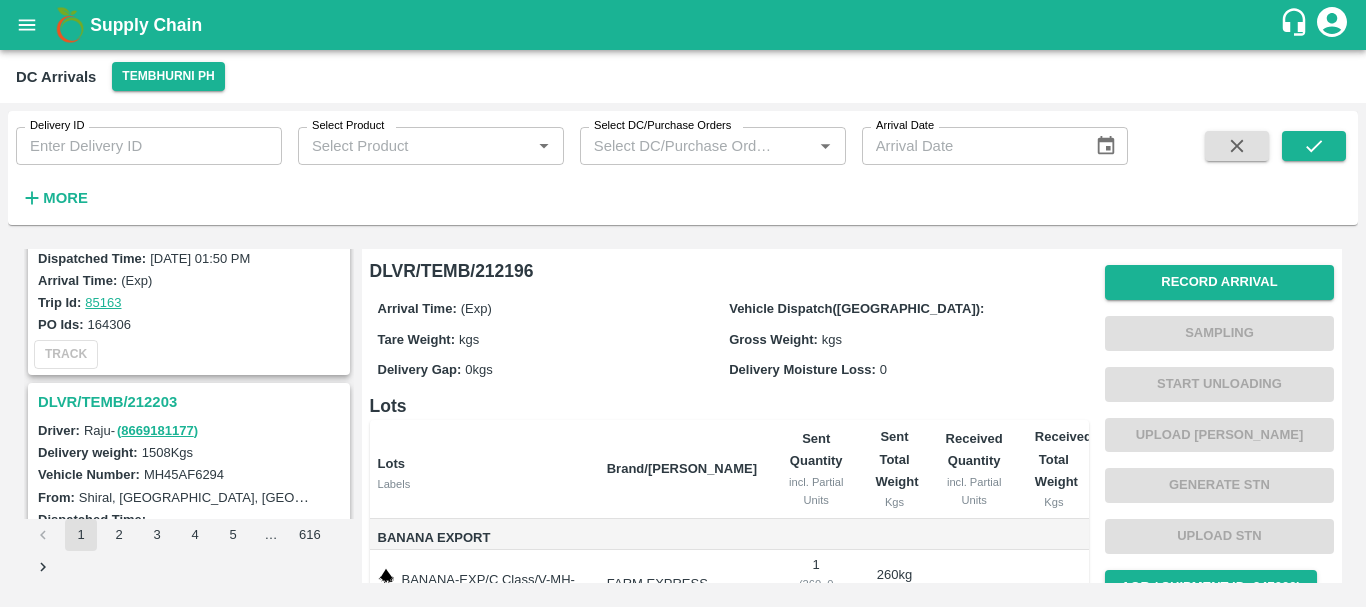click on "DLVR/TEMB/212203" at bounding box center [192, 402] 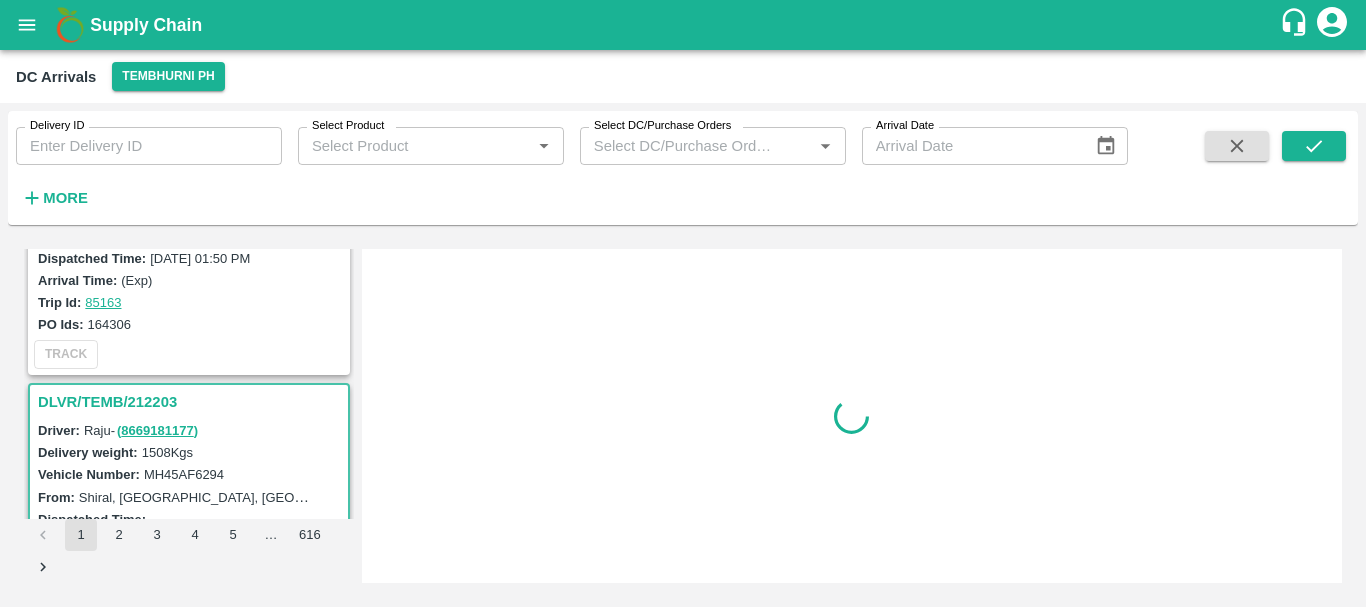 scroll, scrollTop: 269, scrollLeft: 0, axis: vertical 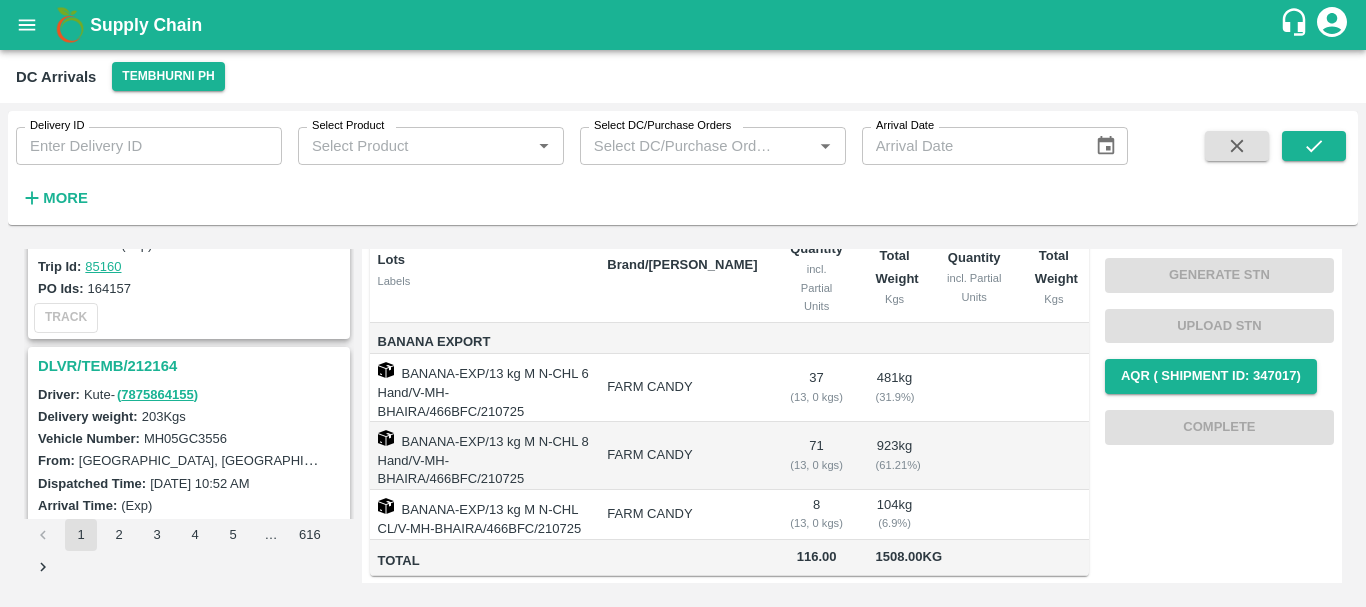 click on "DLVR/TEMB/212164" at bounding box center (192, 366) 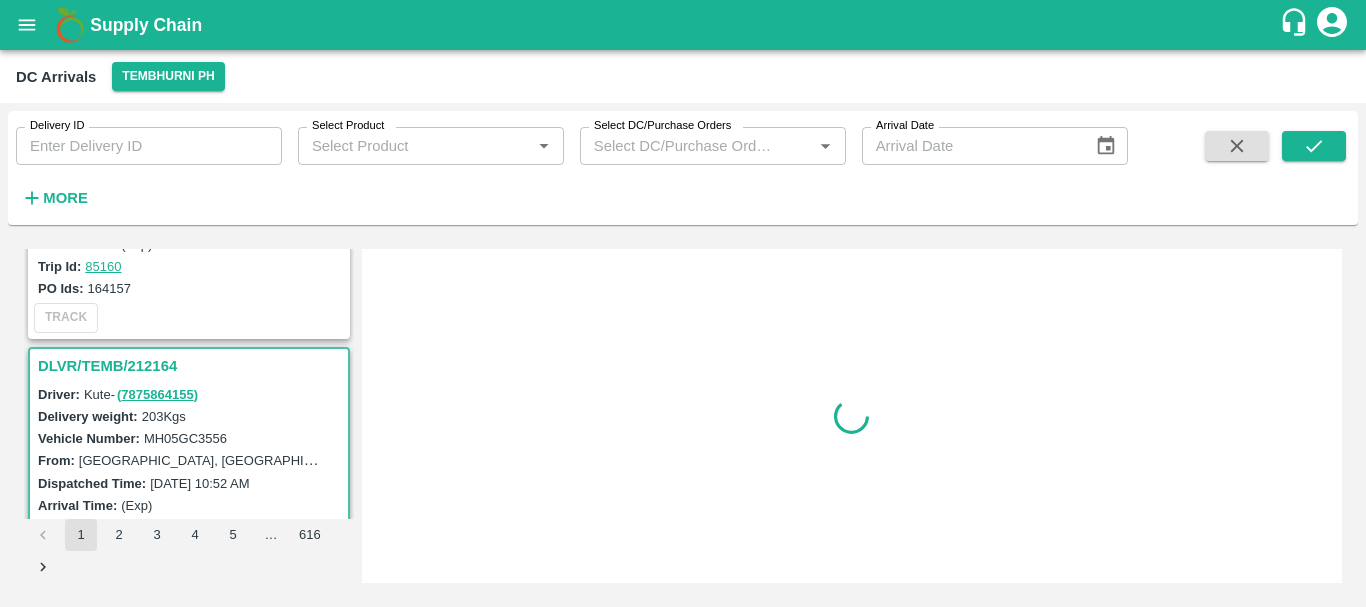 scroll, scrollTop: 0, scrollLeft: 0, axis: both 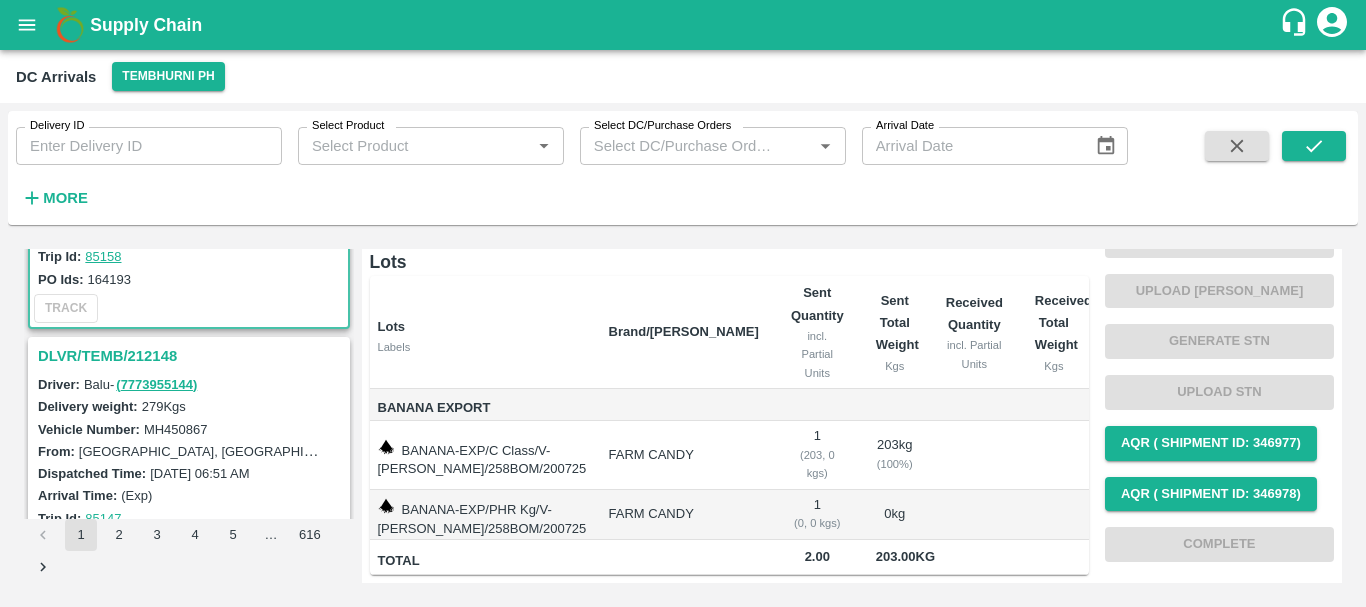 click on "DLVR/TEMB/212148" at bounding box center [192, 356] 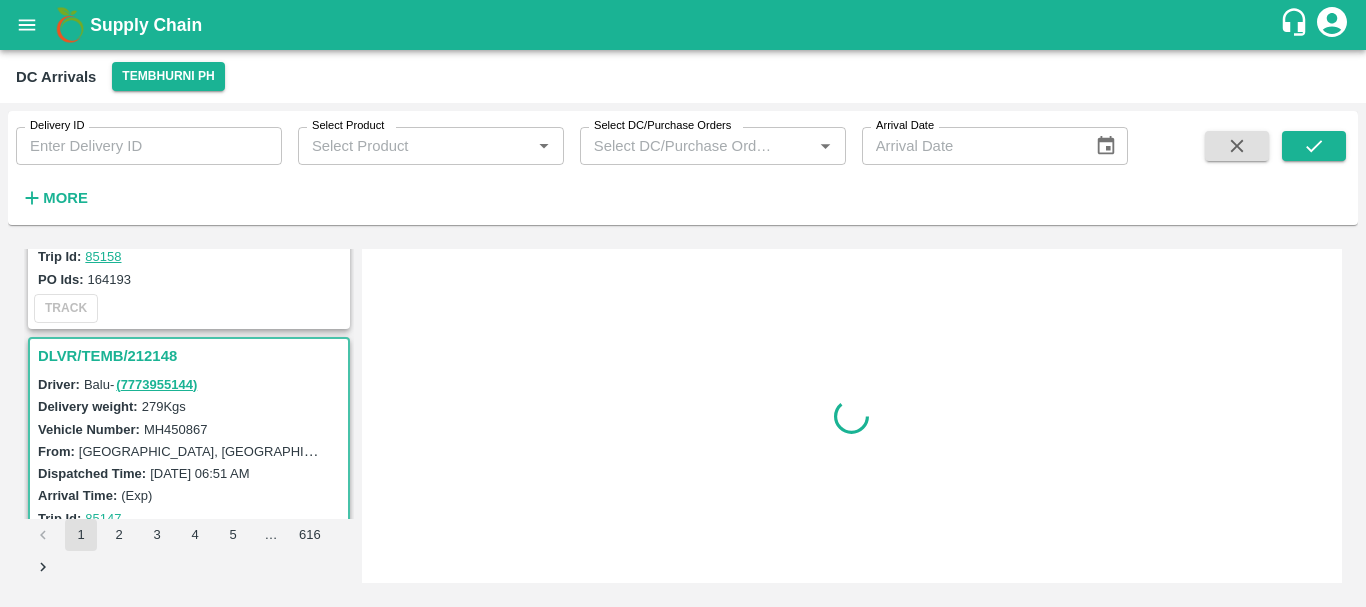 scroll, scrollTop: 0, scrollLeft: 0, axis: both 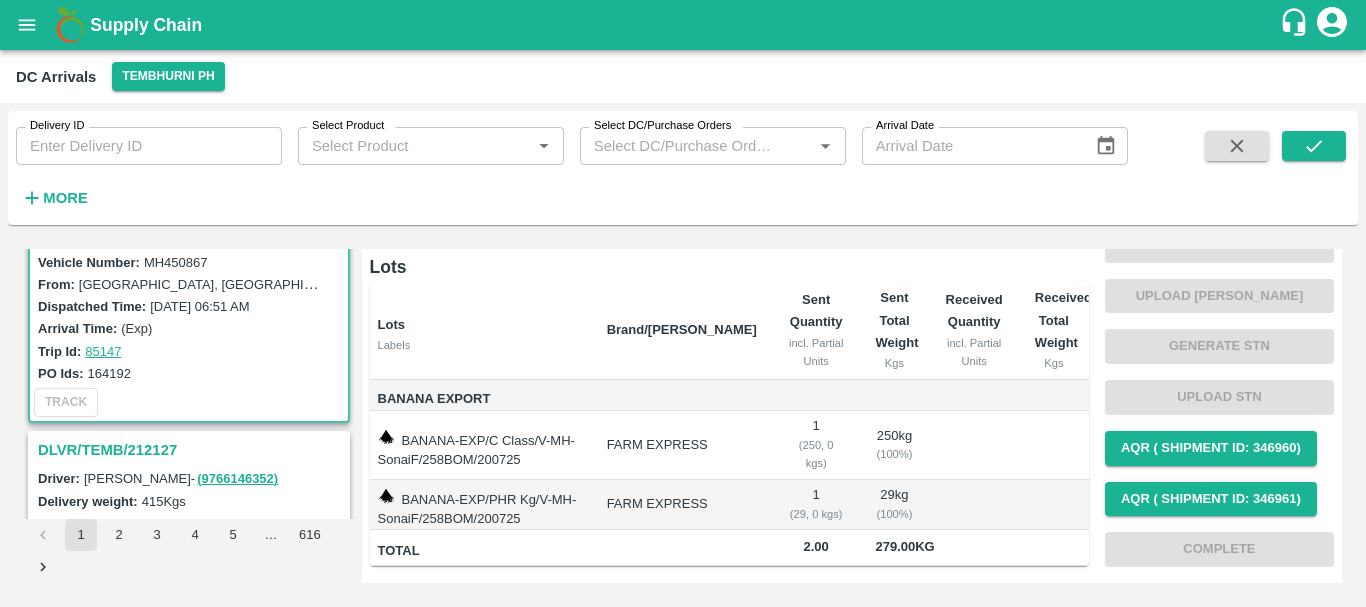click on "DLVR/TEMB/212127" at bounding box center [192, 450] 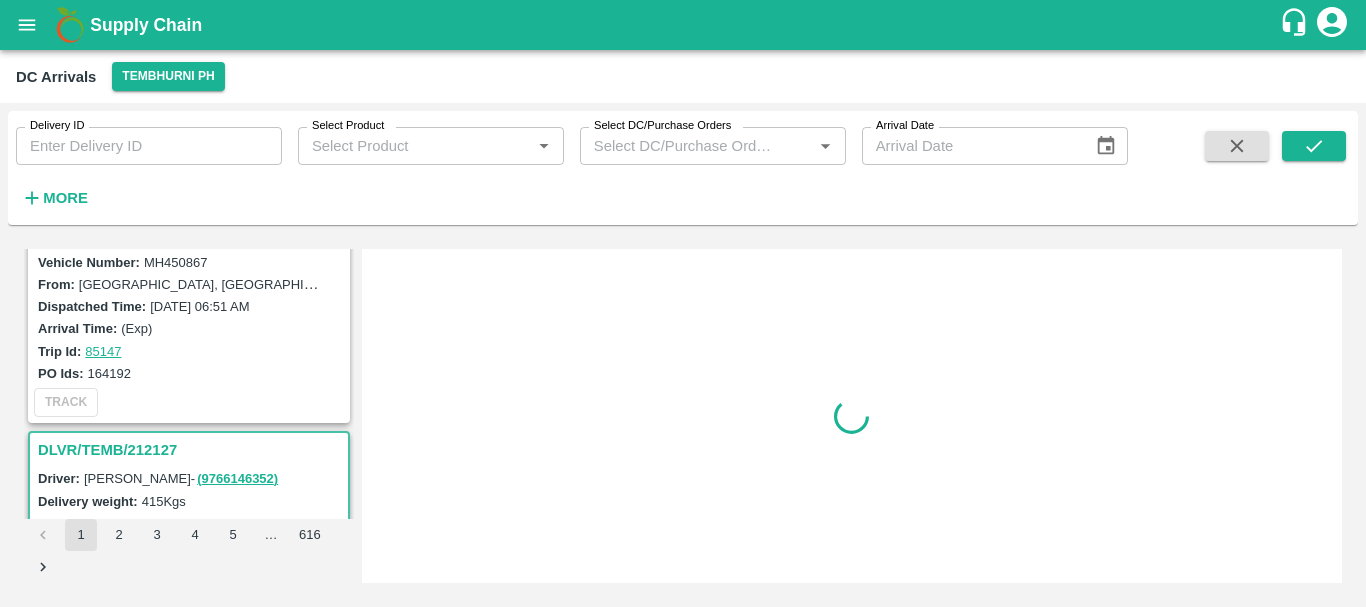 scroll, scrollTop: 0, scrollLeft: 0, axis: both 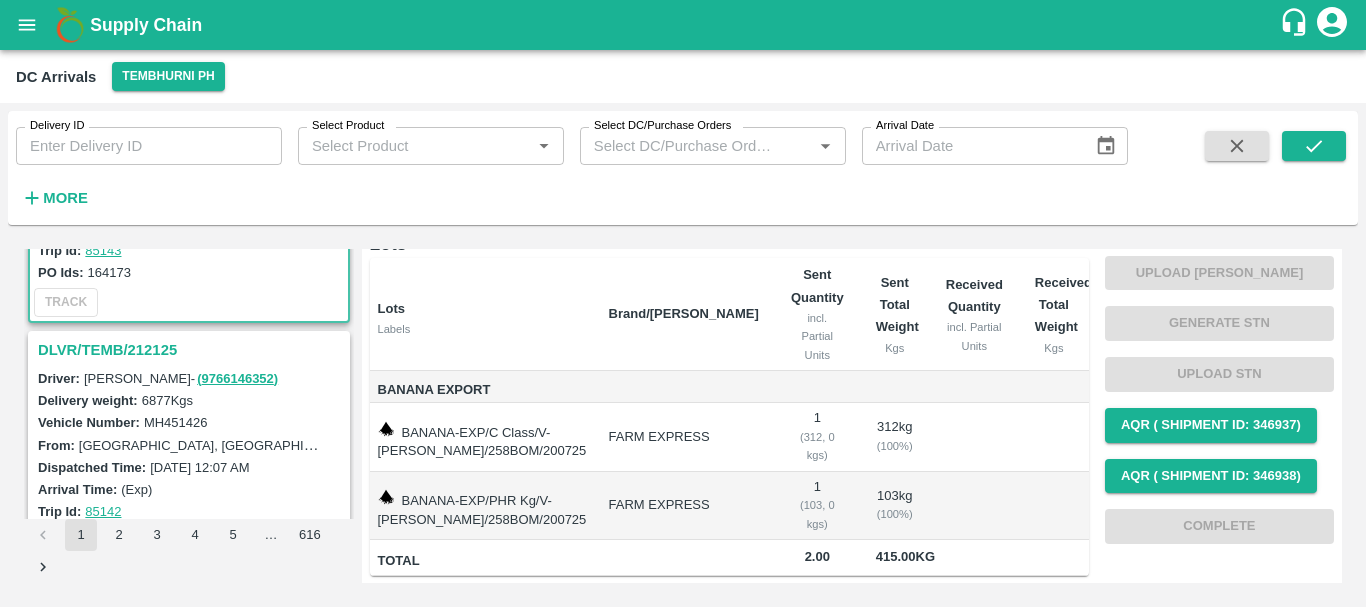 click on "DLVR/TEMB/212125" at bounding box center [192, 350] 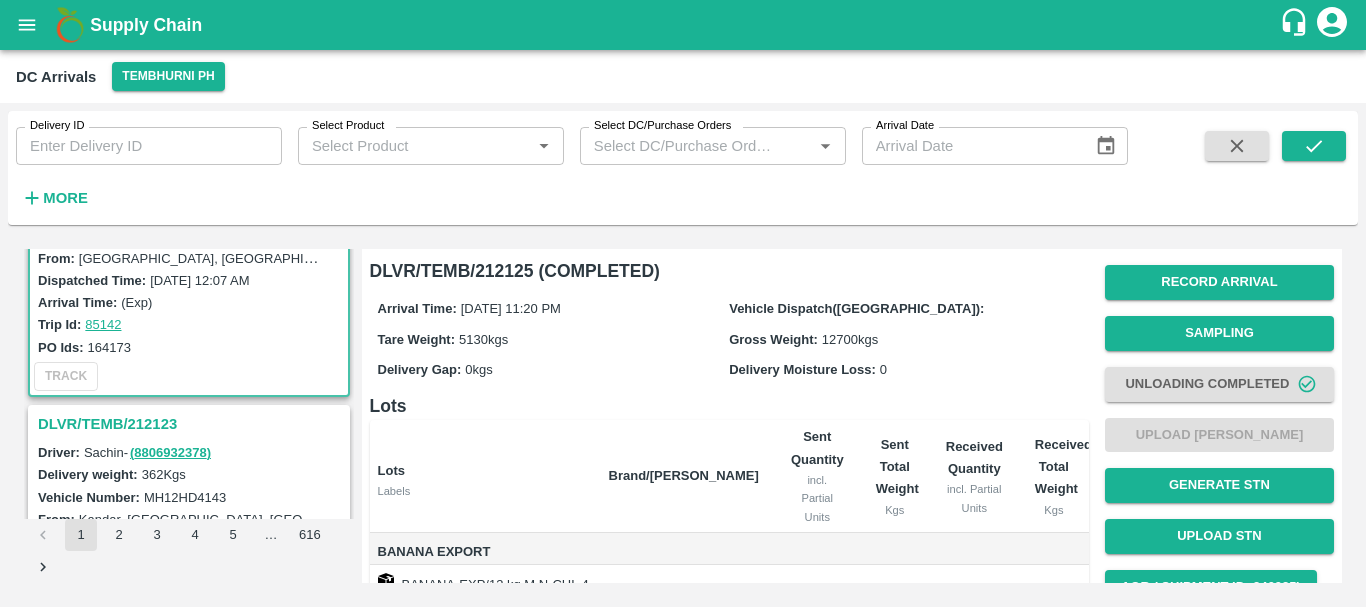 click on "DLVR/TEMB/212123" at bounding box center [192, 424] 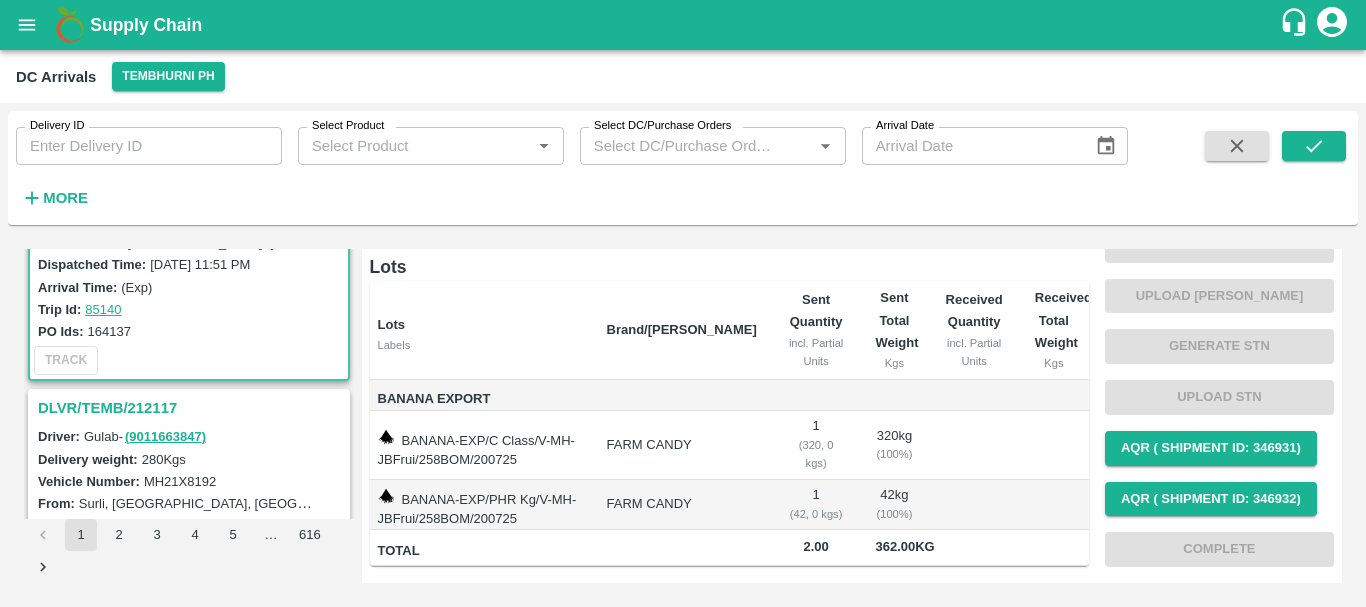 click on "DLVR/TEMB/212117" at bounding box center (192, 408) 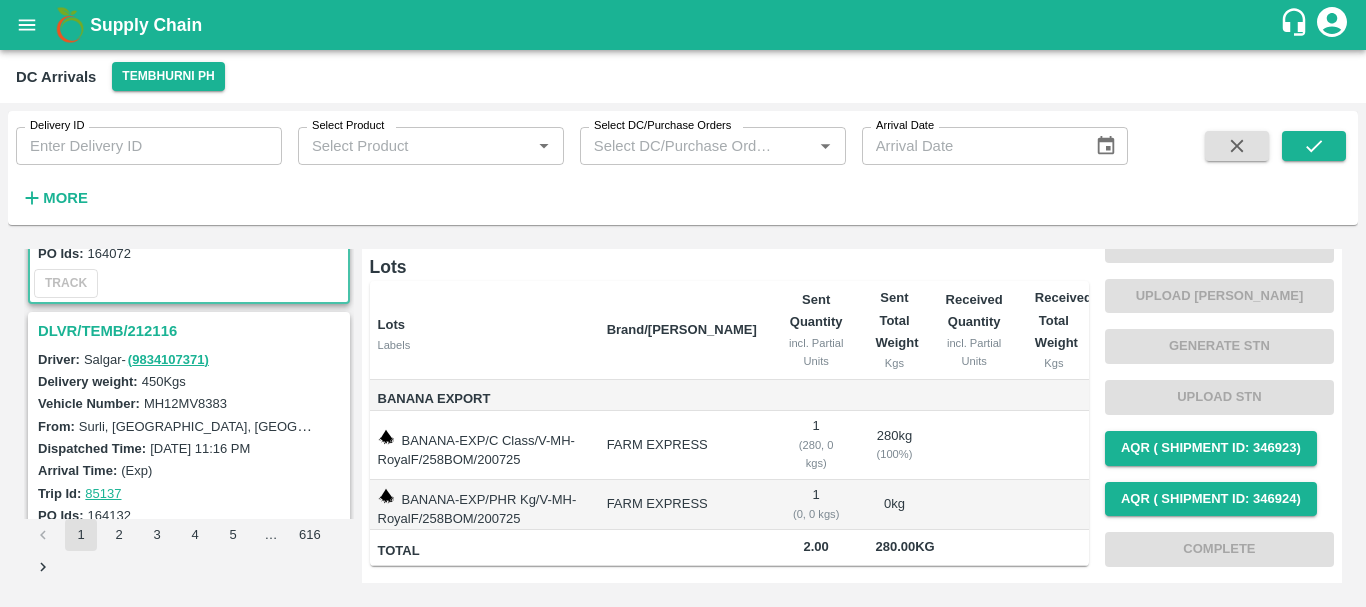 click on "DLVR/TEMB/212116" at bounding box center (192, 331) 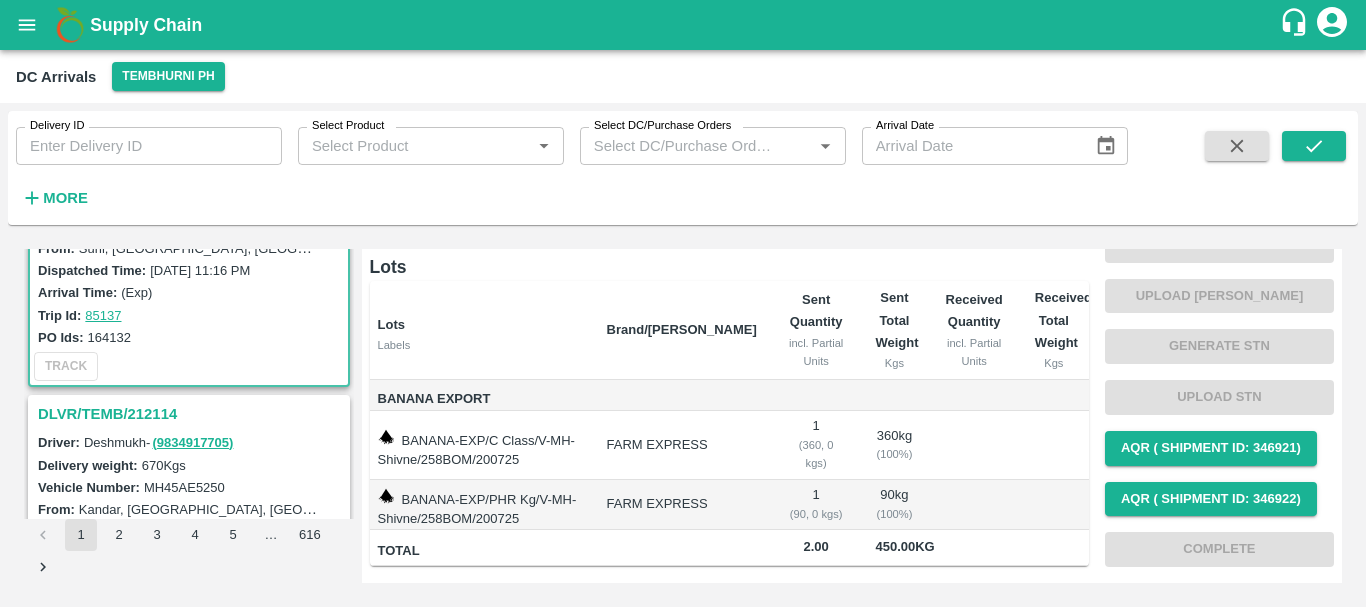 click on "DLVR/TEMB/212114" at bounding box center (192, 414) 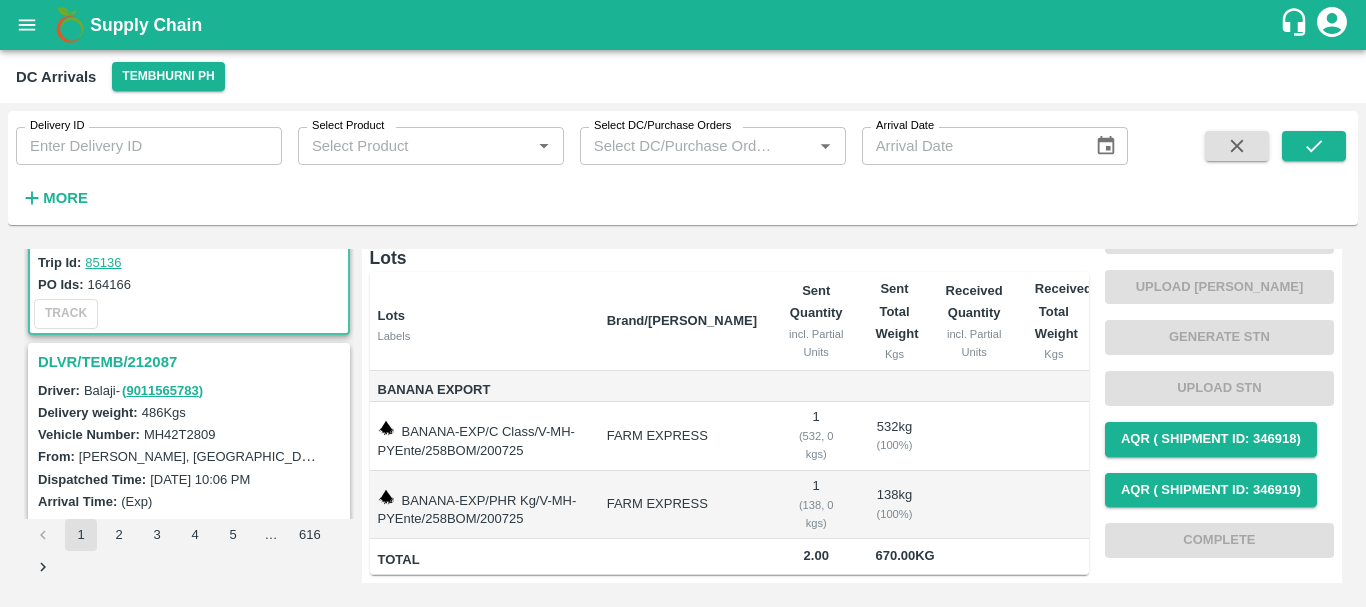 click on "DLVR/TEMB/212087" at bounding box center (192, 362) 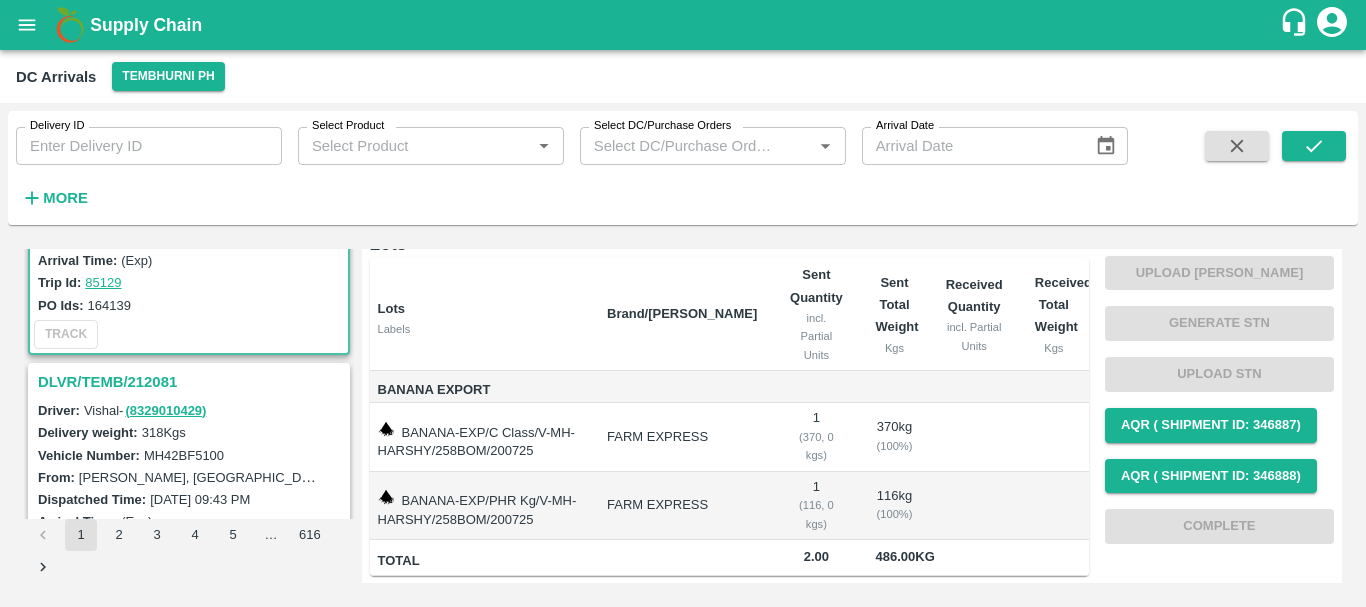 click on "DLVR/TEMB/212081" at bounding box center [192, 382] 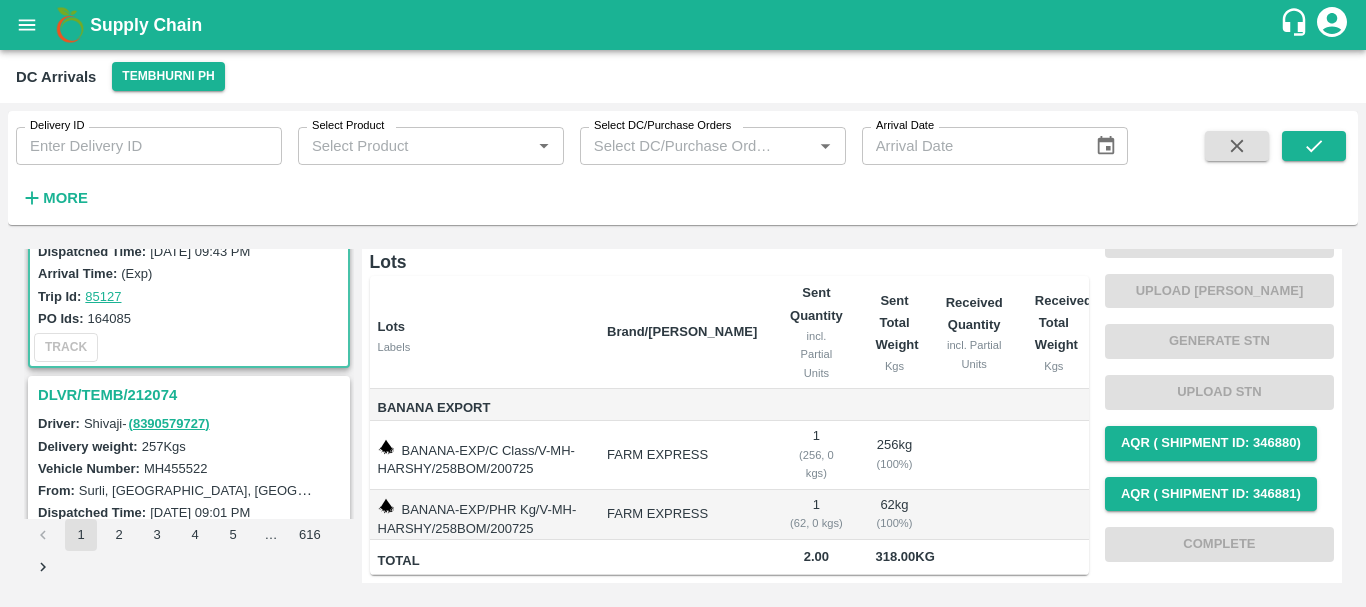 click on "DLVR/TEMB/212074" at bounding box center (192, 395) 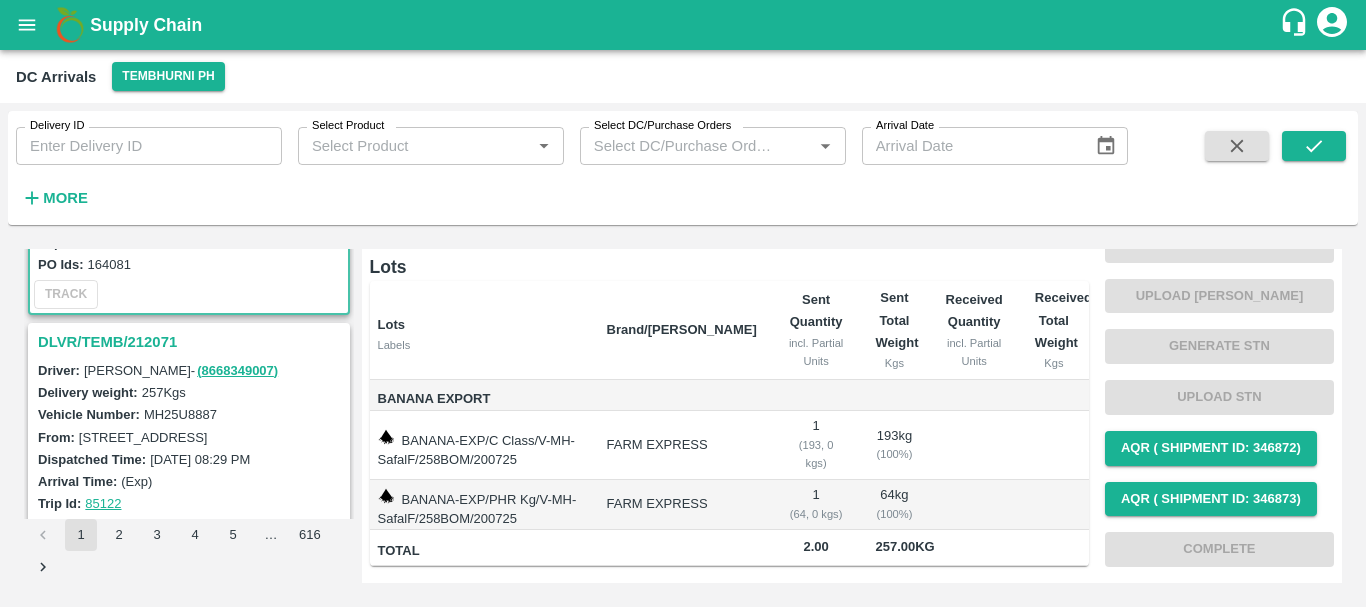 click on "DLVR/TEMB/212071" at bounding box center (192, 342) 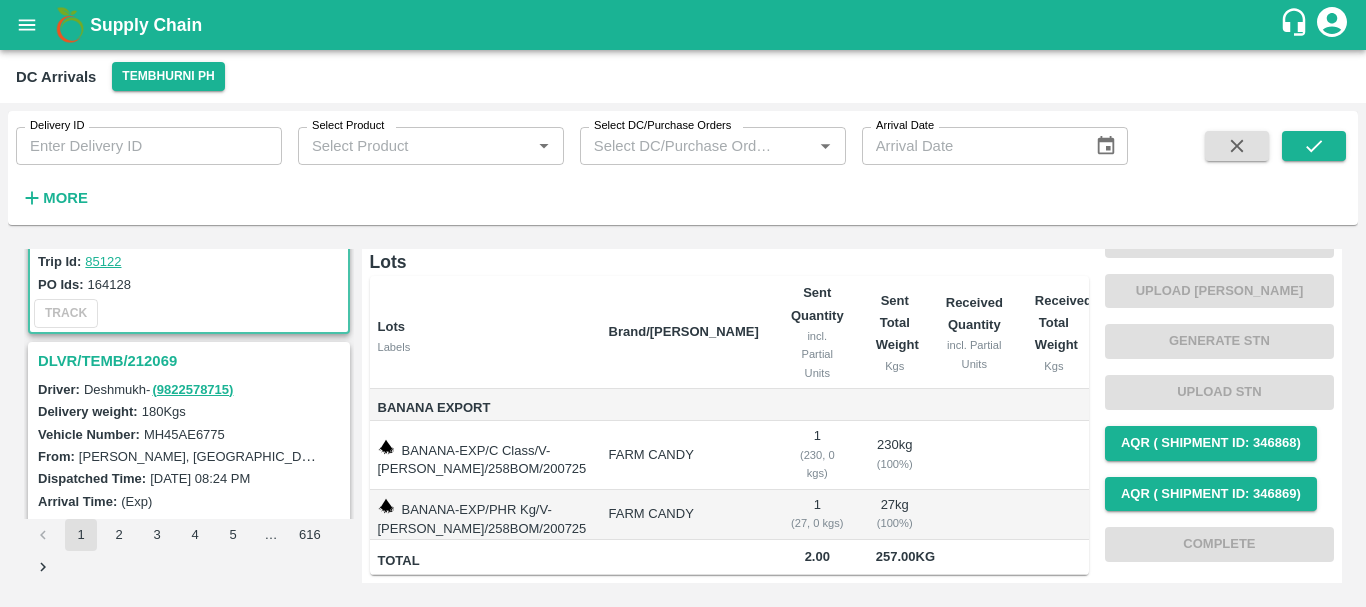 click on "DLVR/TEMB/212069" at bounding box center [192, 361] 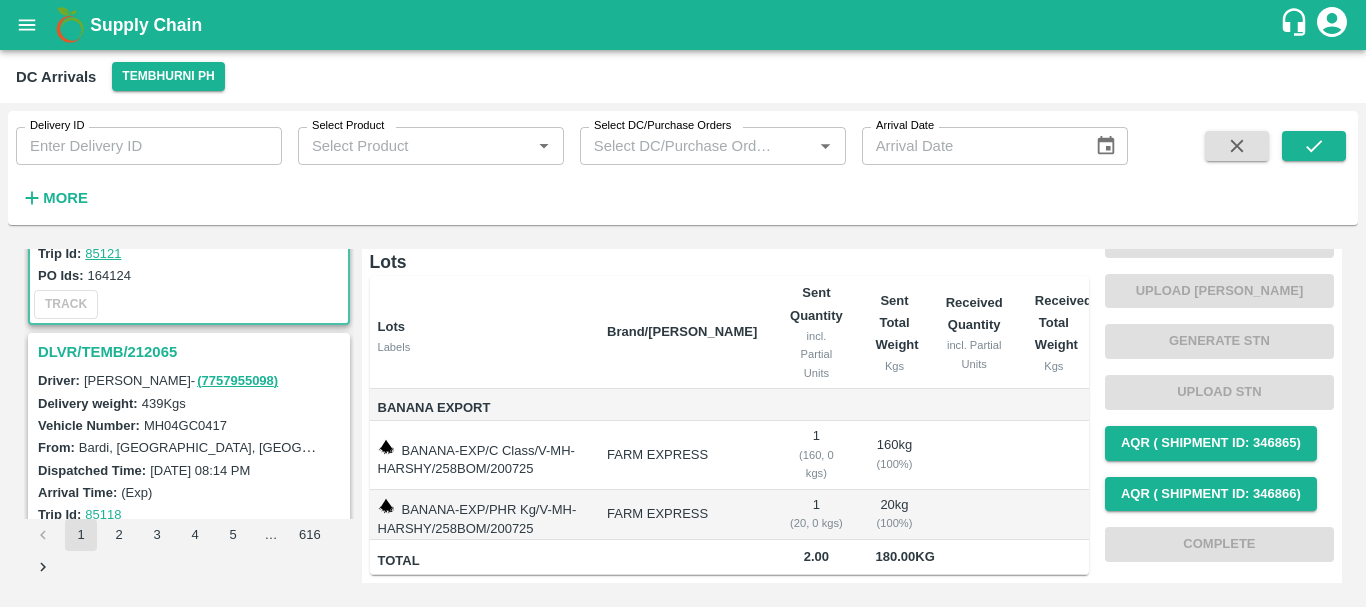 click on "DLVR/TEMB/212065" at bounding box center [192, 352] 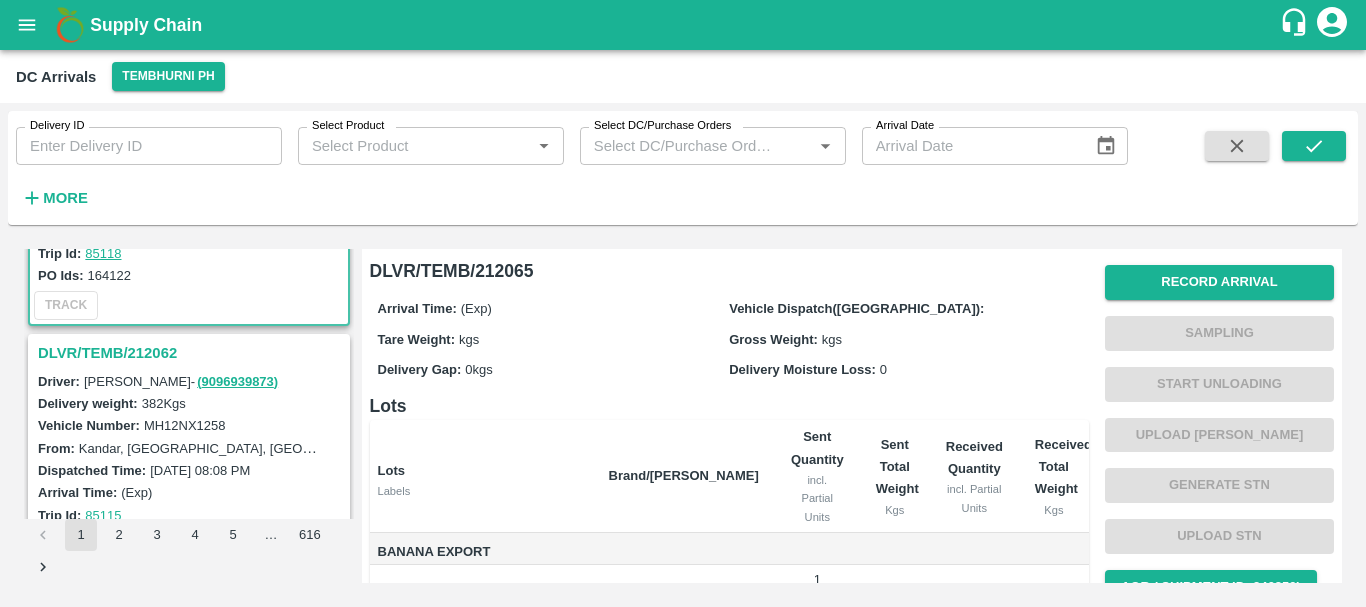 click on "DLVR/TEMB/212062" at bounding box center (192, 353) 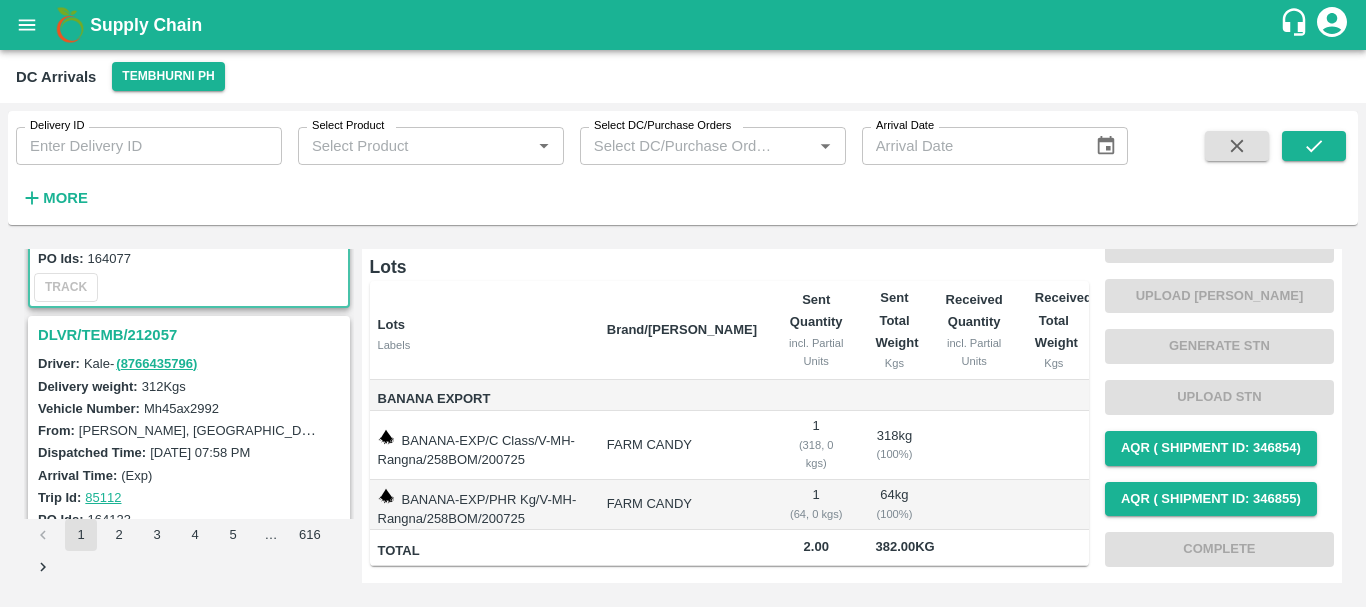 click on "DLVR/TEMB/212057" at bounding box center [192, 335] 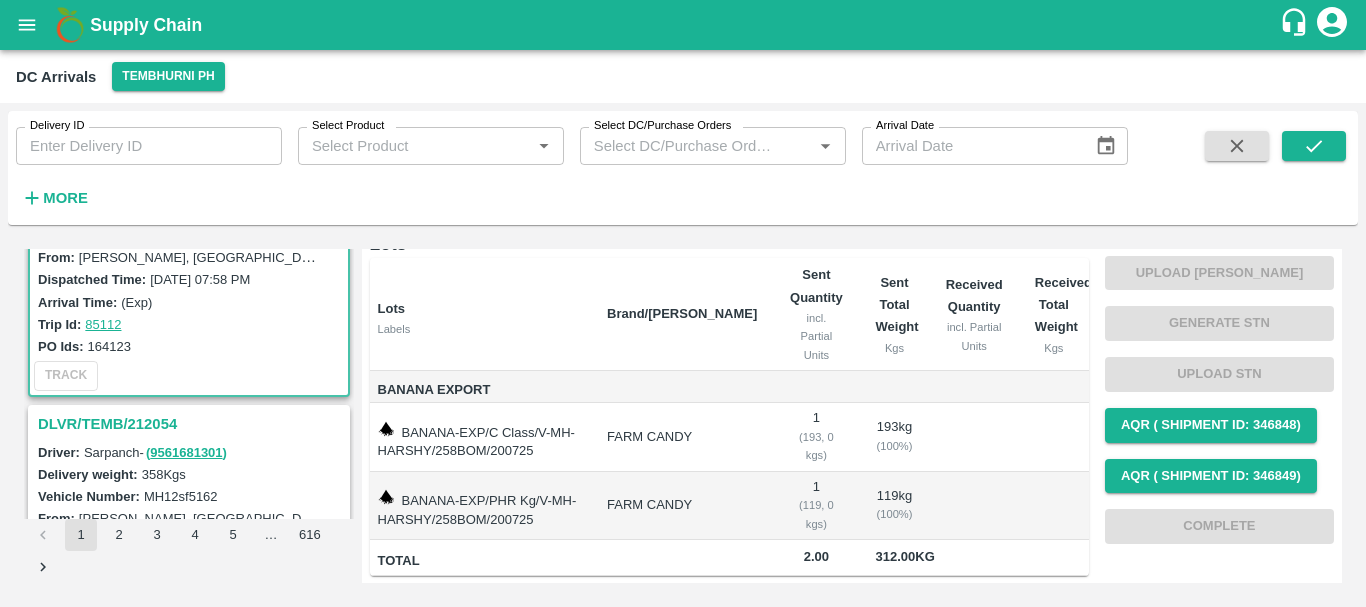 click on "DLVR/TEMB/212054" at bounding box center (192, 424) 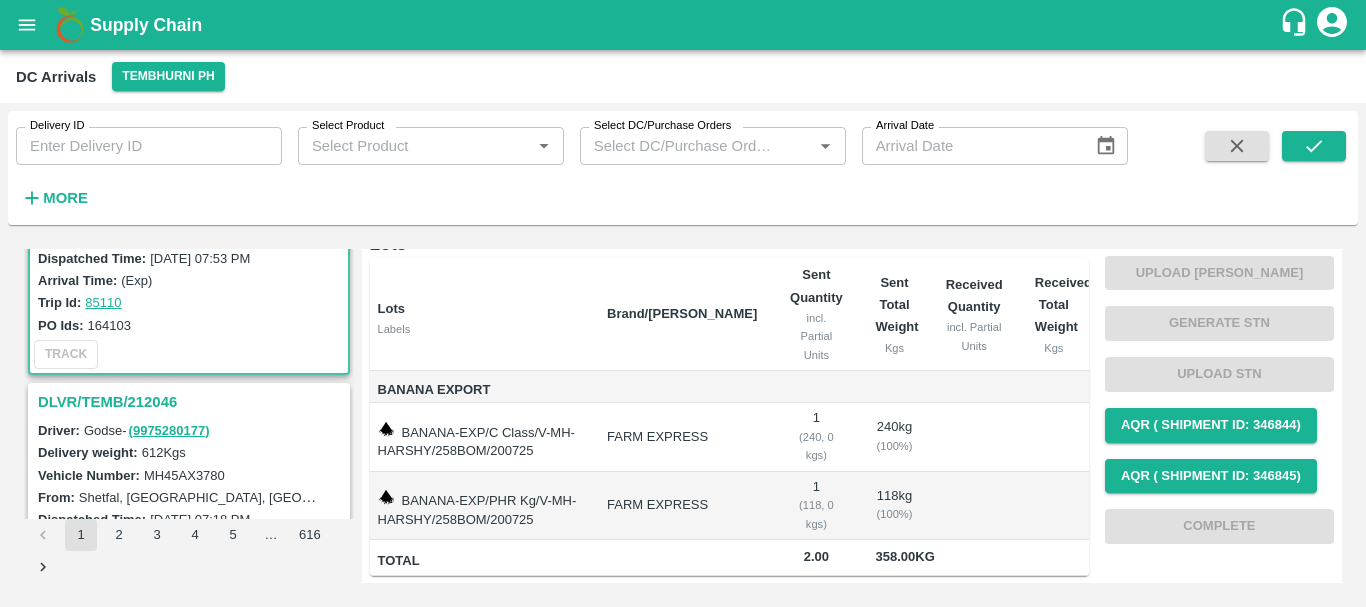 click on "DLVR/TEMB/212046" at bounding box center [192, 402] 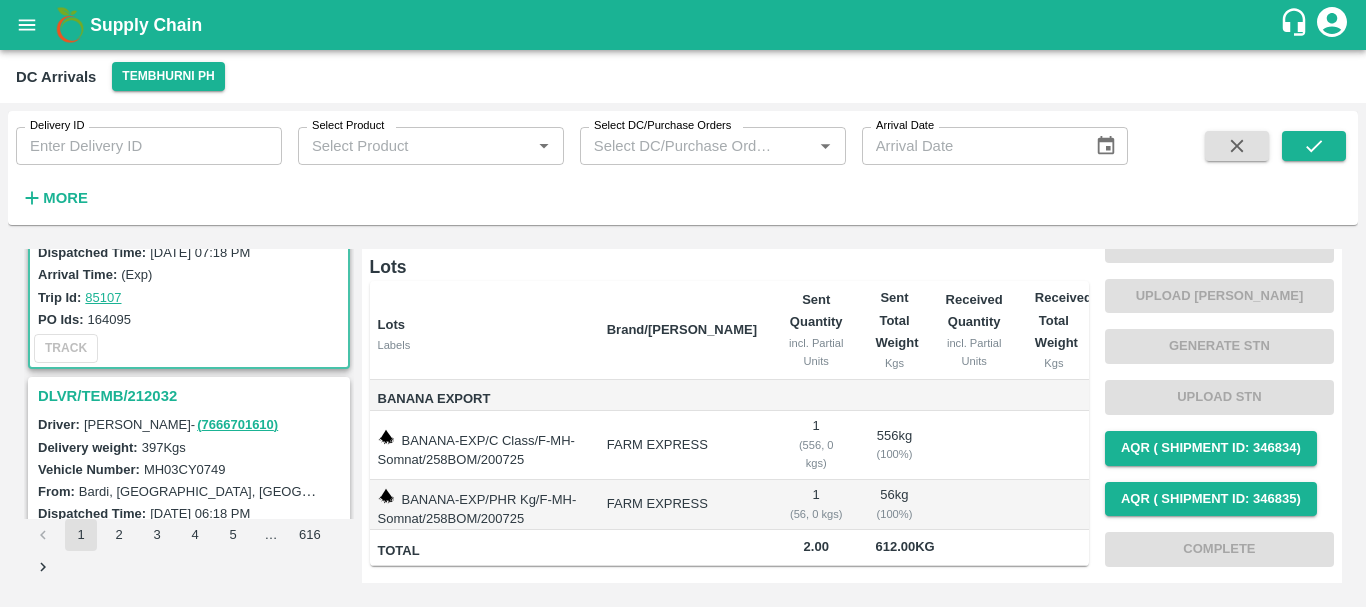 click on "DLVR/TEMB/212032" at bounding box center [192, 396] 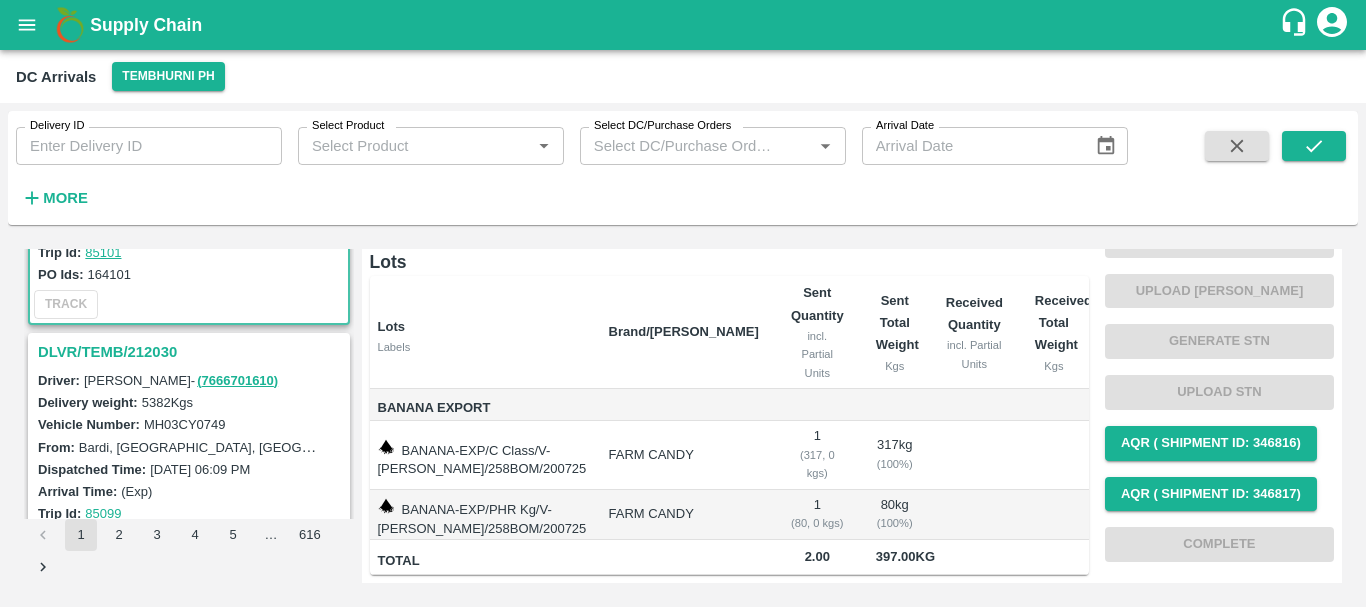 click on "DLVR/TEMB/212030" at bounding box center [192, 352] 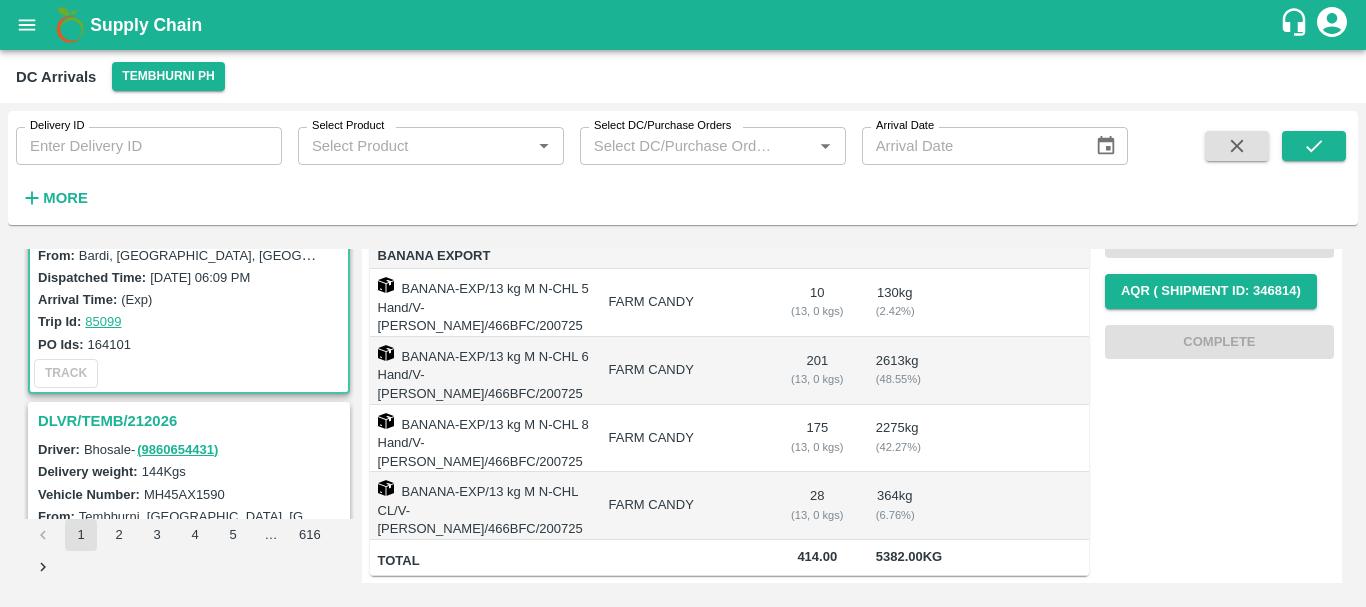 click on "DLVR/TEMB/212026" at bounding box center [192, 421] 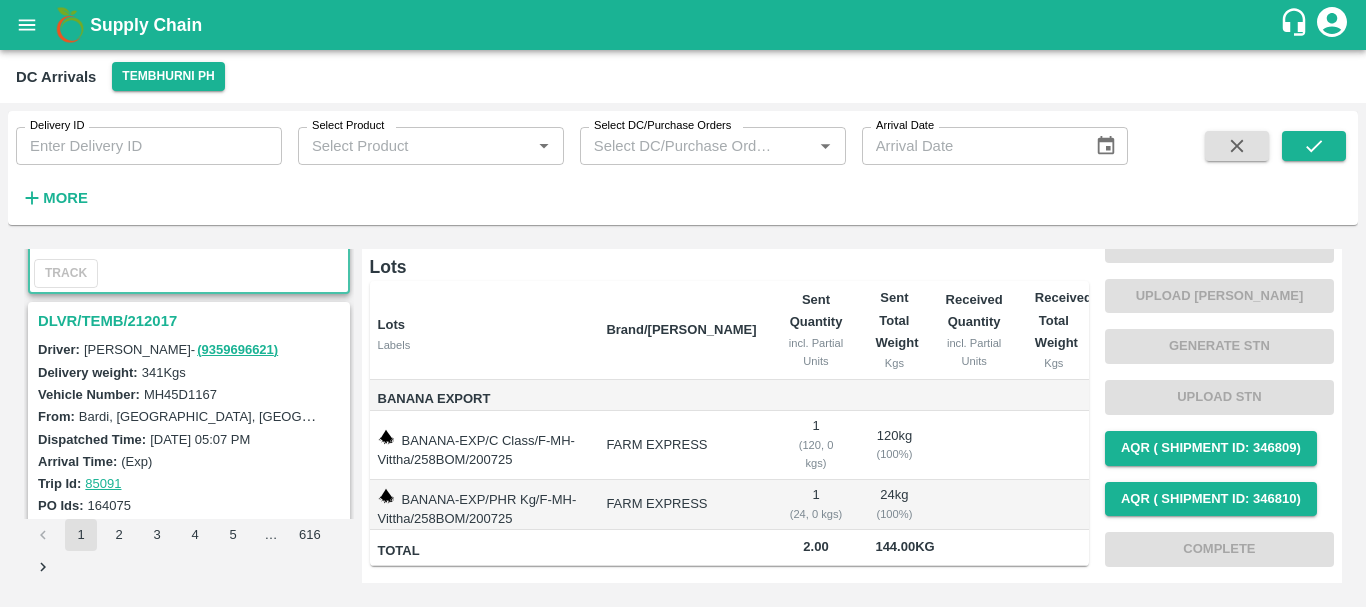 click on "DLVR/TEMB/212017" at bounding box center [192, 321] 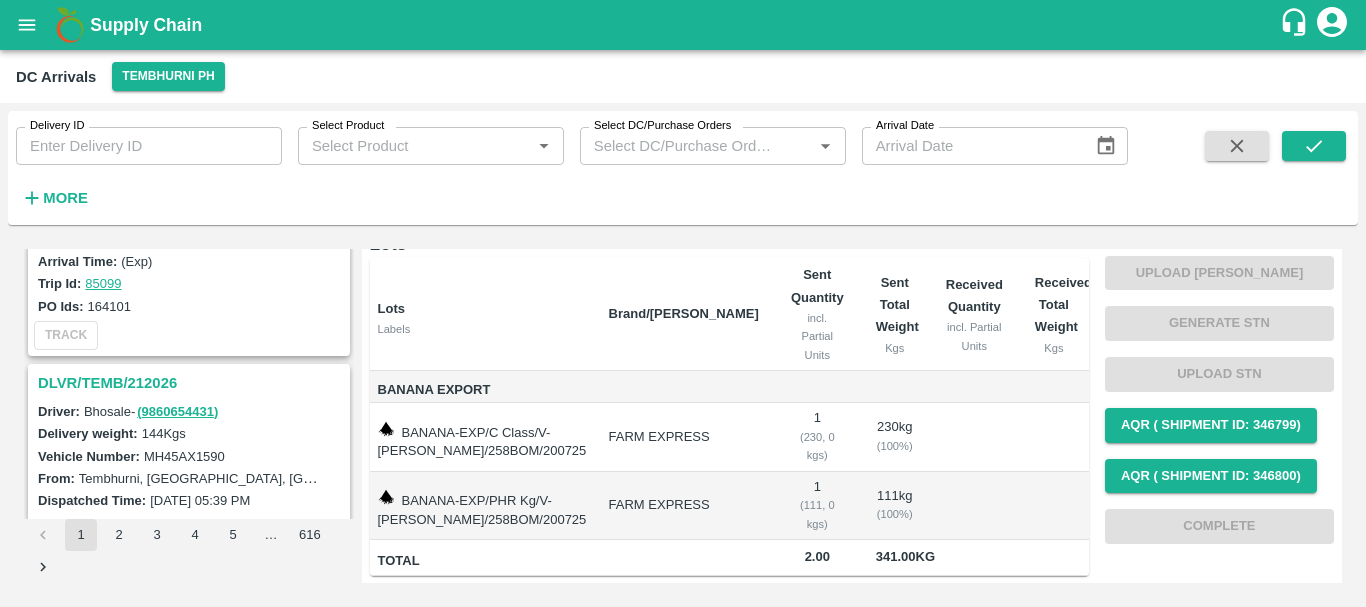 click on "DLVR/TEMB/212026" at bounding box center [192, 383] 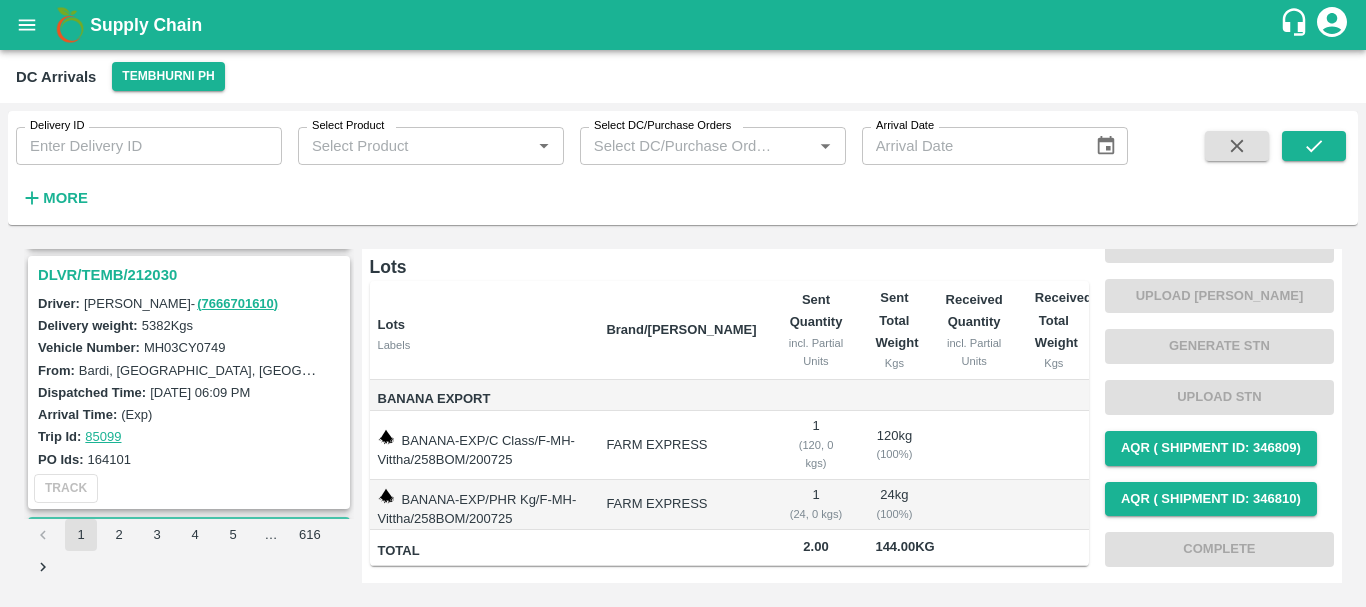 click on "DLVR/TEMB/212030" at bounding box center [192, 275] 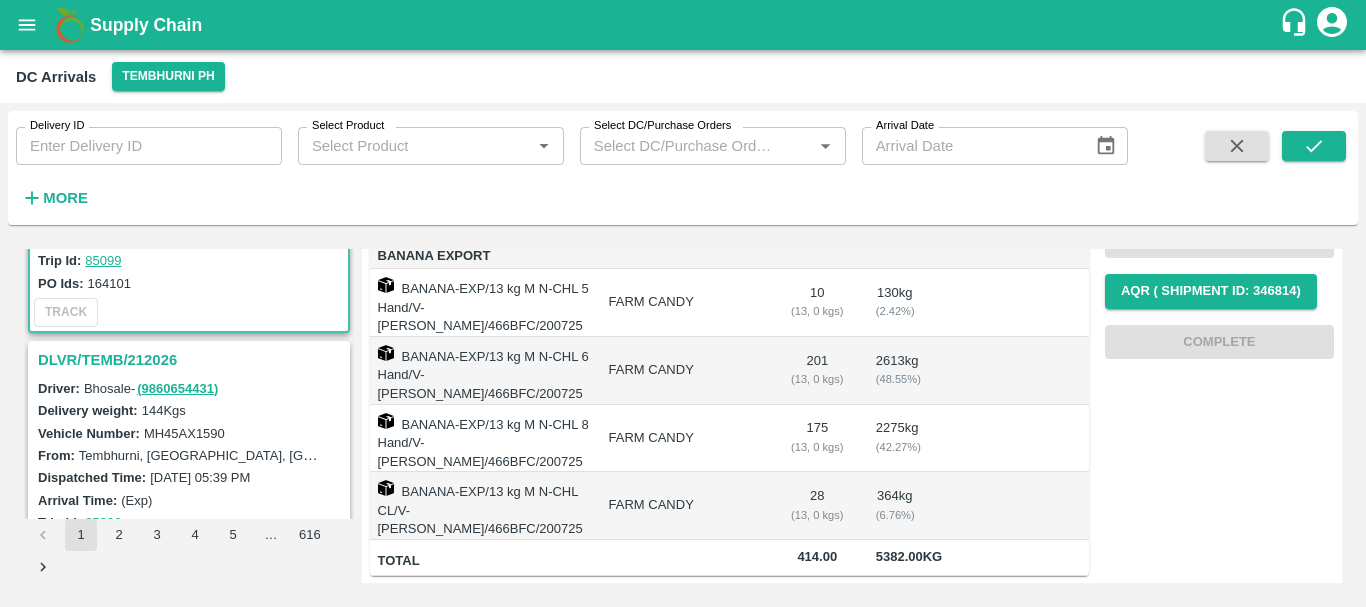scroll, scrollTop: 6272, scrollLeft: 0, axis: vertical 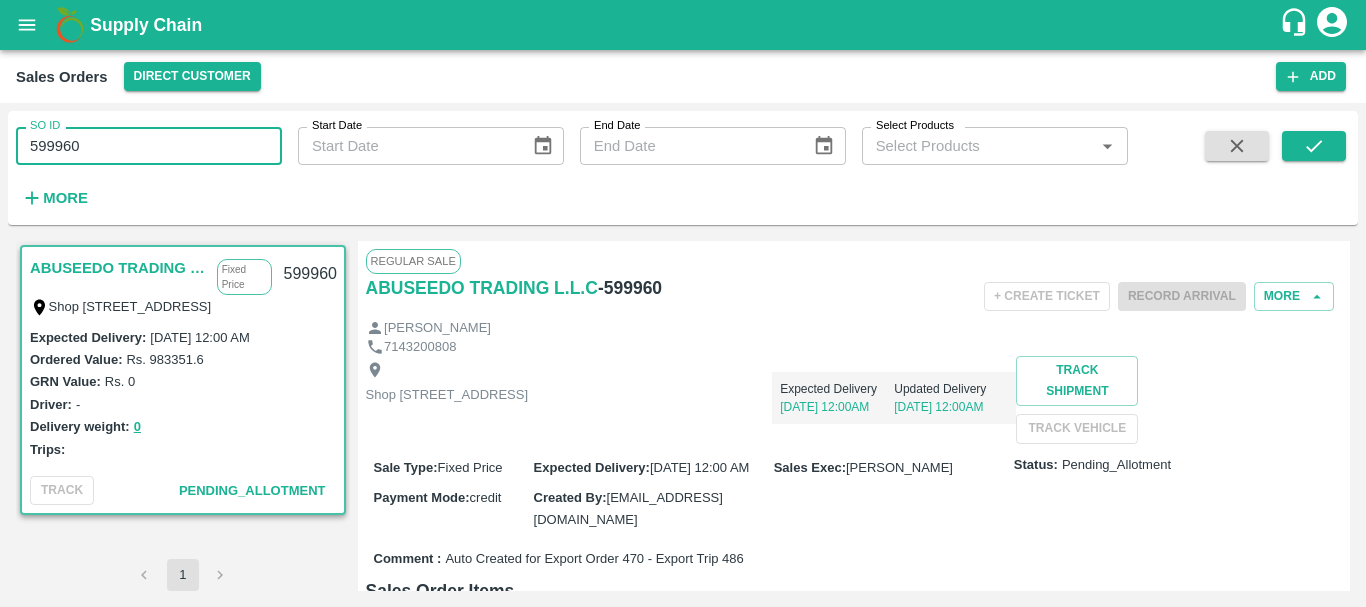 click on "599960" at bounding box center (149, 146) 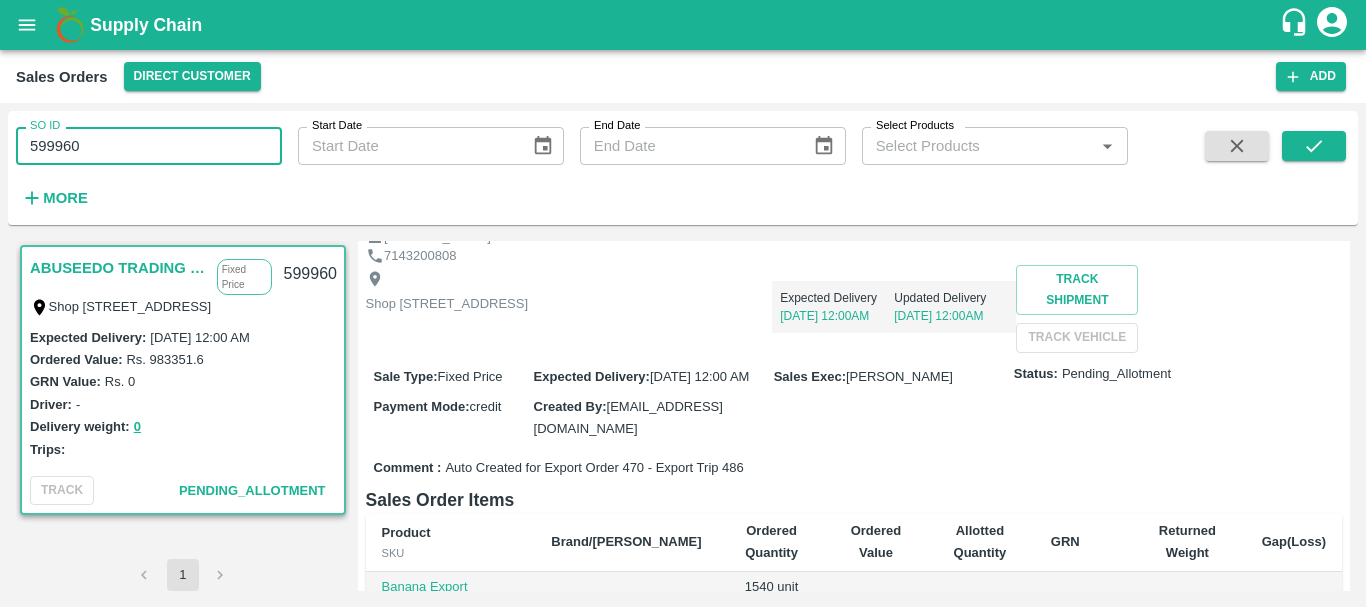scroll, scrollTop: 0, scrollLeft: 0, axis: both 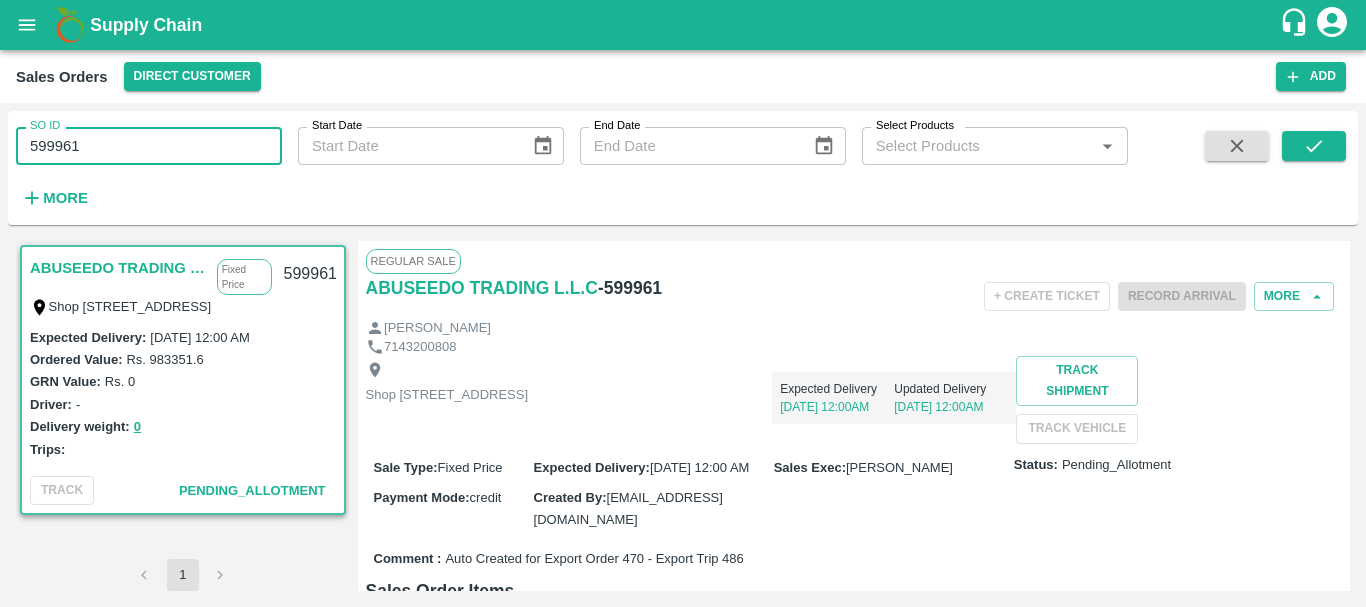 click on "599961" at bounding box center (149, 146) 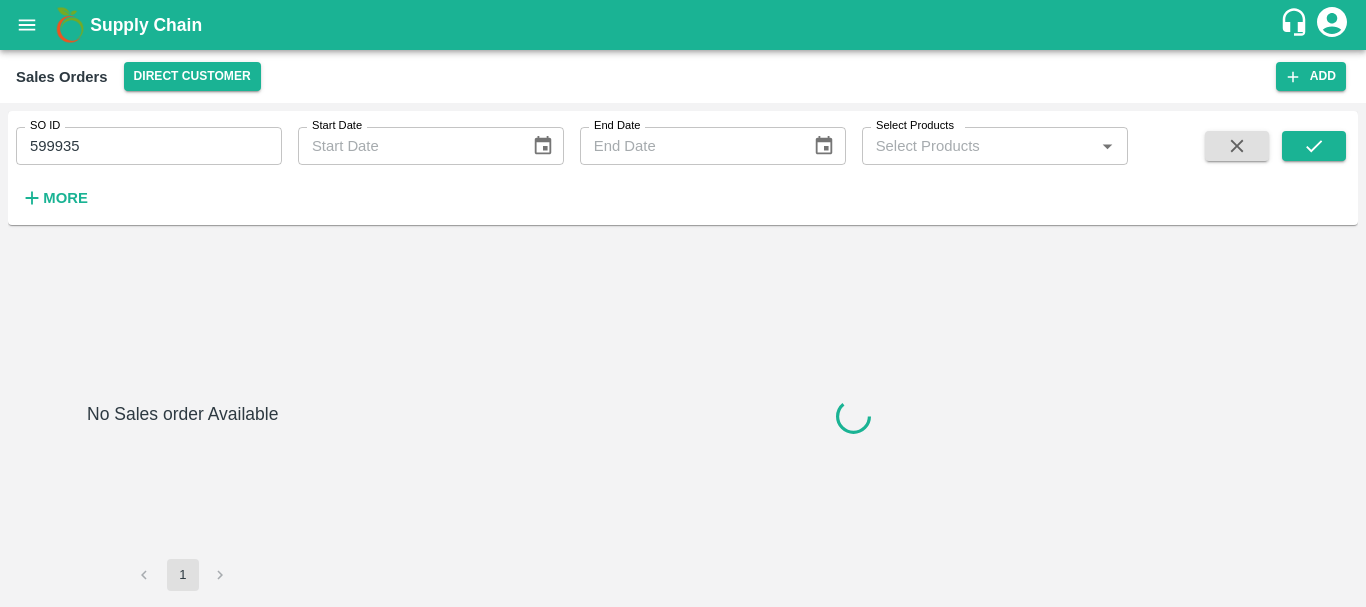 scroll, scrollTop: 0, scrollLeft: 0, axis: both 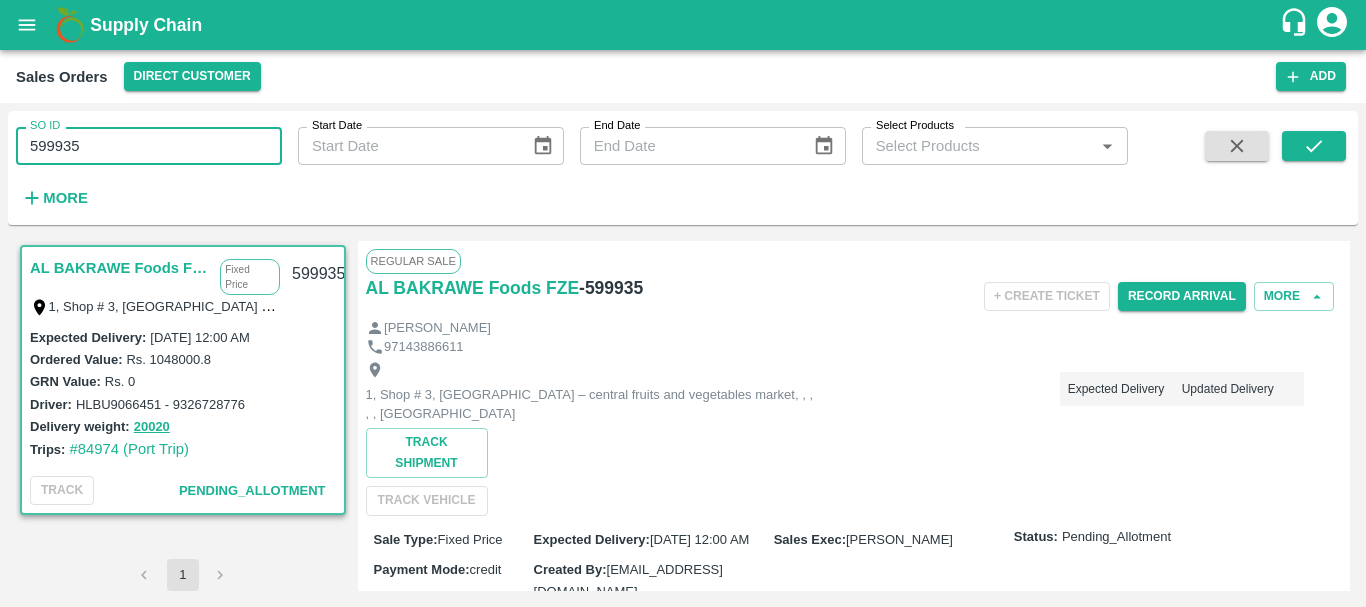 click on "599935" at bounding box center [149, 146] 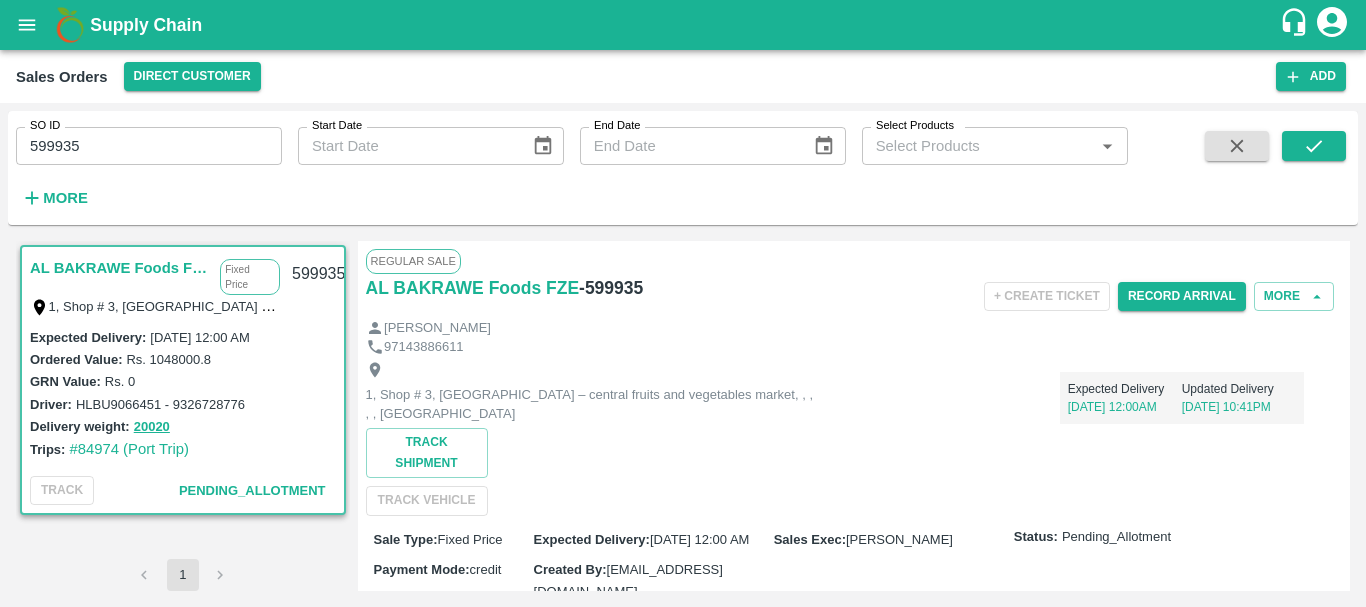 click on "1, Shop # 3, [GEOGRAPHIC_DATA] – central fruits and vegetables market, , , , , [GEOGRAPHIC_DATA]" at bounding box center [591, 392] 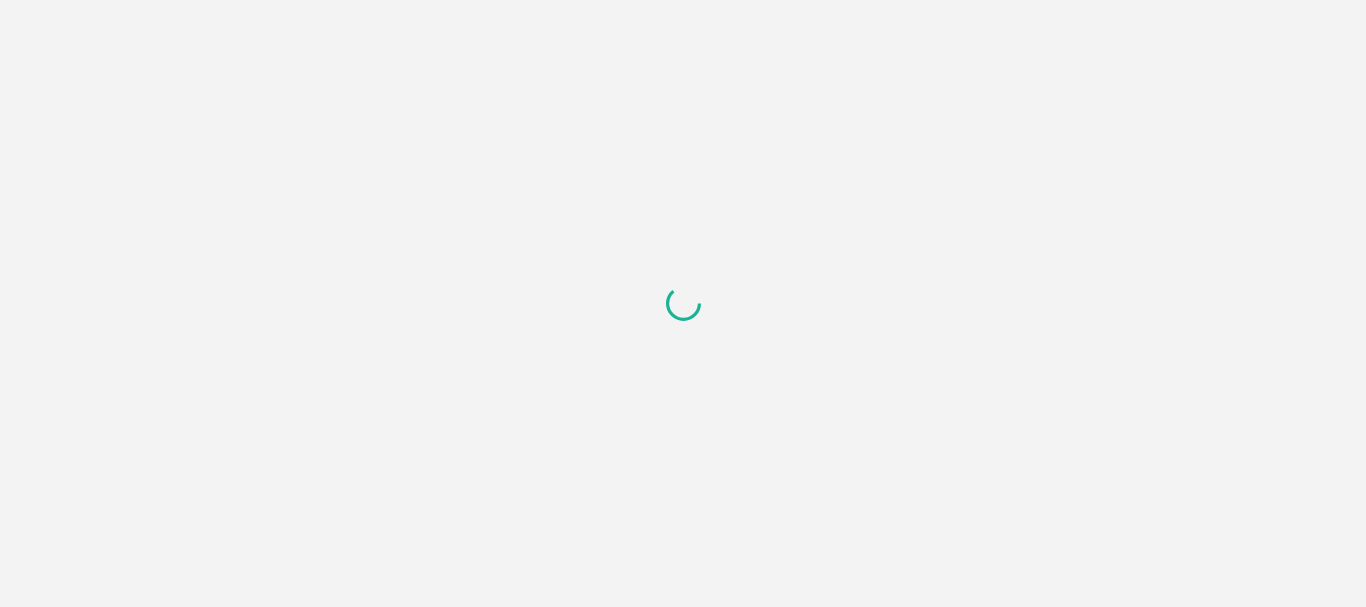 scroll, scrollTop: 0, scrollLeft: 0, axis: both 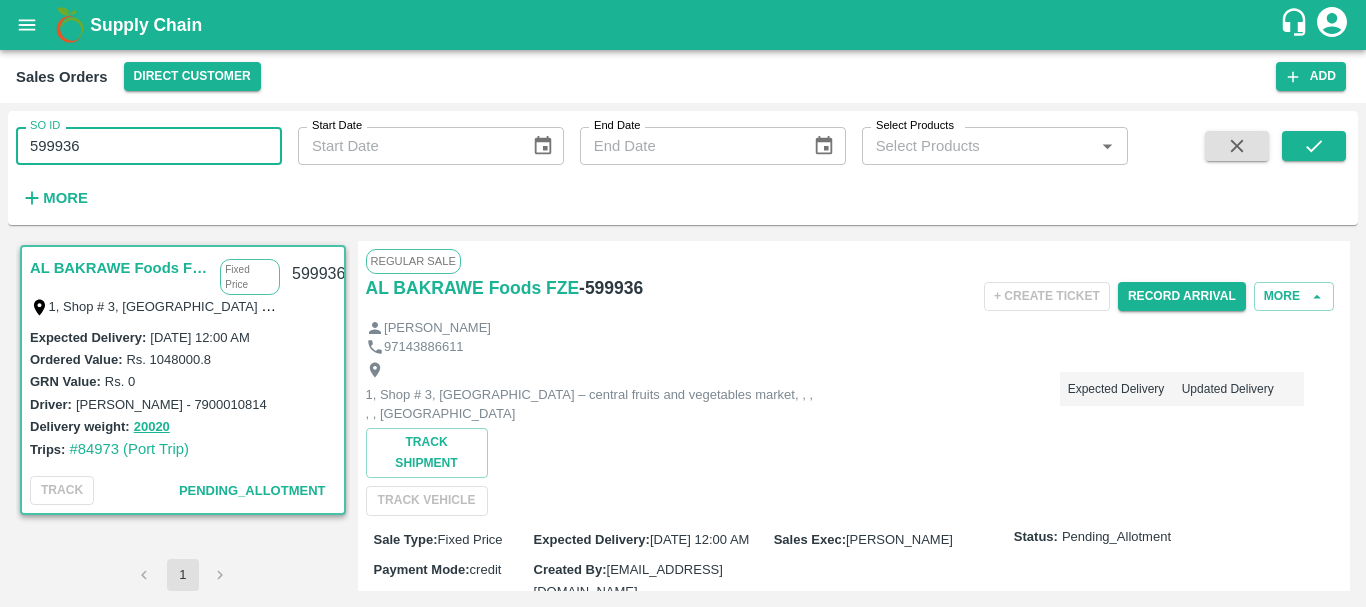 click on "599936" at bounding box center (149, 146) 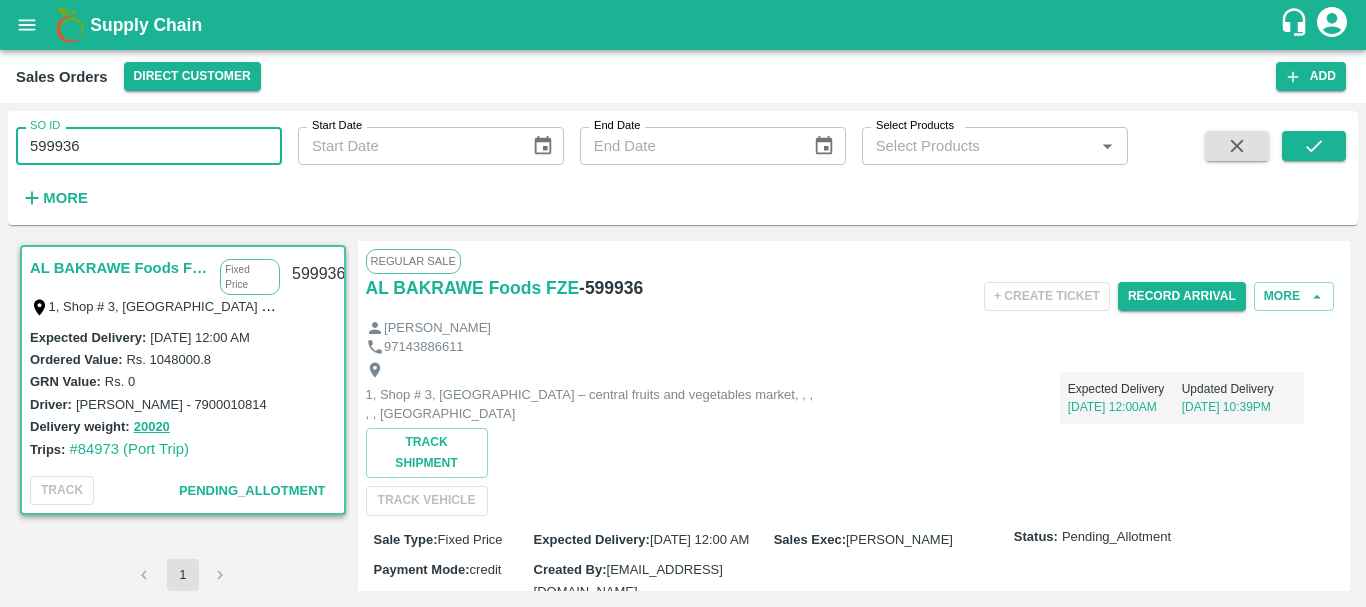 click on "599936" at bounding box center [149, 146] 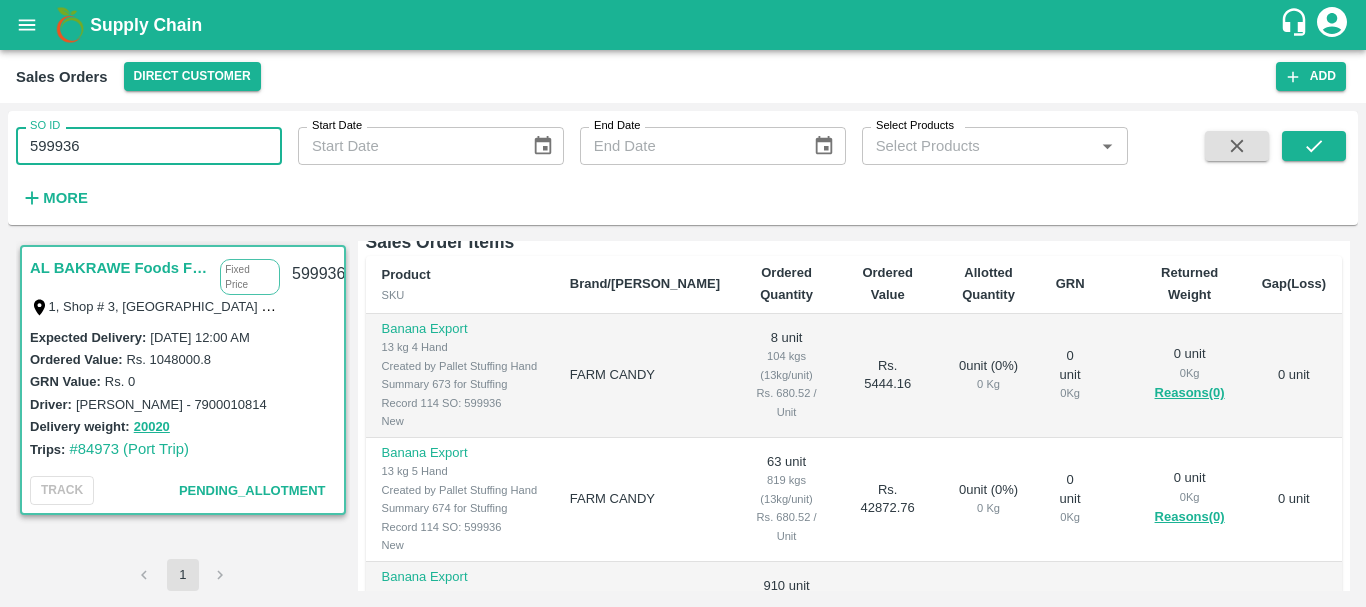 scroll, scrollTop: 433, scrollLeft: 0, axis: vertical 